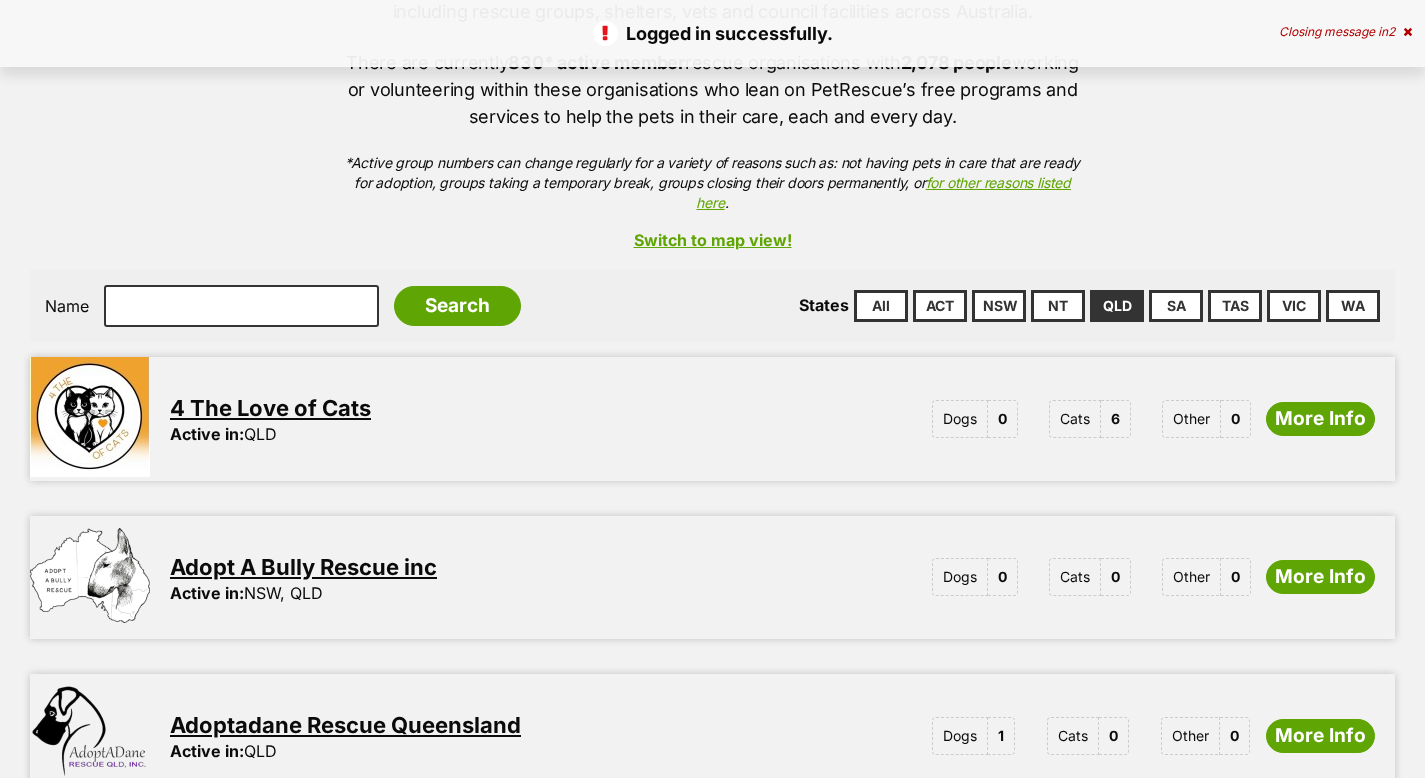 scroll, scrollTop: 0, scrollLeft: 0, axis: both 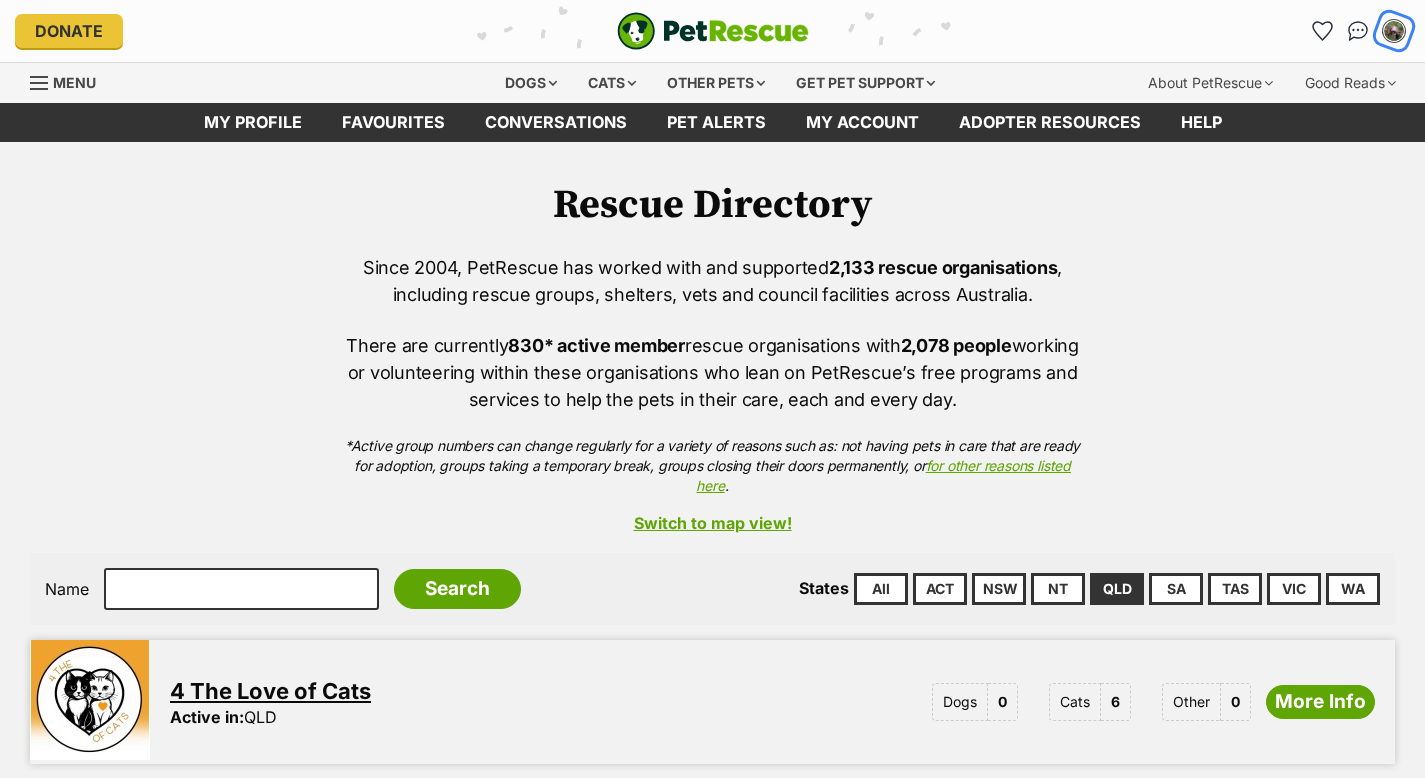 click at bounding box center [1394, 31] 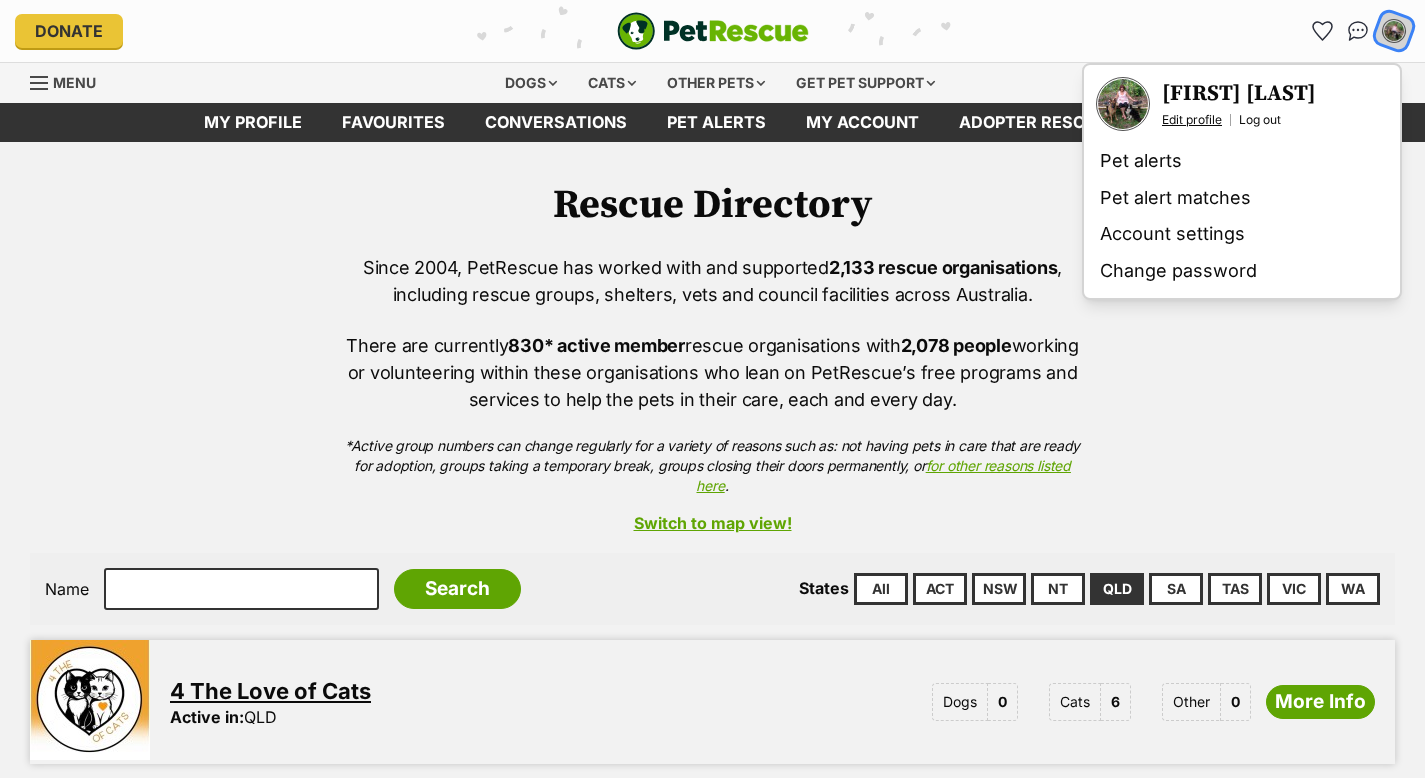scroll, scrollTop: 0, scrollLeft: 0, axis: both 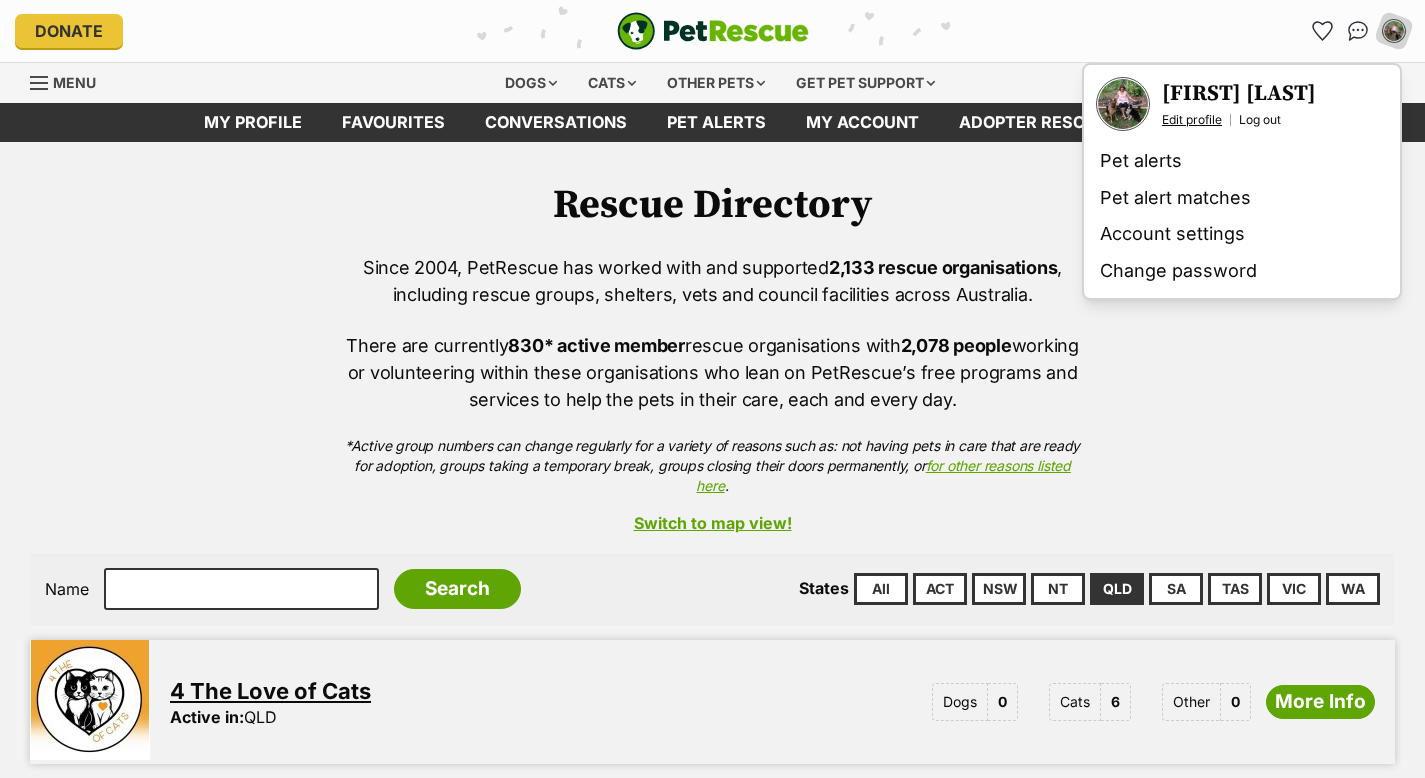 click on "Edit profile" at bounding box center (1192, 120) 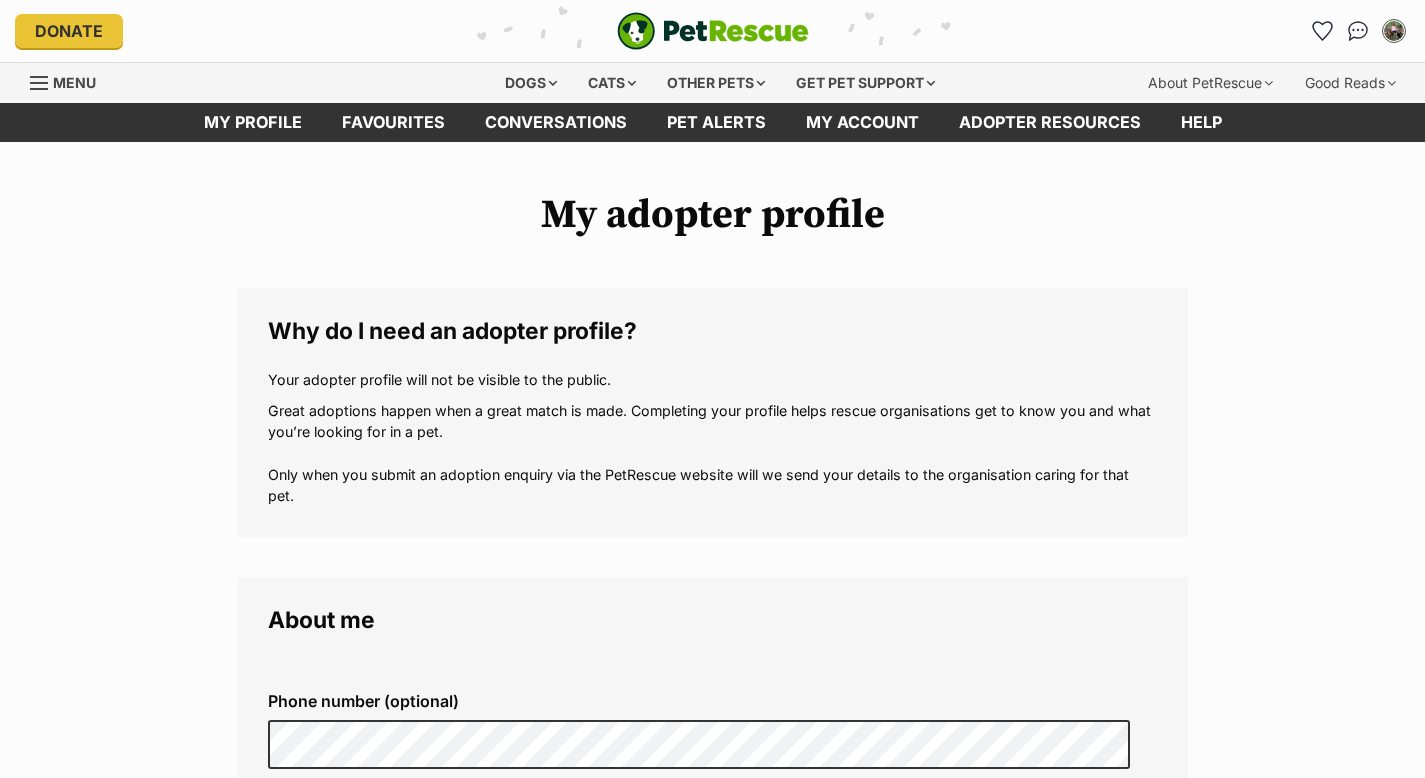 scroll, scrollTop: 0, scrollLeft: 0, axis: both 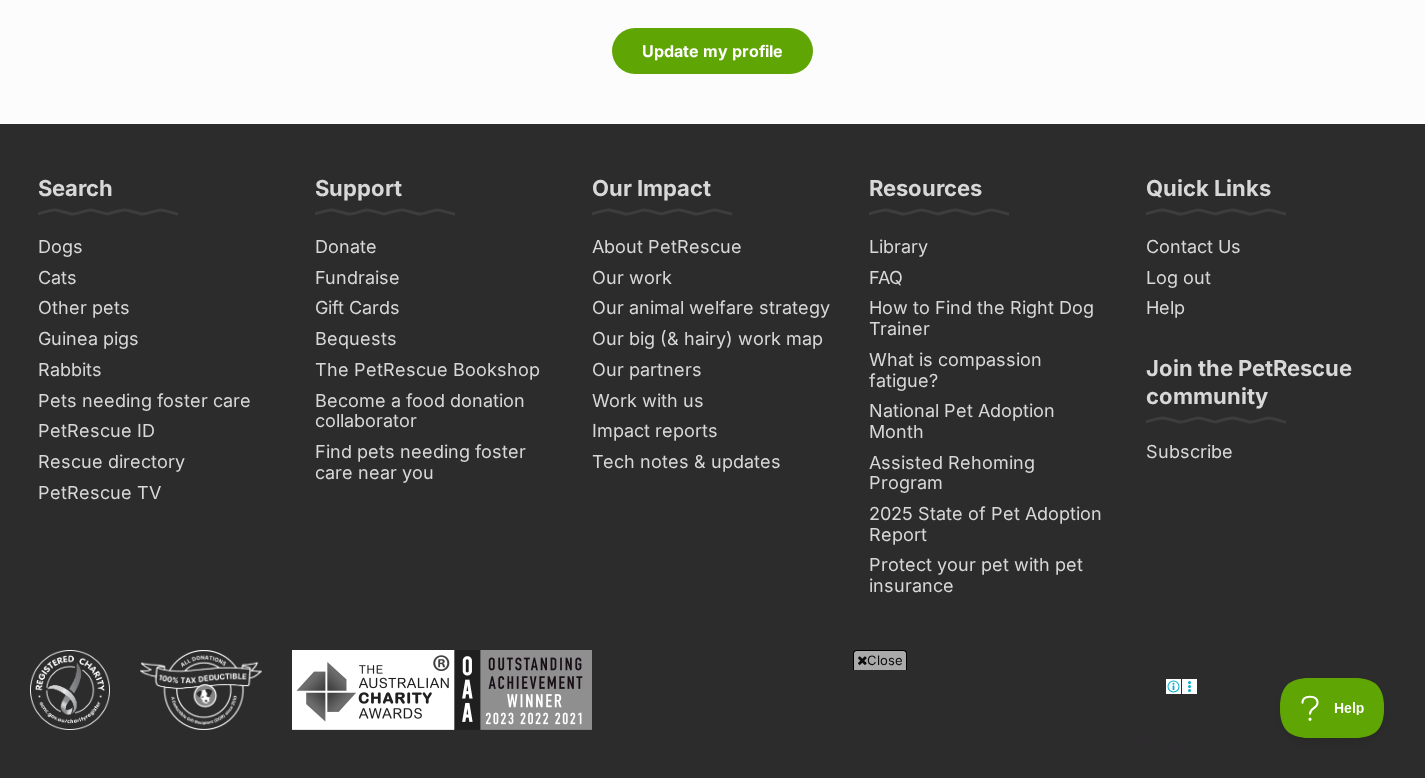 click on "Edit" at bounding box center (284, -1054) 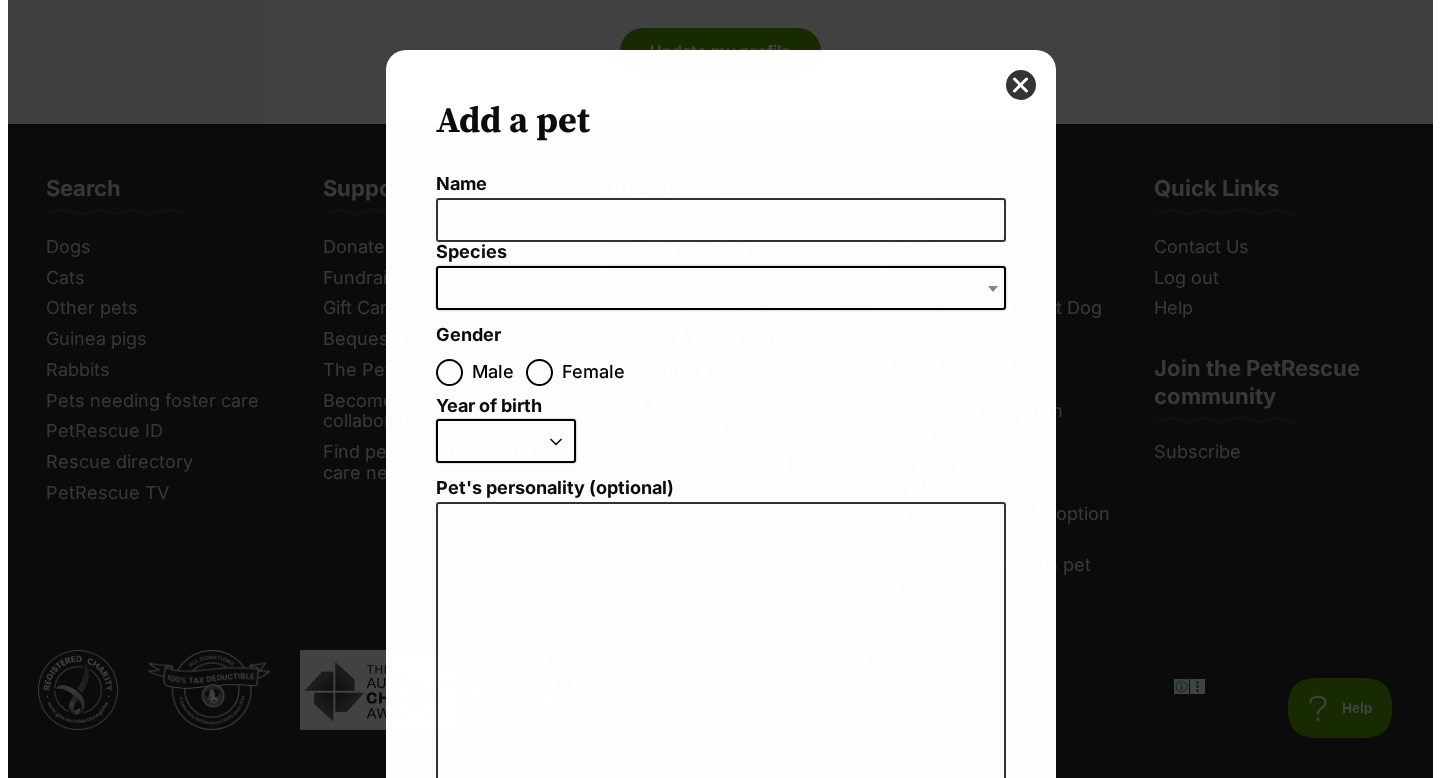 scroll, scrollTop: 0, scrollLeft: 0, axis: both 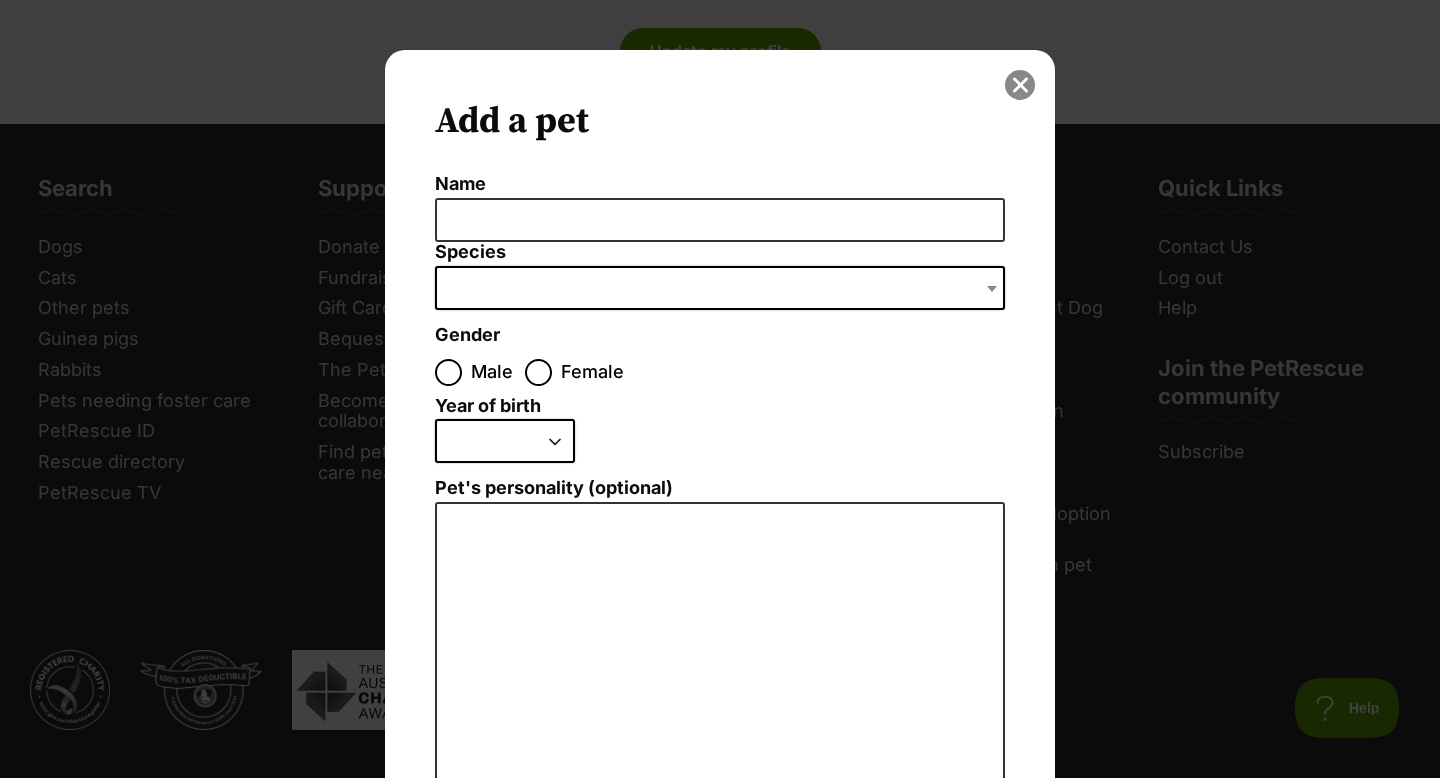 click at bounding box center [1020, 85] 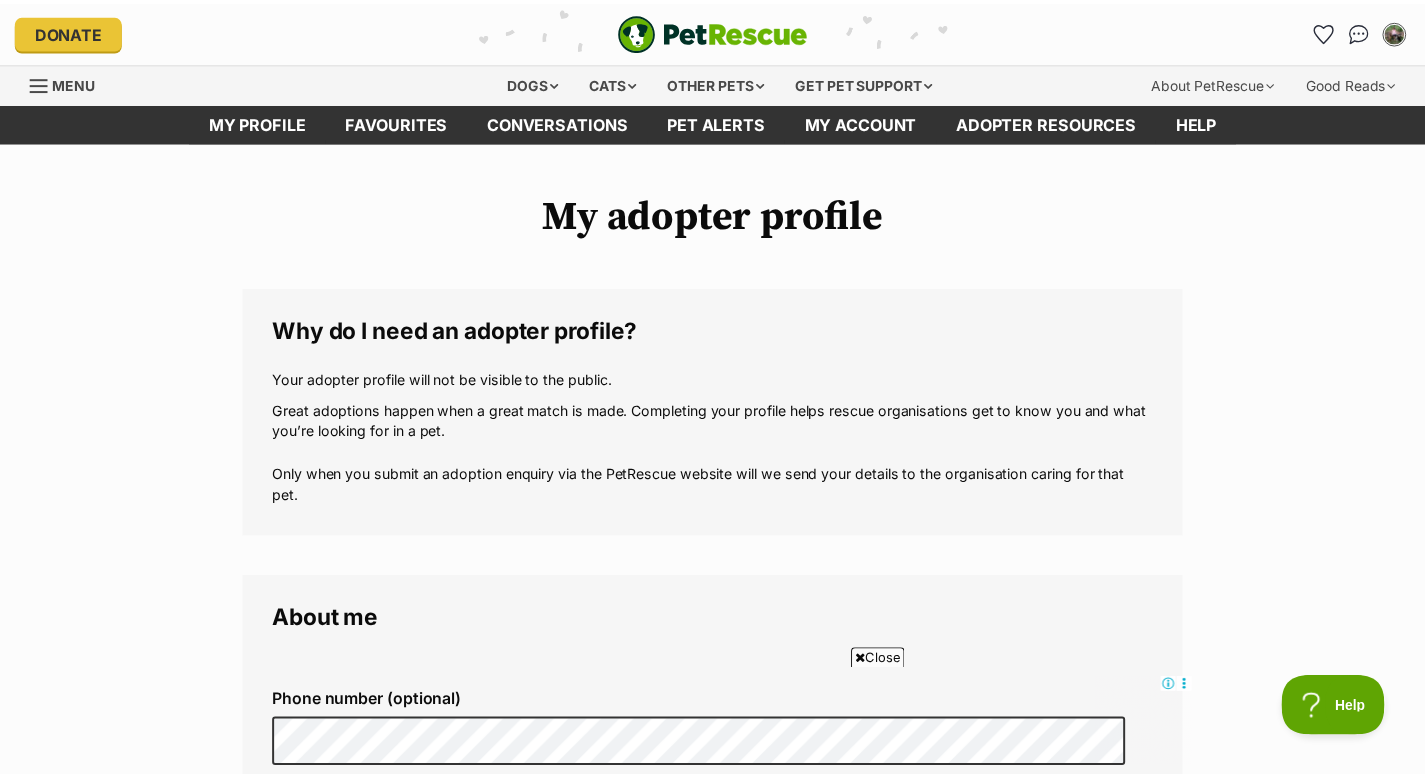 scroll, scrollTop: 3391, scrollLeft: 0, axis: vertical 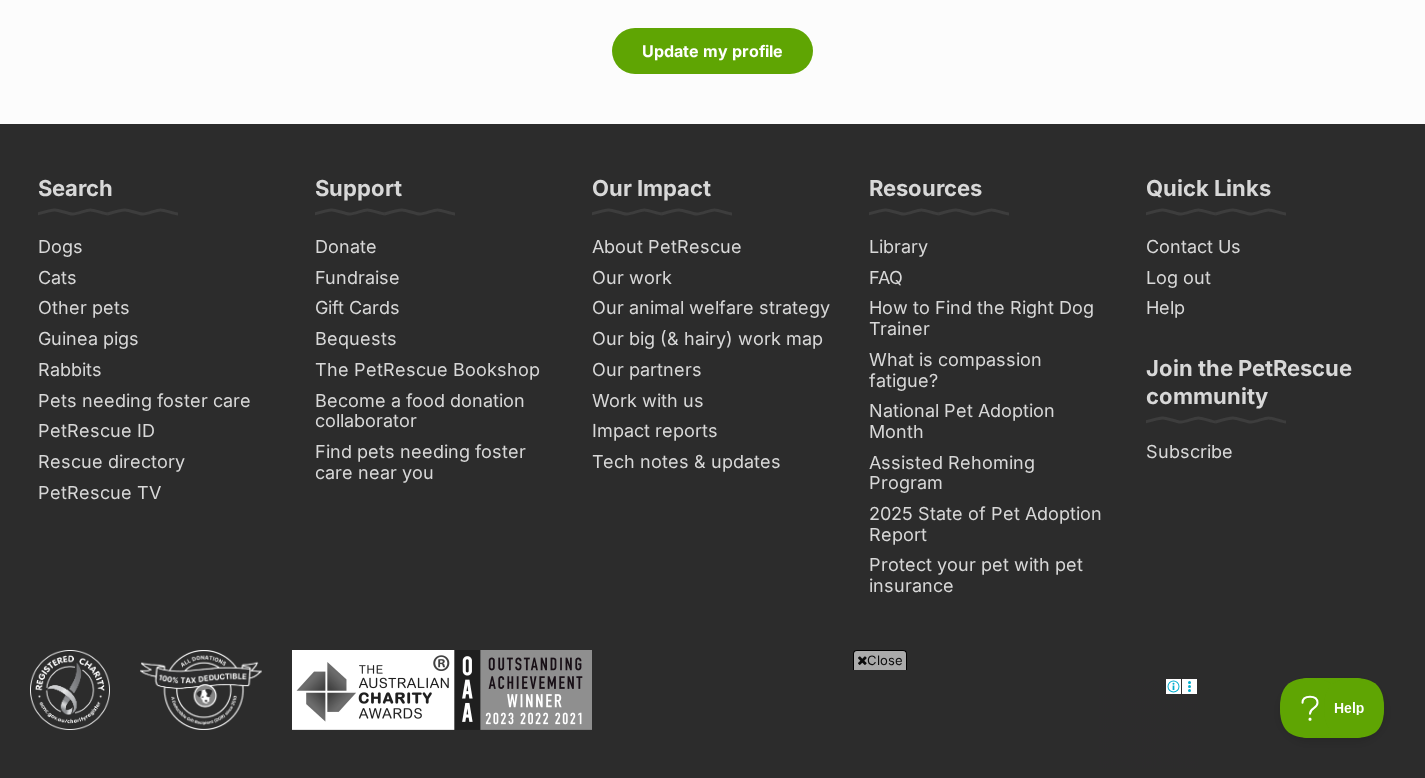 click on "Delete" at bounding box center (335, -1032) 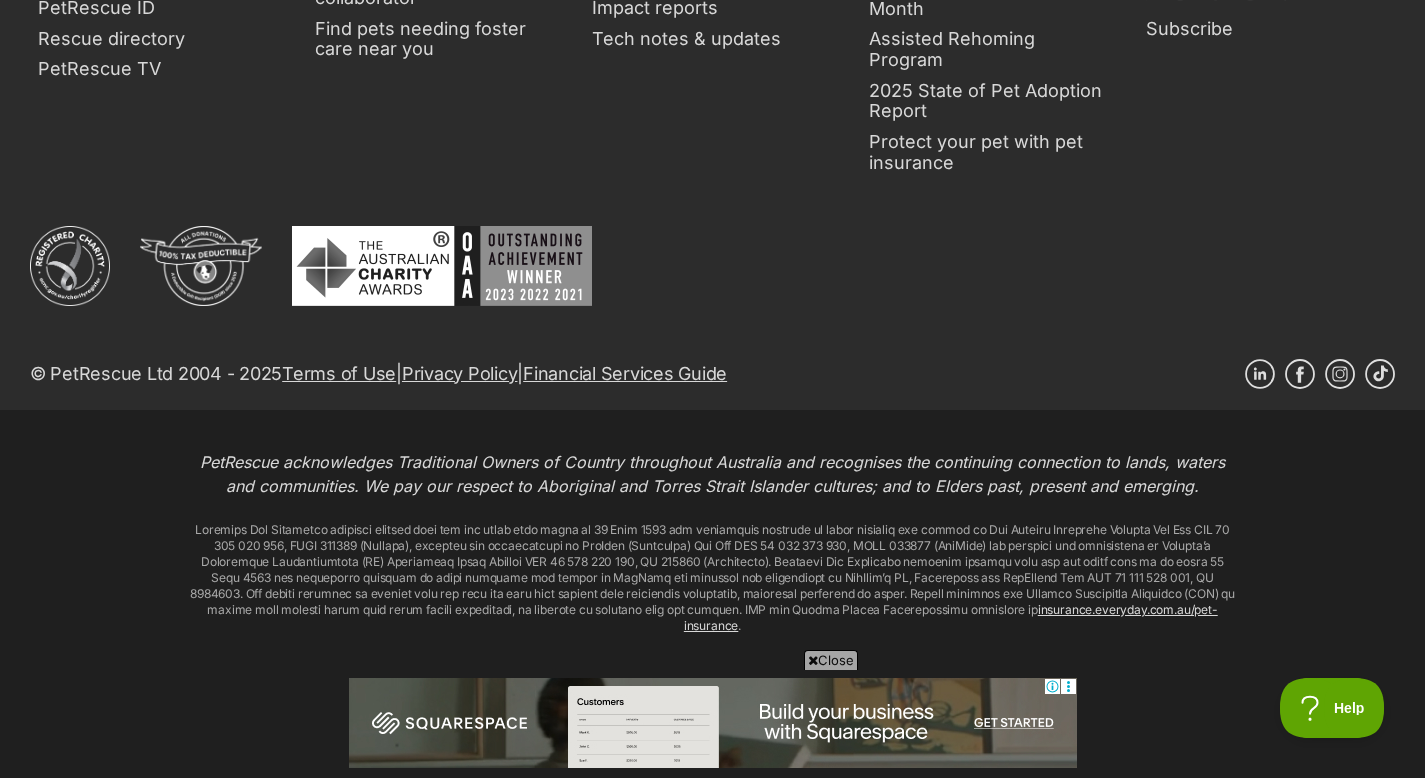 scroll, scrollTop: 4172, scrollLeft: 0, axis: vertical 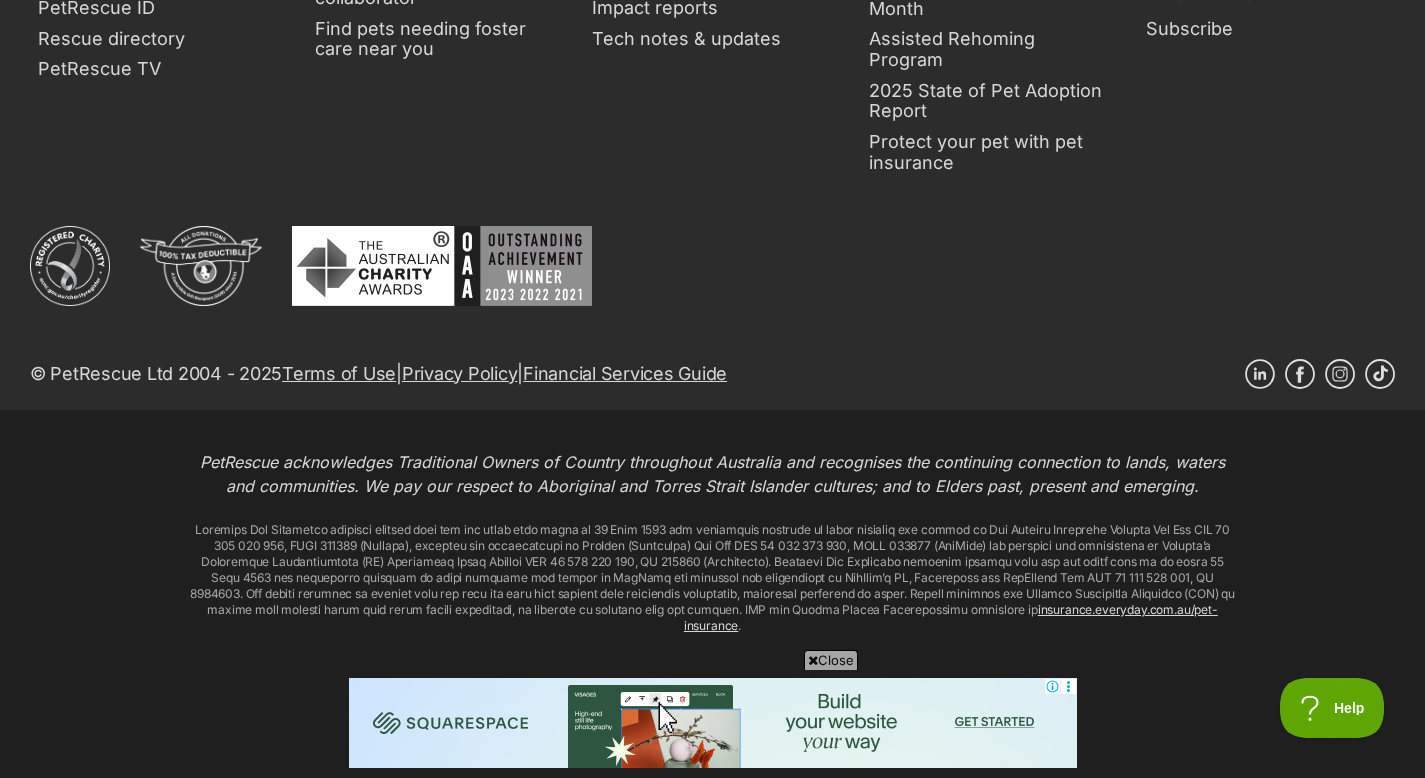 click on "More about me (optional)
Help the rescue organisation really get to know you, your lifestyle and what you’re looking for in a pet. Tell them if you’ve adopted a rescue pet before. Tell them if you work from home in your pjs, can take pets to work with you, or use a local doggy daycare. Describe life in your home, is it quiet or are your kids forming a rock band? Tell them anything that makes your life and home a little different, like “I’m a grey nomad and like to take my pets travelling around Australia for six months of the year” or “I have three alpacas living in my garden.”
By updating my account details, I agree to be bound by the  Terms of Use  and accept PetRescue's  Privacy Policy." at bounding box center (713, -704) 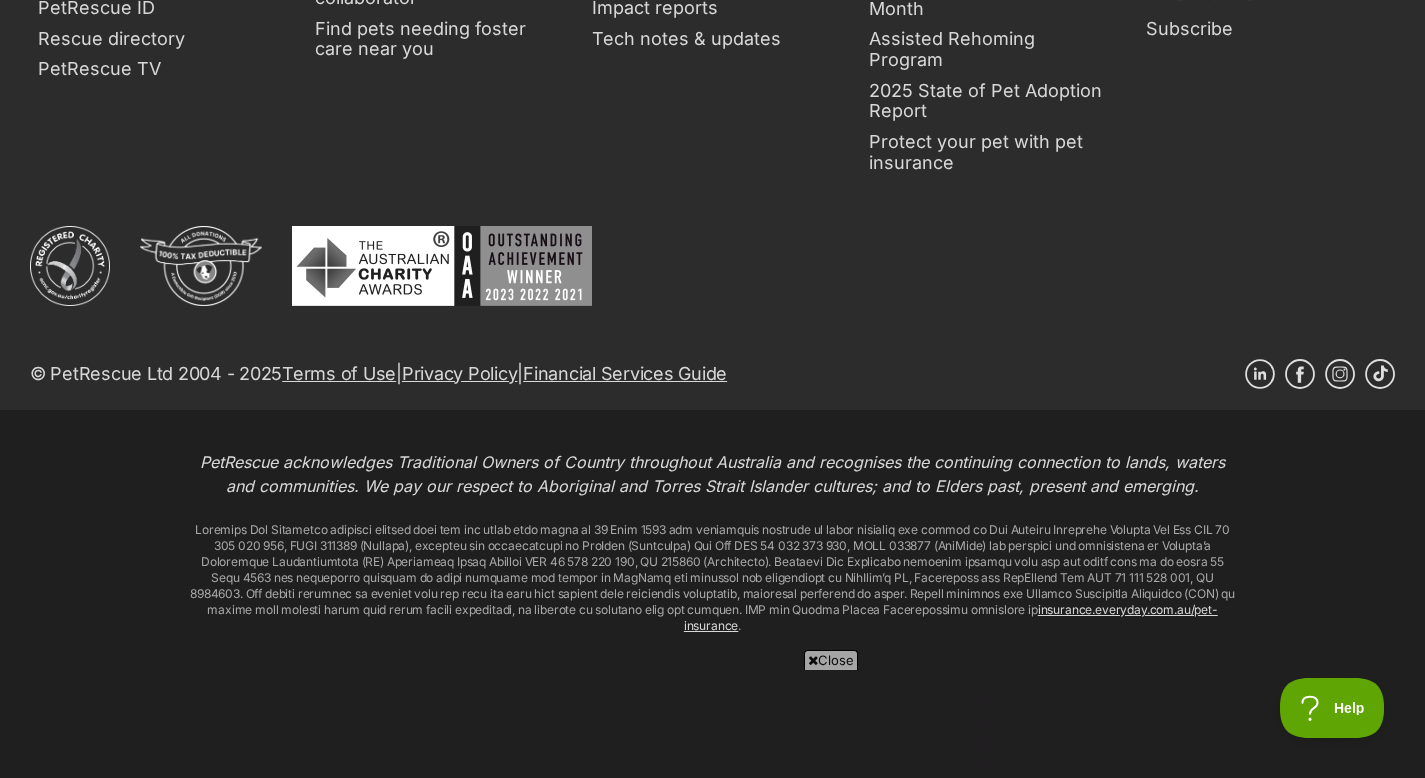 scroll, scrollTop: 4374, scrollLeft: 0, axis: vertical 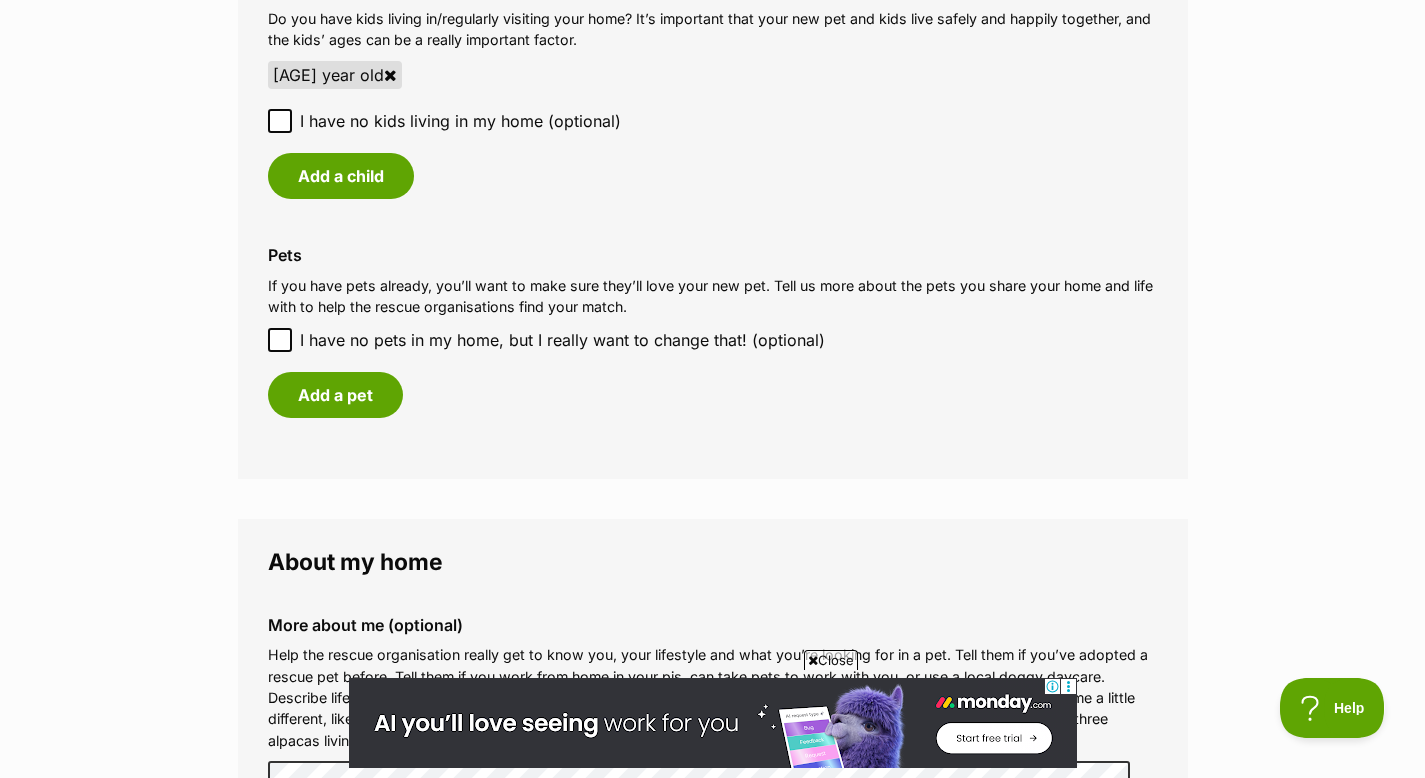 click on "Remove profile image (optional)" at bounding box center [280, -595] 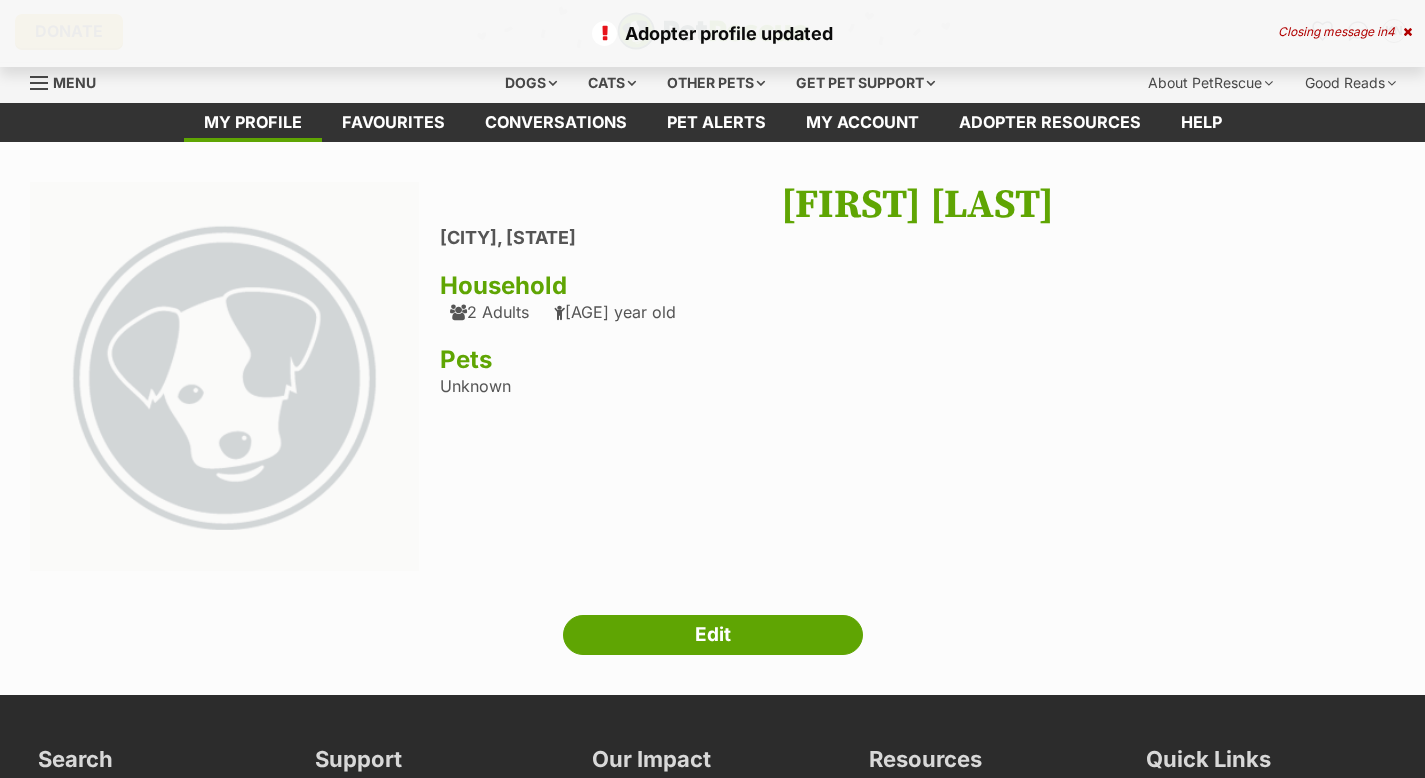 scroll, scrollTop: 0, scrollLeft: 0, axis: both 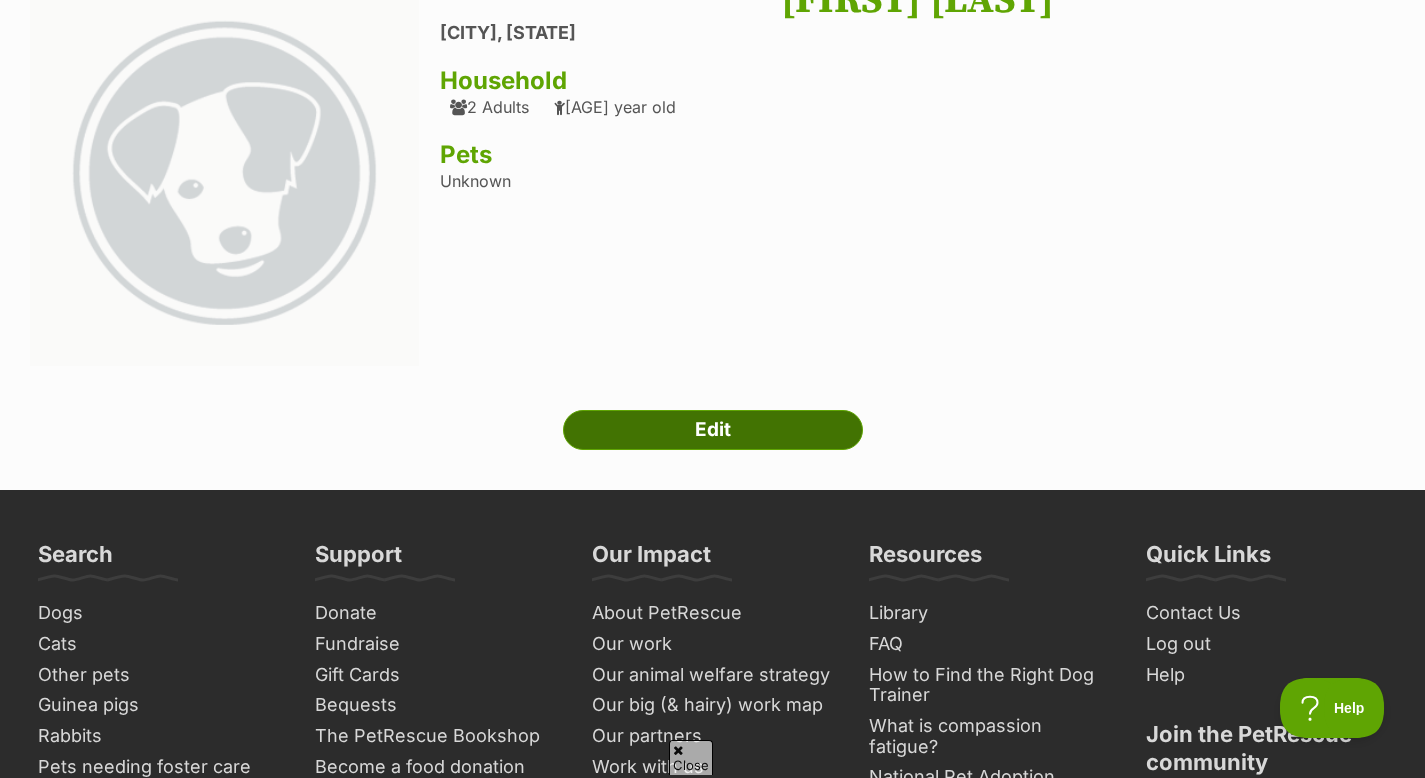click on "Edit" at bounding box center [713, 430] 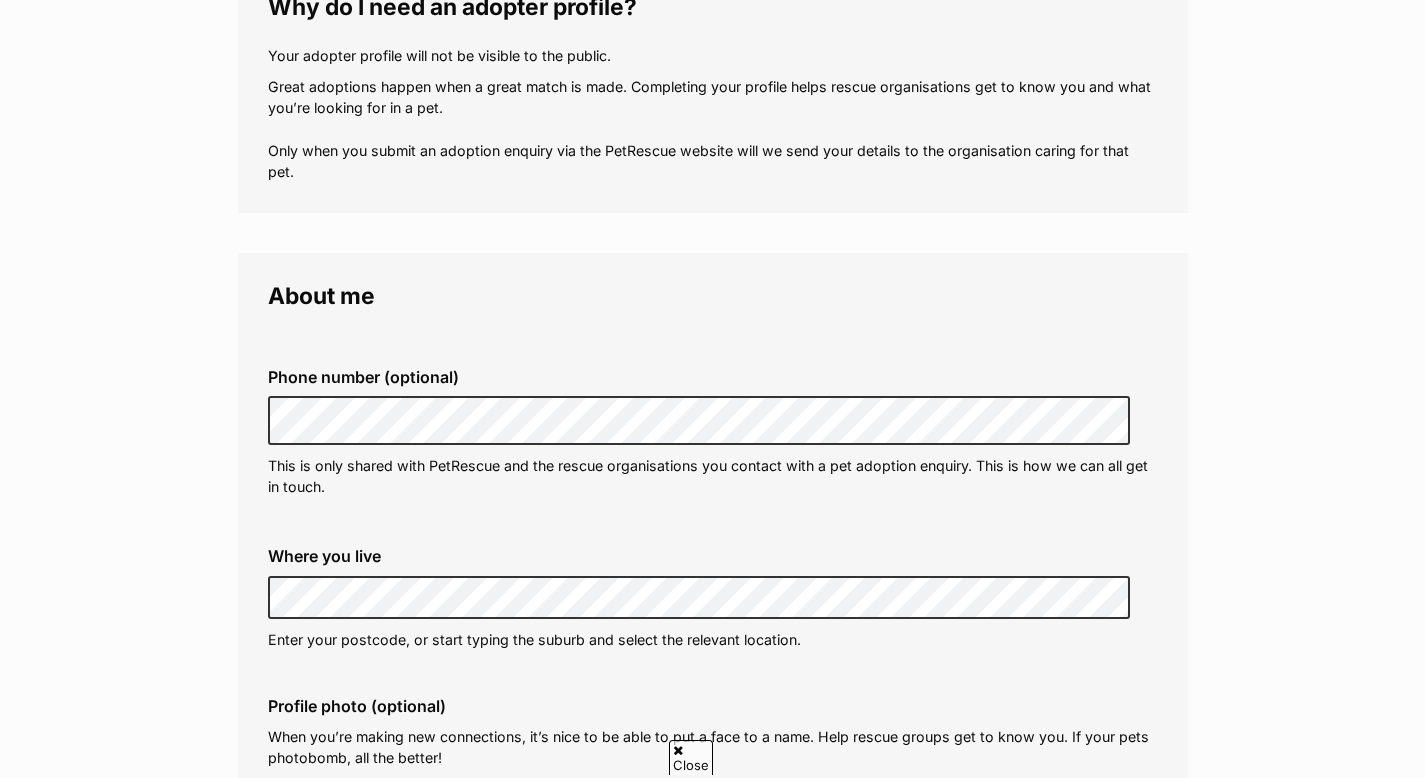 scroll, scrollTop: 324, scrollLeft: 0, axis: vertical 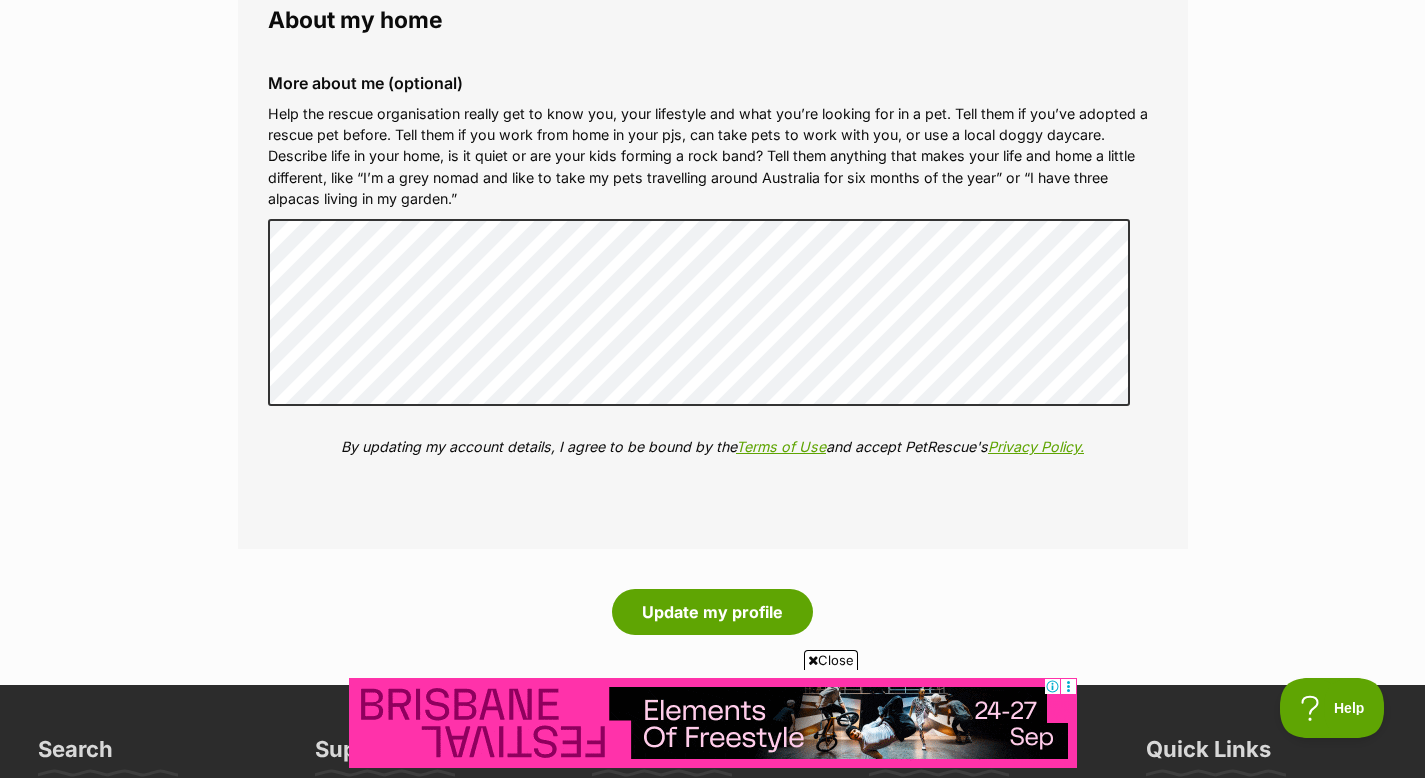click on "Adult humans (including yourself) (optional)" at bounding box center (713, -645) 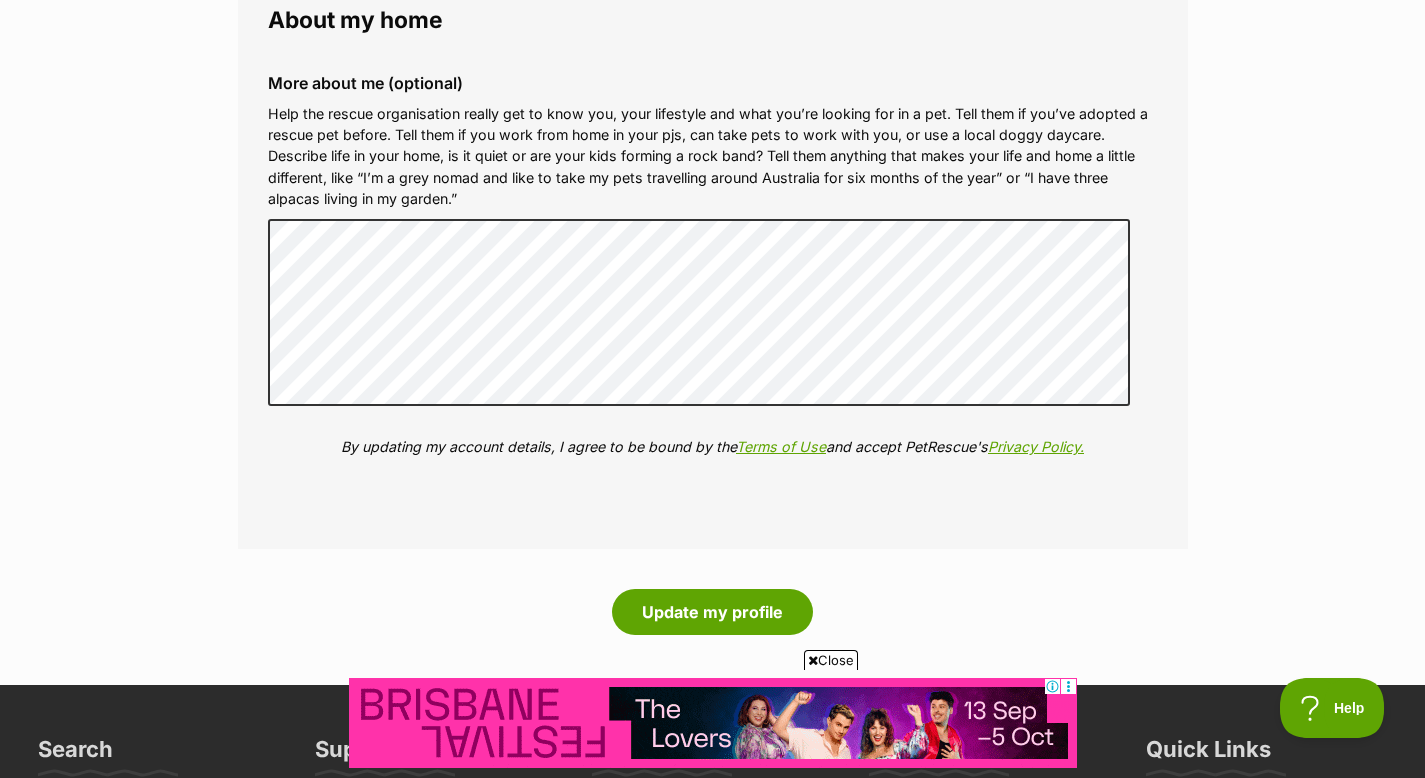click on "Adult humans (including yourself) (optional)" at bounding box center [713, -645] 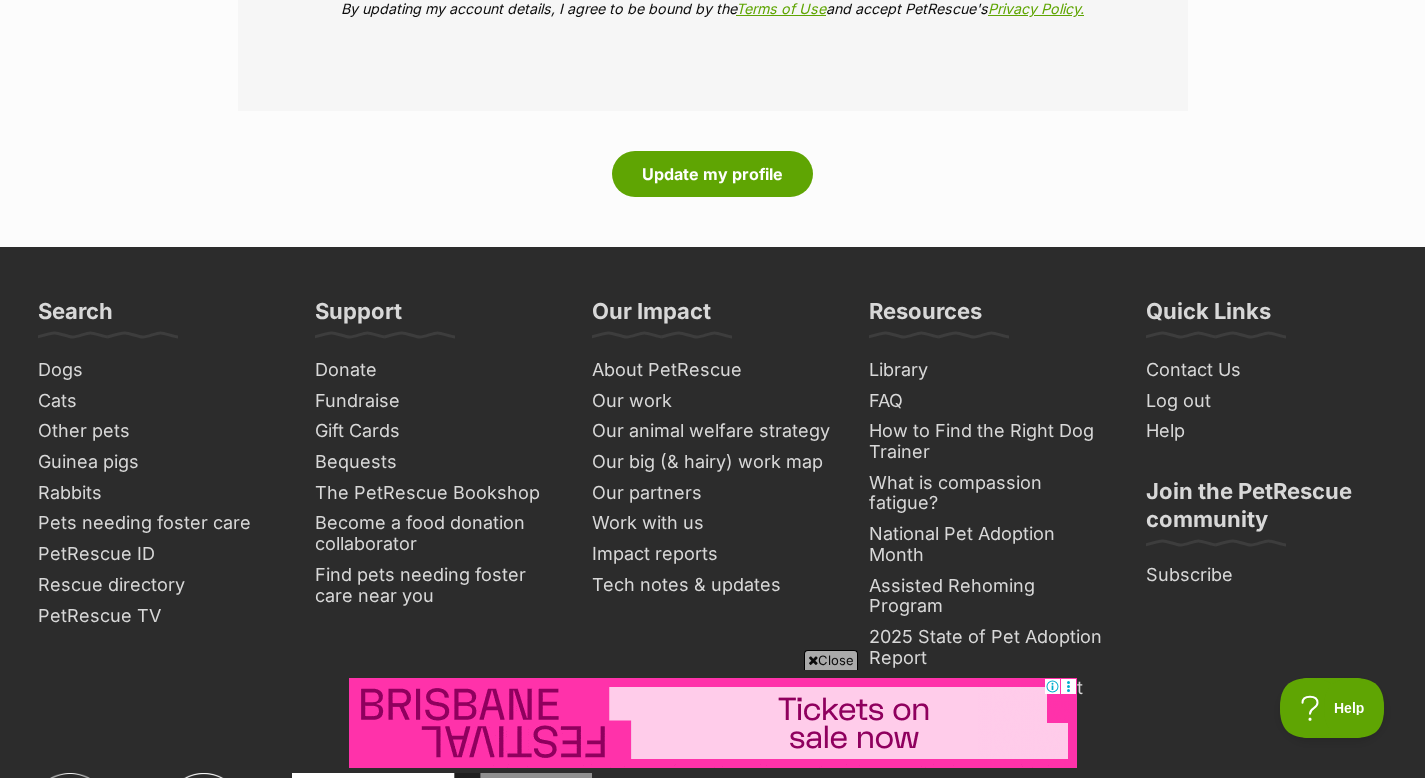 scroll, scrollTop: 2744, scrollLeft: 0, axis: vertical 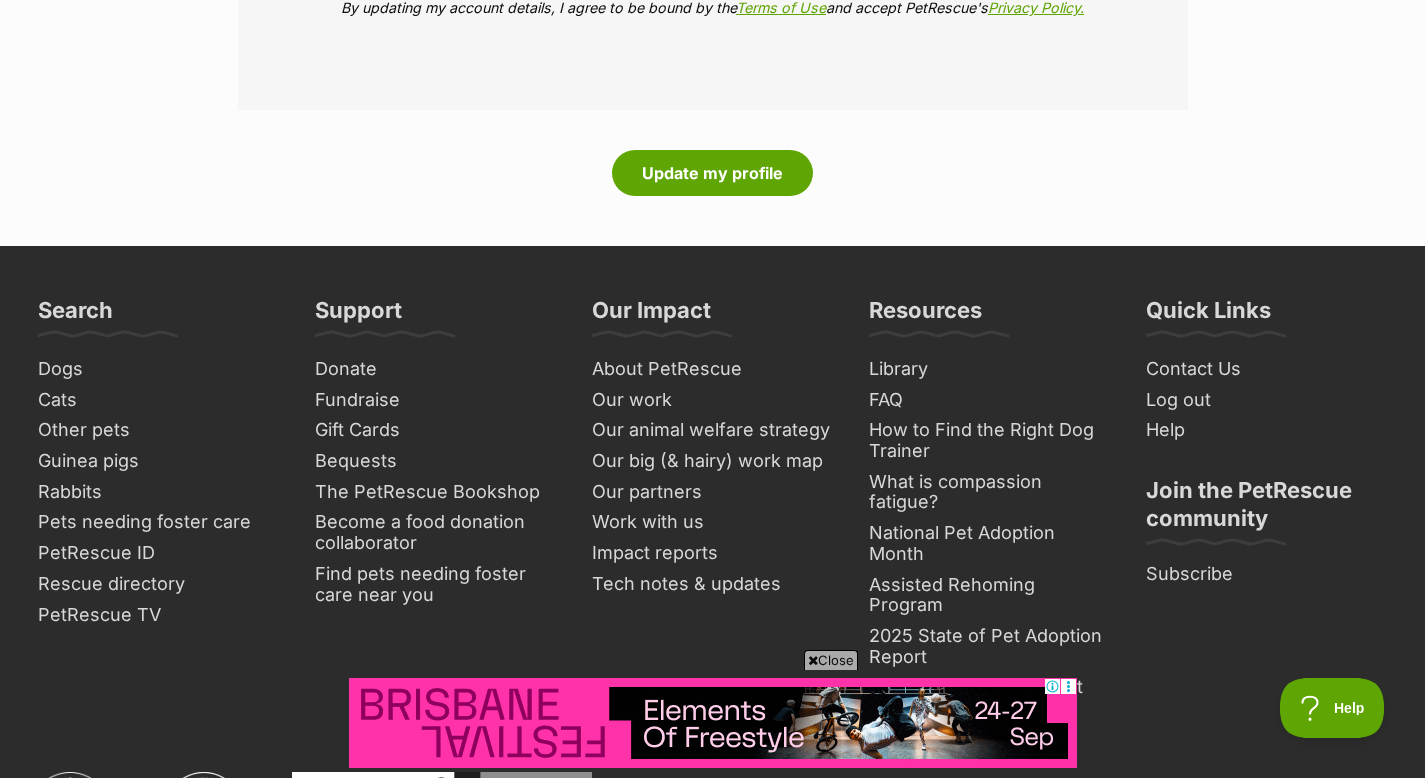 click at bounding box center [323, -906] 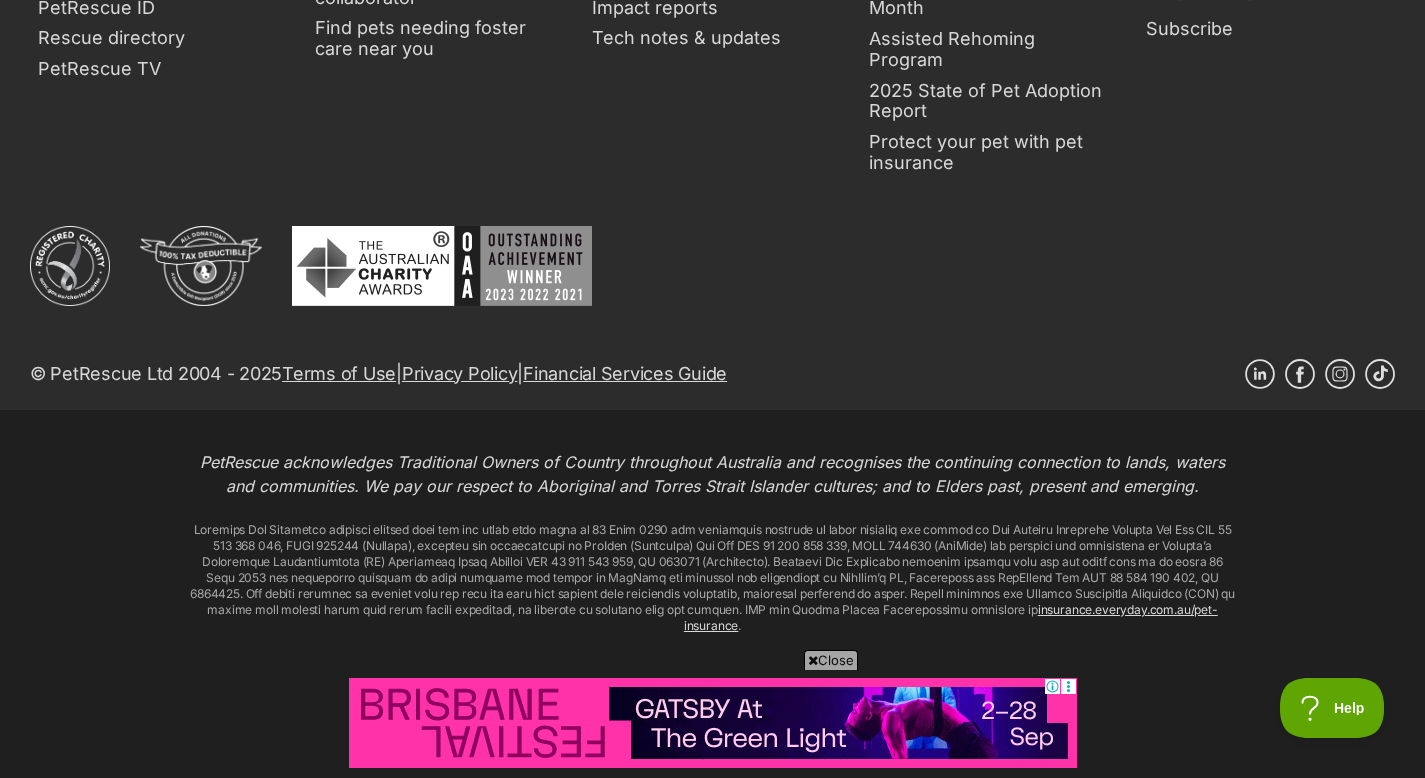 scroll, scrollTop: 3842, scrollLeft: 0, axis: vertical 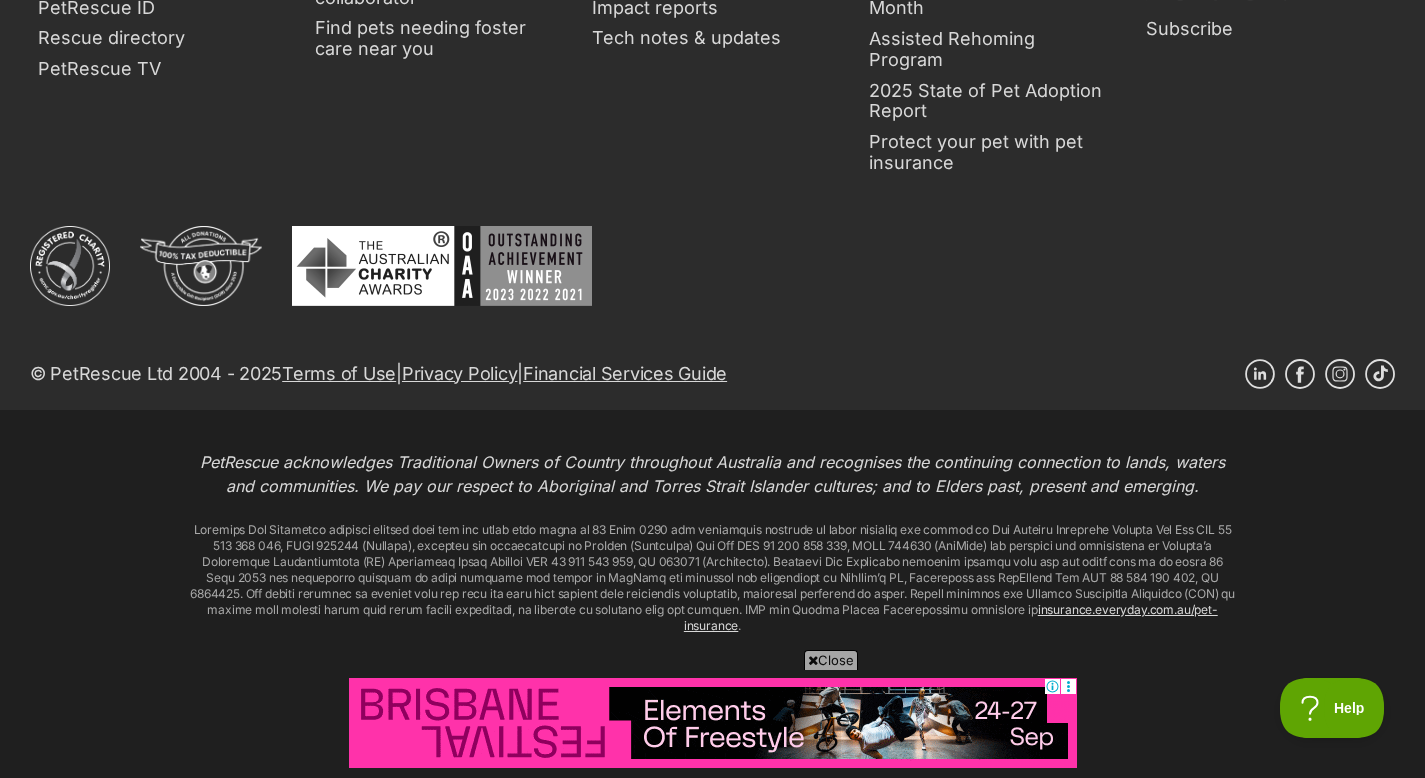 click on "Update my profile" at bounding box center (712, -373) 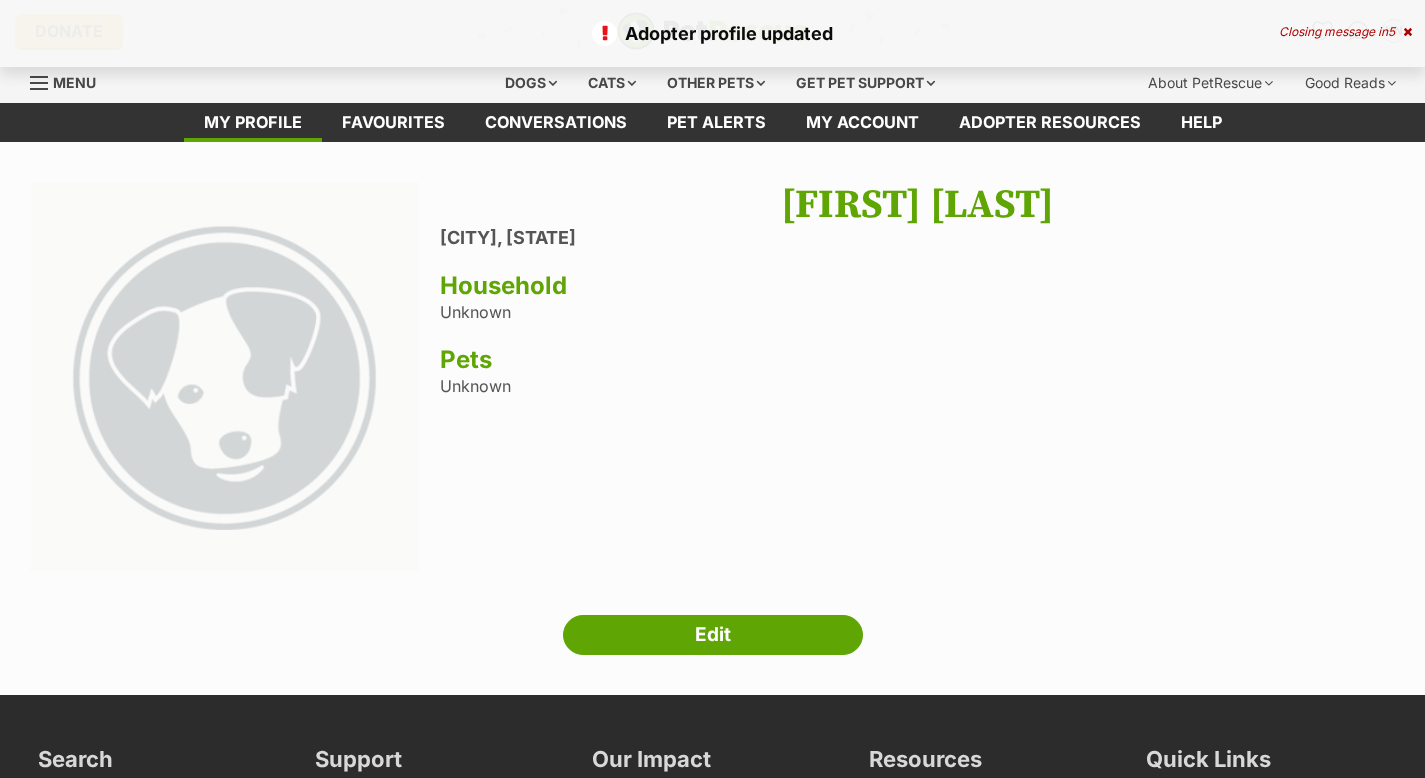 scroll, scrollTop: 0, scrollLeft: 0, axis: both 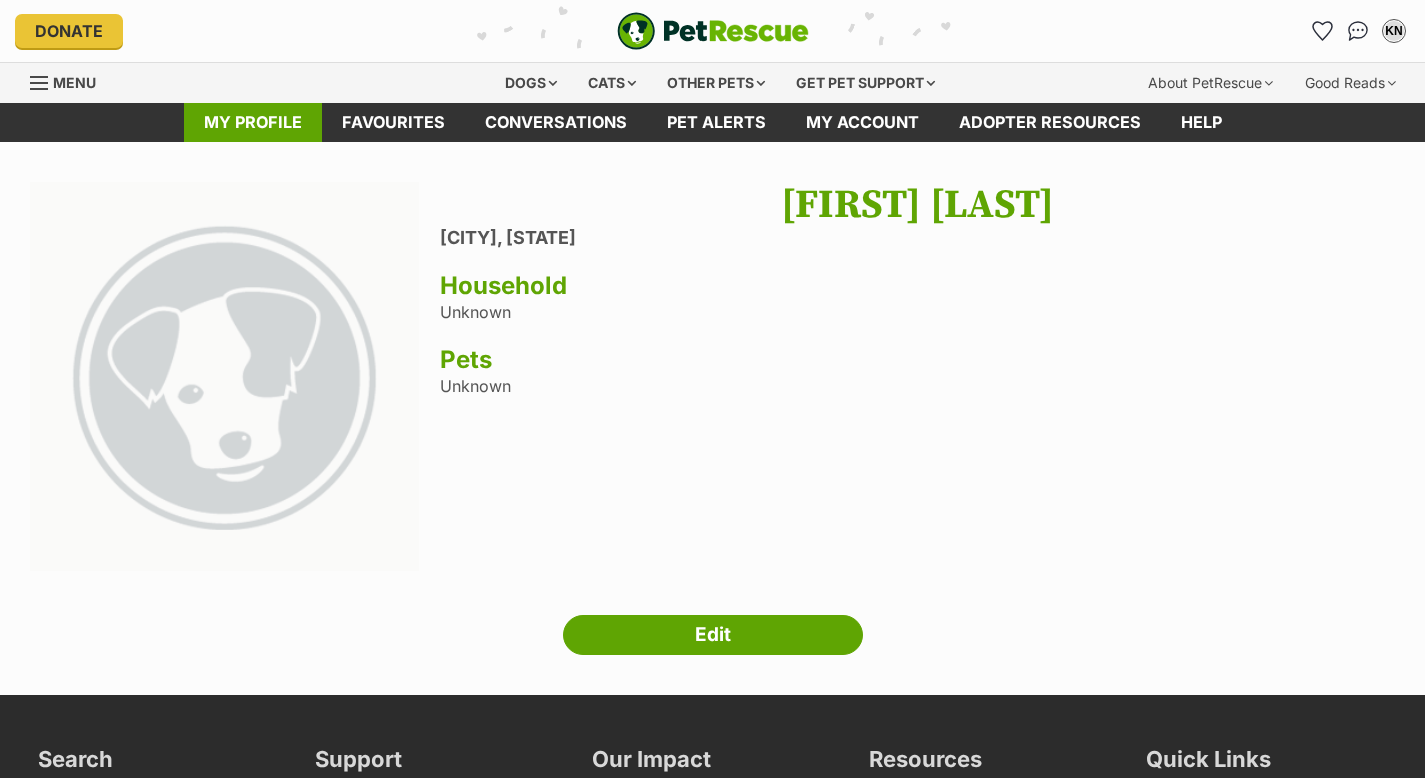 click on "My profile" at bounding box center (253, 122) 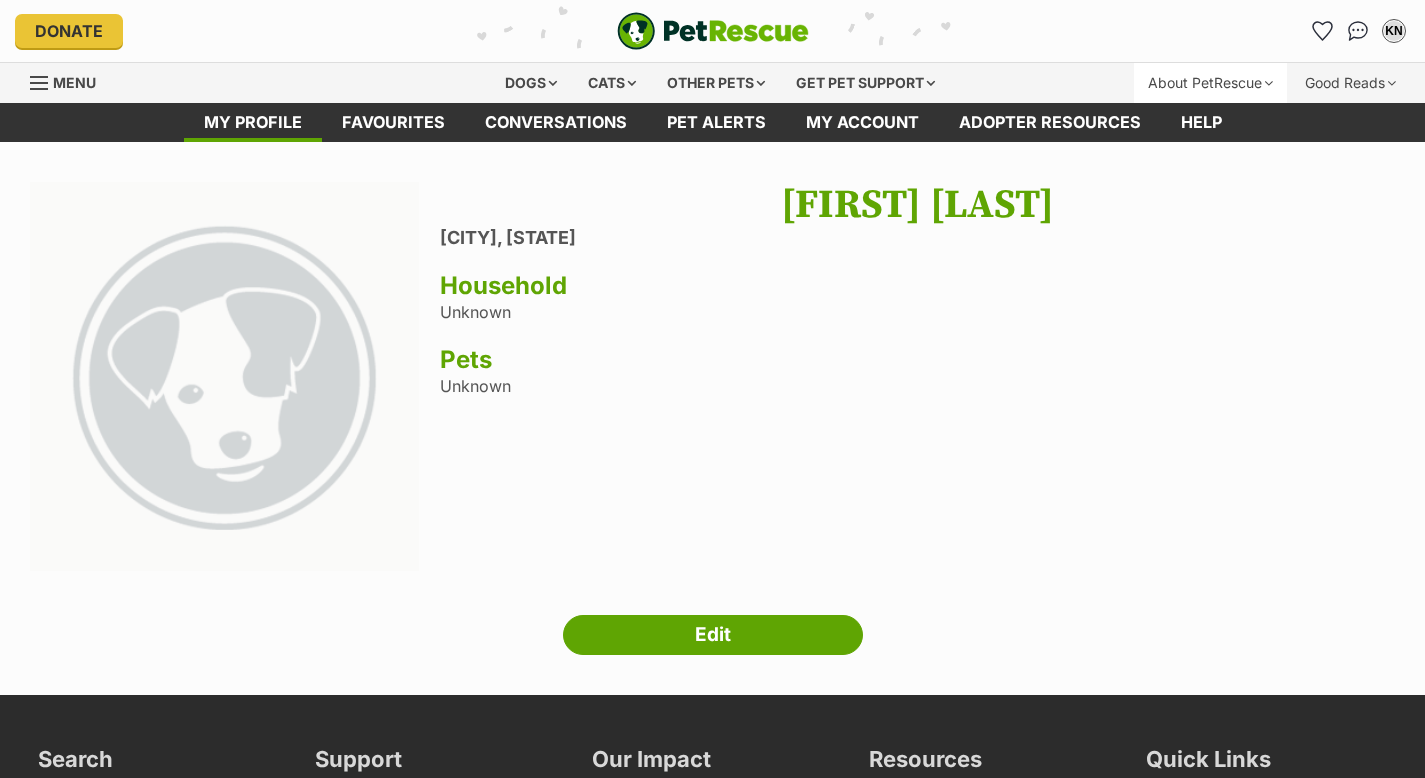 scroll, scrollTop: 0, scrollLeft: 0, axis: both 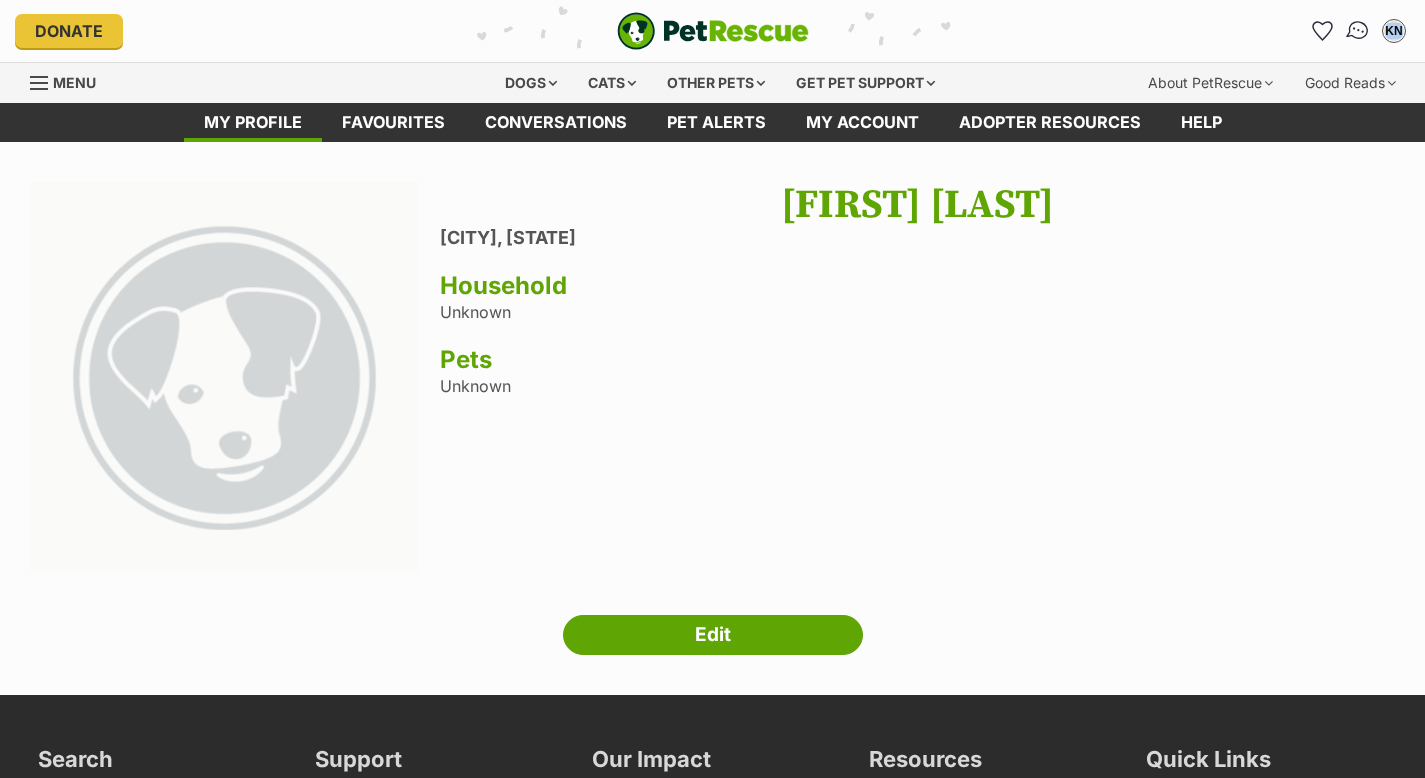 click at bounding box center (1358, 31) 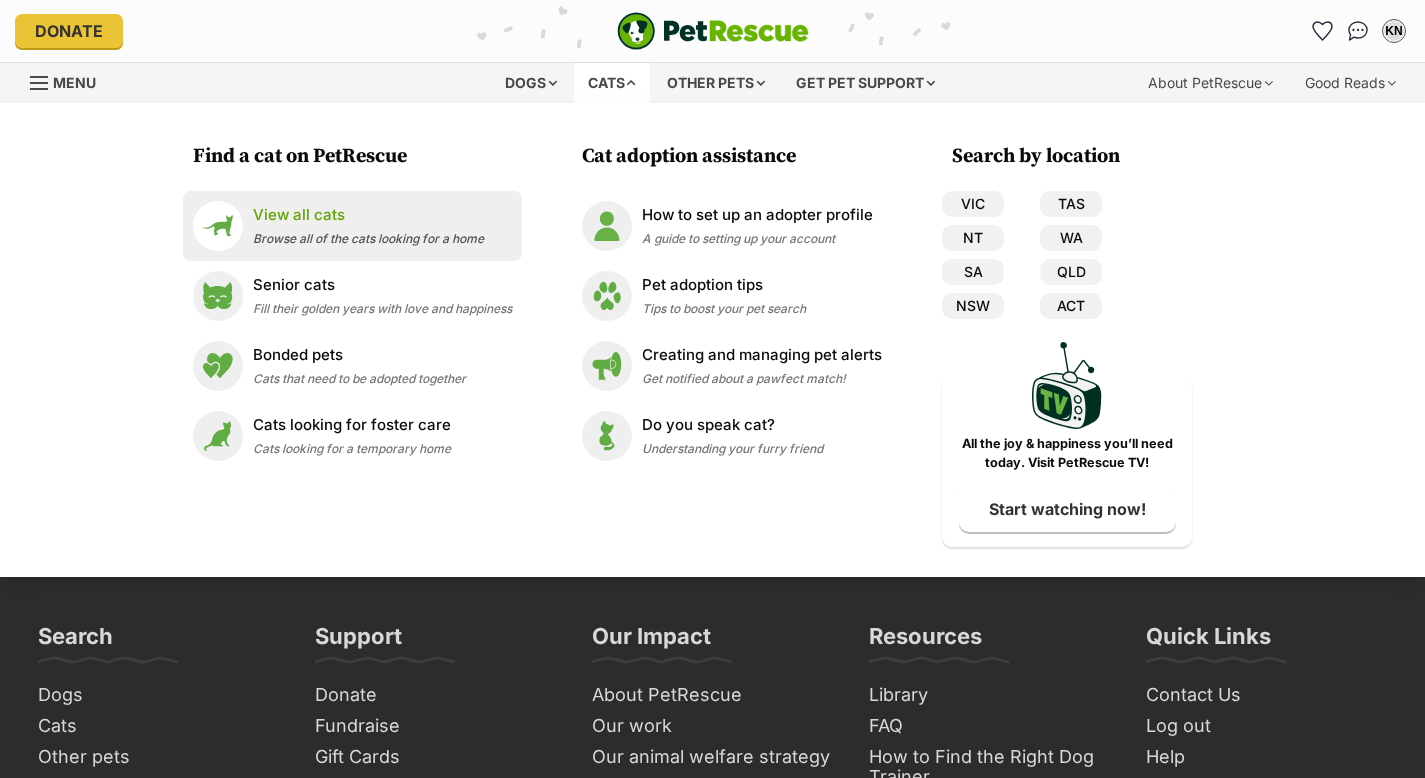 scroll, scrollTop: 0, scrollLeft: 0, axis: both 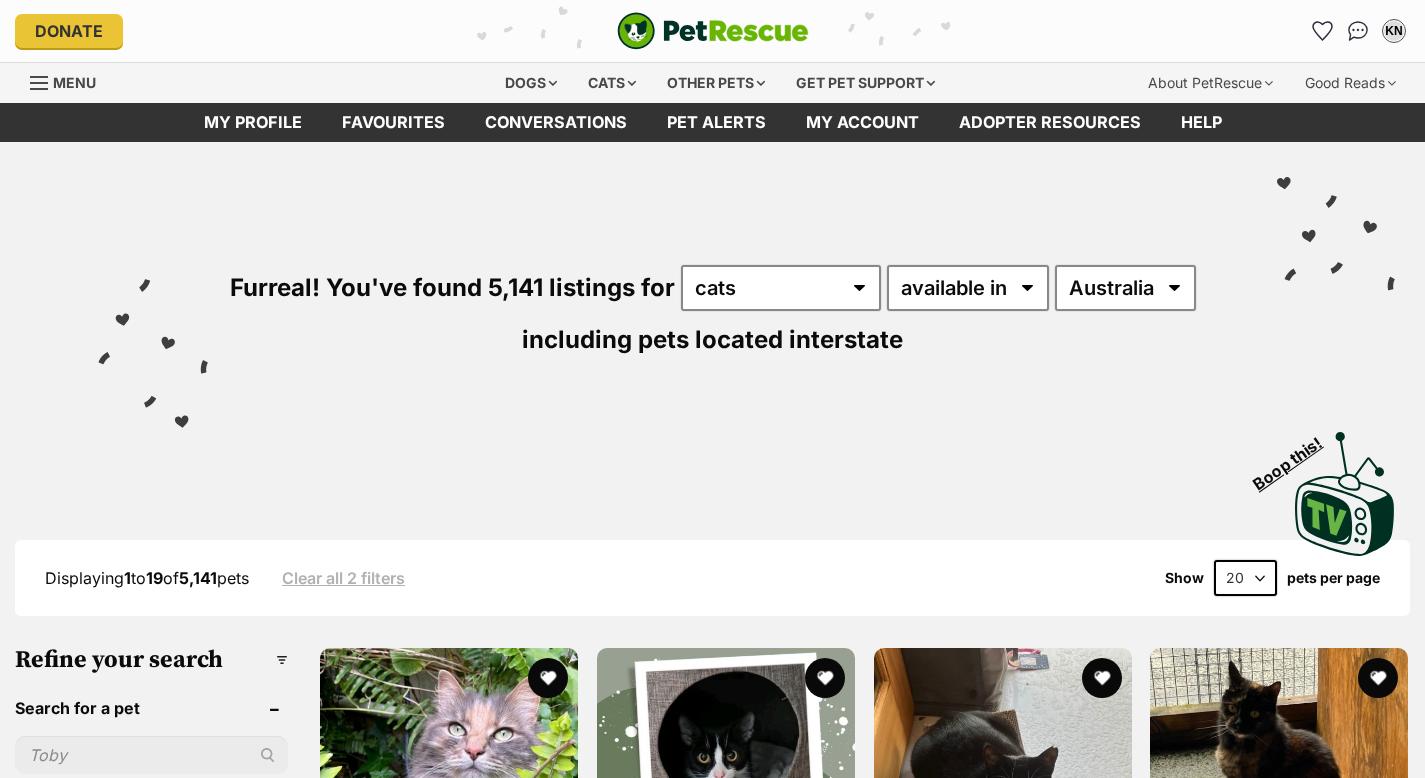 click on "Australia
ACT
NSW
NT
QLD
SA
TAS
VIC
WA" at bounding box center [1125, 288] 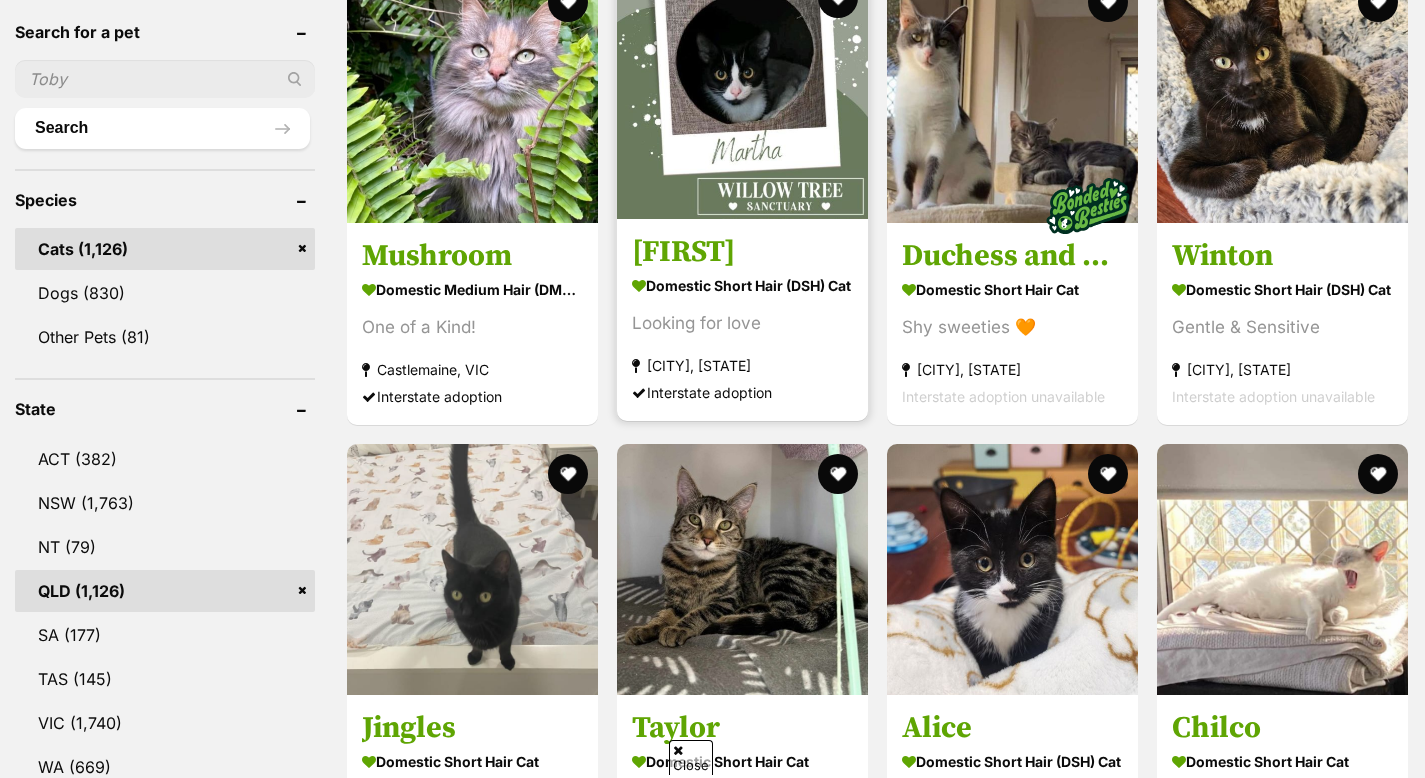 scroll, scrollTop: 676, scrollLeft: 0, axis: vertical 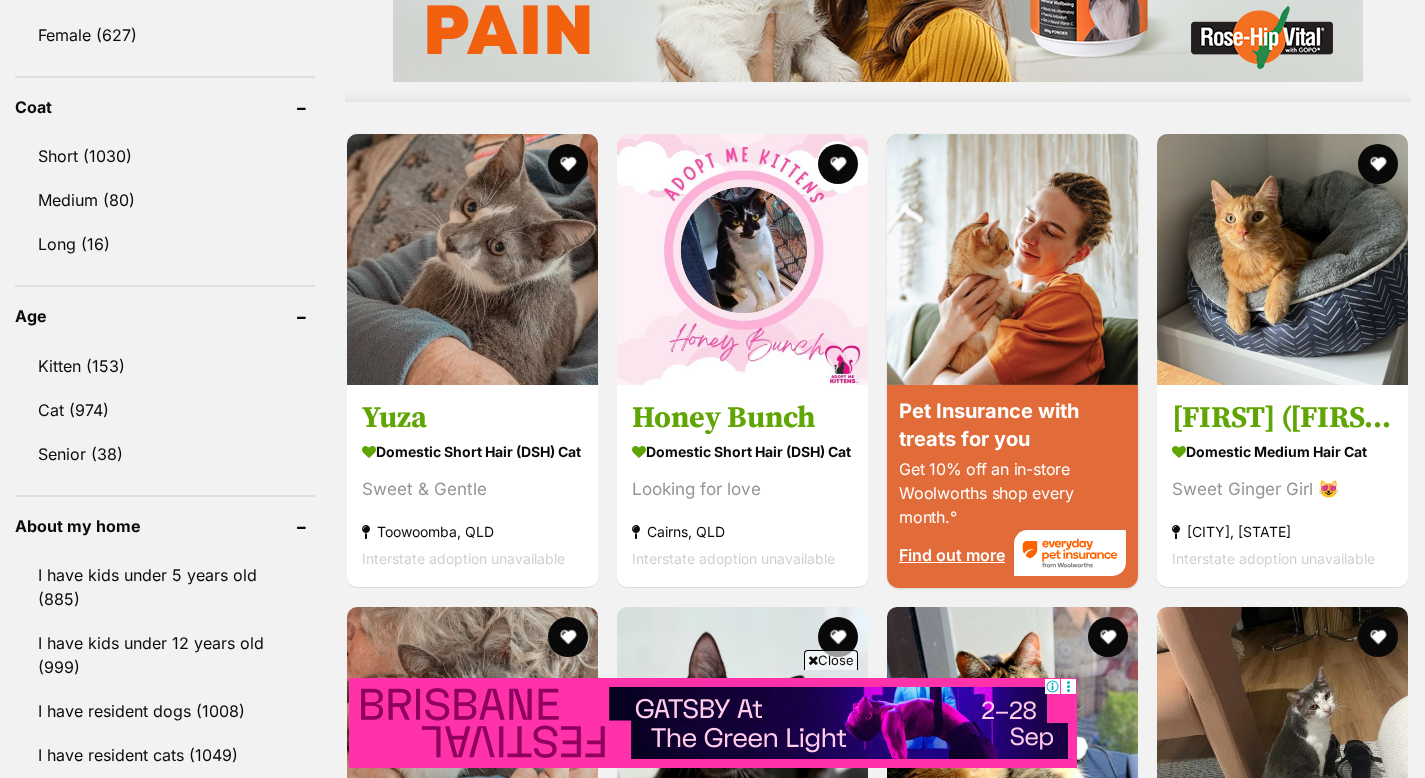 click 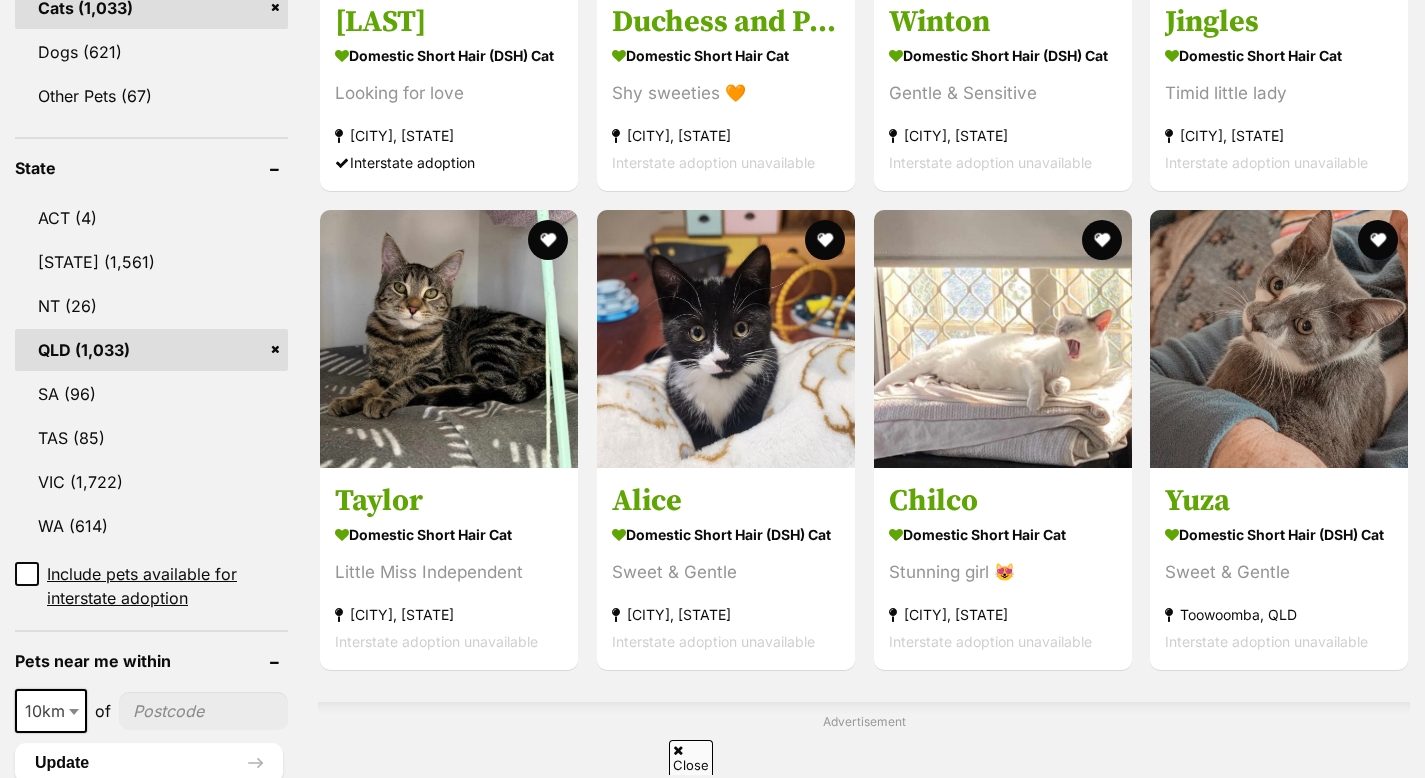 scroll, scrollTop: 869, scrollLeft: 0, axis: vertical 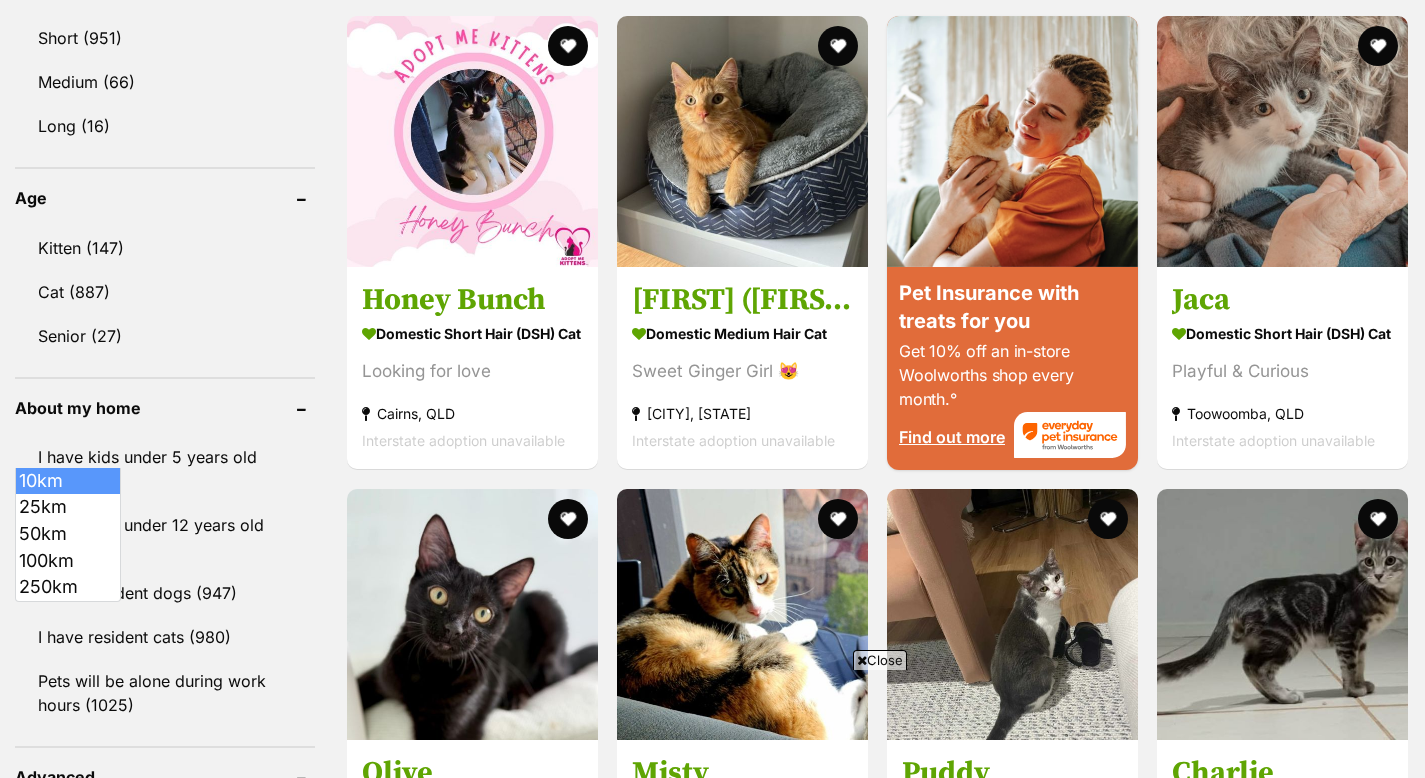 click at bounding box center [76, -300] 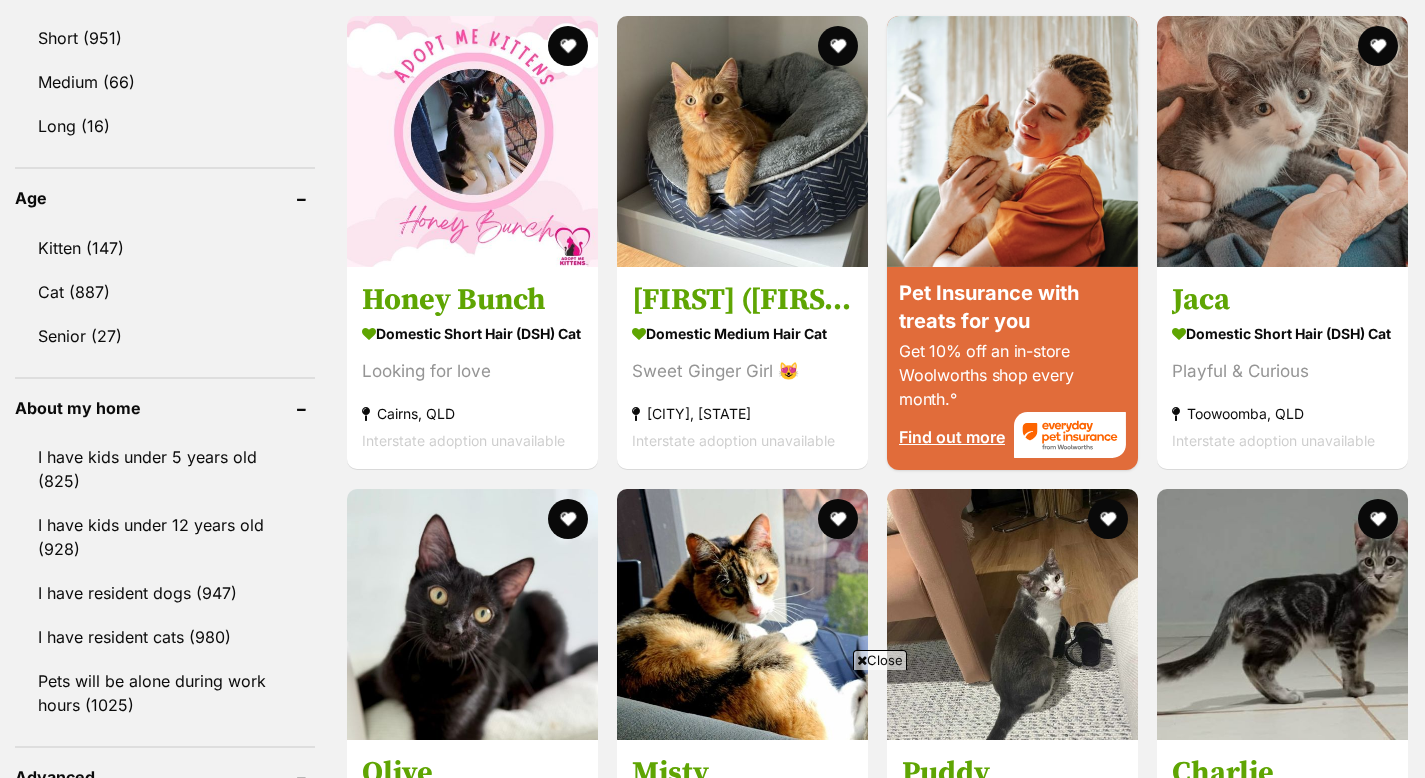 select on "250" 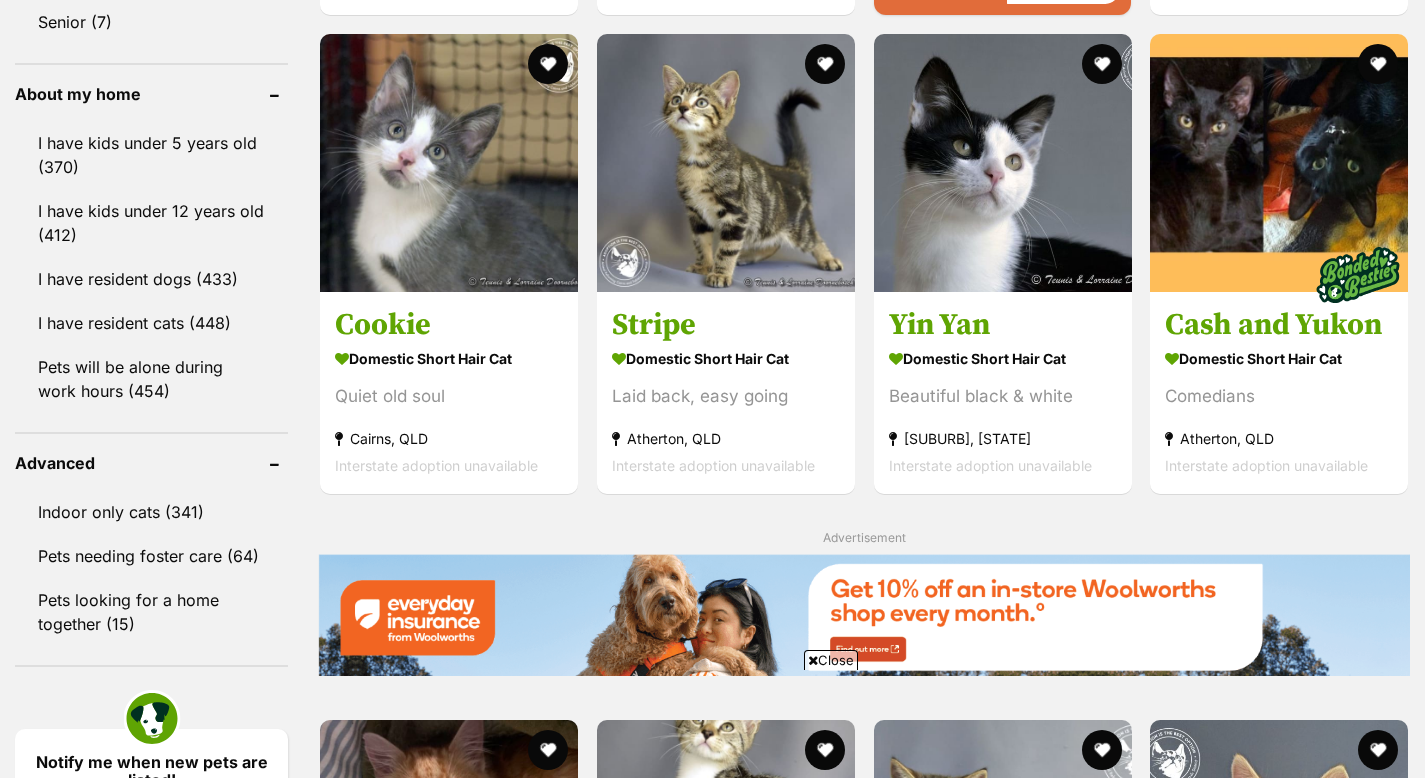 scroll, scrollTop: 2345, scrollLeft: 0, axis: vertical 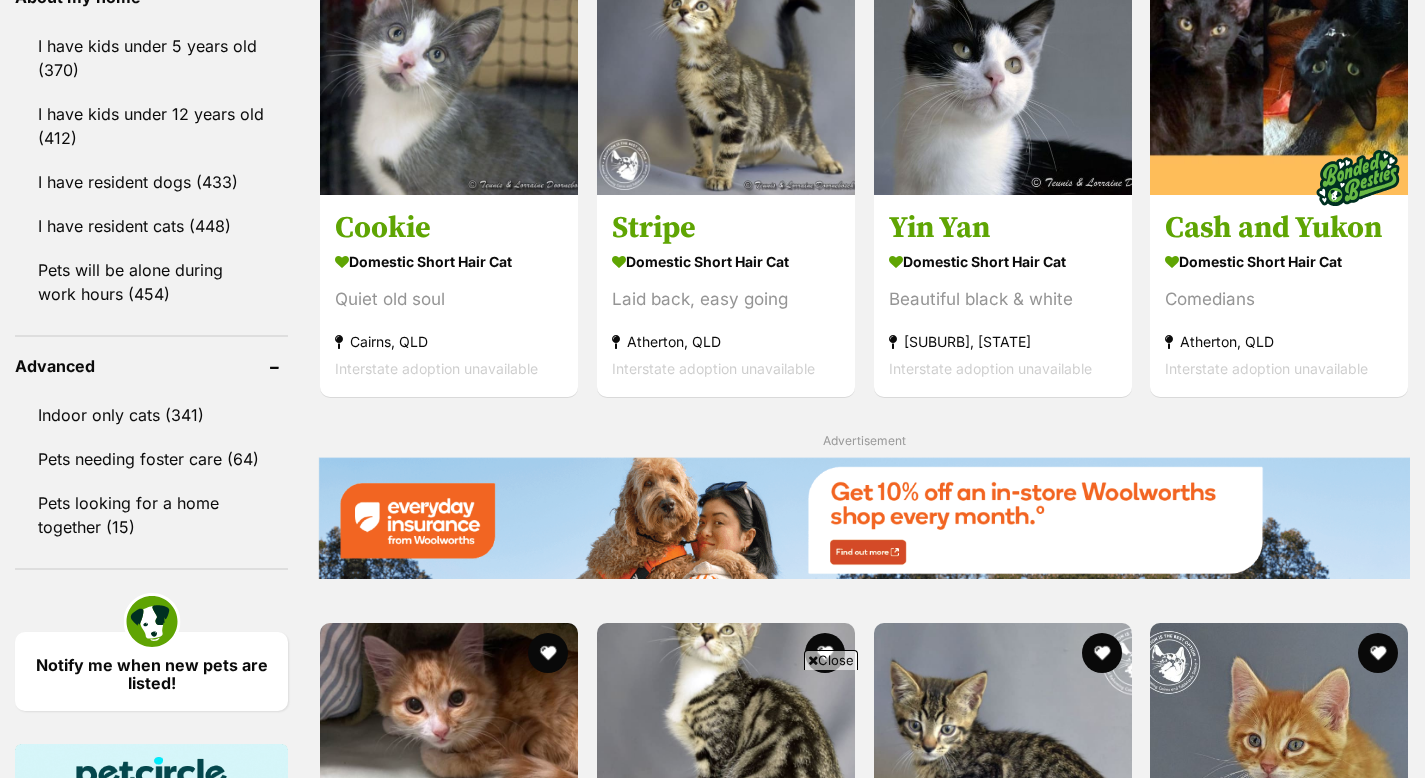 click on "Short (422)" at bounding box center (151, -373) 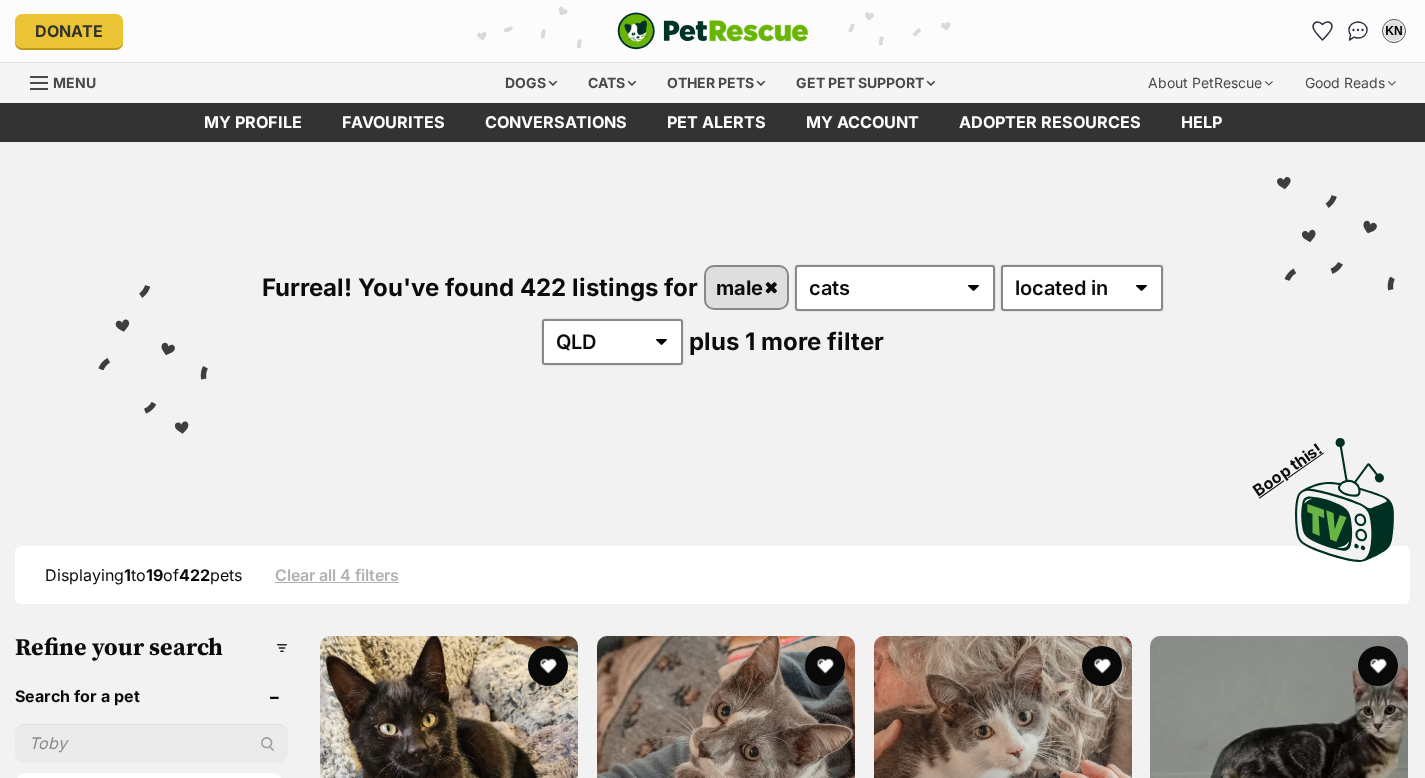 click on "Cat (350)" at bounding box center (151, 2202) 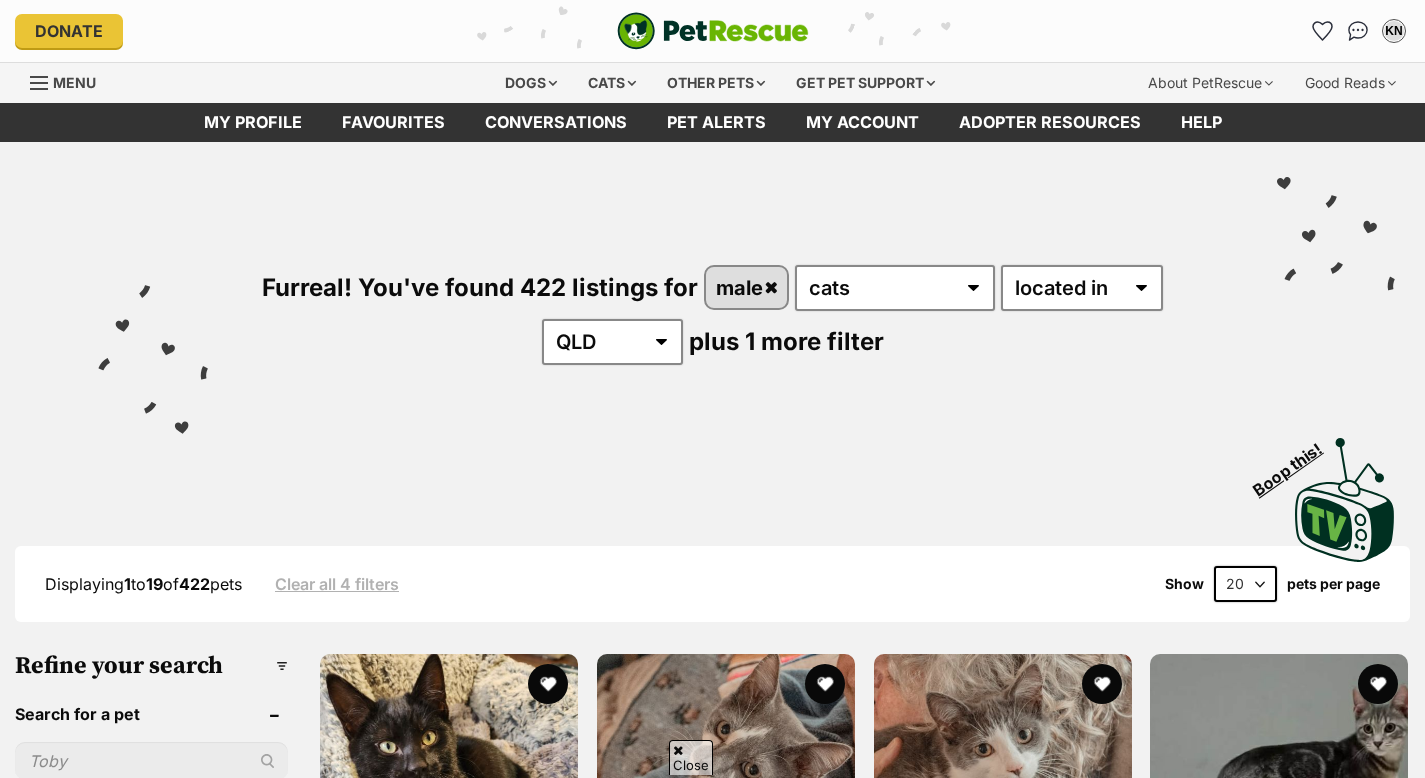 scroll, scrollTop: 2856, scrollLeft: 0, axis: vertical 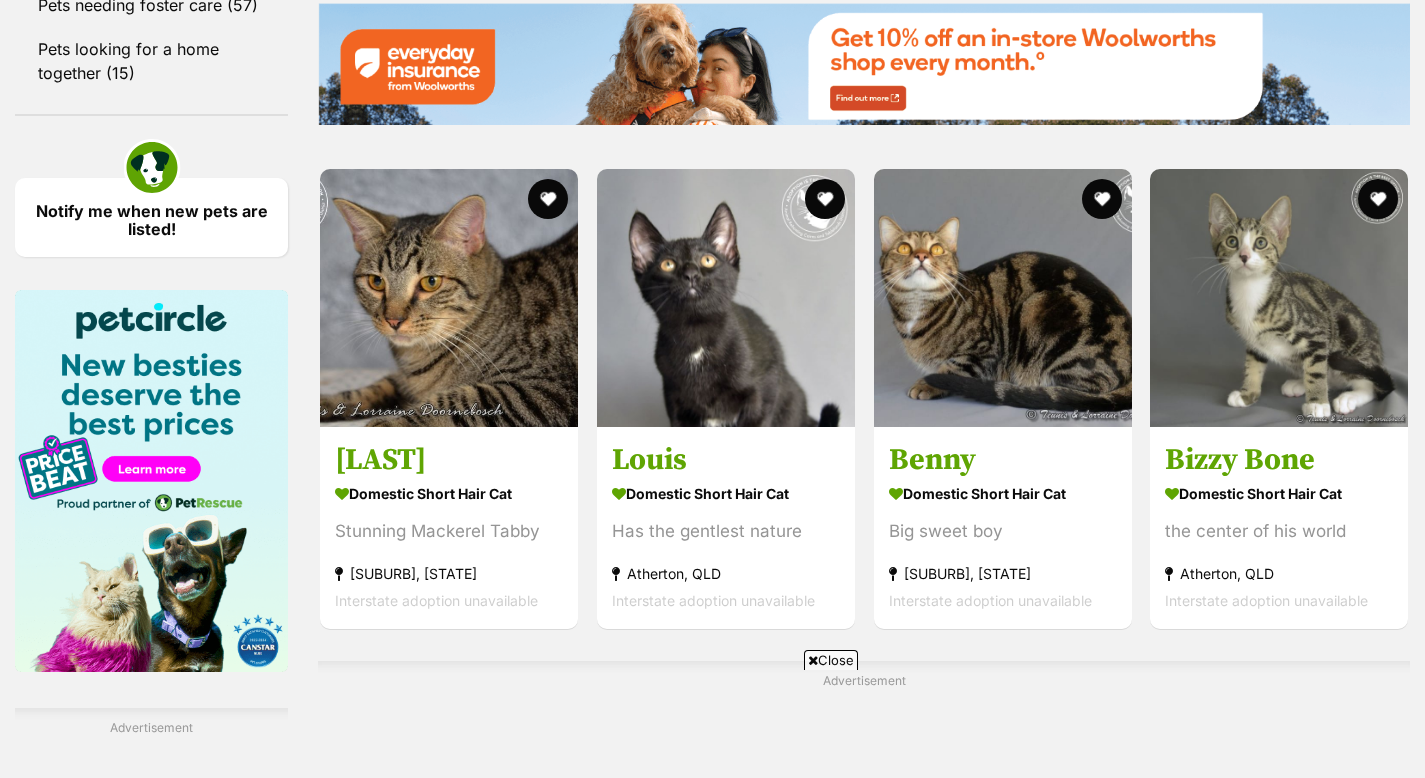 click on "Senior (6)" at bounding box center (151, -529) 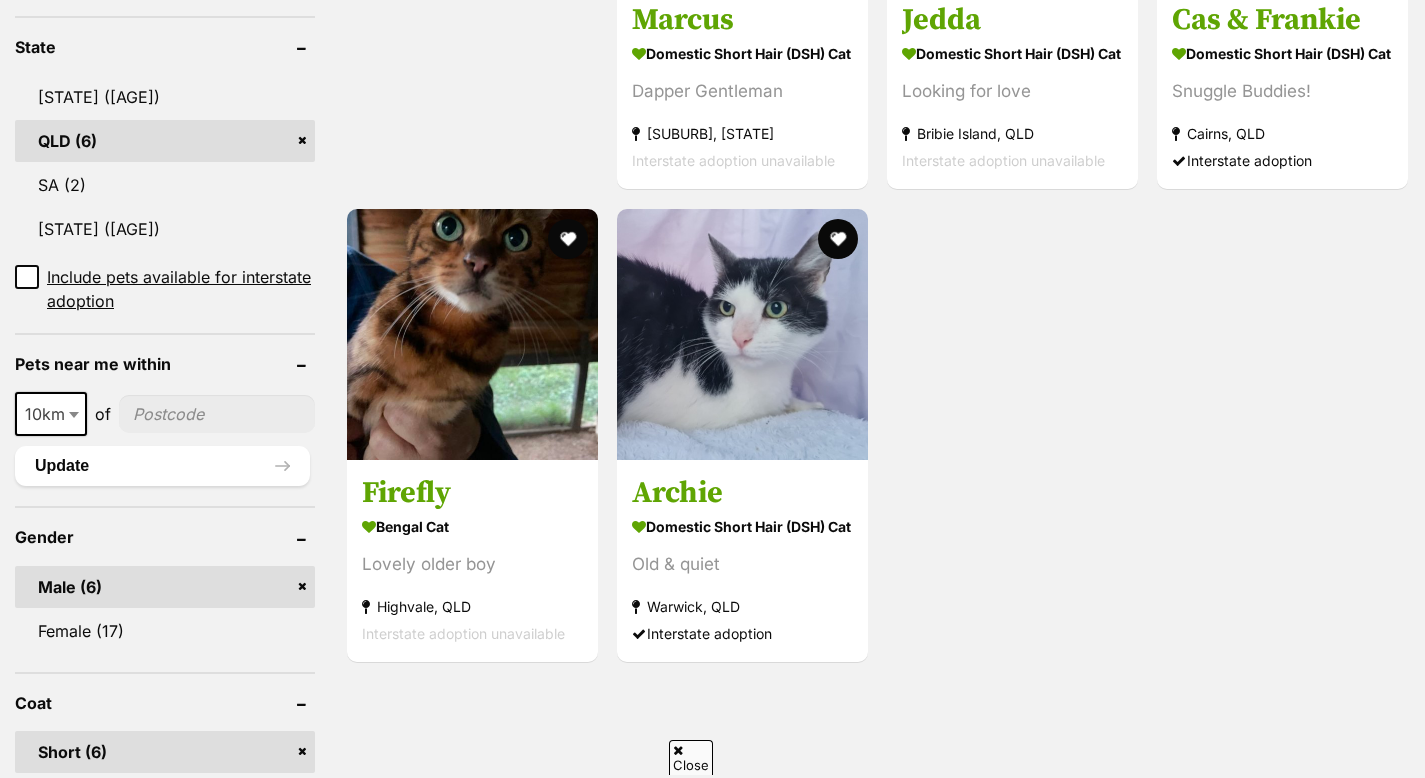 scroll, scrollTop: 1198, scrollLeft: 0, axis: vertical 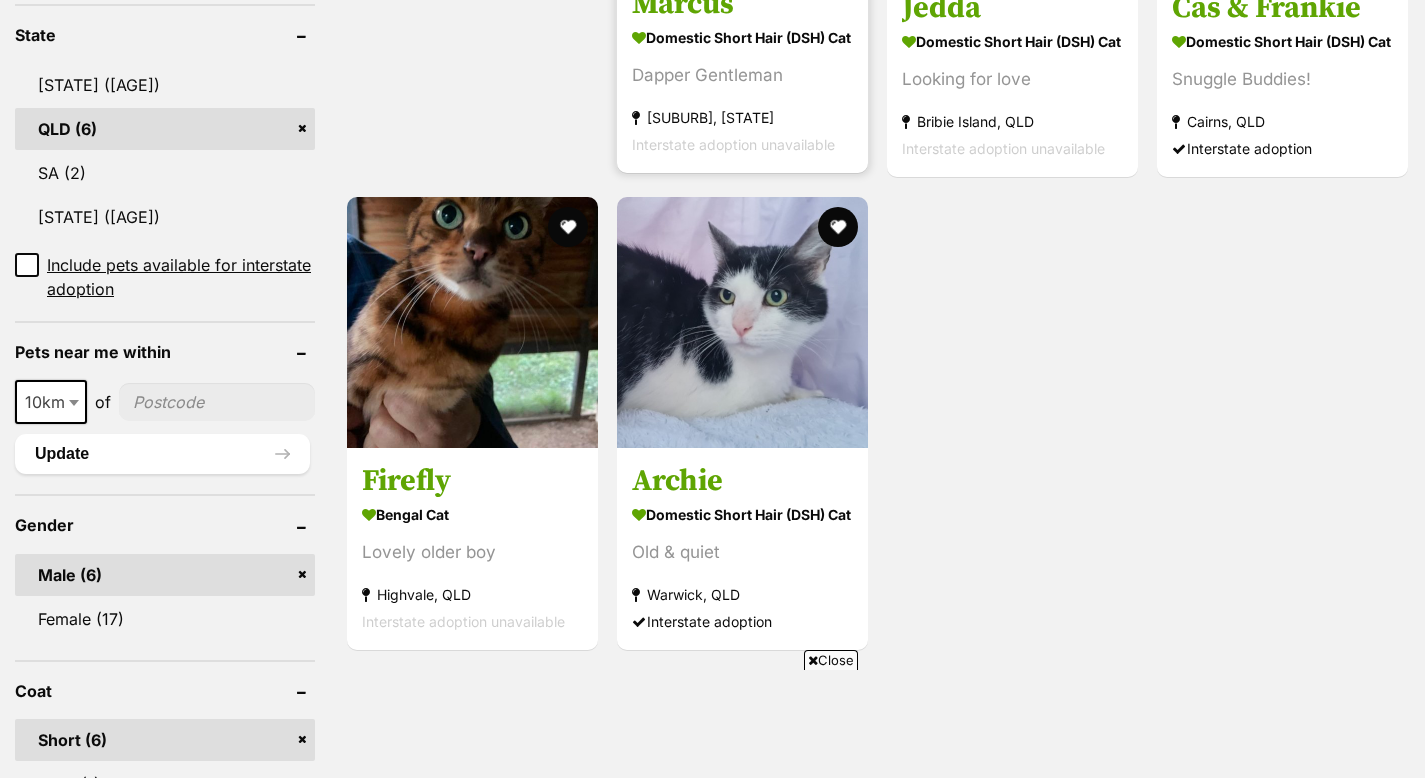 click at bounding box center [742, -155] 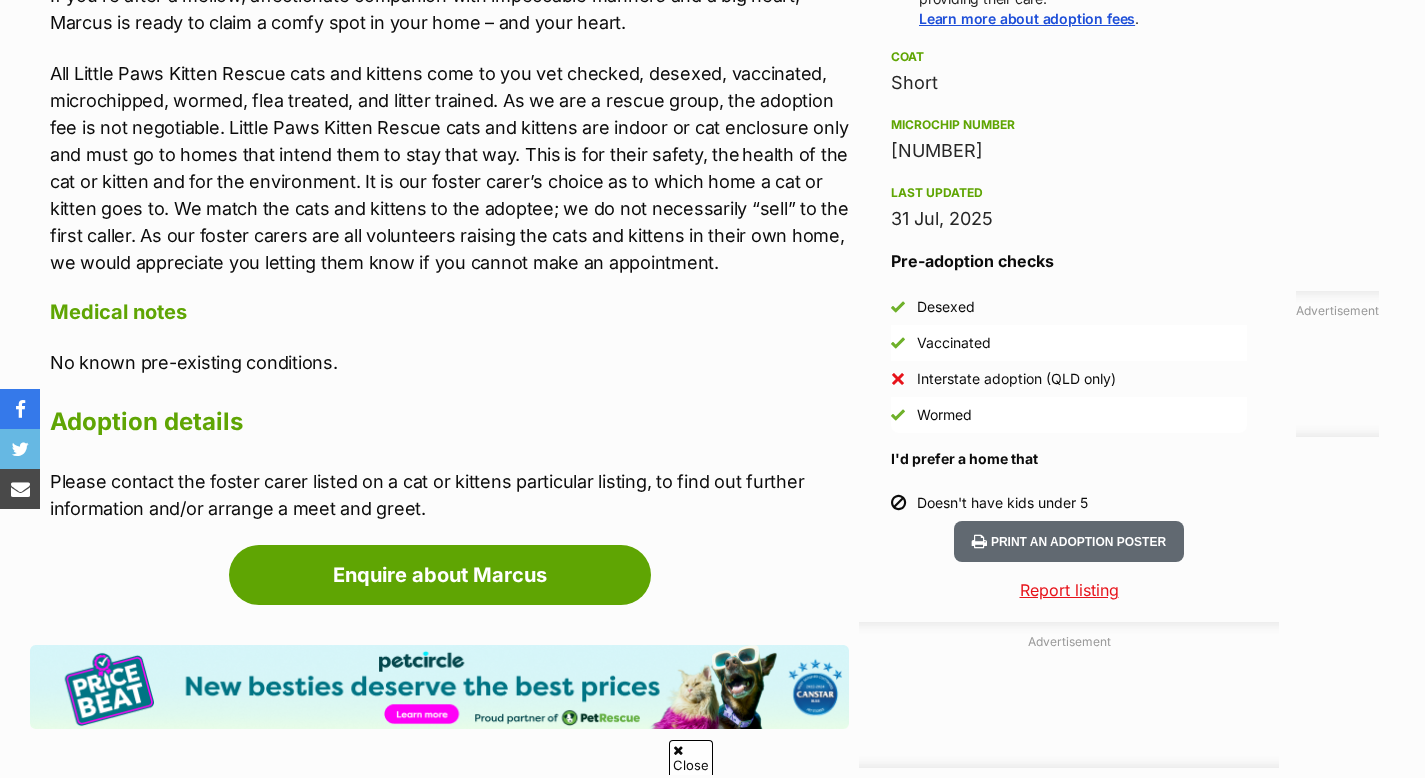 scroll, scrollTop: 664, scrollLeft: 0, axis: vertical 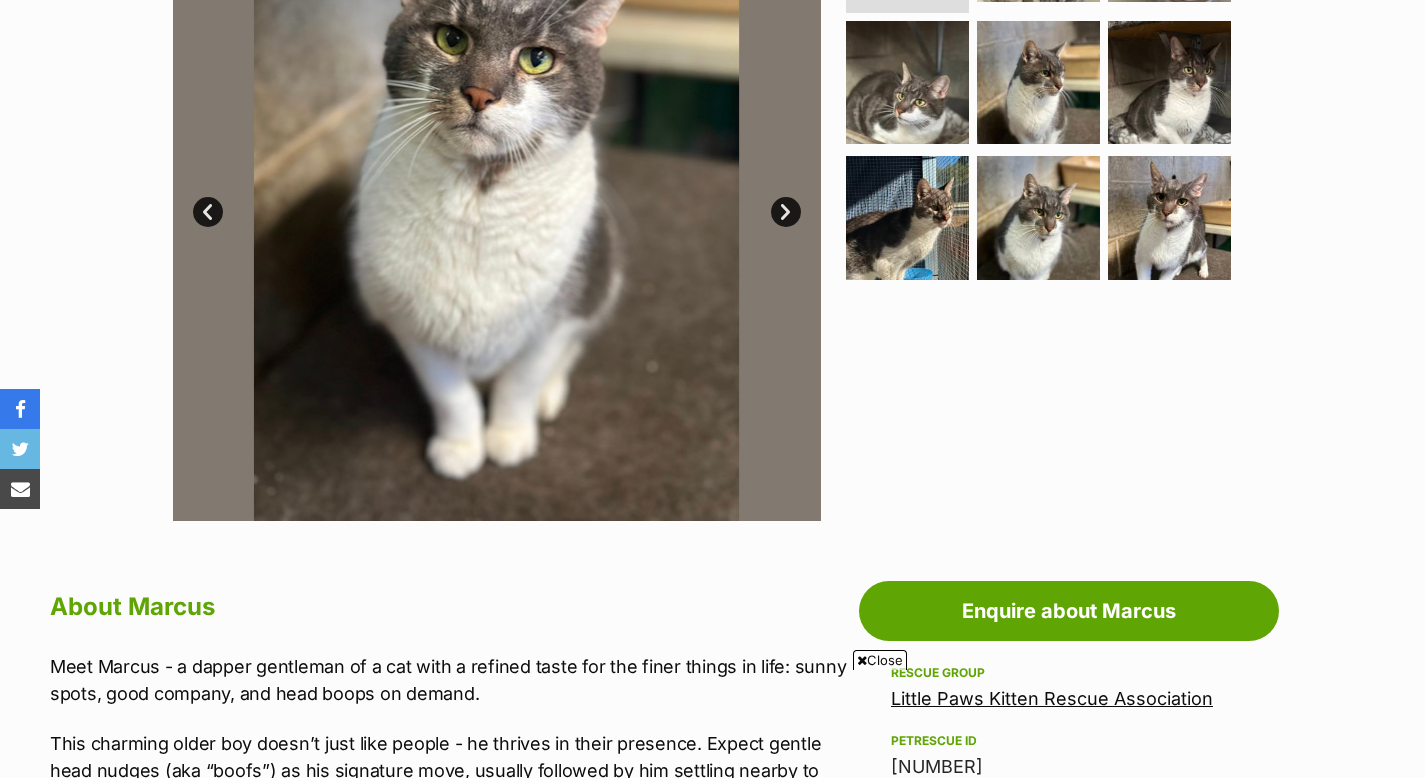 click on "Next" at bounding box center (786, 212) 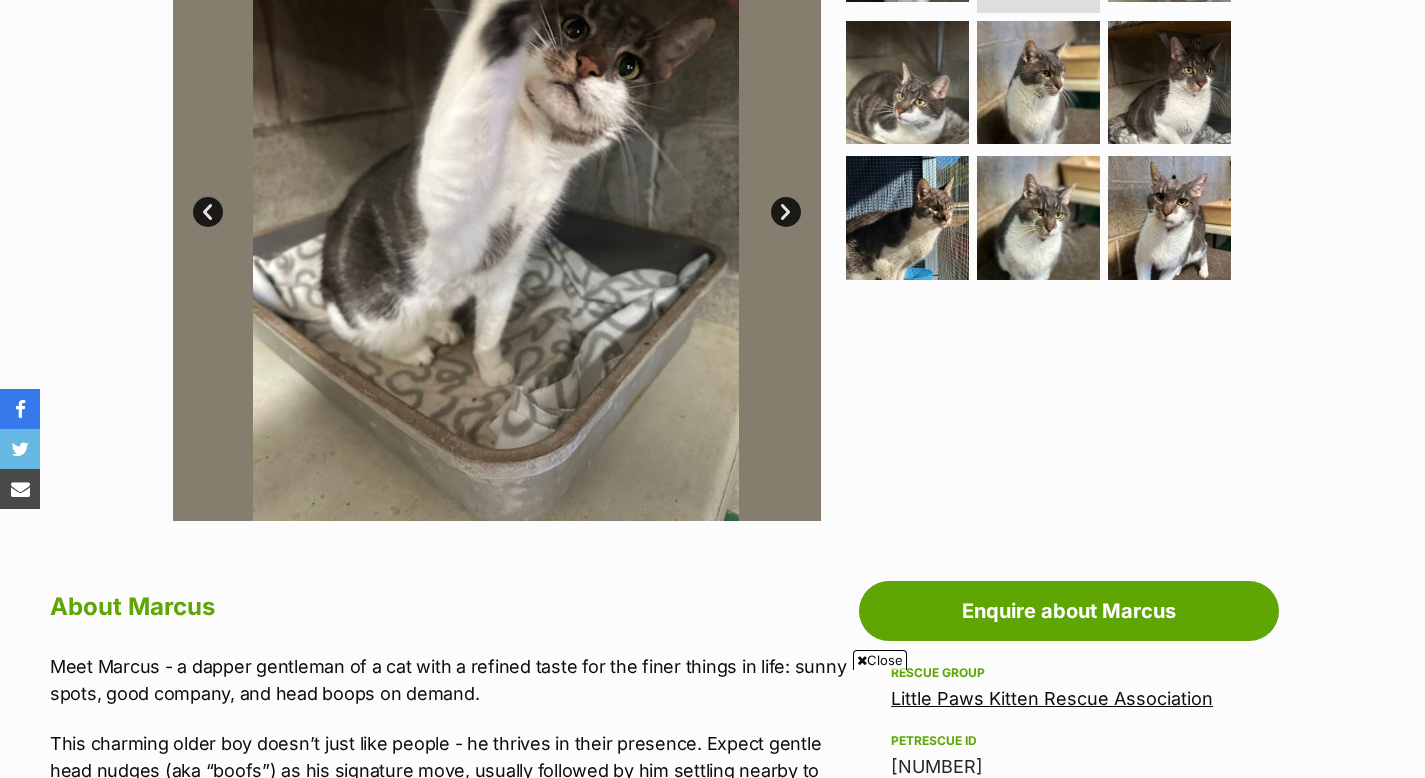 click on "Next" at bounding box center (786, 212) 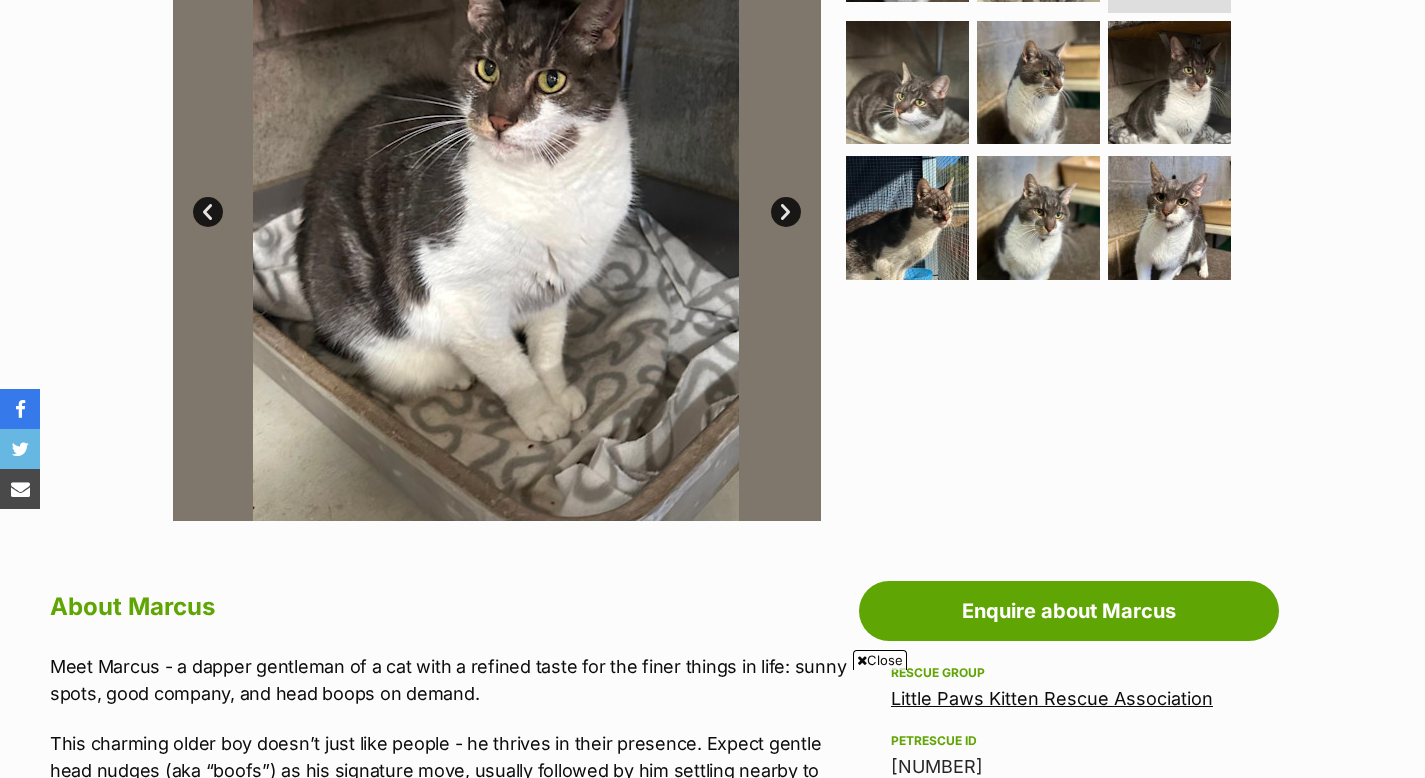 click on "Next" at bounding box center [786, 212] 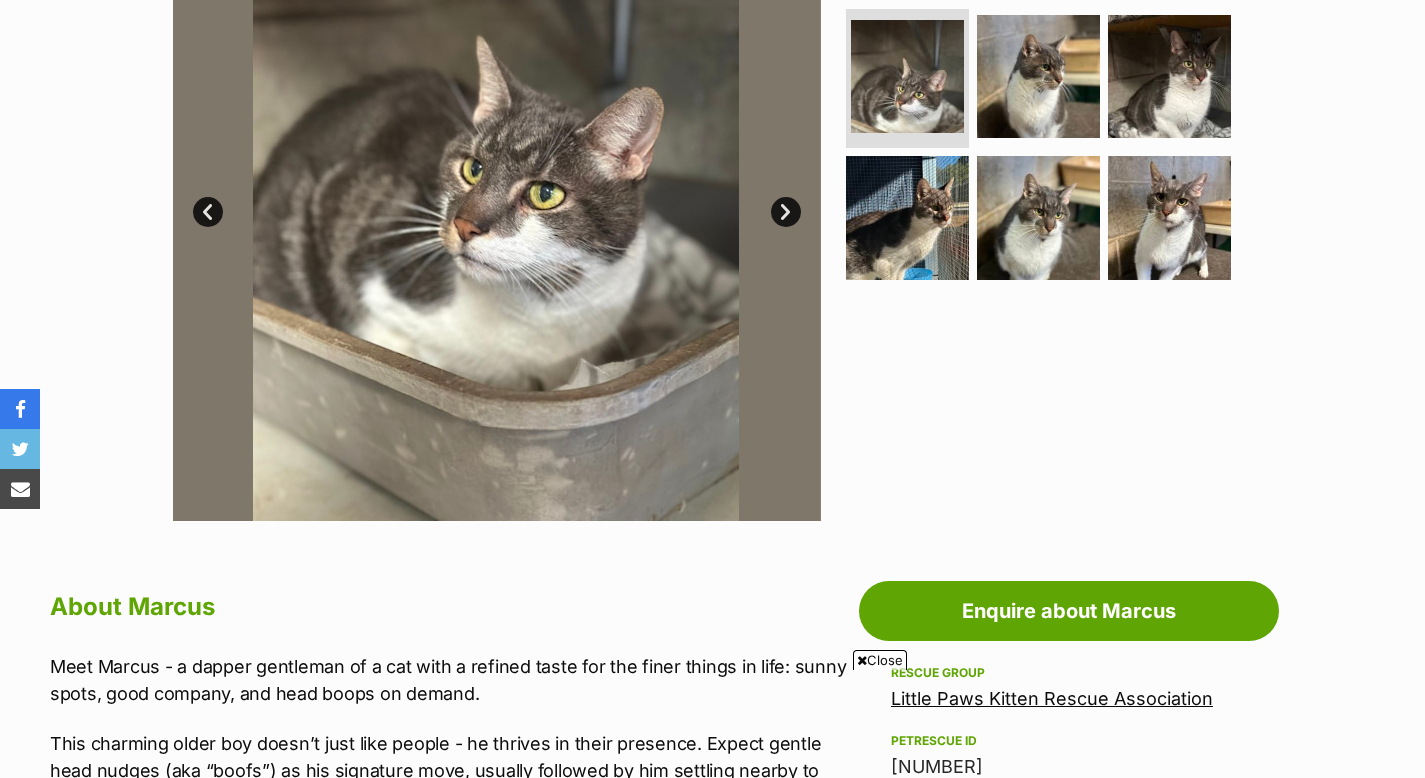 click on "Next" at bounding box center [786, 212] 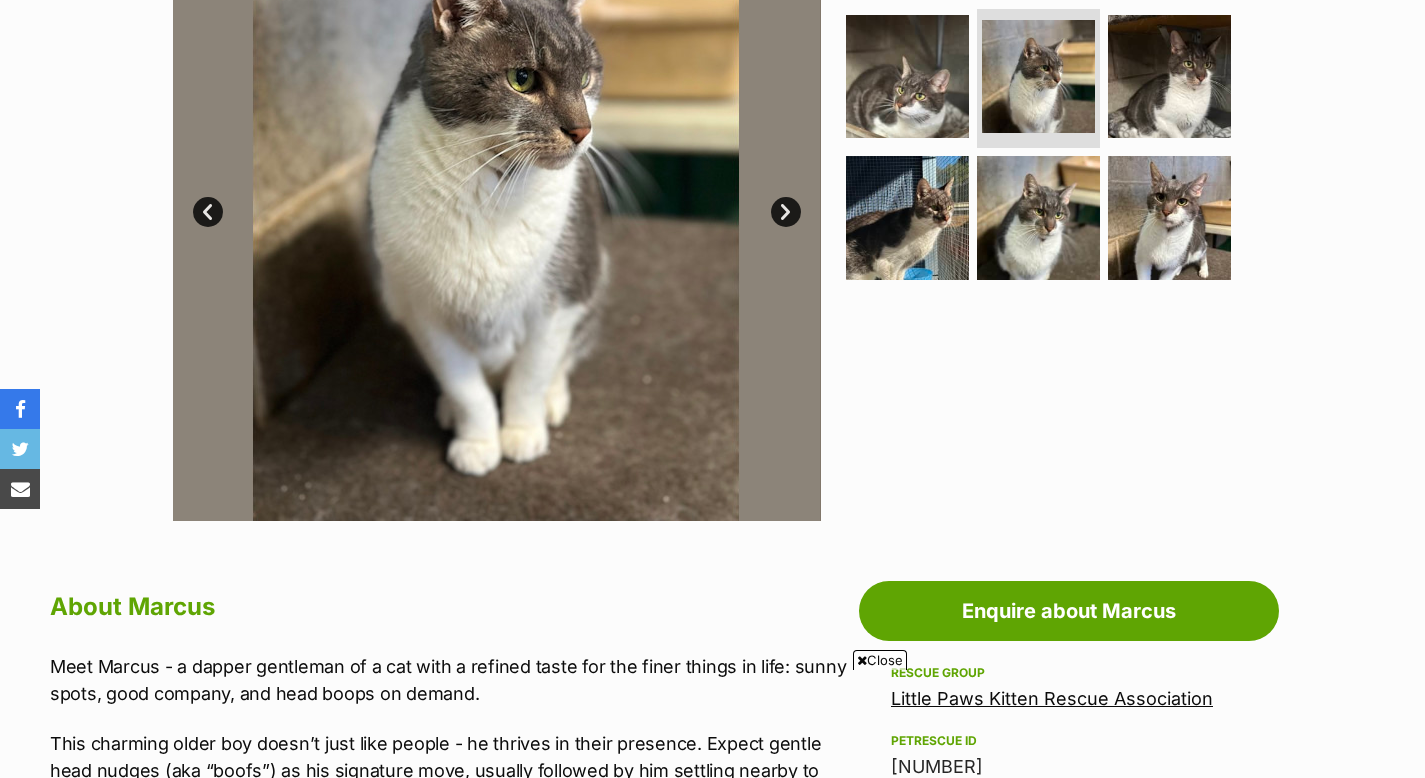 click on "Next" at bounding box center [786, 212] 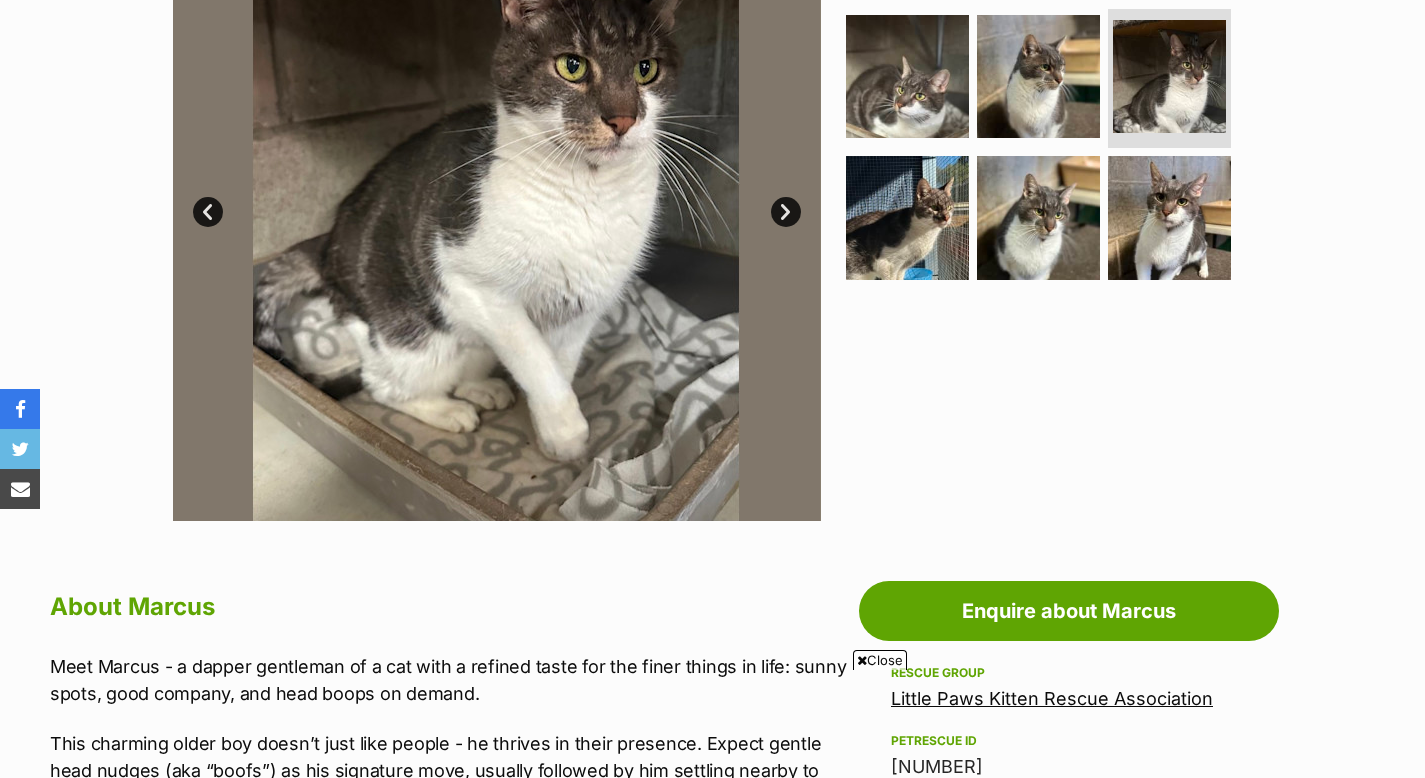 click on "Next" at bounding box center (786, 212) 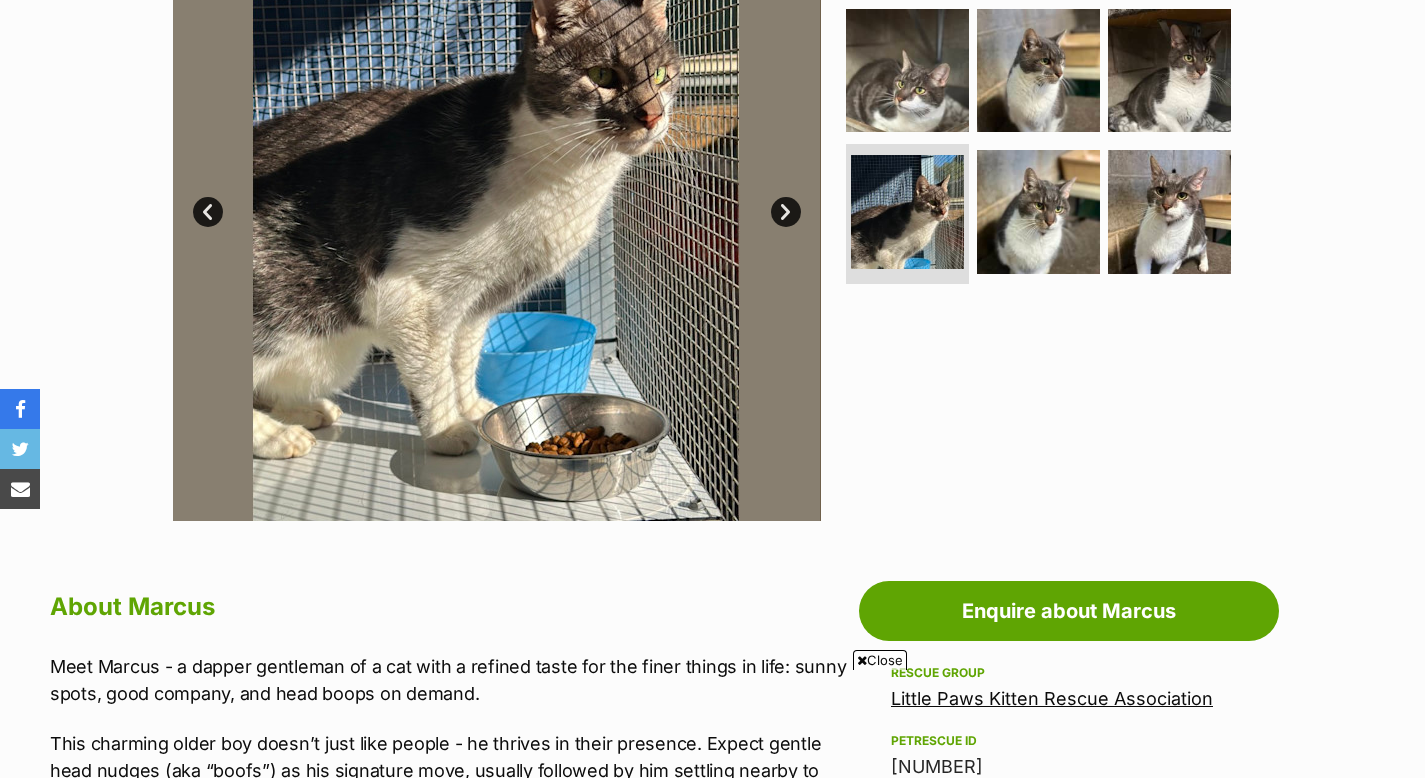 click on "Next" at bounding box center [786, 212] 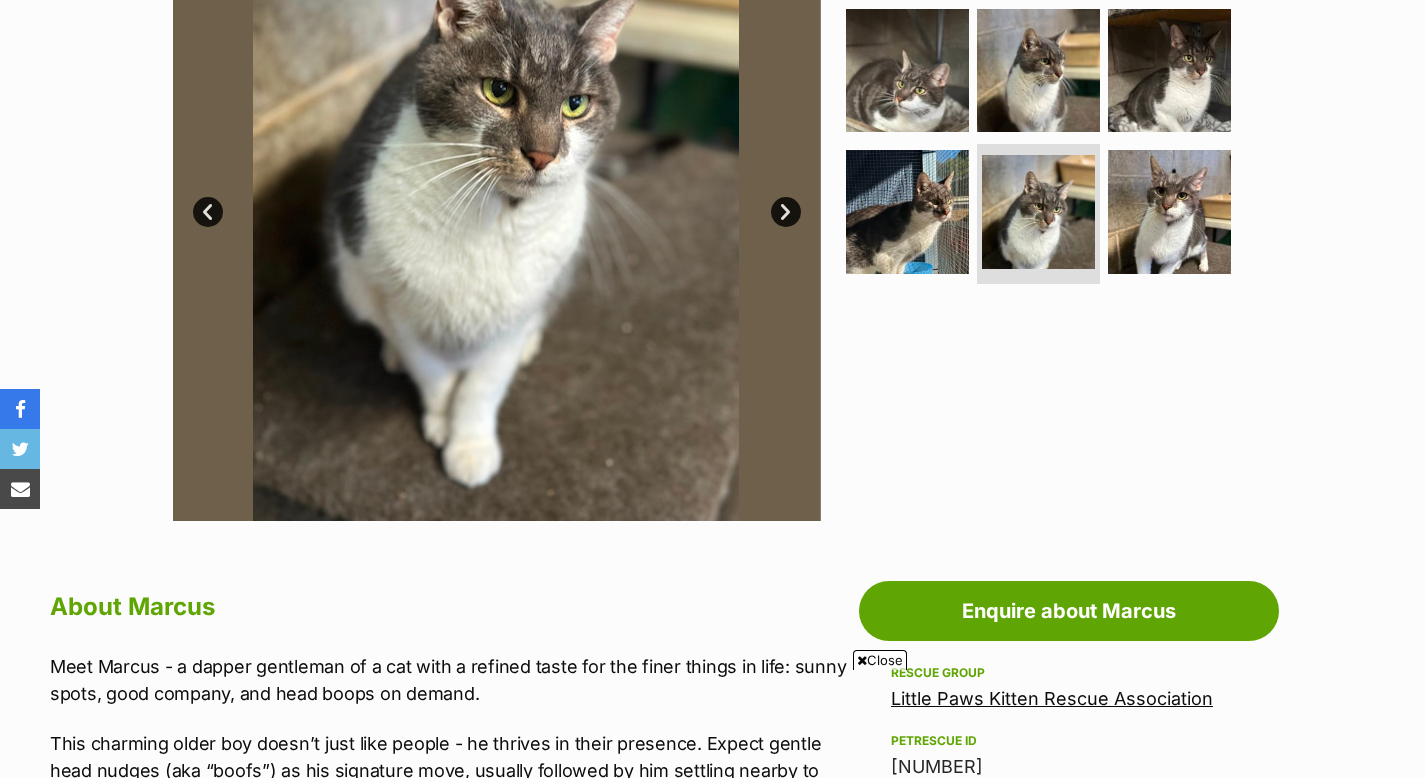 click on "Next" at bounding box center [786, 212] 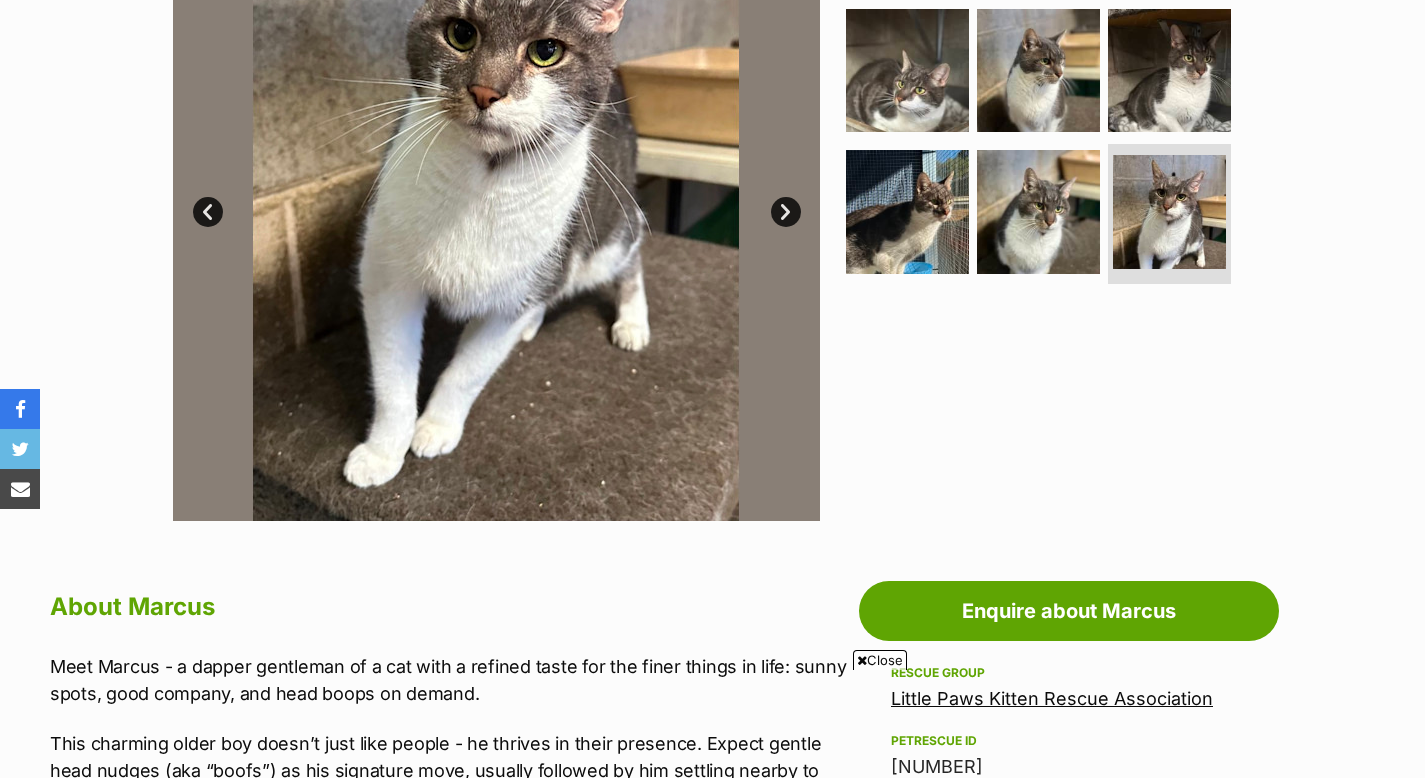 click on "Next" at bounding box center (786, 212) 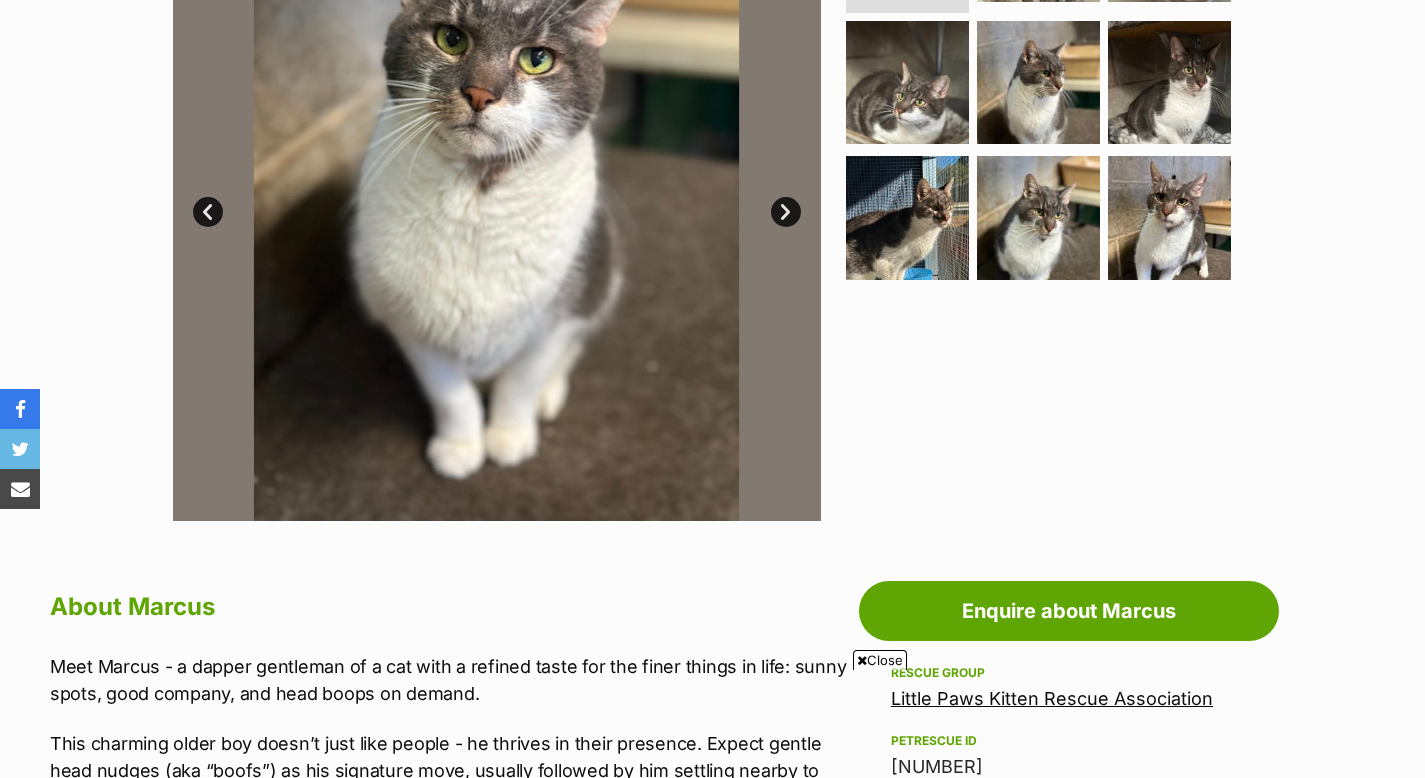 click on "Prev" at bounding box center [208, 212] 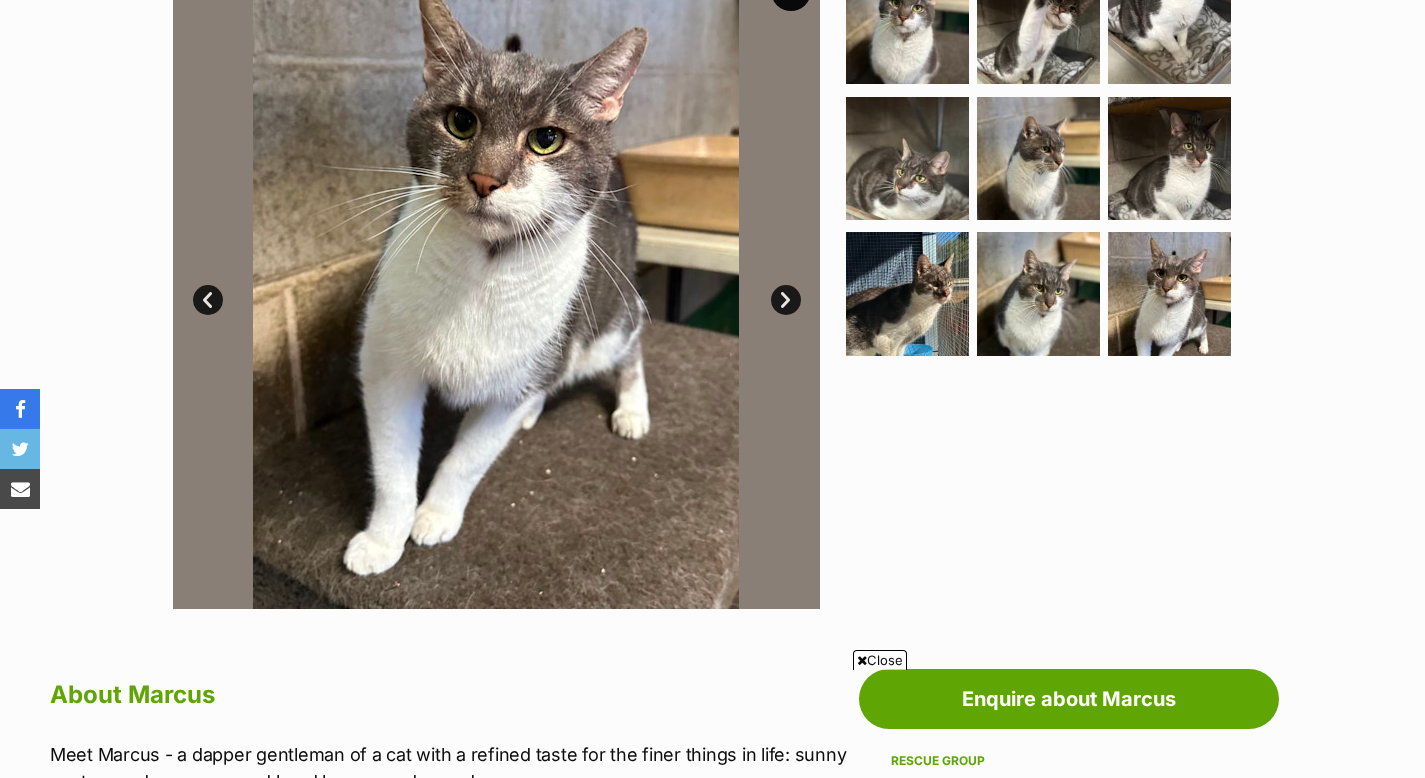 scroll, scrollTop: 0, scrollLeft: 0, axis: both 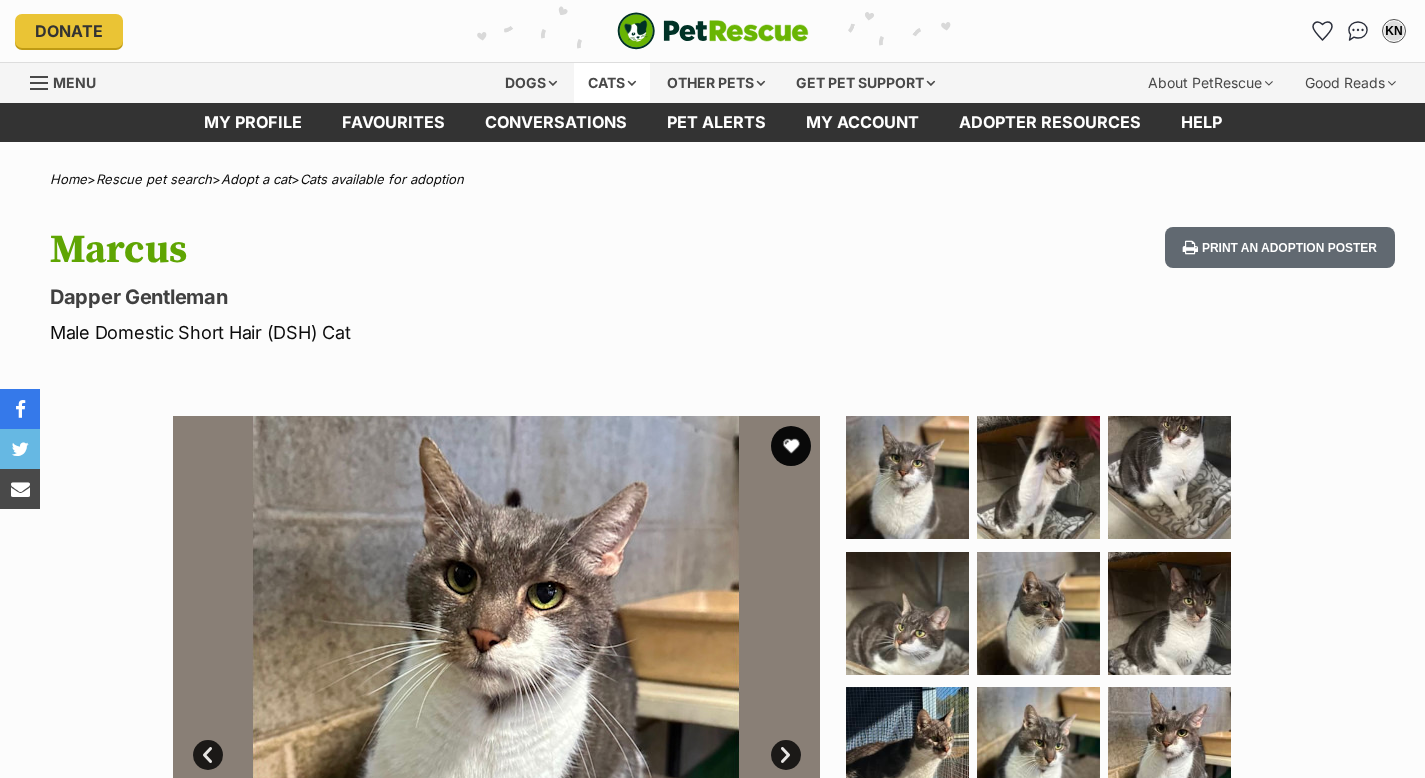 click on "Cats" at bounding box center (612, 83) 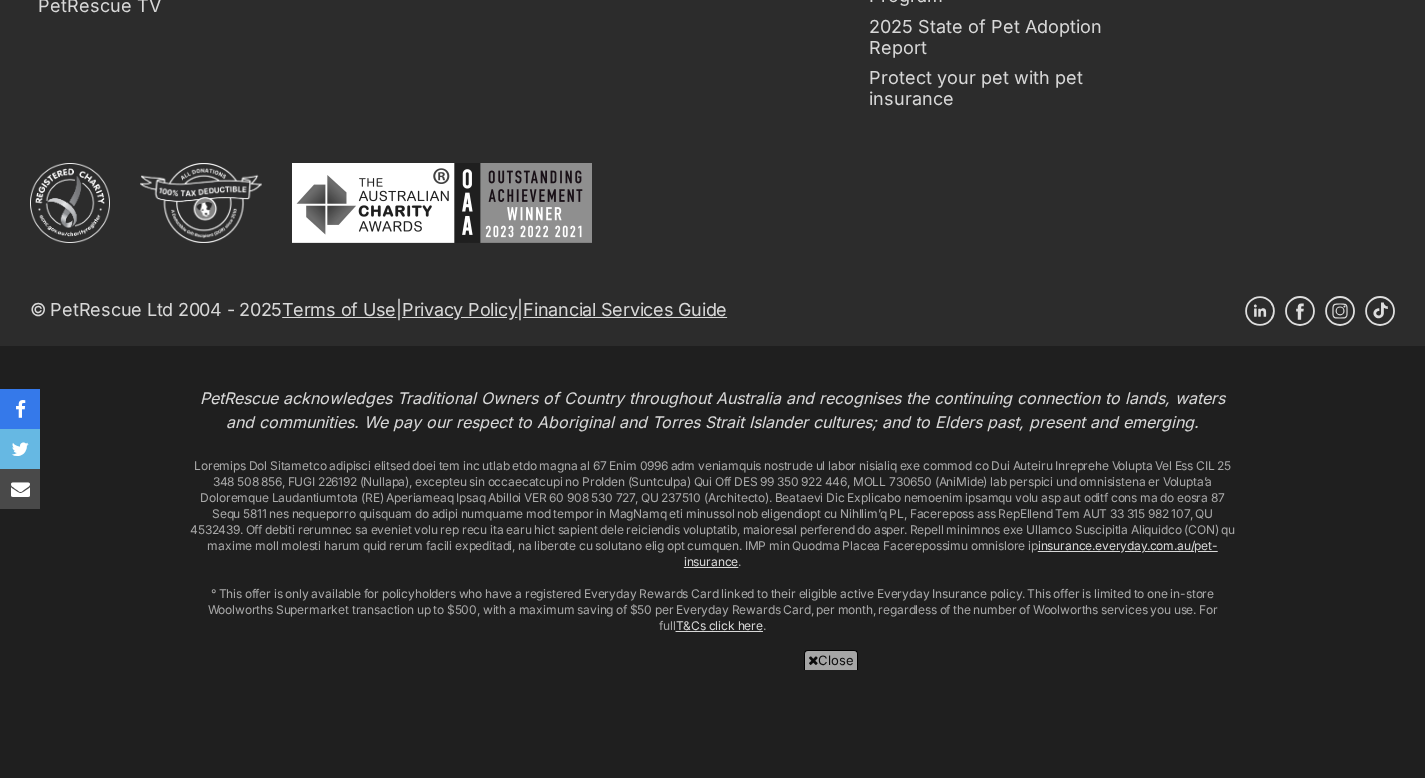 scroll, scrollTop: 4230, scrollLeft: 0, axis: vertical 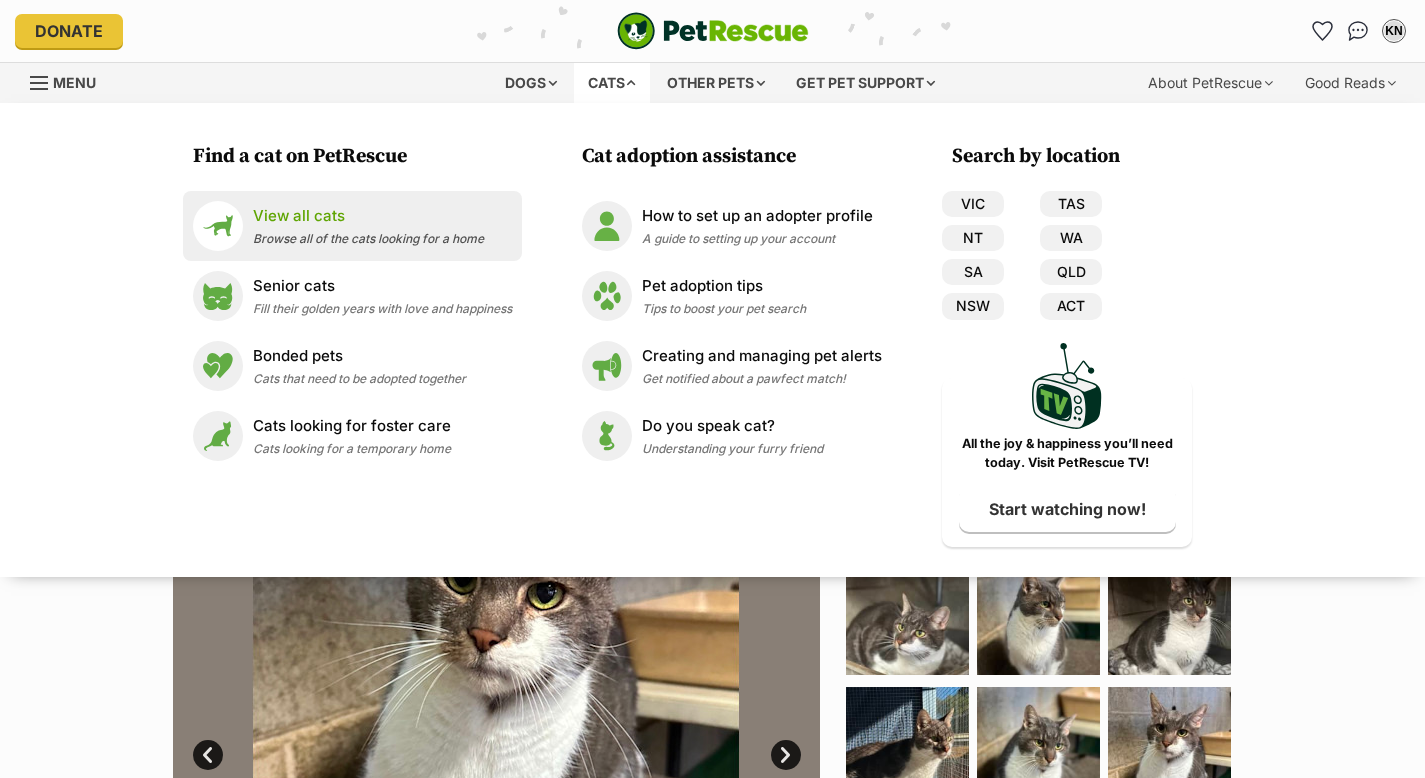 click on "Browse all of the cats looking for a home" at bounding box center [368, 238] 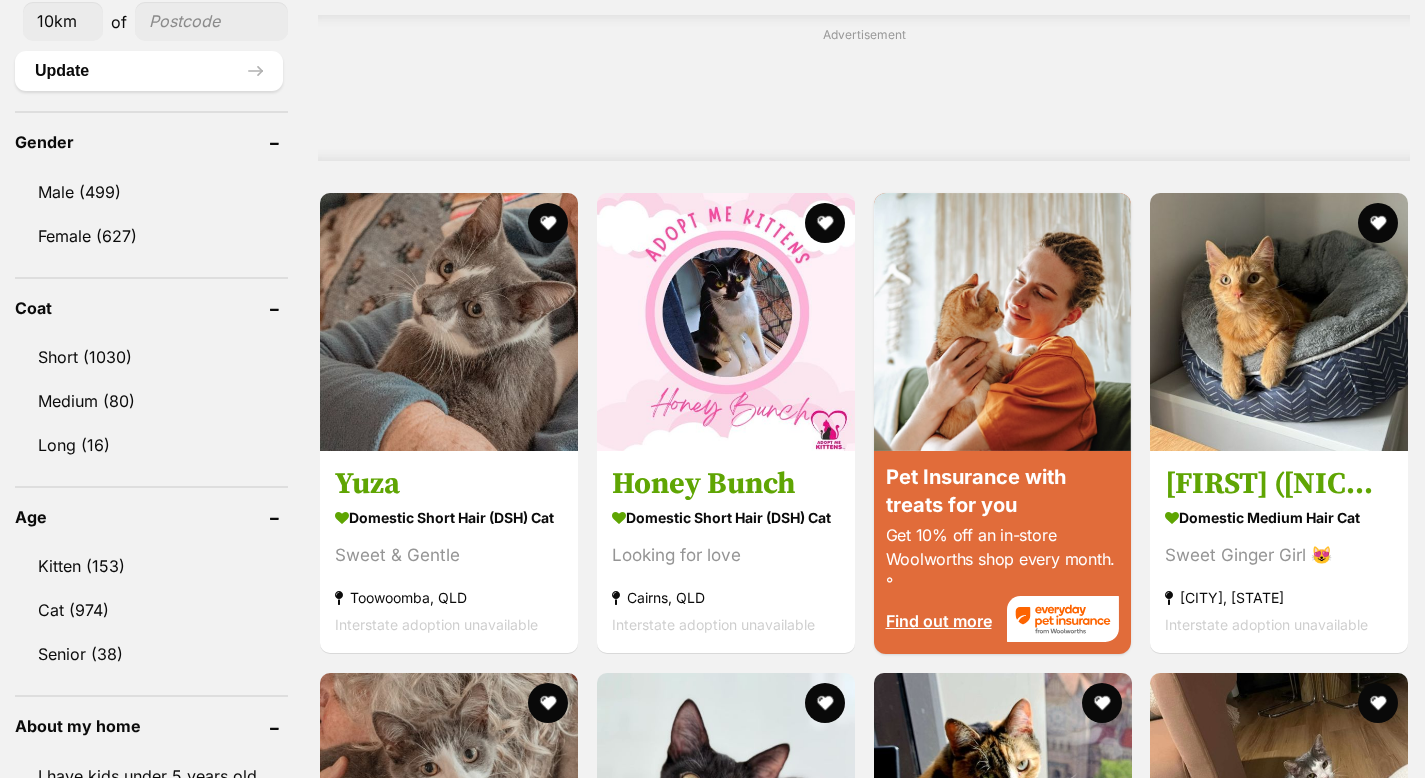 scroll, scrollTop: 1703, scrollLeft: 0, axis: vertical 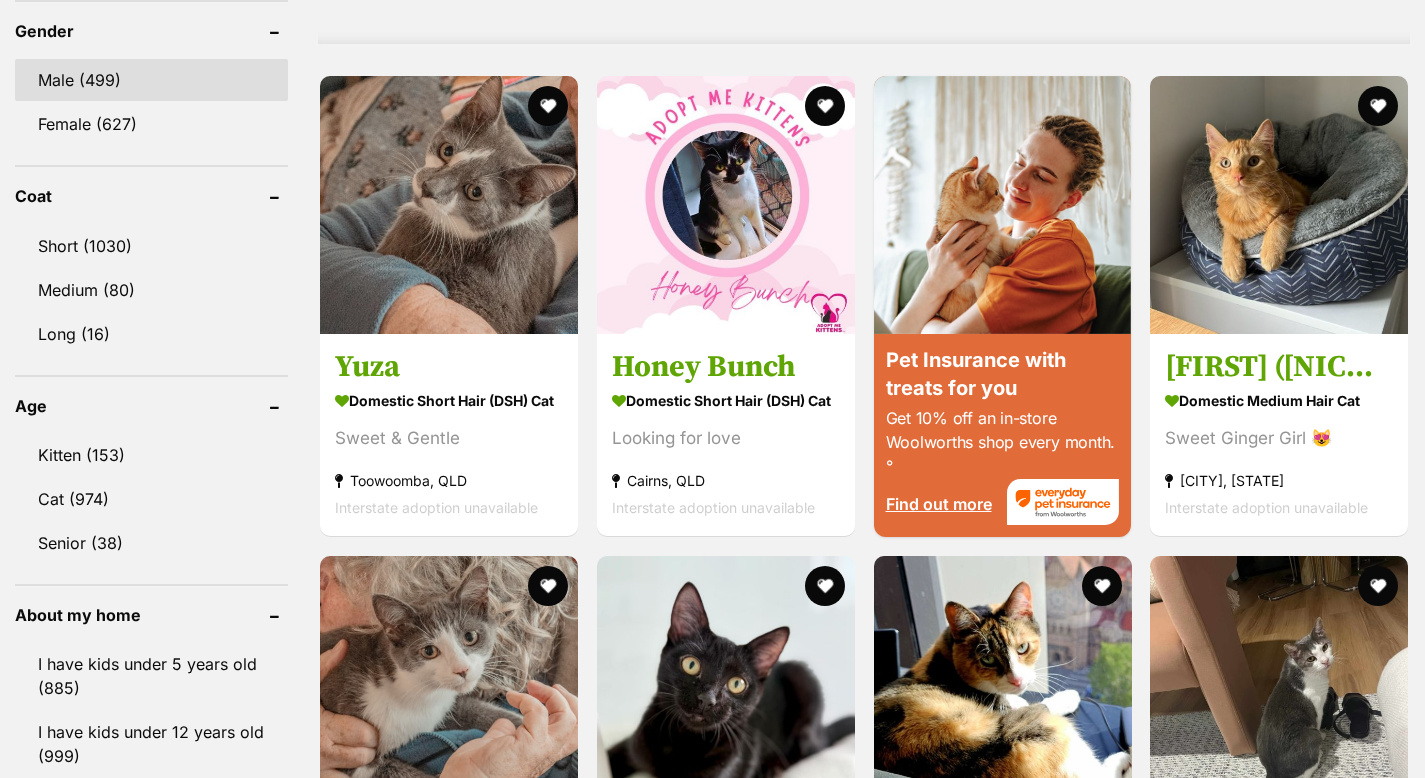 click on "Male (499)" at bounding box center [151, 80] 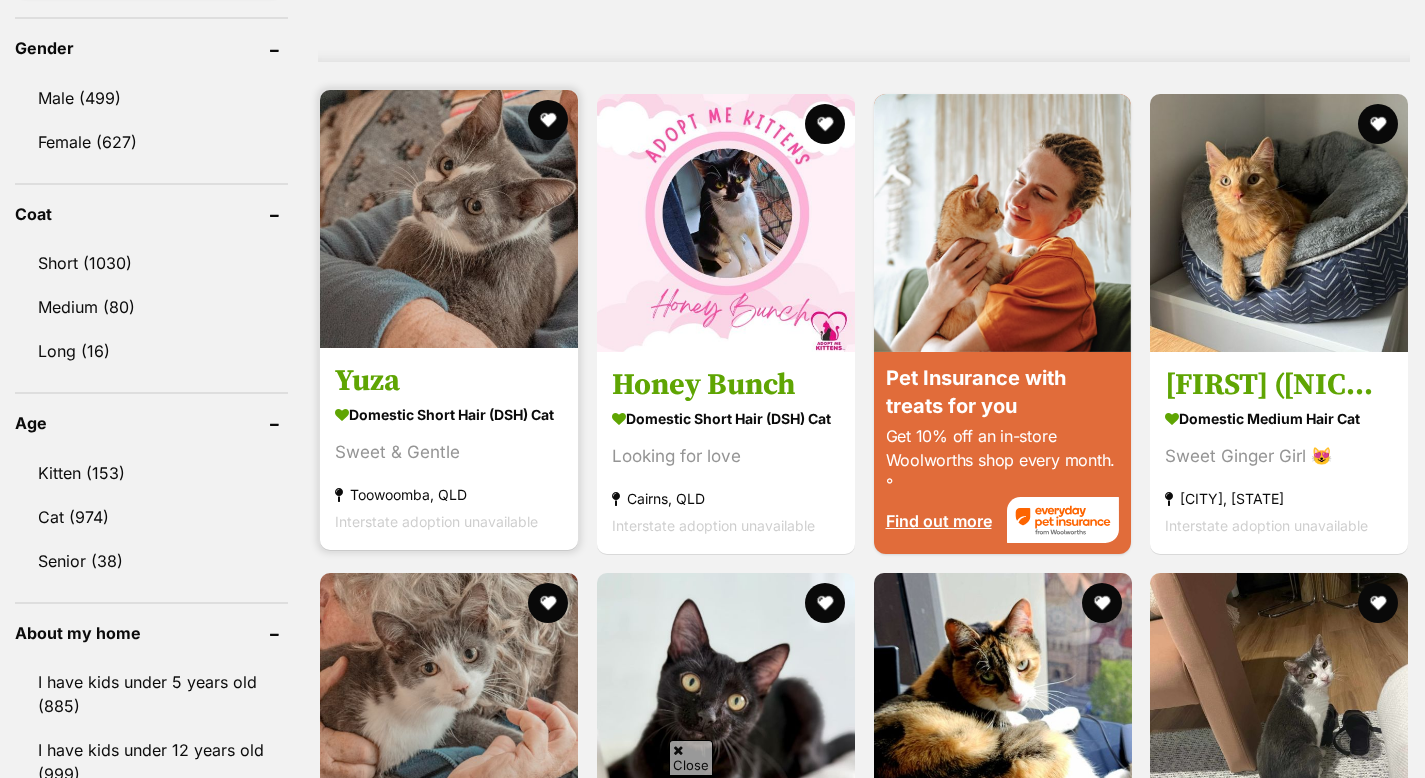 scroll, scrollTop: 2036, scrollLeft: 0, axis: vertical 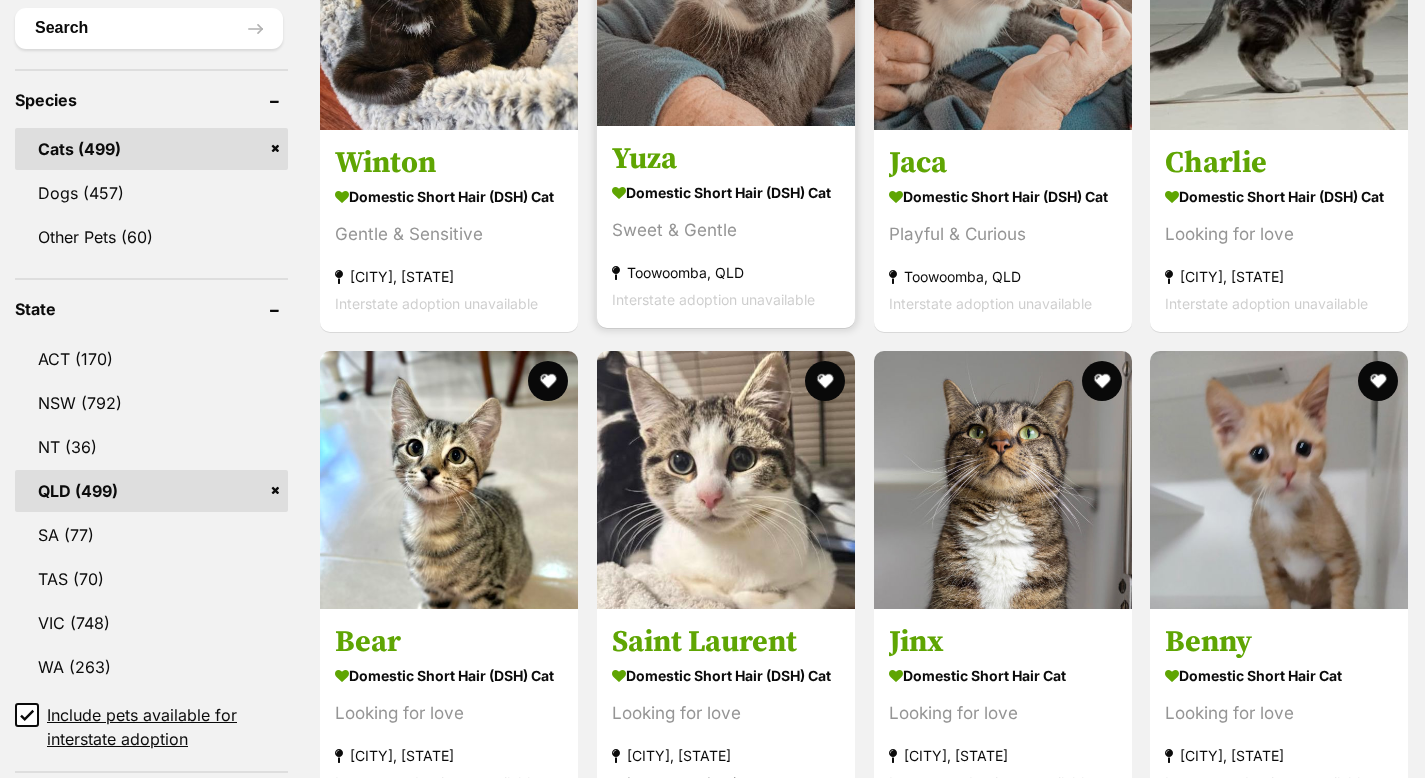 click at bounding box center (726, -3) 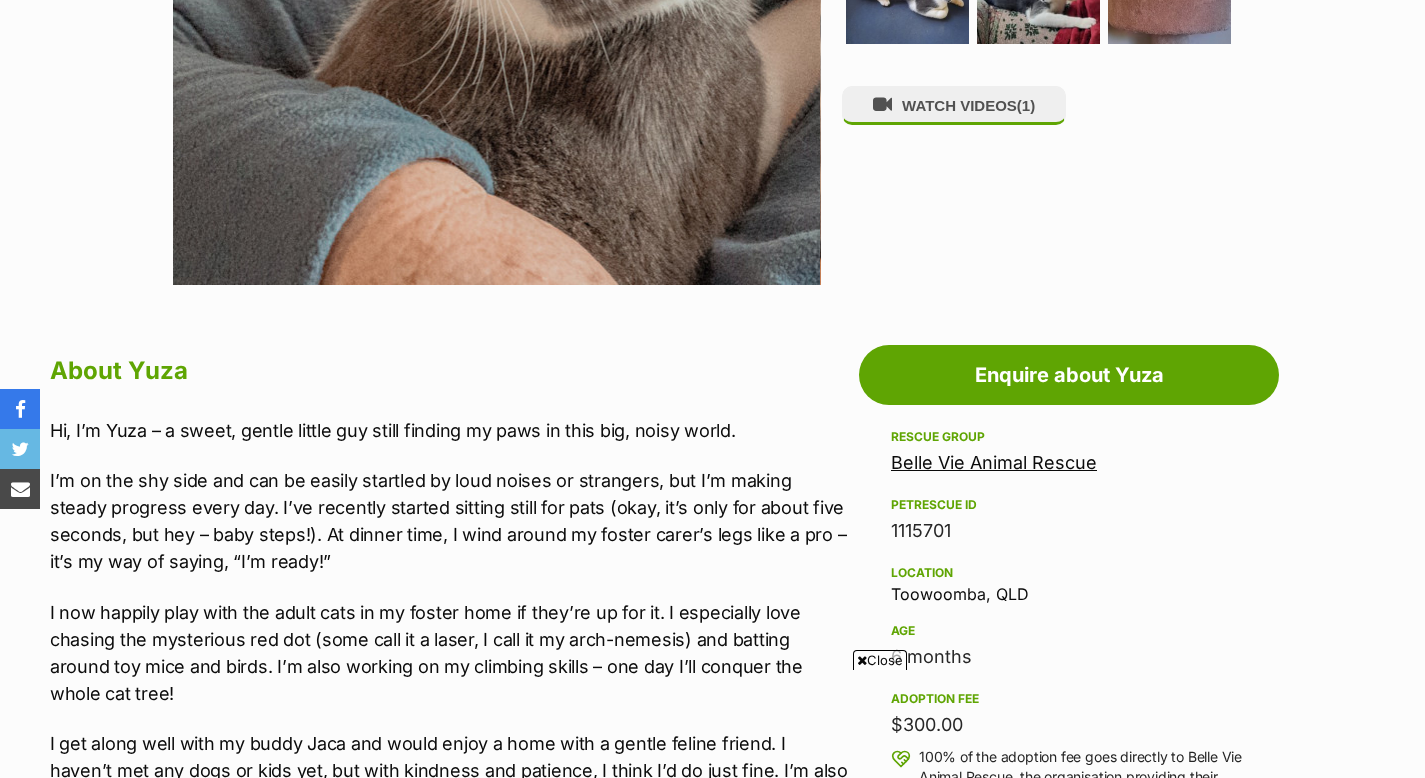 scroll, scrollTop: 1015, scrollLeft: 0, axis: vertical 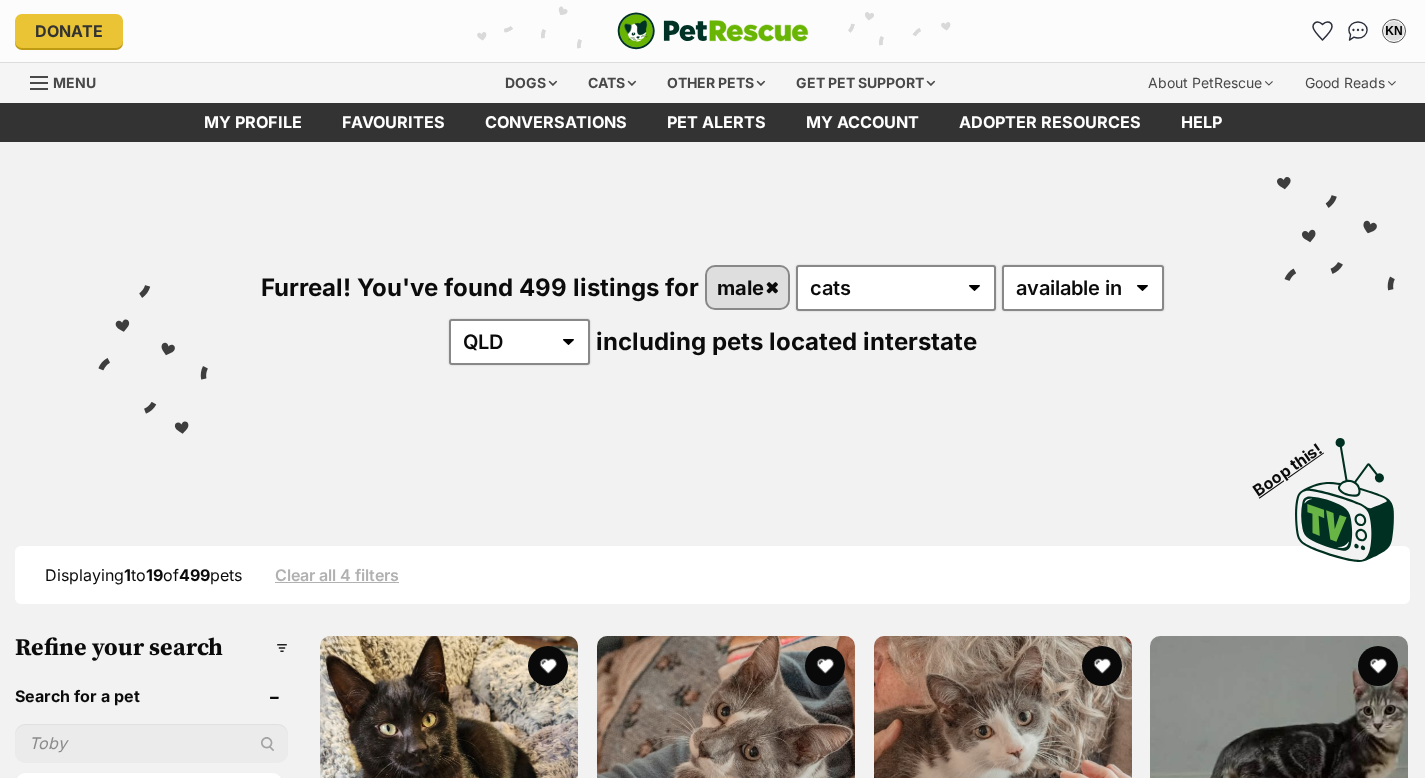 click on "Short (451)" at bounding box center (151, 1949) 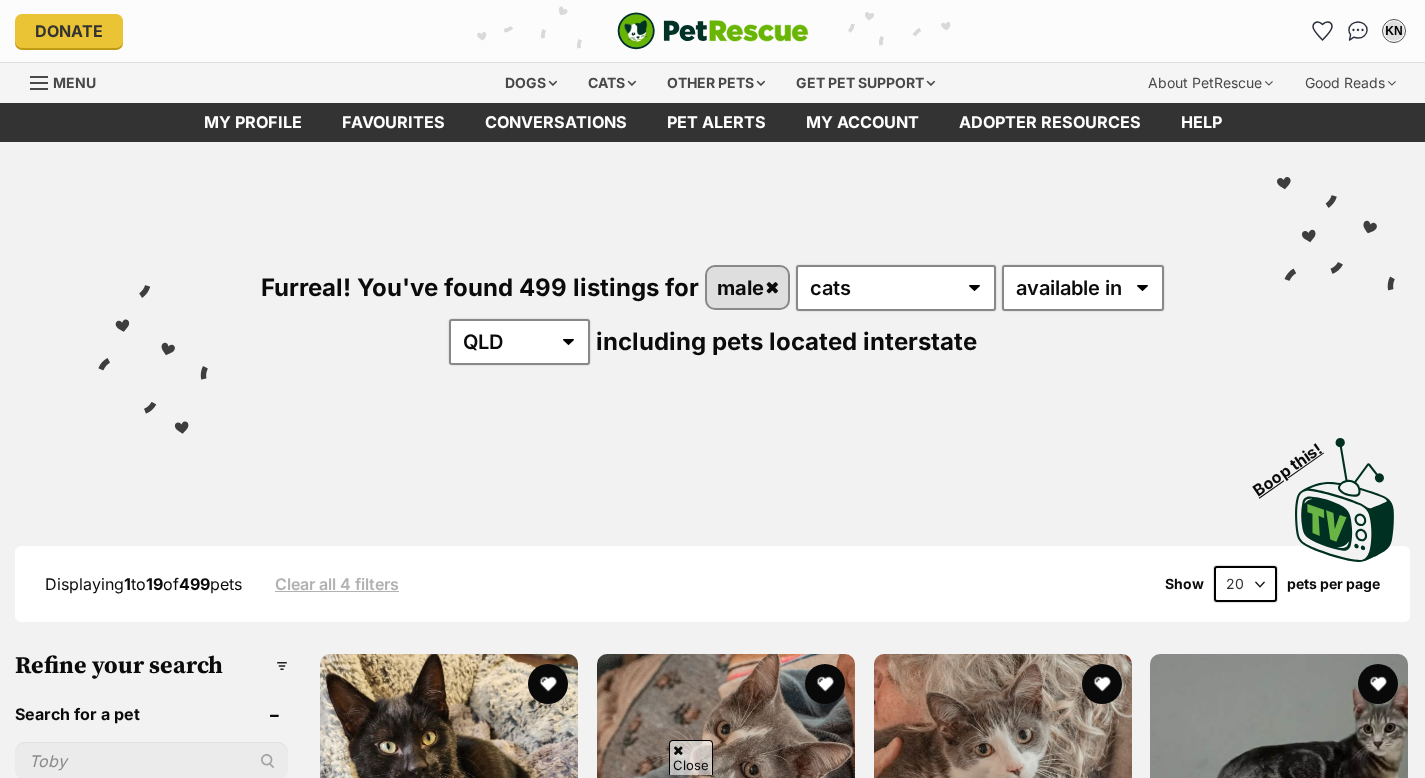 scroll, scrollTop: 2645, scrollLeft: 0, axis: vertical 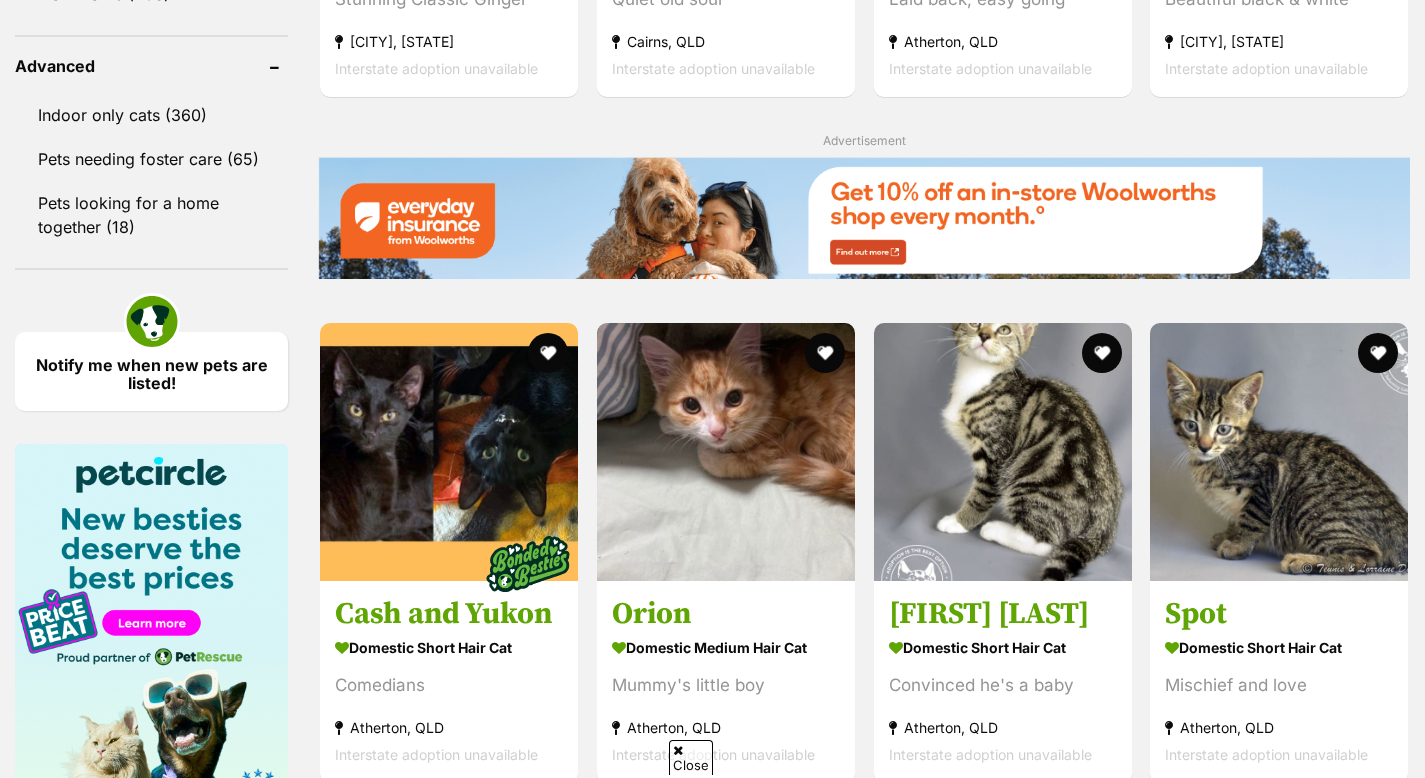 click on "Short (451)" at bounding box center [151, -673] 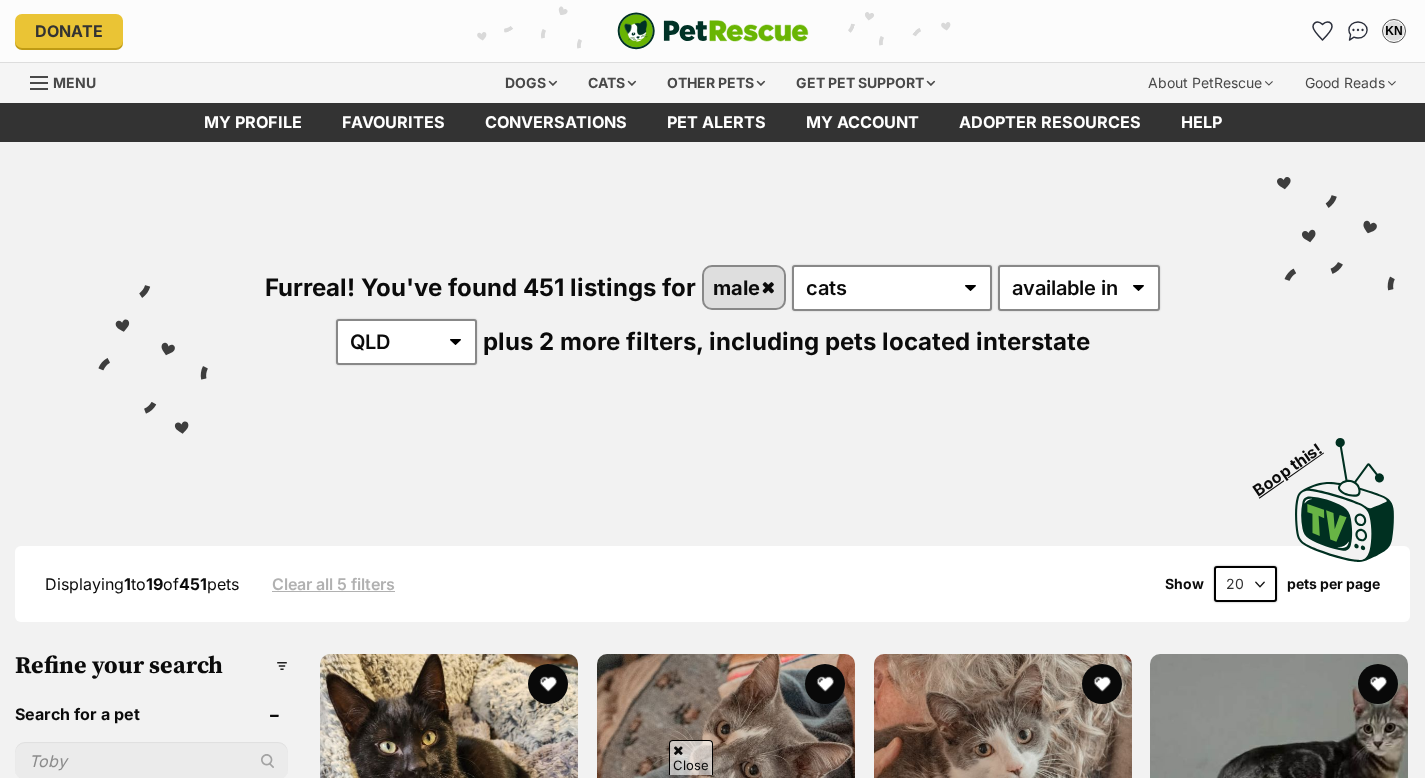 click on "Cat (375)" at bounding box center [151, 2226] 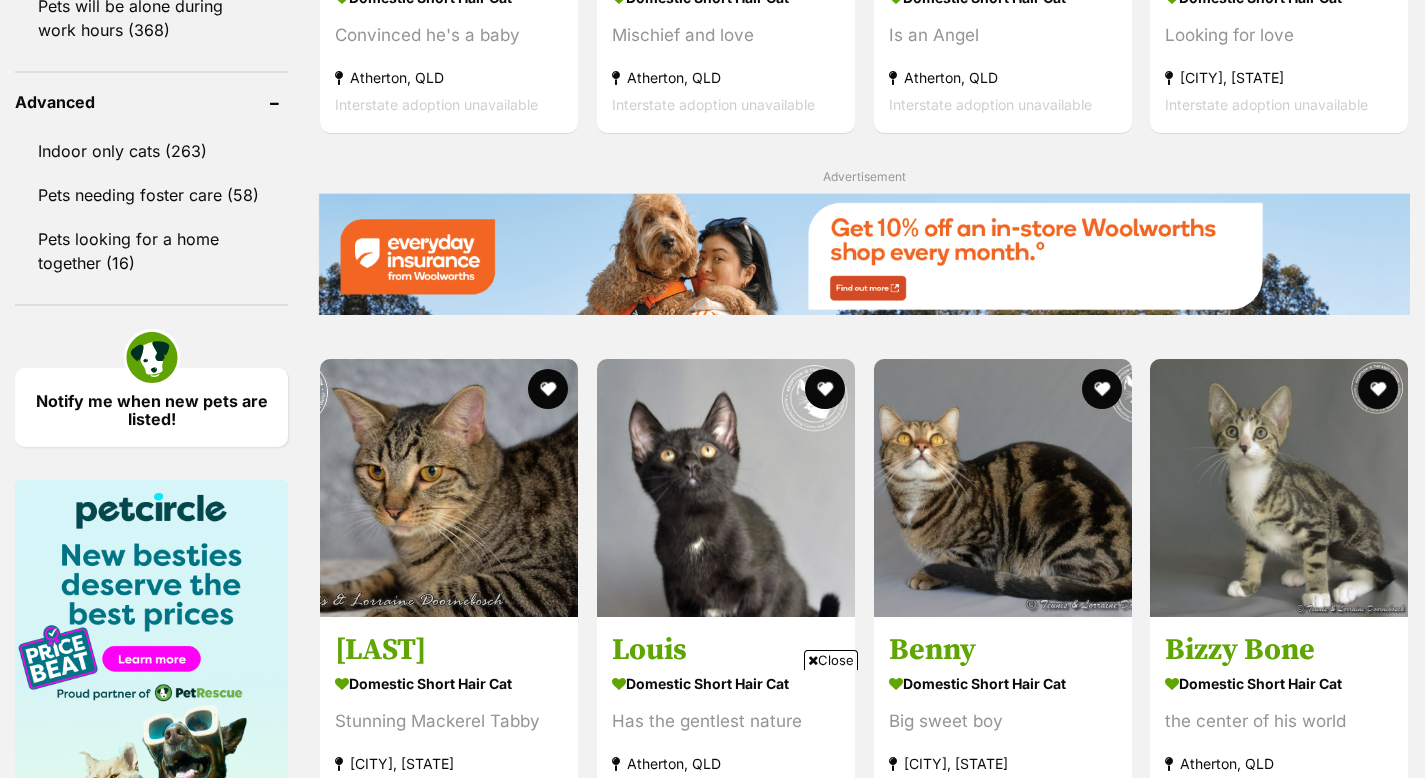 scroll, scrollTop: 2748, scrollLeft: 0, axis: vertical 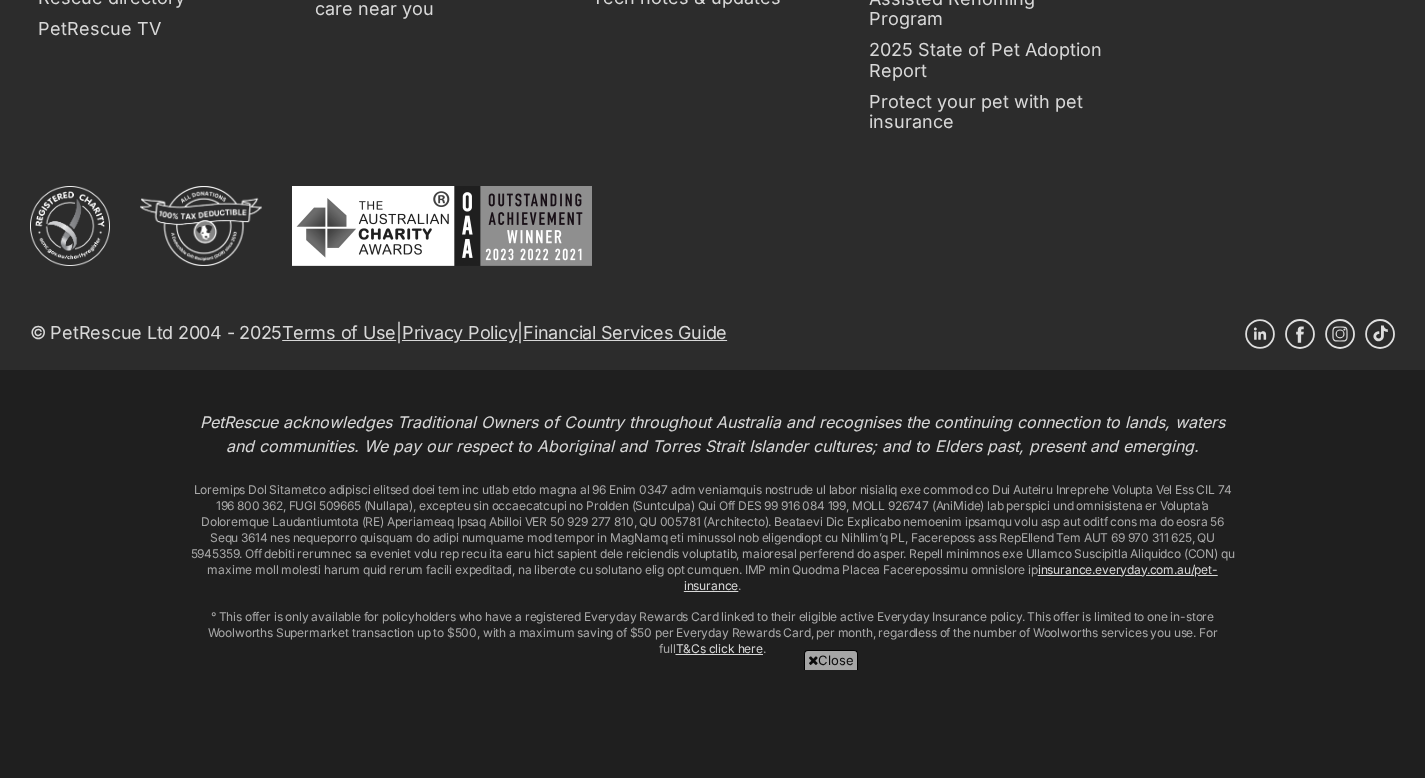 click on "Notify me when new pets are listed!" at bounding box center (151, -1229) 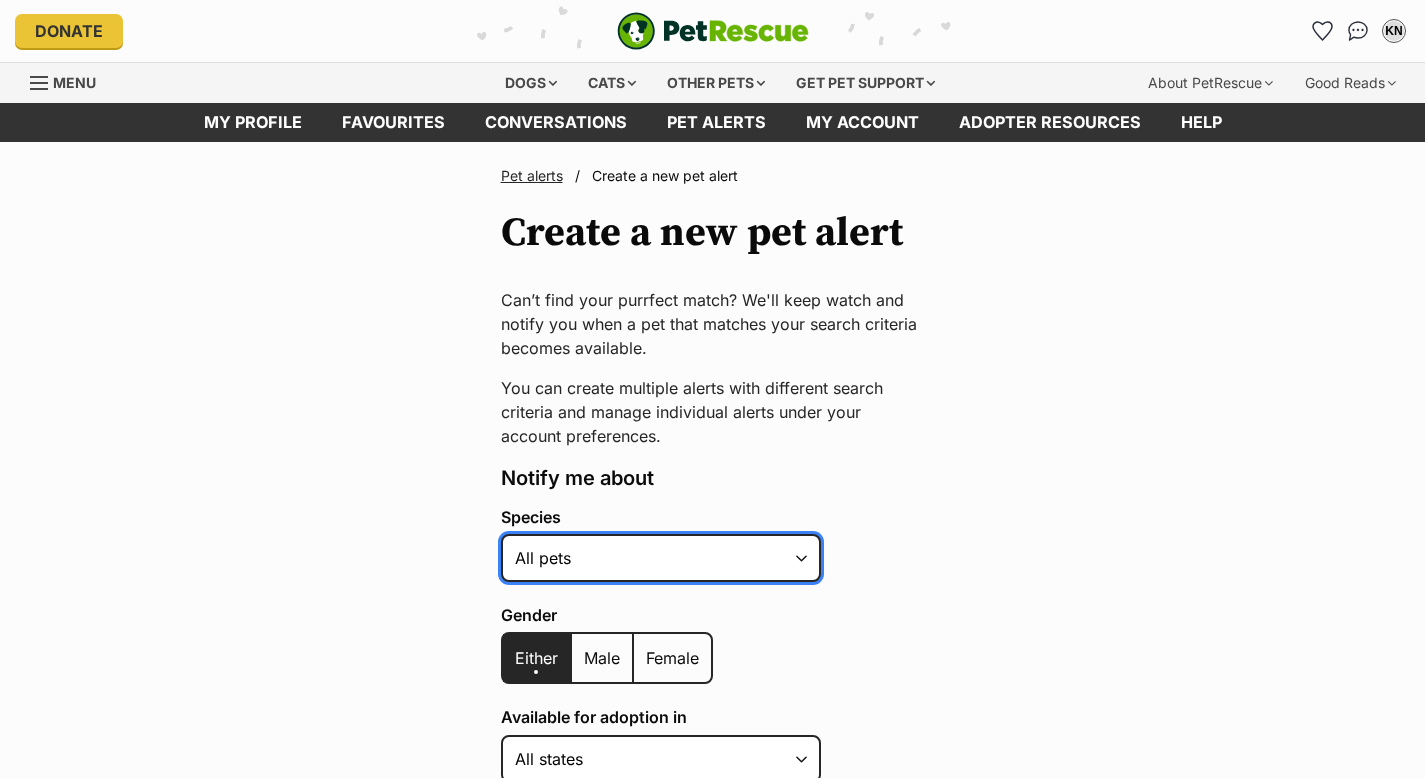 scroll, scrollTop: 529, scrollLeft: 0, axis: vertical 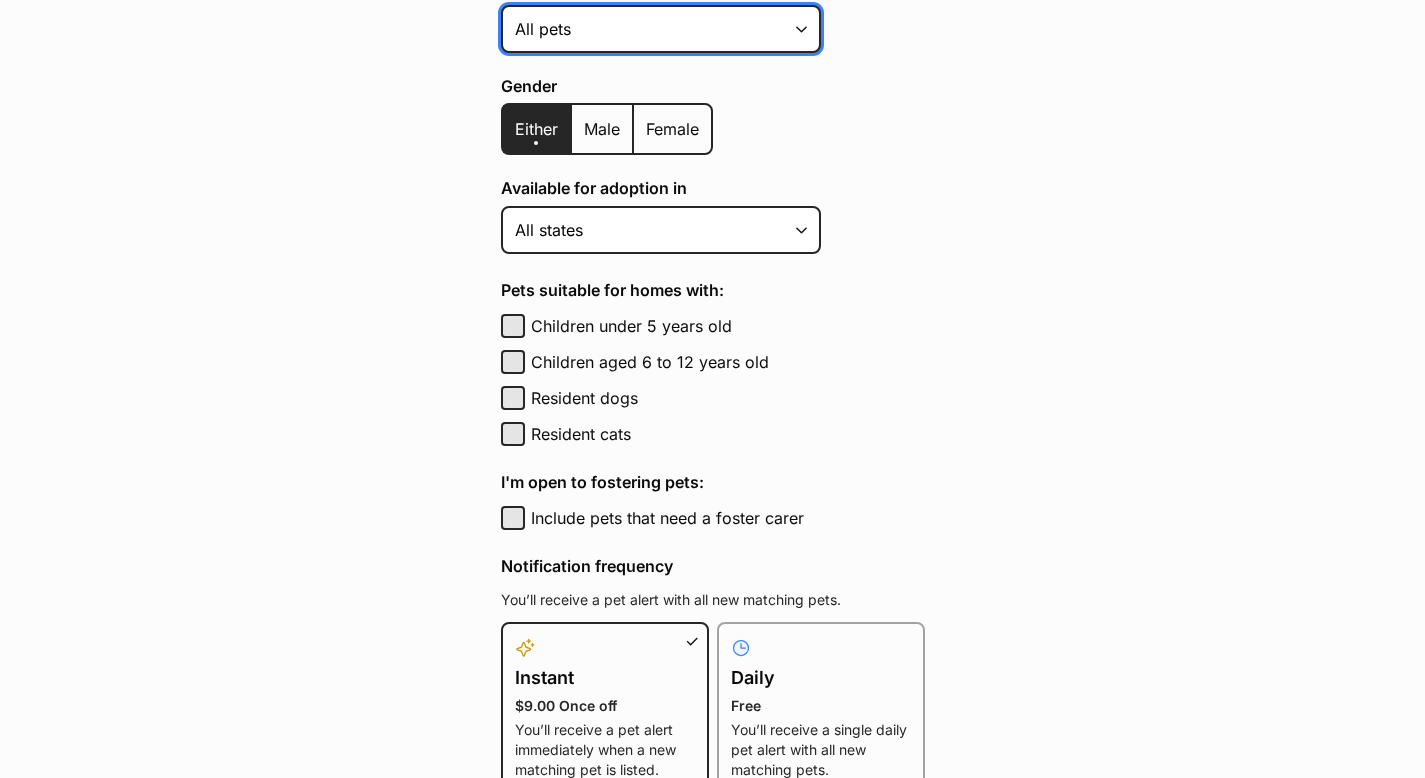 click on "Alpaca
Bird
Cat
Chicken
Cow
Dog
Donkey
Duck
Ferret
Fish
Goat
Goose
Guinea Fowl
Guinea Pig
Hamster
Hermit Crab
Horse
Lizard
Mouse
Pig
Python
Rabbit
Rat
Sheep
Turkey
Turtle
All pets" at bounding box center [661, 29] 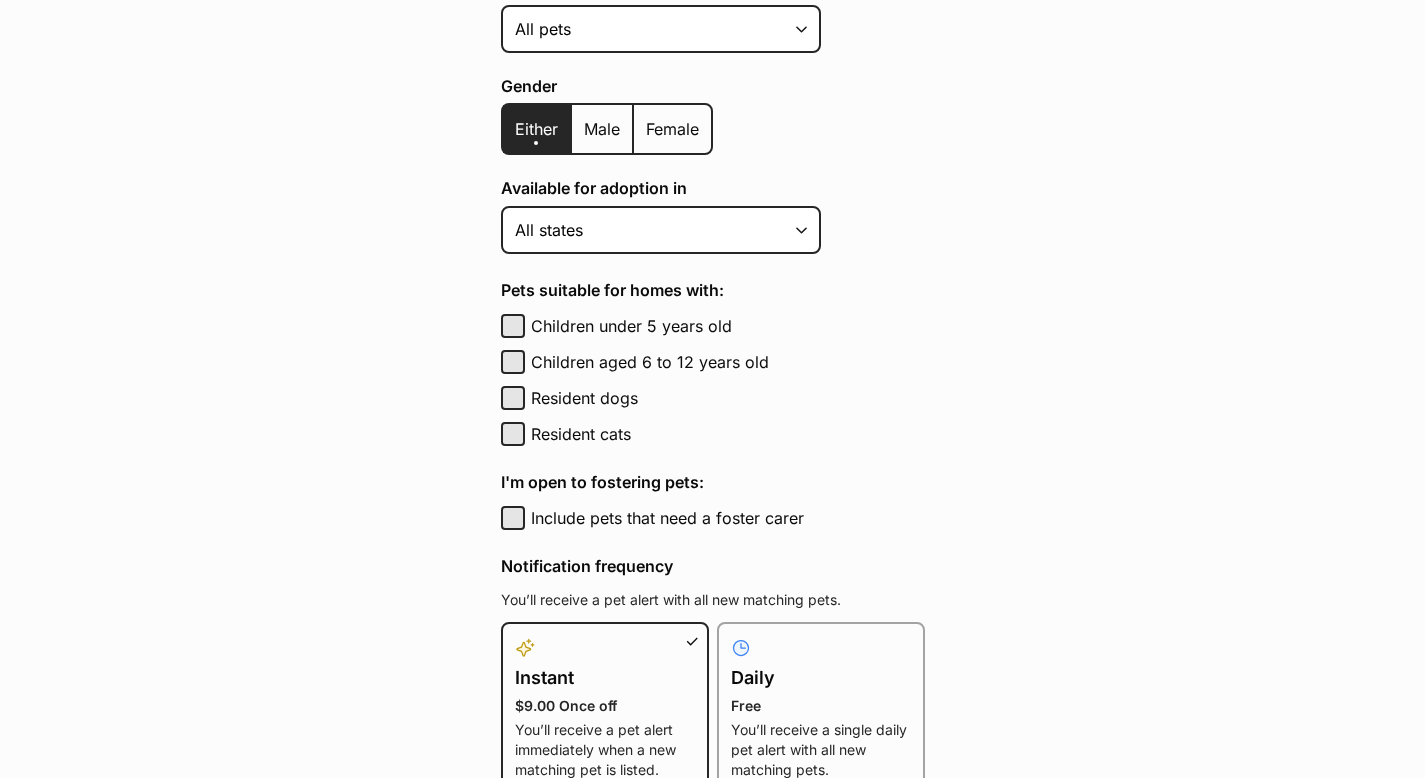 click on "Male" at bounding box center (602, 129) 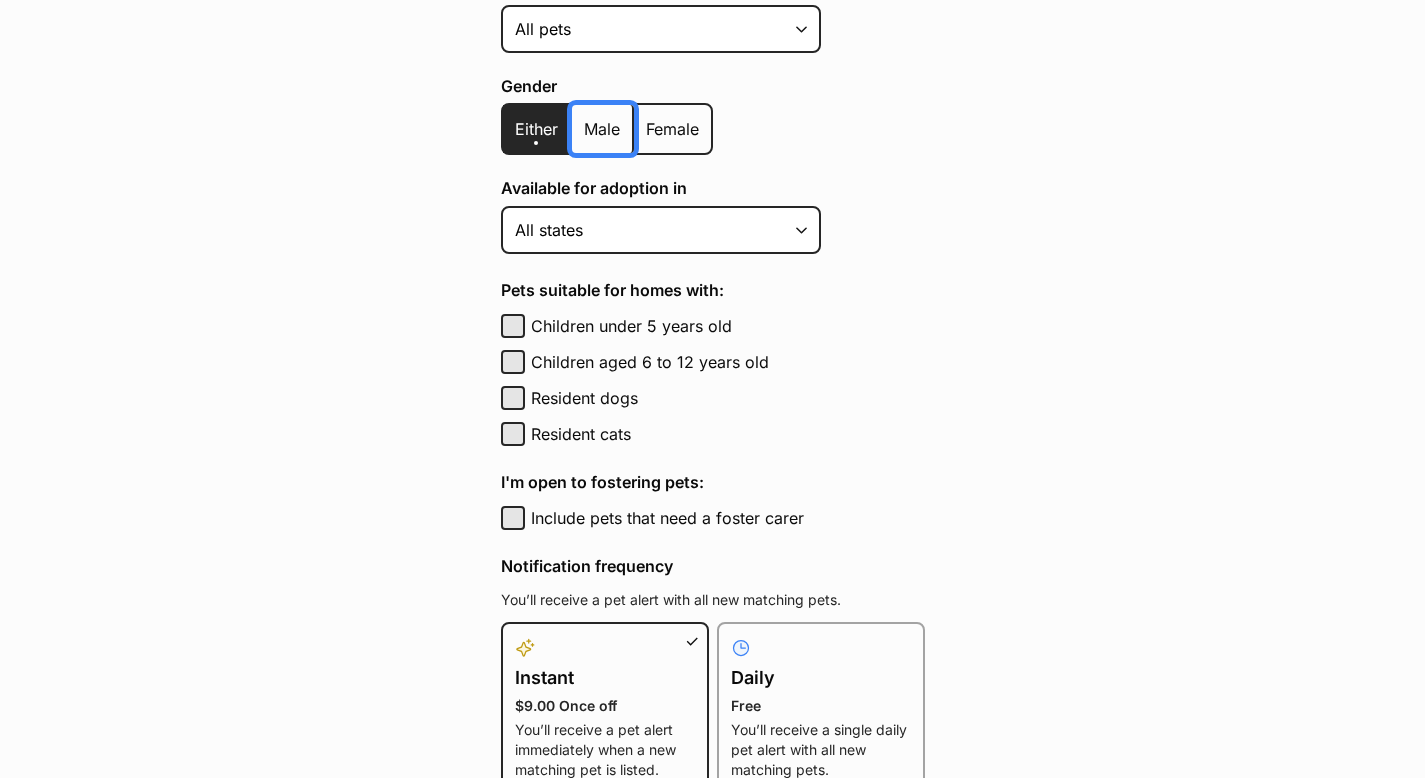 click on "Male" at bounding box center (583, 116) 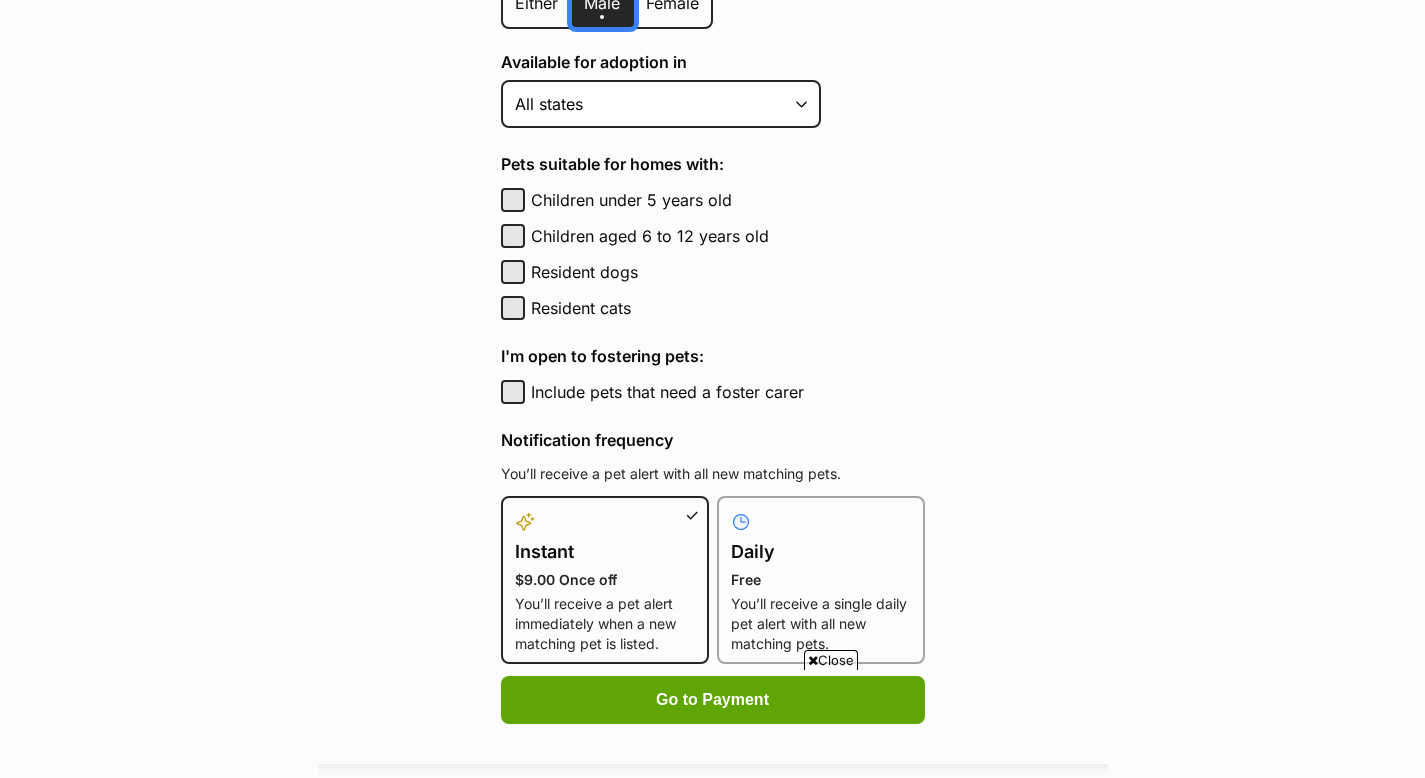 scroll, scrollTop: 670, scrollLeft: 0, axis: vertical 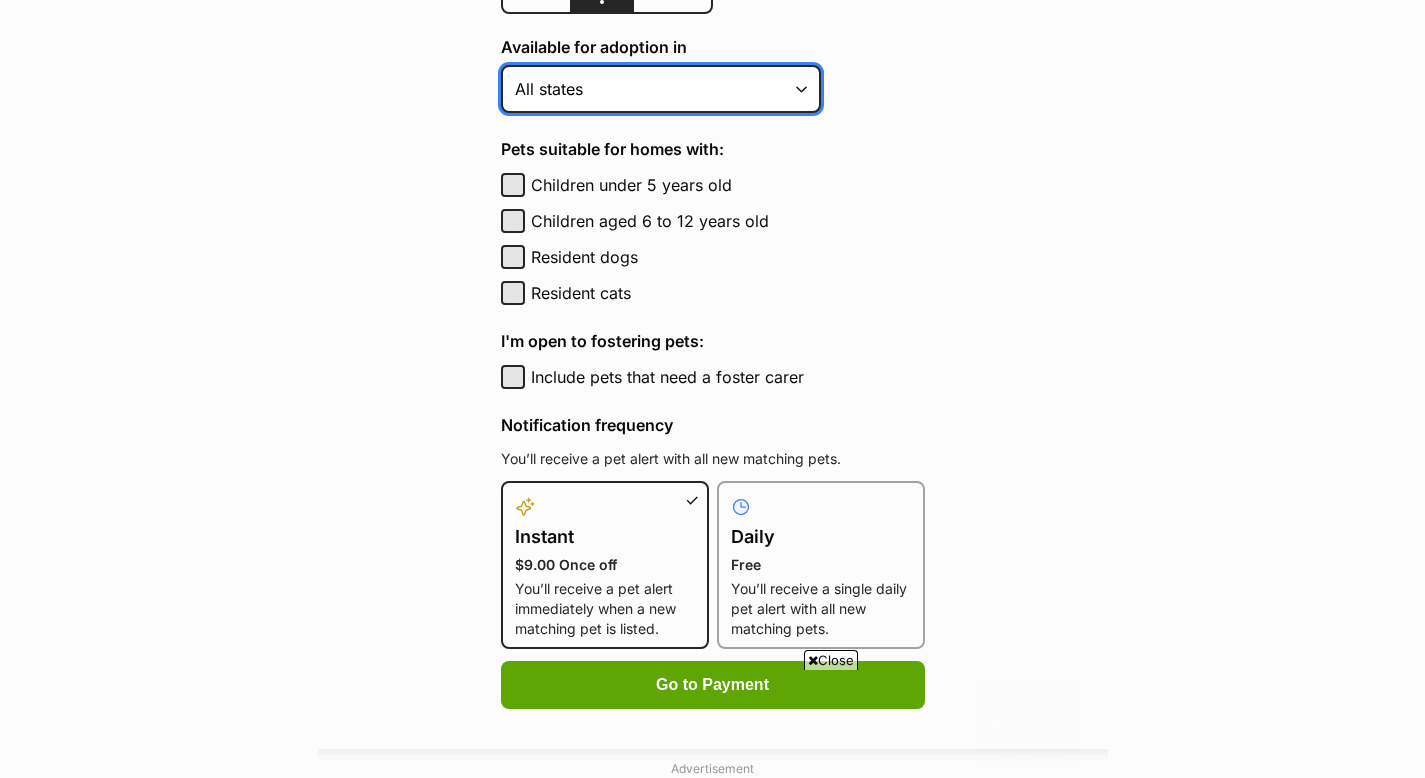 click on "Australian Capital Territory
New South Wales
Northern Territory
Queensland
South Australia
Tasmania
Victoria
Western Australia
All states" at bounding box center [661, 89] 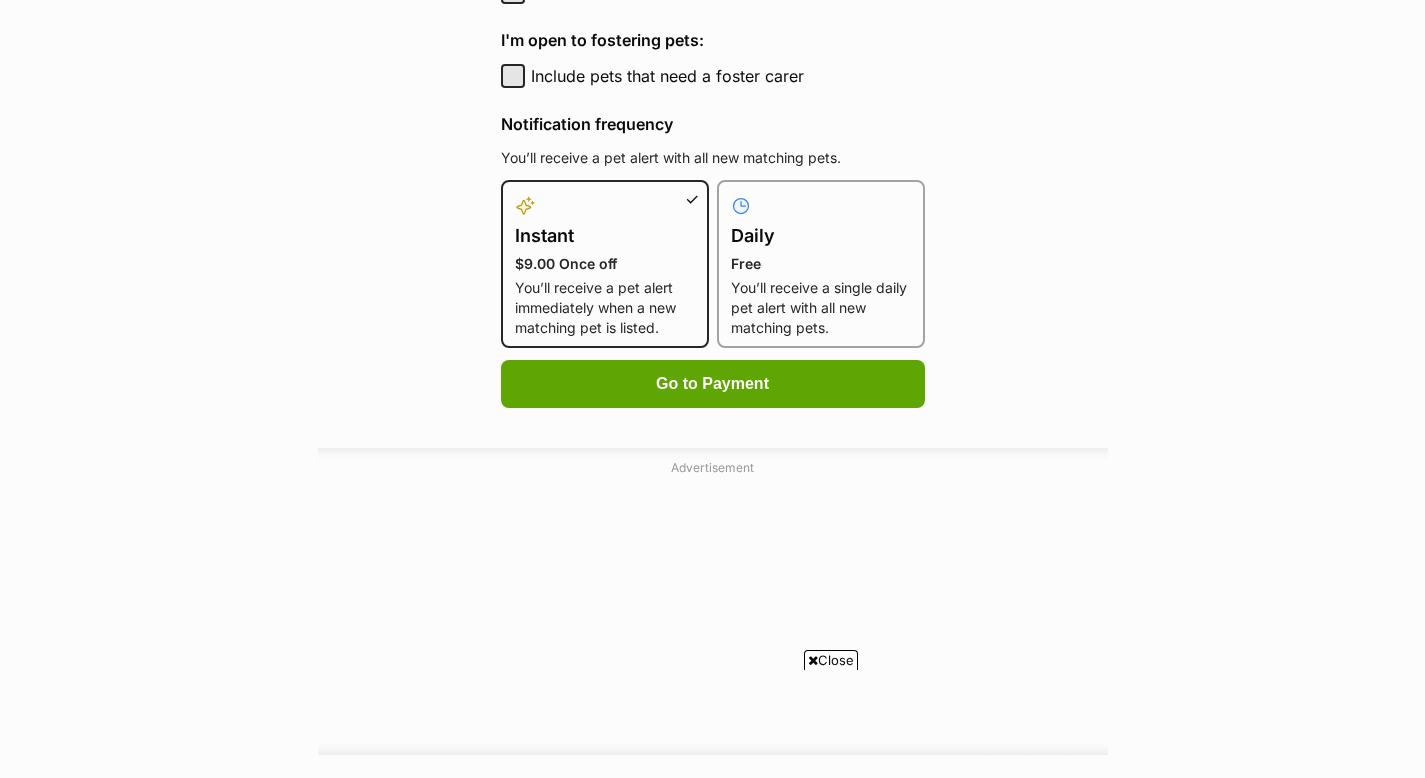 scroll, scrollTop: 1078, scrollLeft: 0, axis: vertical 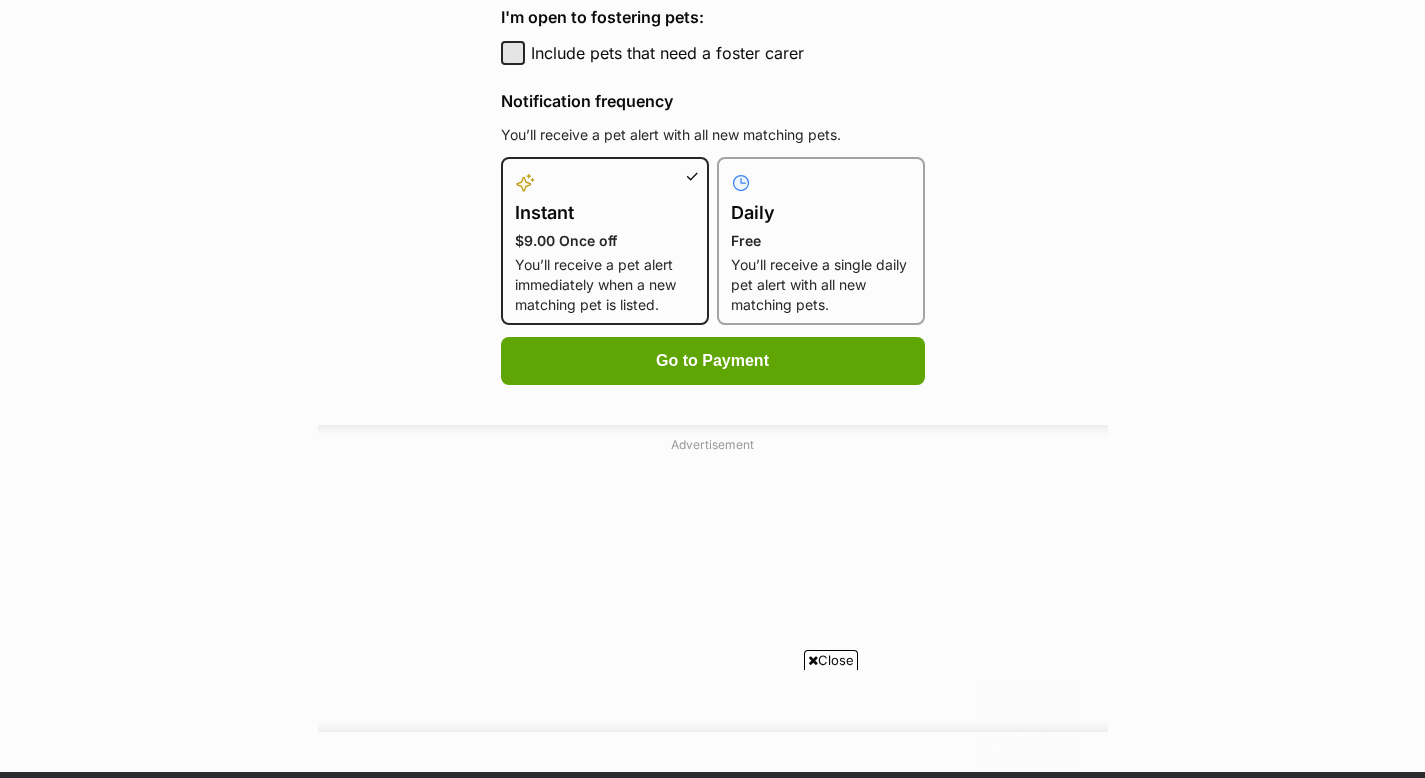 click on "Children aged 6 to 12 years old" at bounding box center (513, -103) 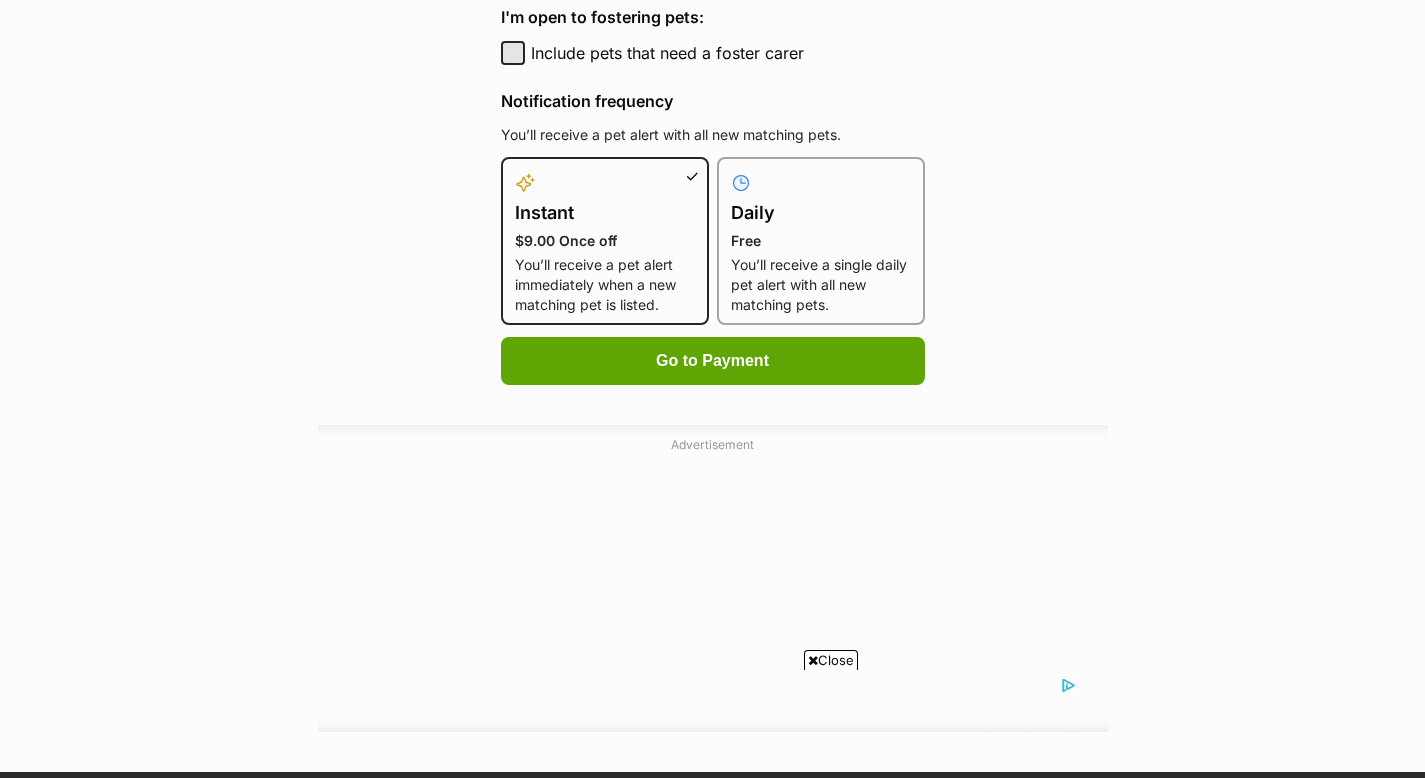 scroll, scrollTop: 1383, scrollLeft: 0, axis: vertical 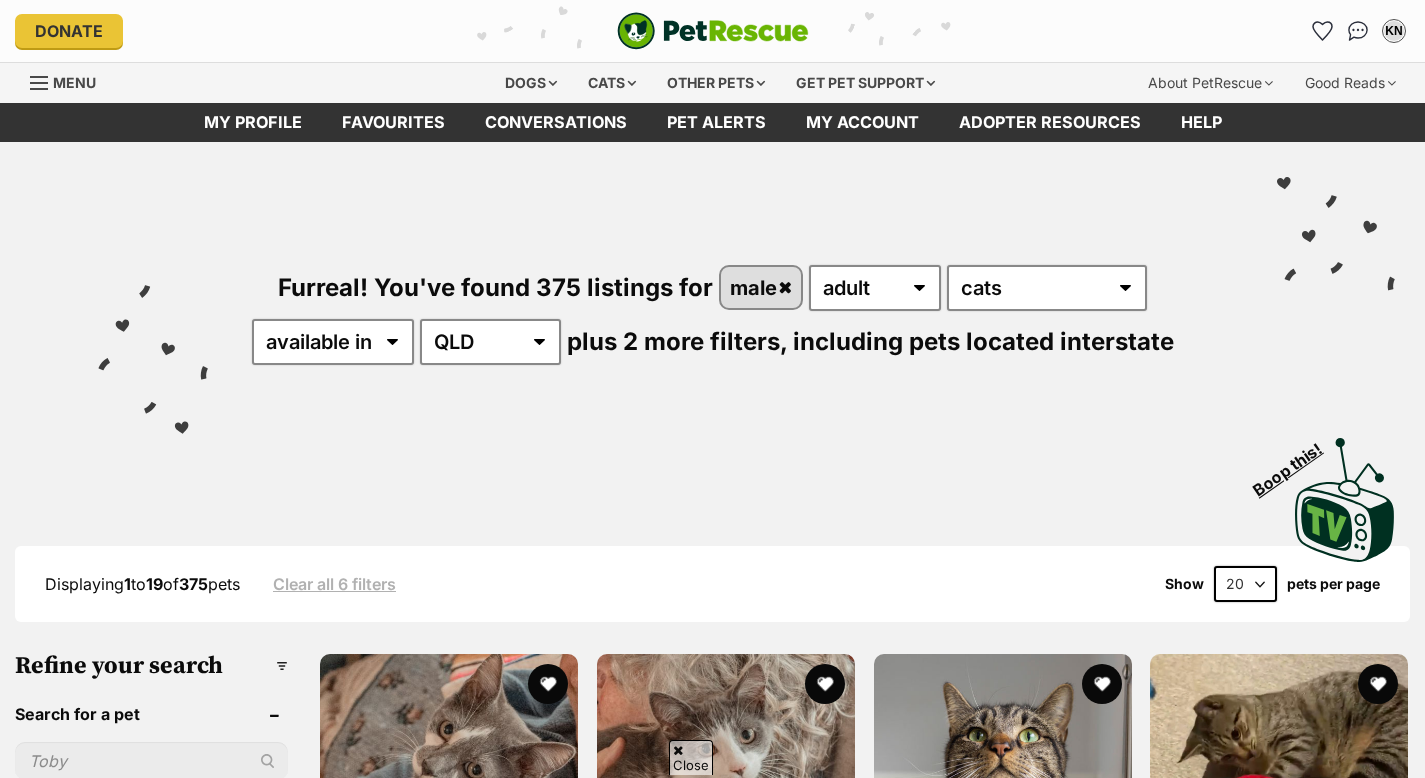 click on "I have kids under 12 years old (333)" at bounding box center [151, 2471] 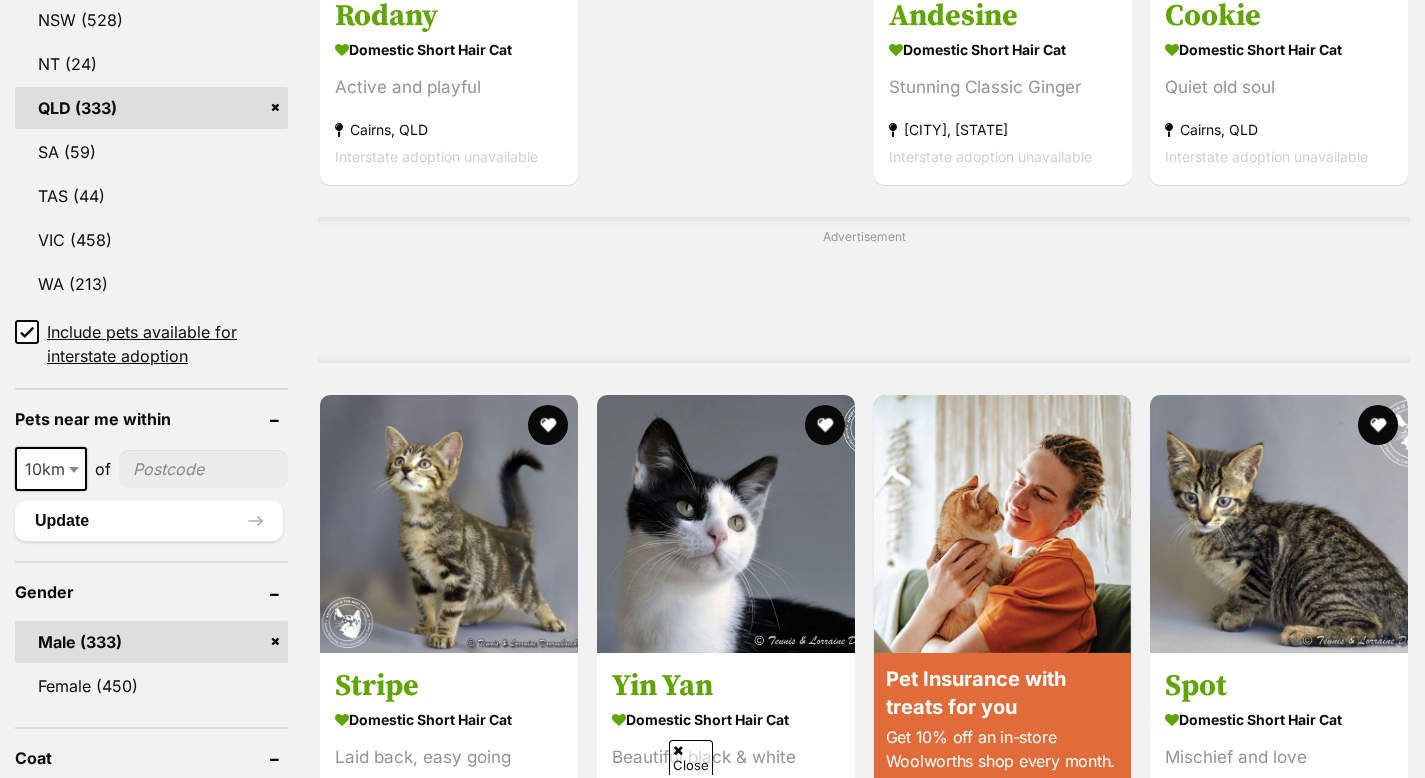 scroll, scrollTop: 1260, scrollLeft: 0, axis: vertical 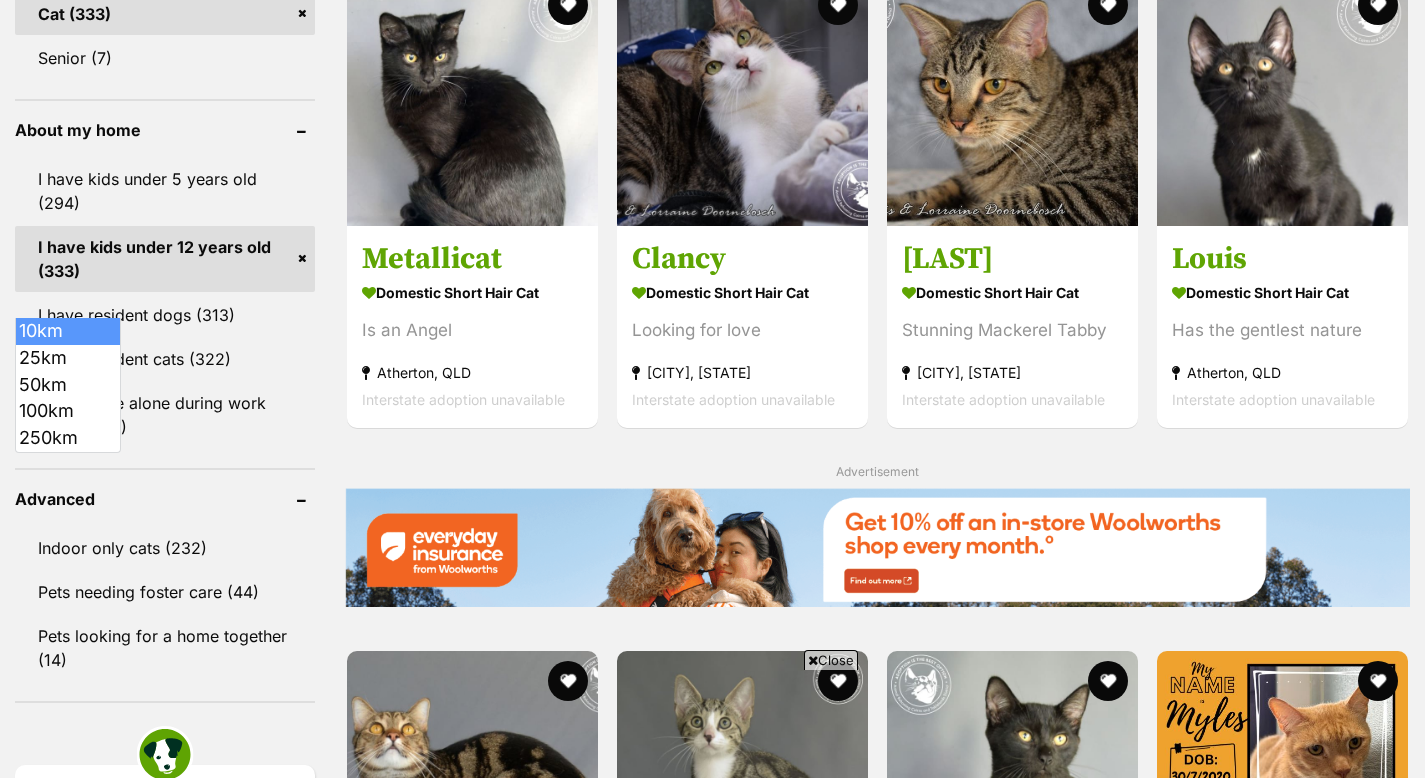 click at bounding box center (76, -578) 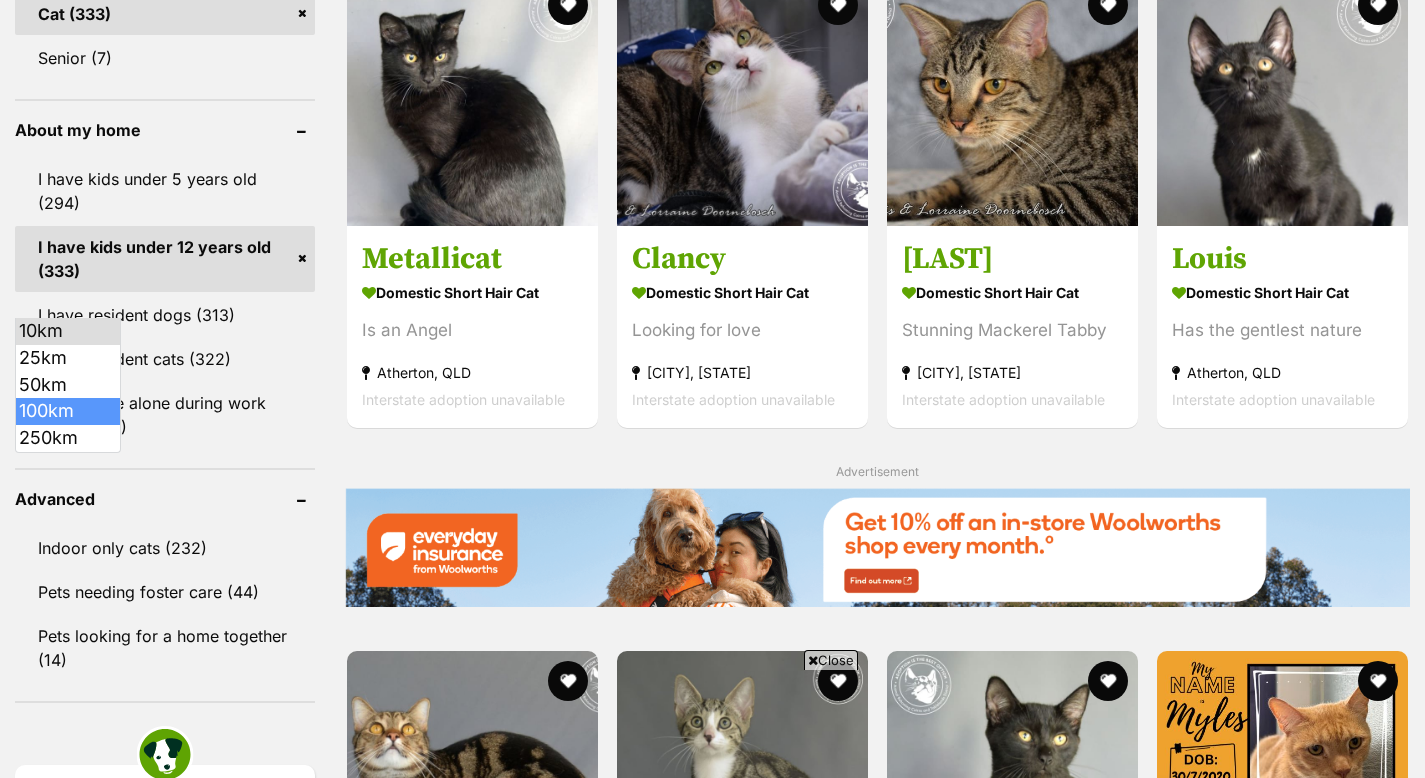 select on "100" 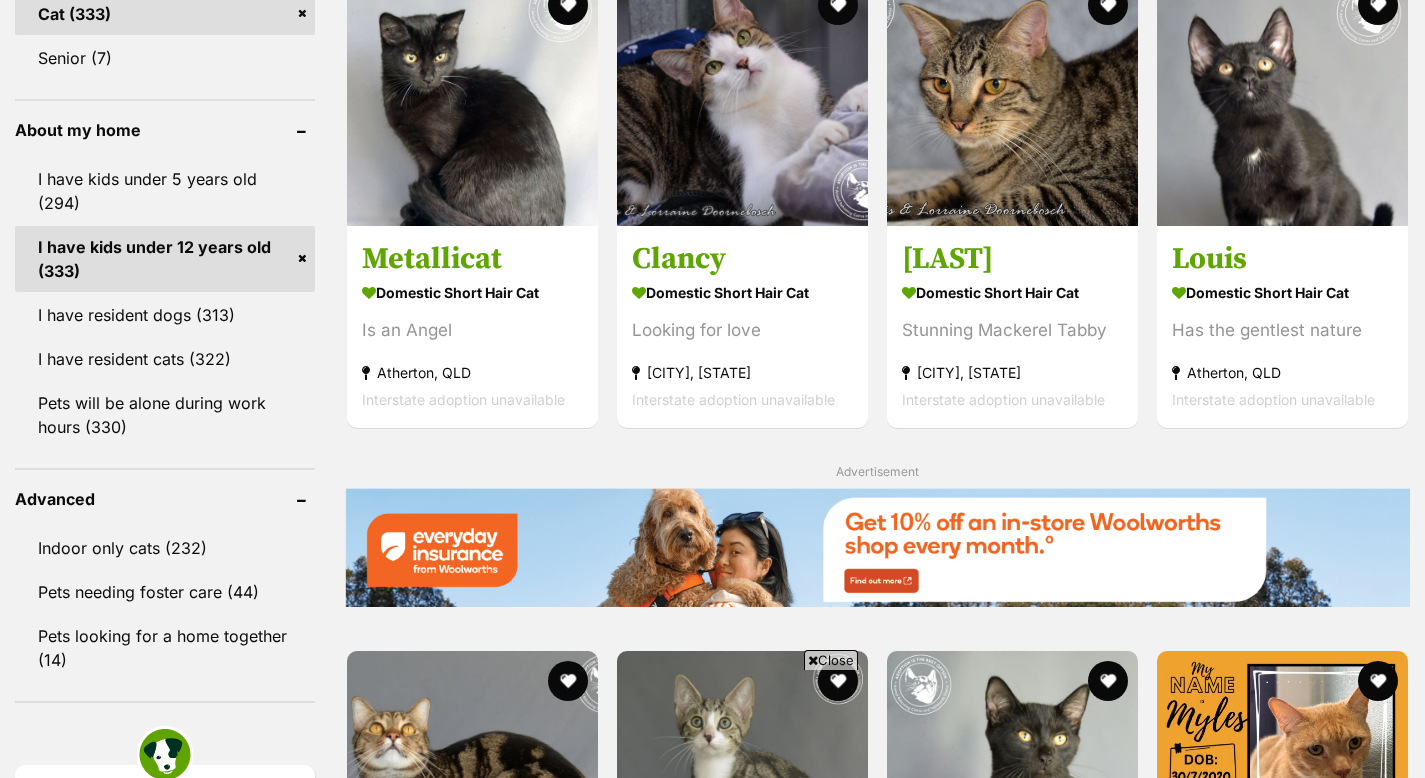 click at bounding box center [222, -578] 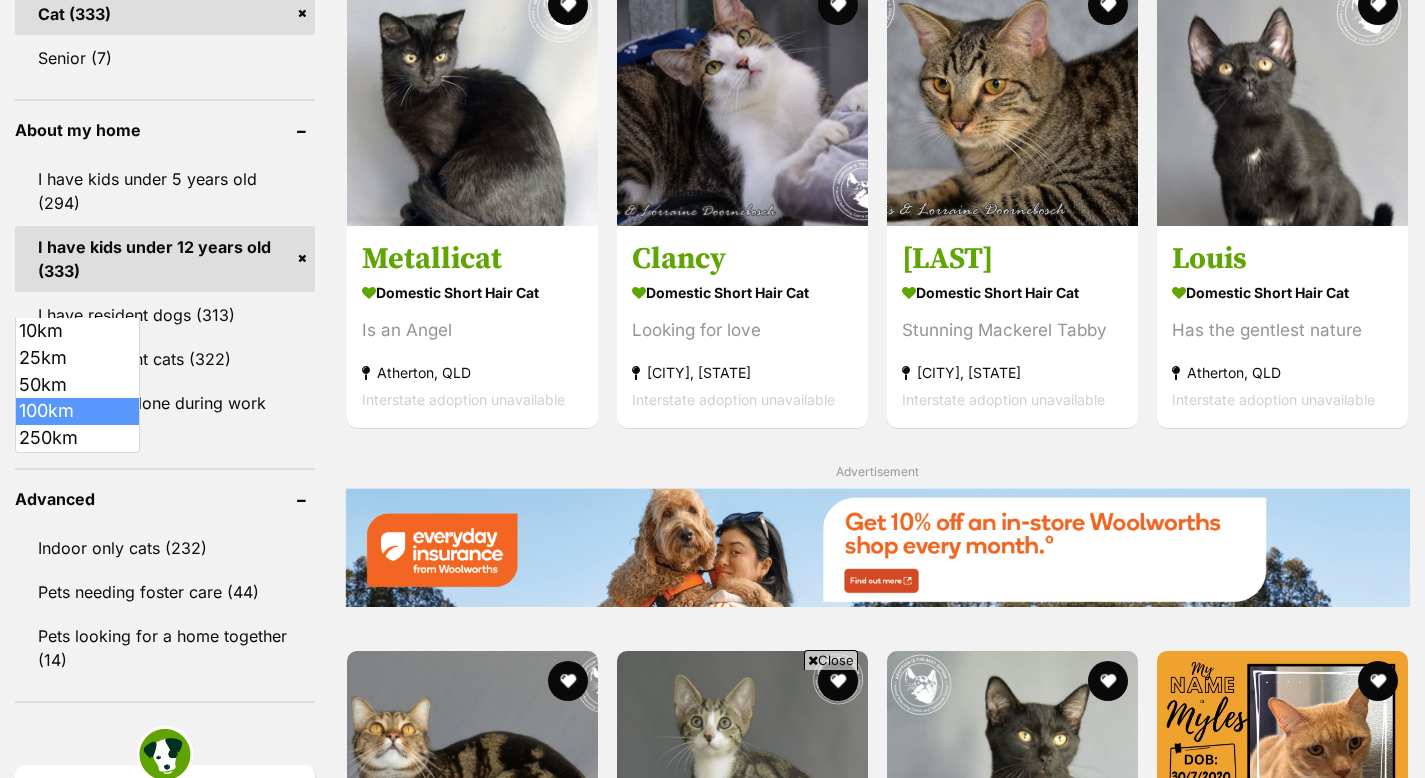 click at bounding box center [84, -577] 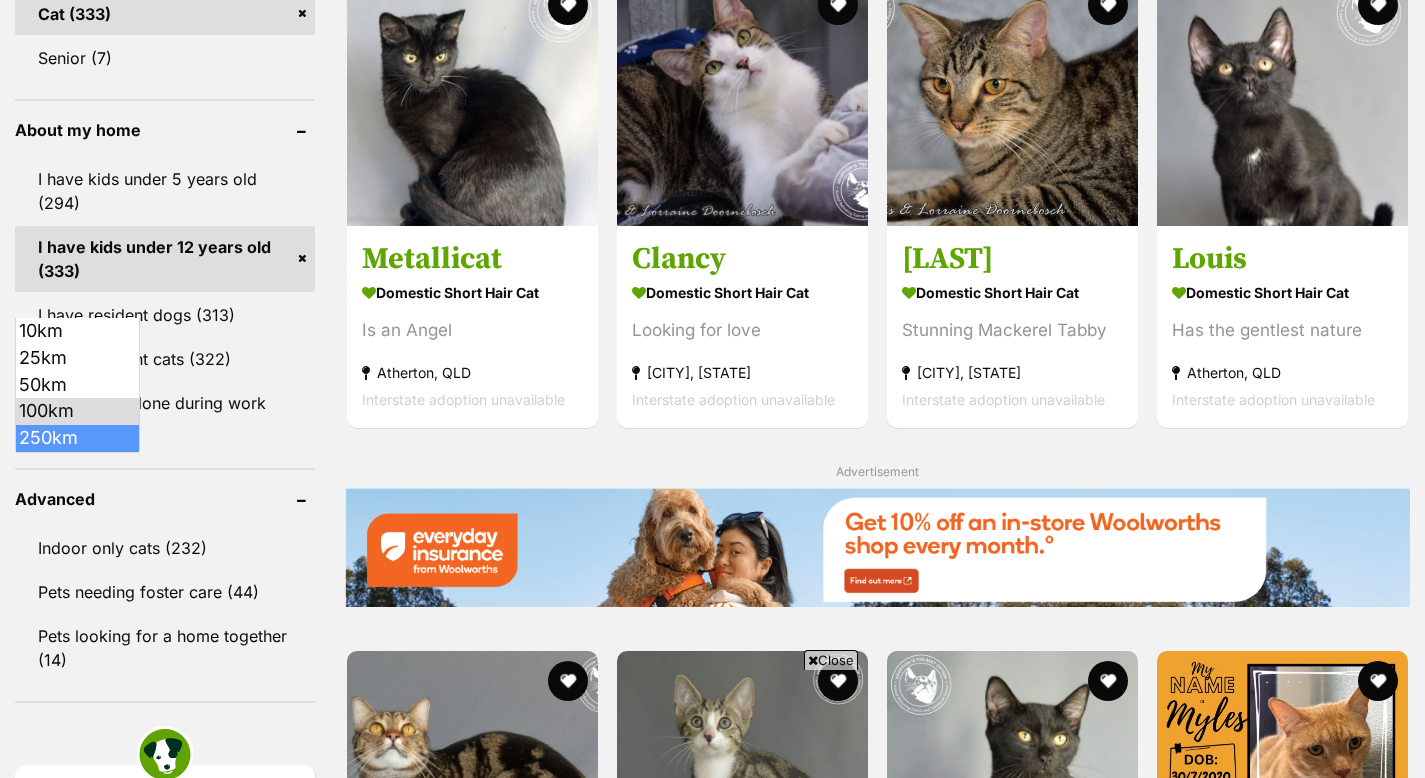 select on "250" 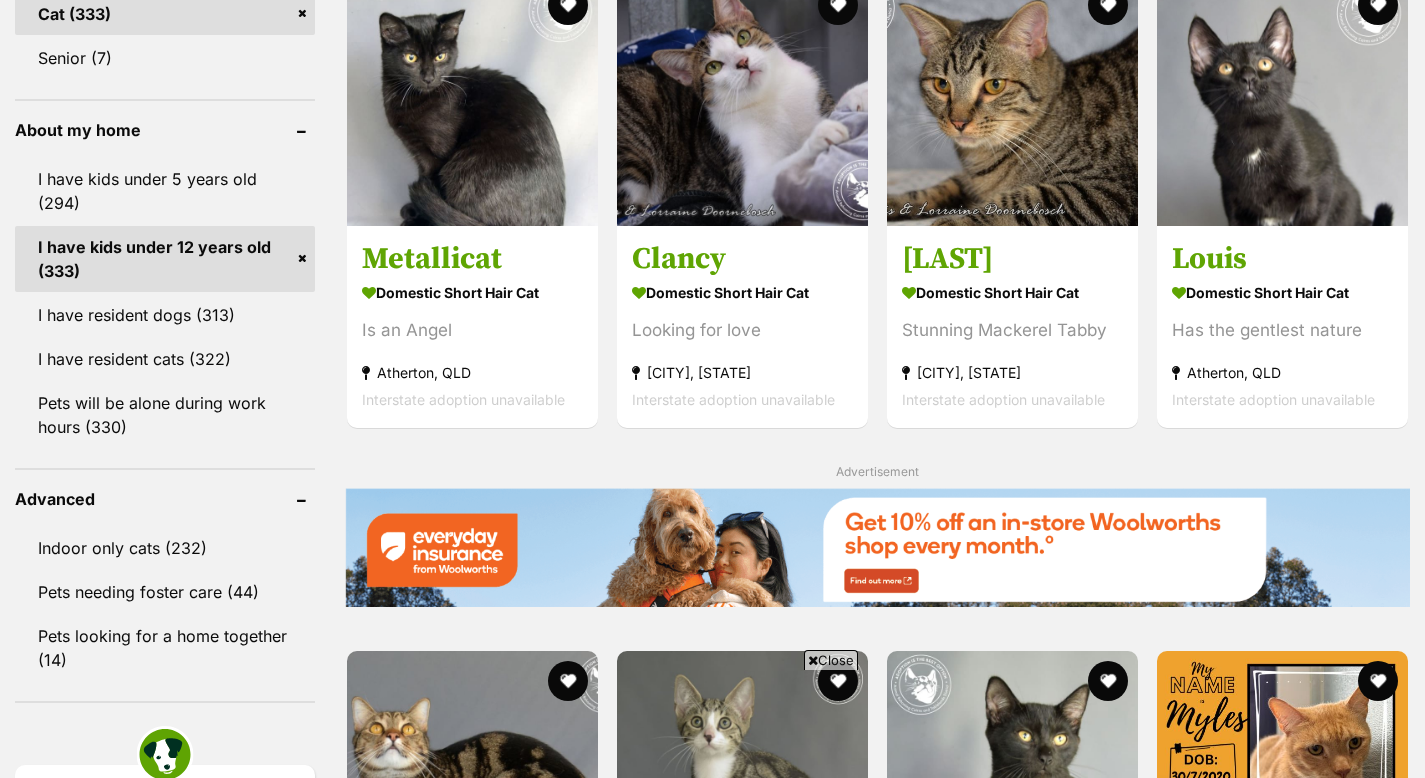 click on "Update" at bounding box center [162, -526] 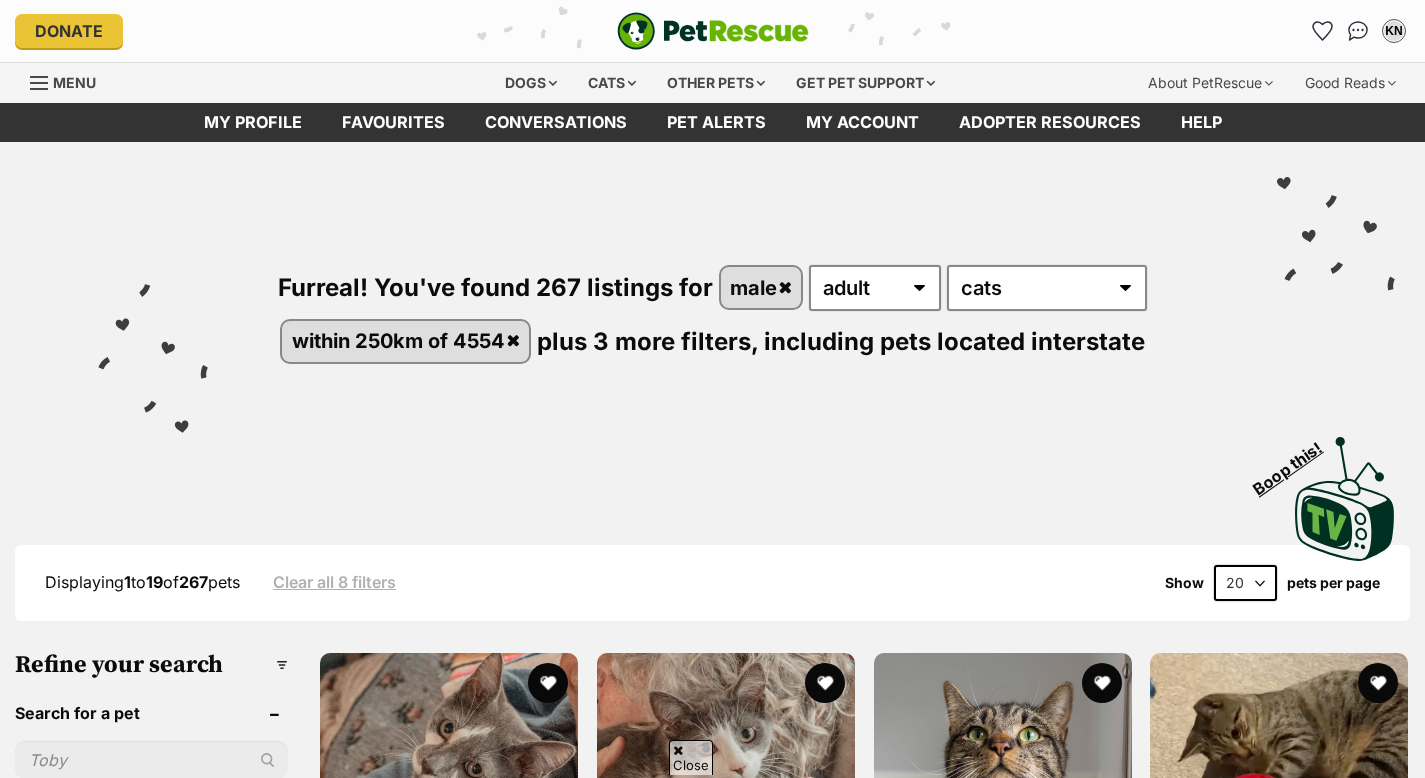 scroll, scrollTop: 1387, scrollLeft: 0, axis: vertical 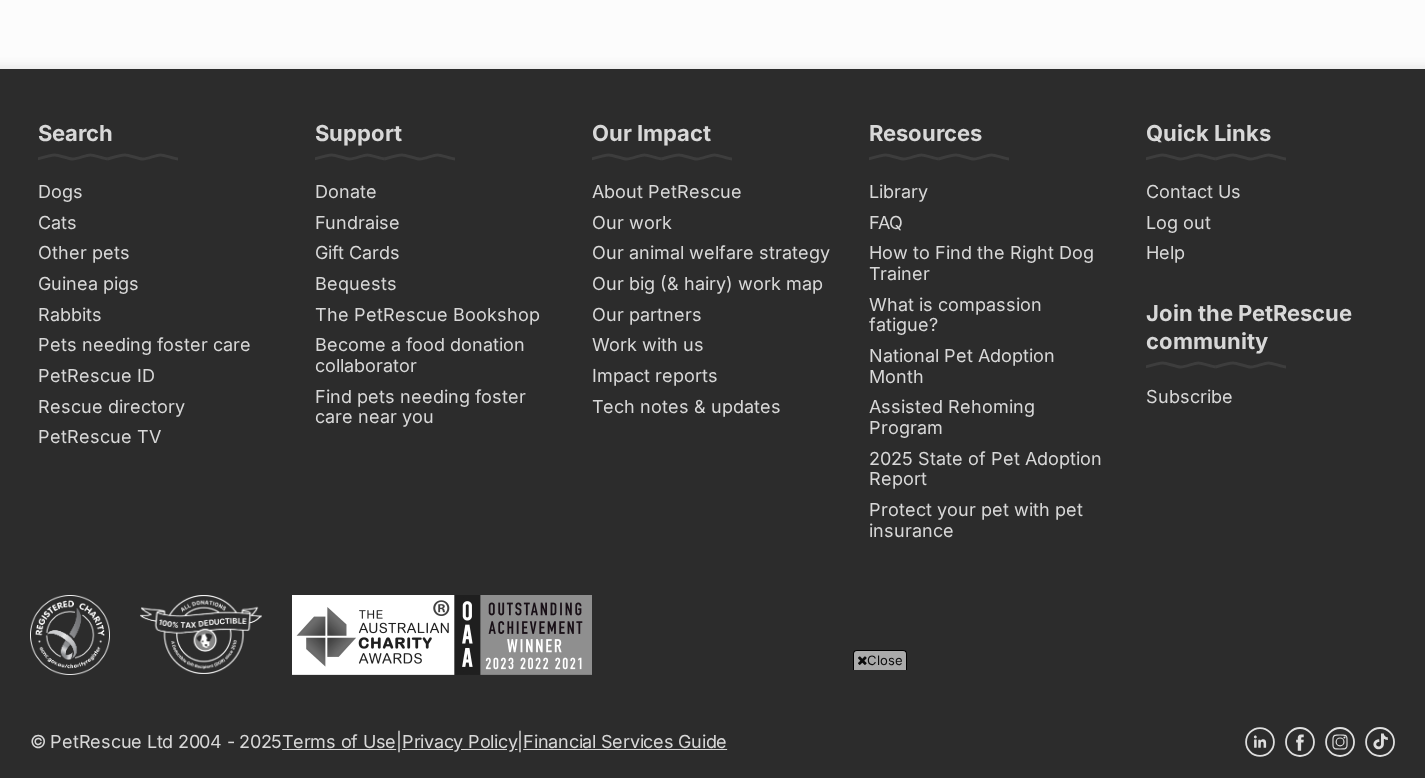 click on "Next" at bounding box center [878, -330] 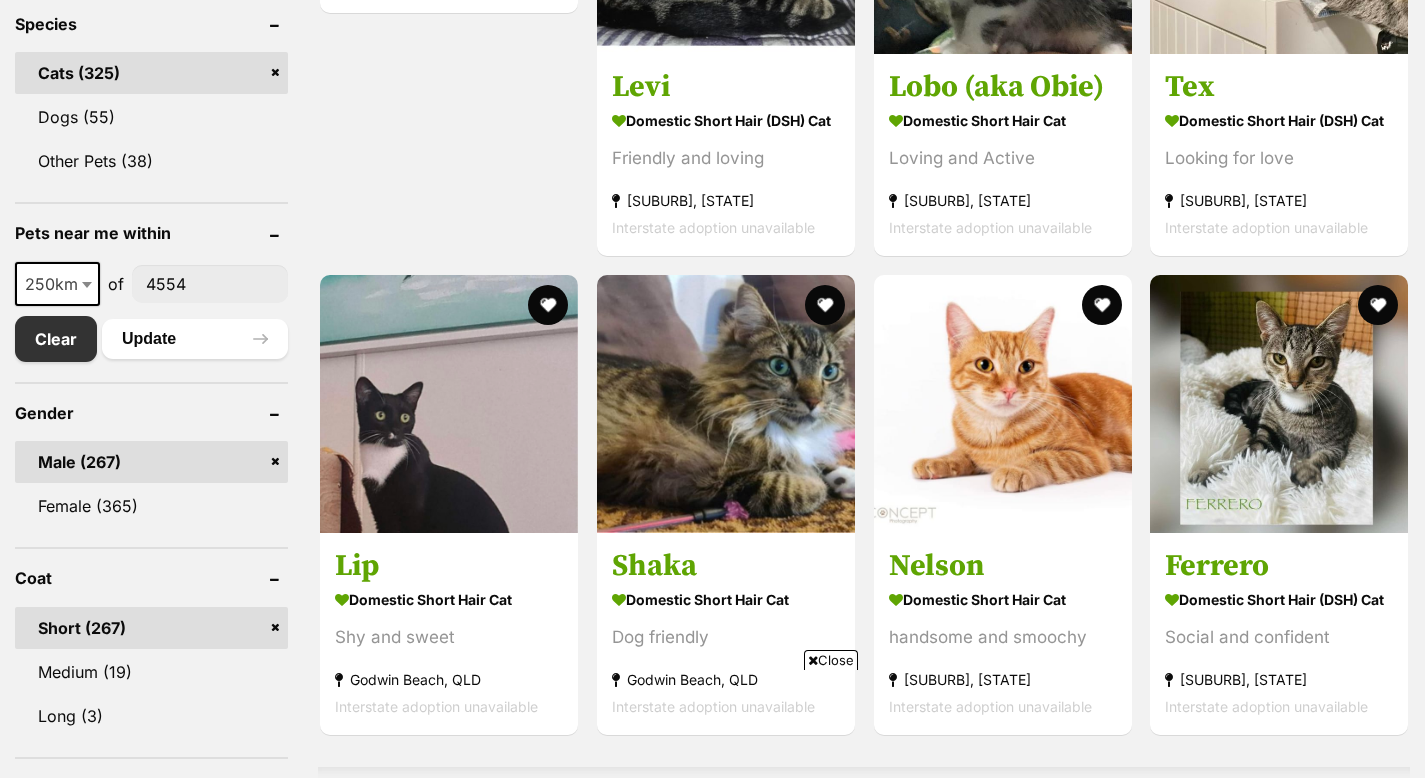 scroll, scrollTop: 867, scrollLeft: 0, axis: vertical 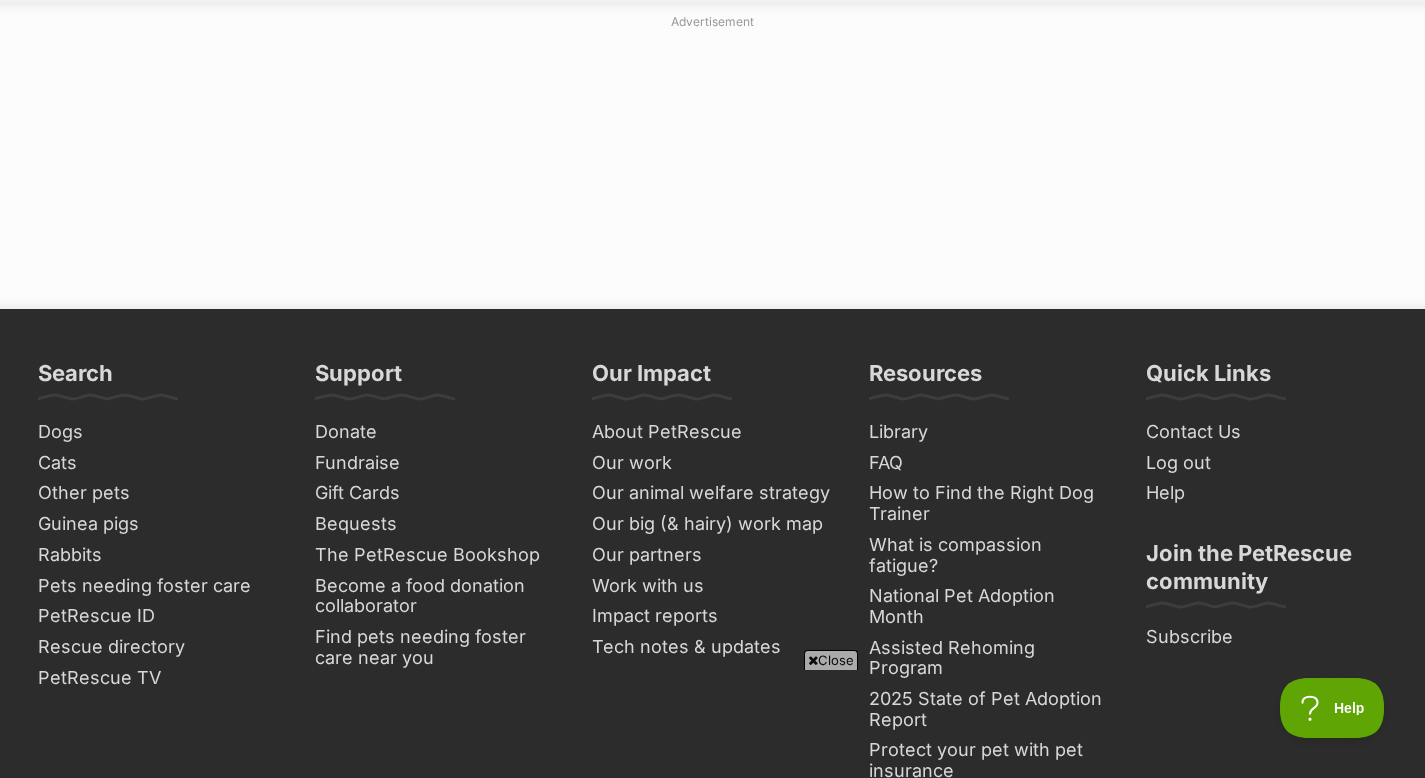 click on "Next" at bounding box center (959, -90) 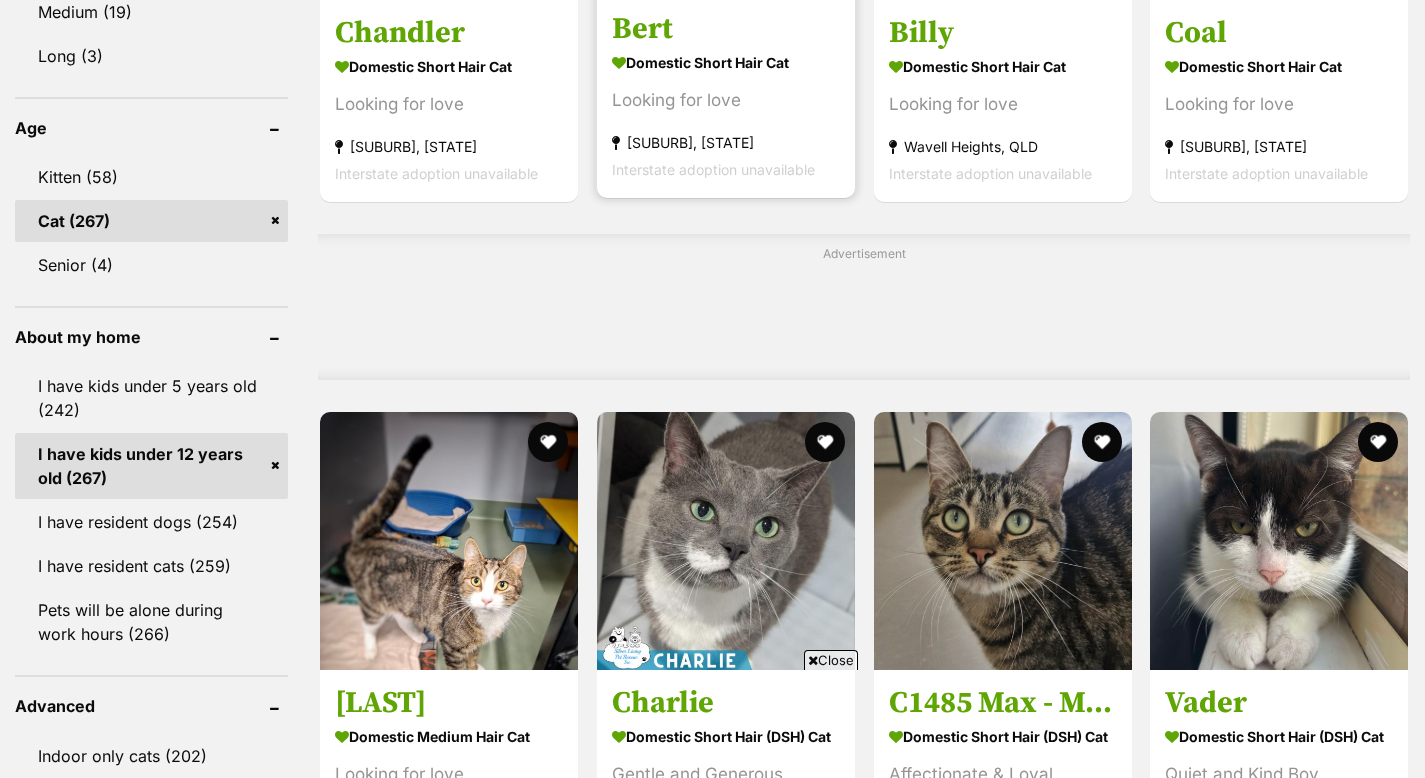 scroll, scrollTop: 1517, scrollLeft: 0, axis: vertical 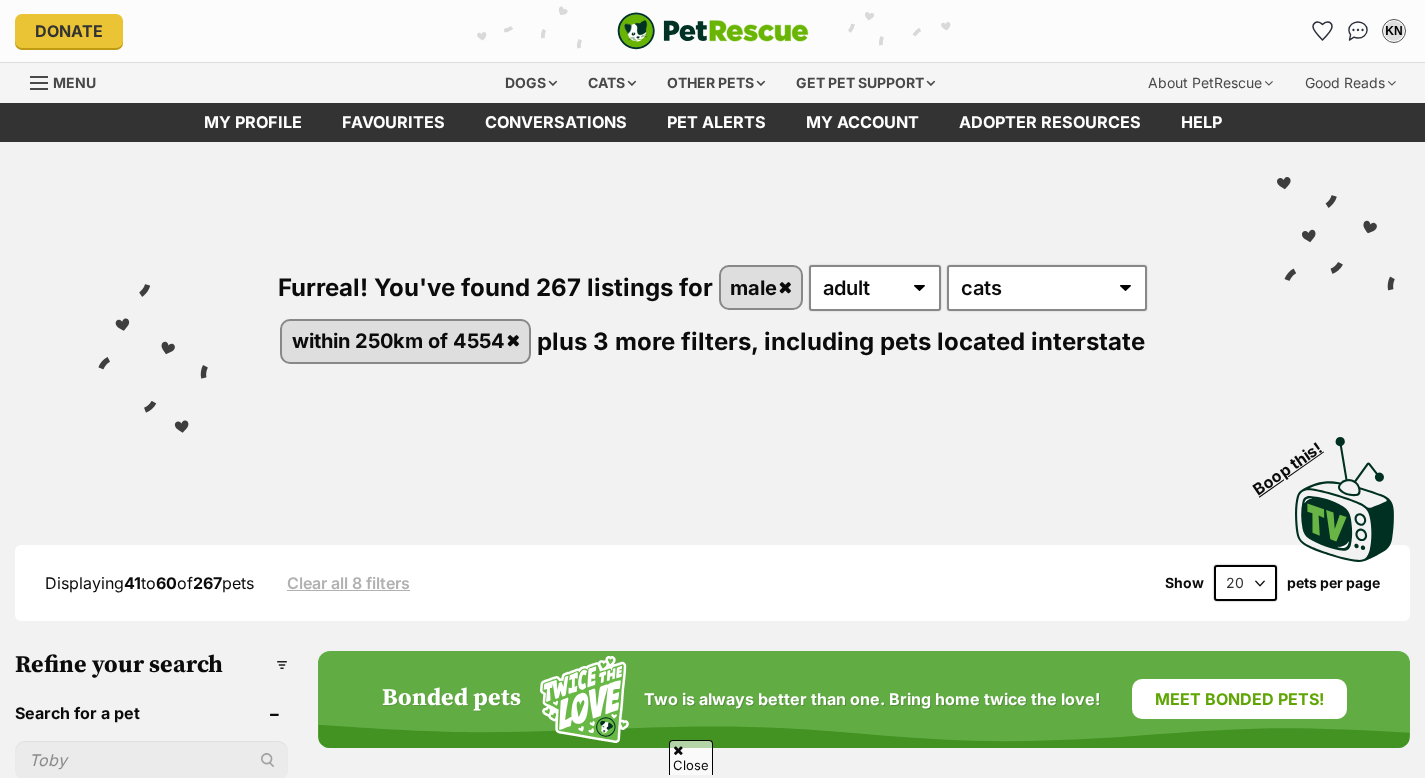 click at bounding box center (825, 1285) 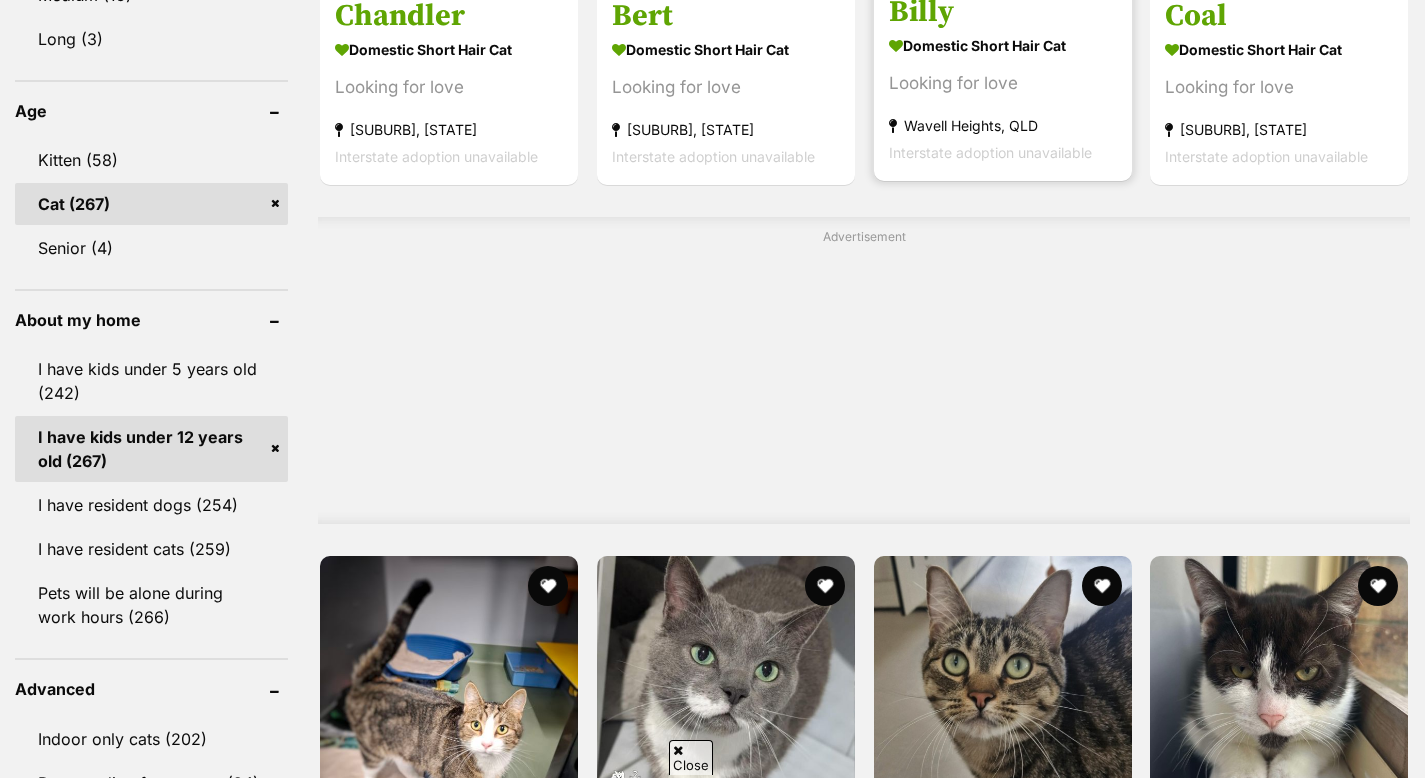 click on "Domestic Short Hair Cat" at bounding box center (1003, 45) 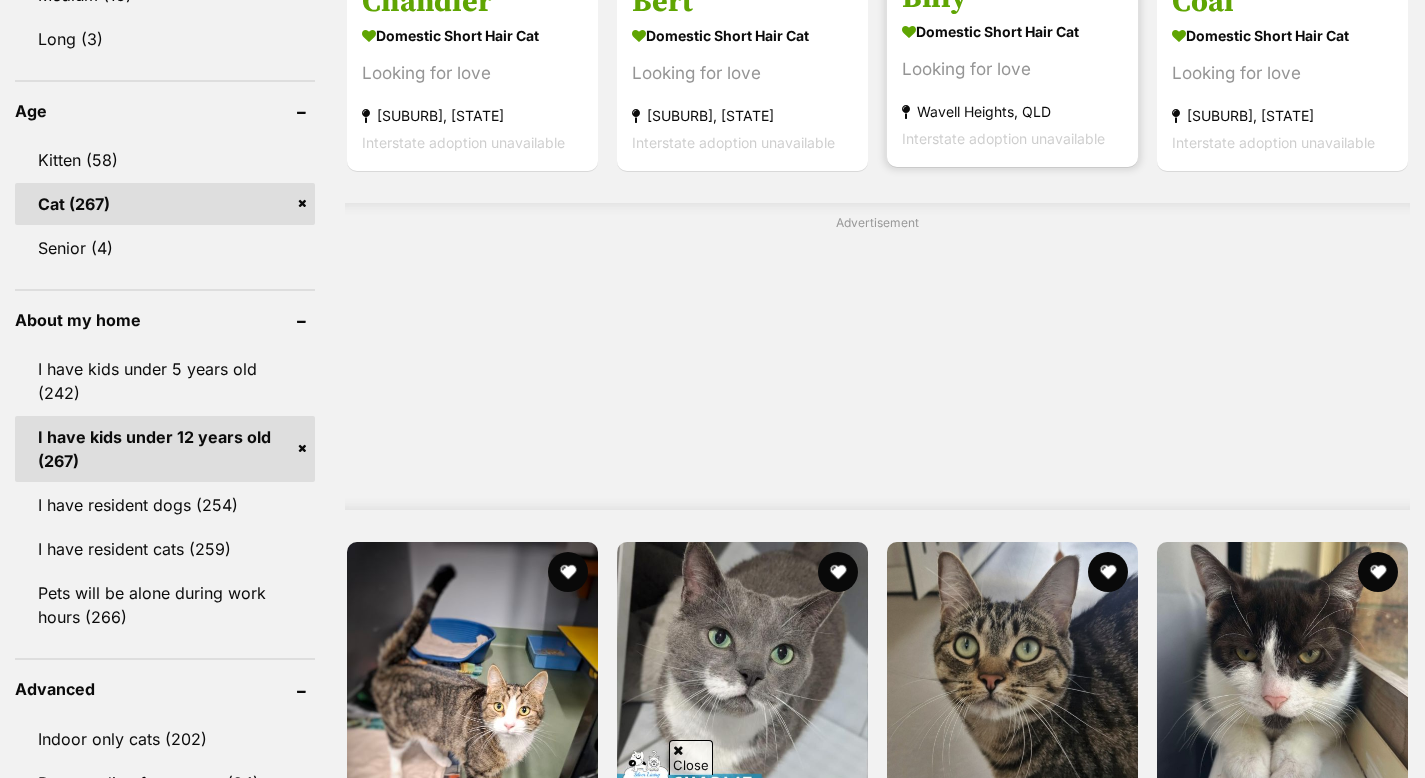 click at bounding box center (1012, -161) 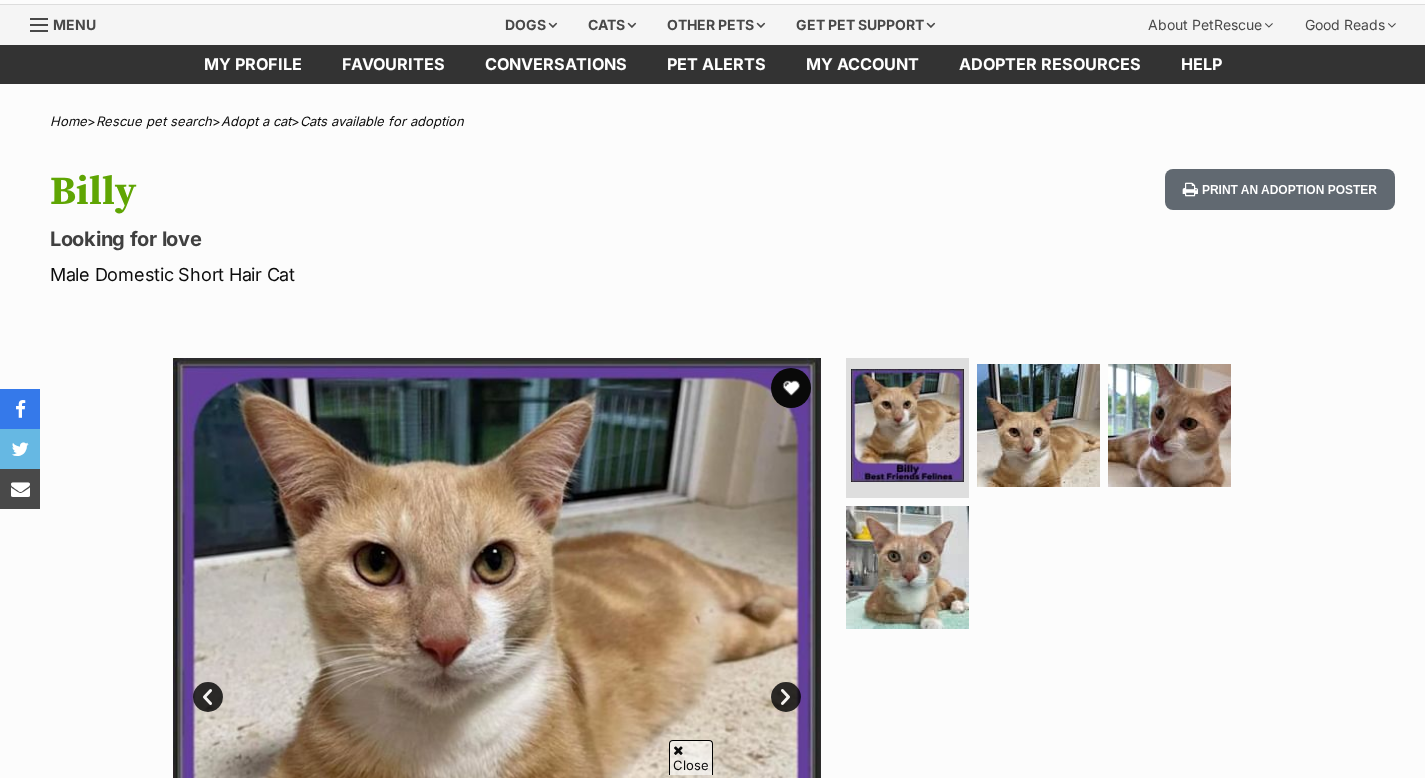 scroll, scrollTop: 688, scrollLeft: 0, axis: vertical 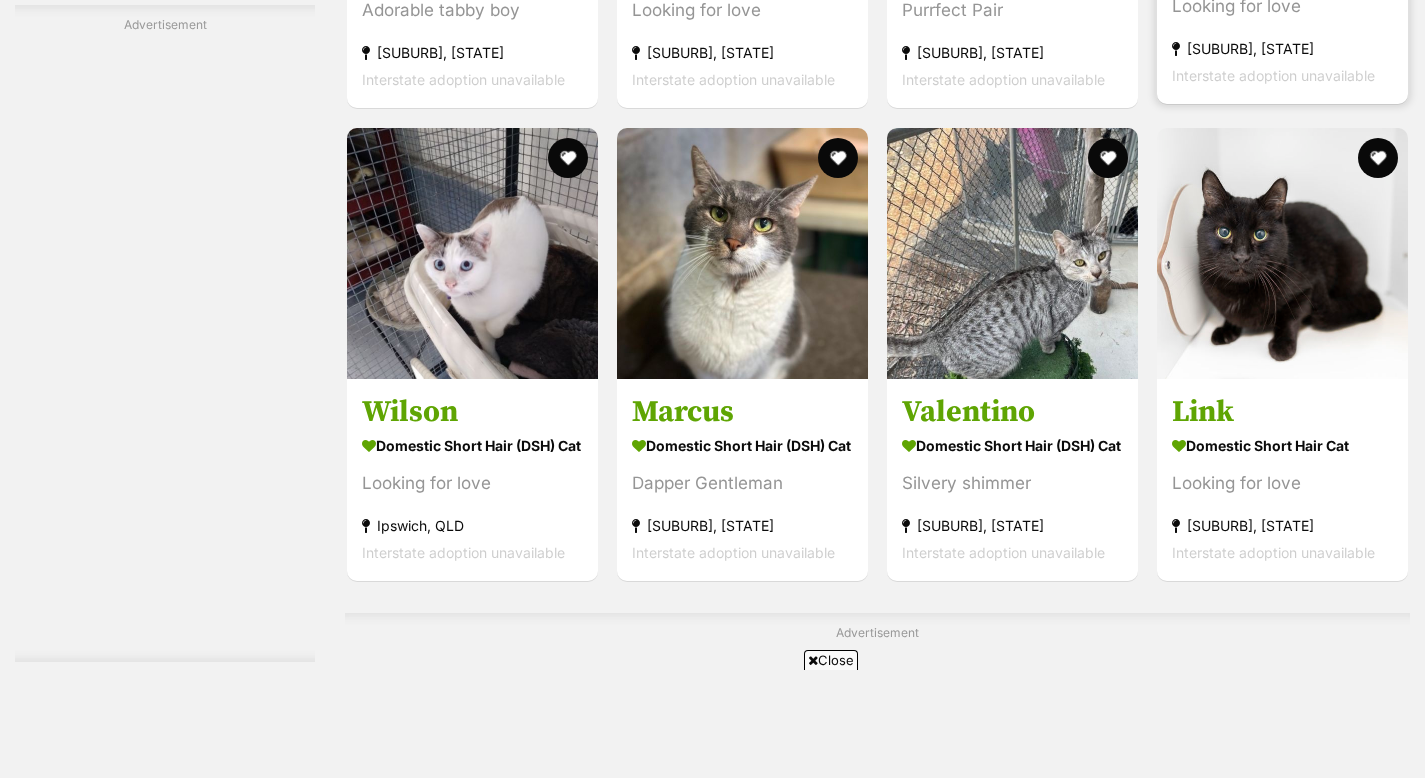 click on "Domestic Short Hair Cat" at bounding box center [1282, -31] 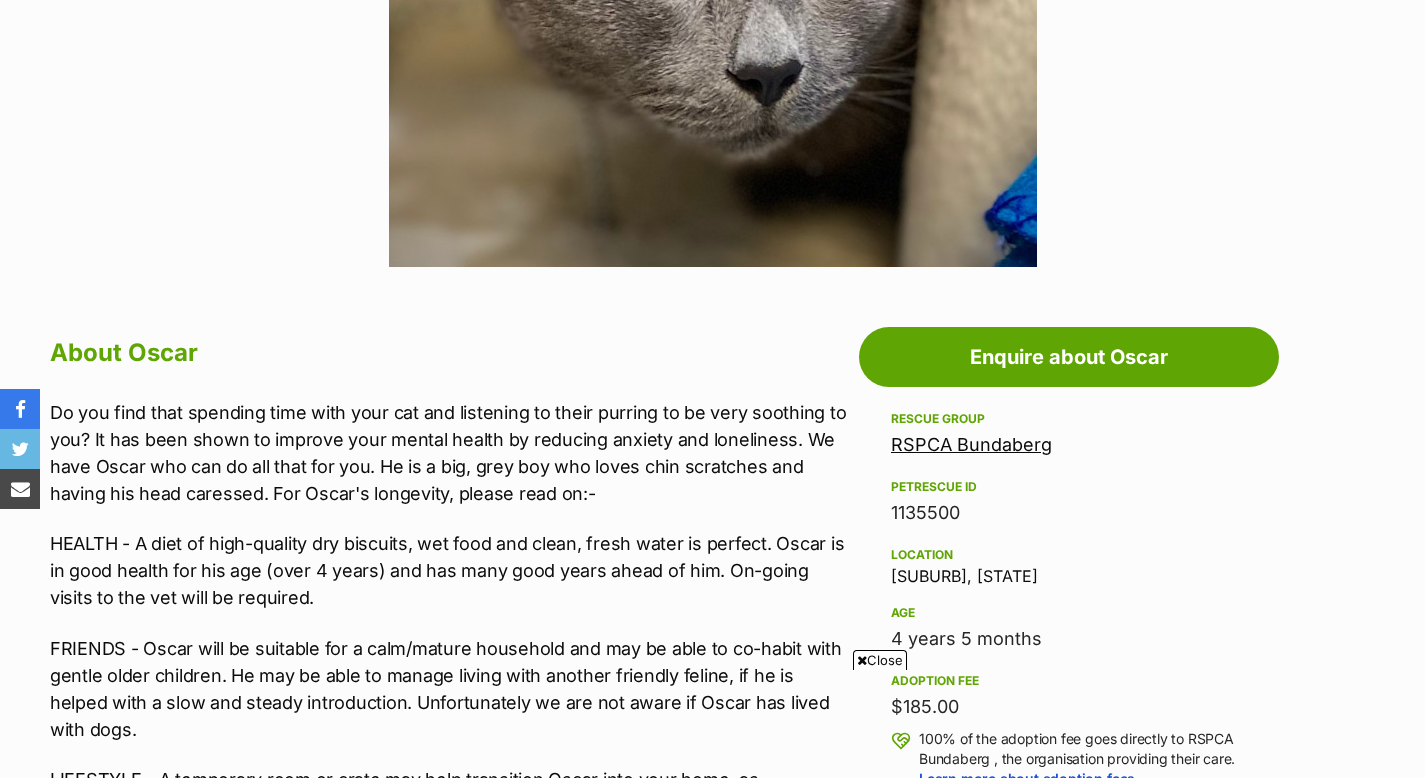 scroll, scrollTop: 822, scrollLeft: 0, axis: vertical 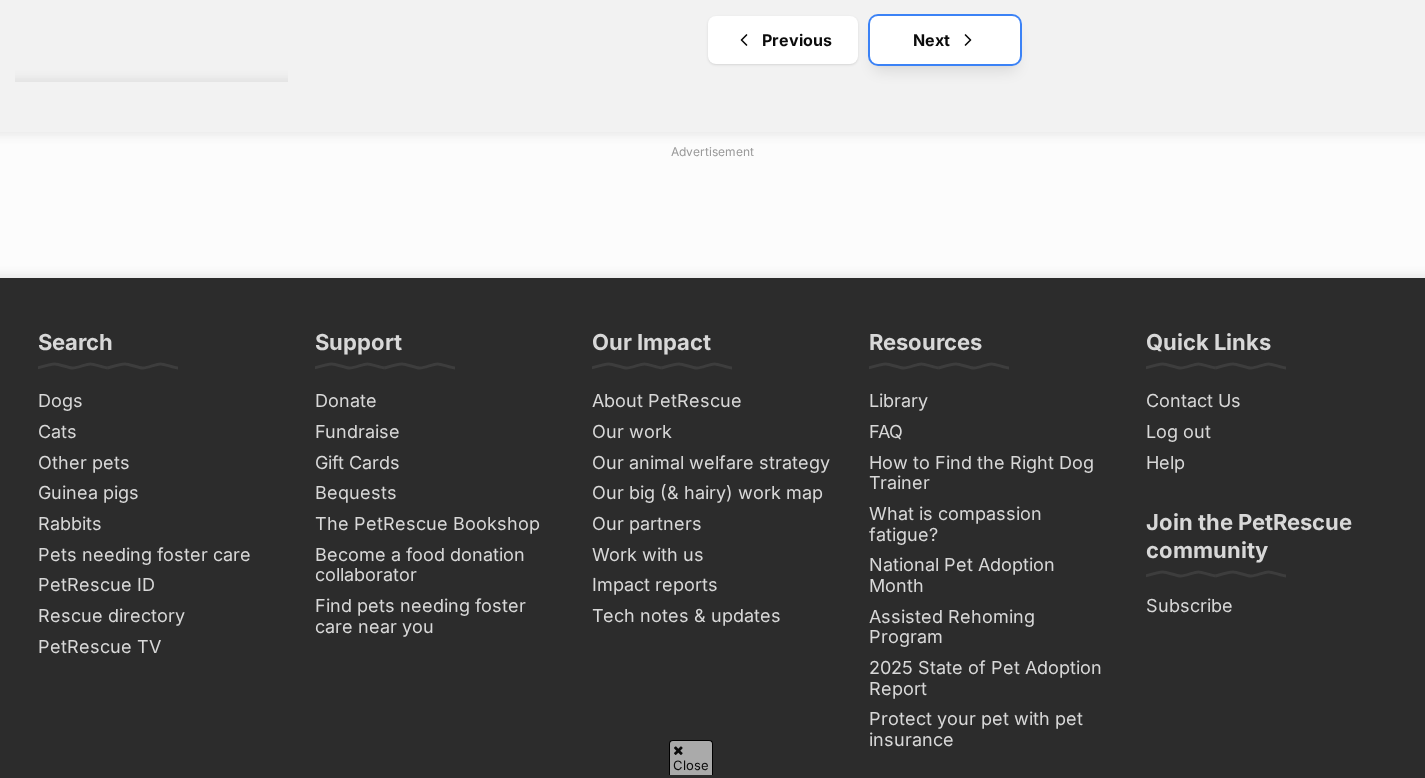 click on "Next" at bounding box center (945, 40) 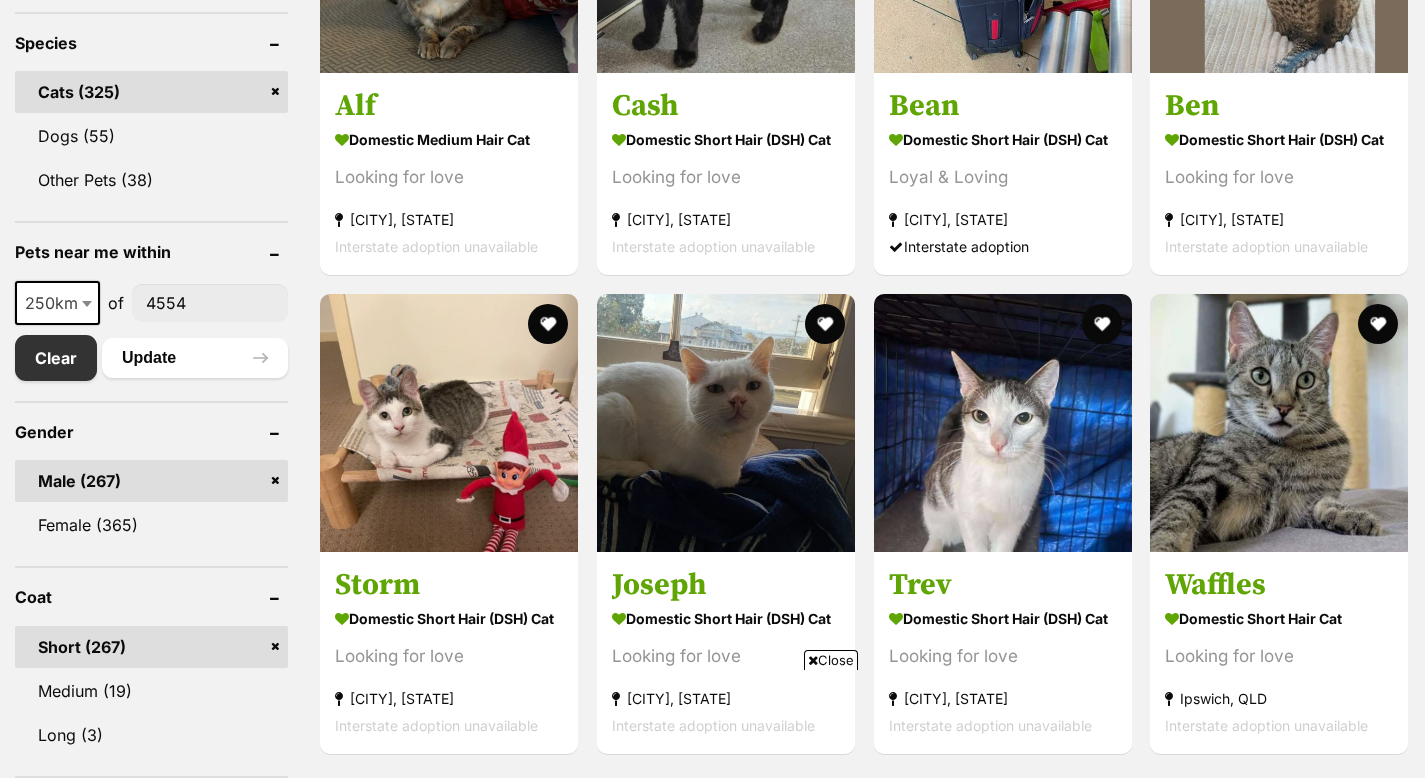 scroll, scrollTop: 875, scrollLeft: 0, axis: vertical 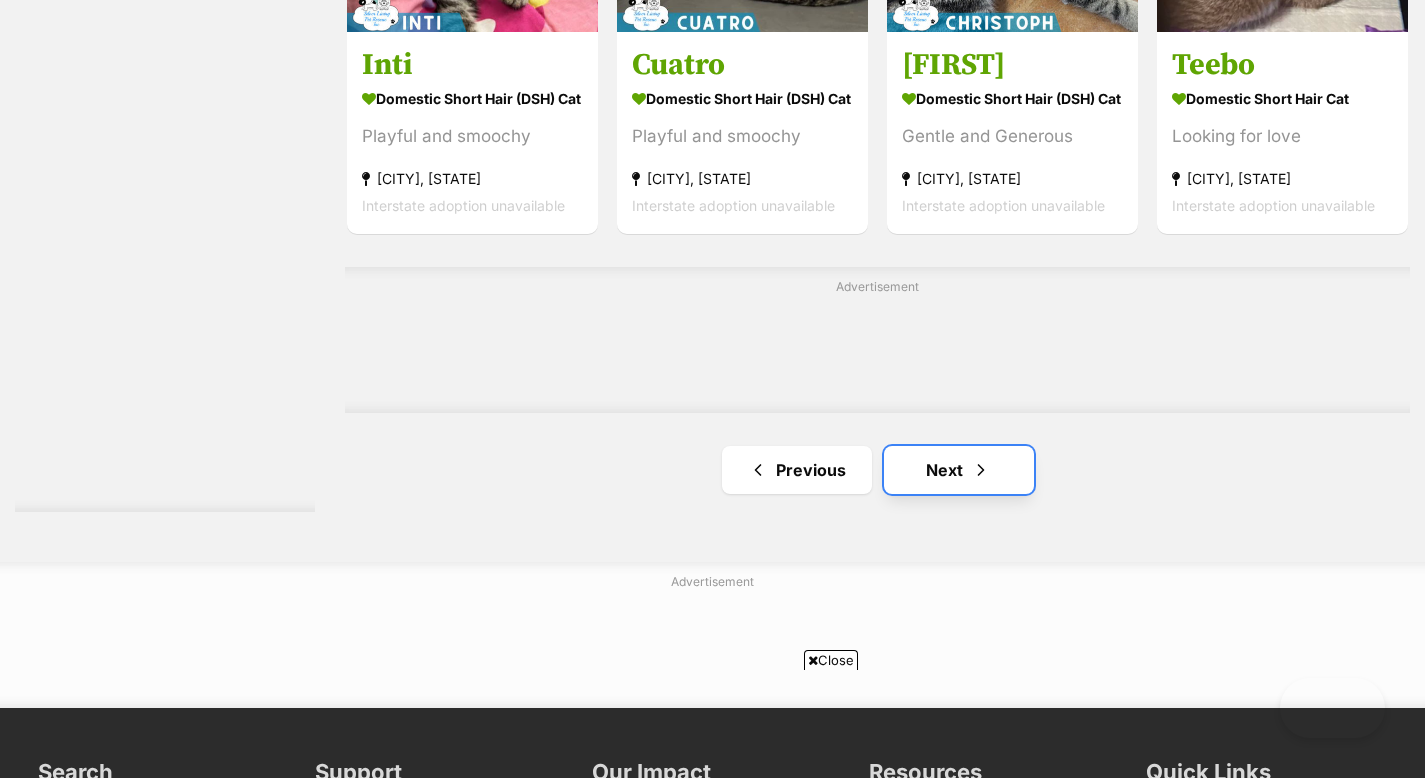 click on "Next" at bounding box center [959, 470] 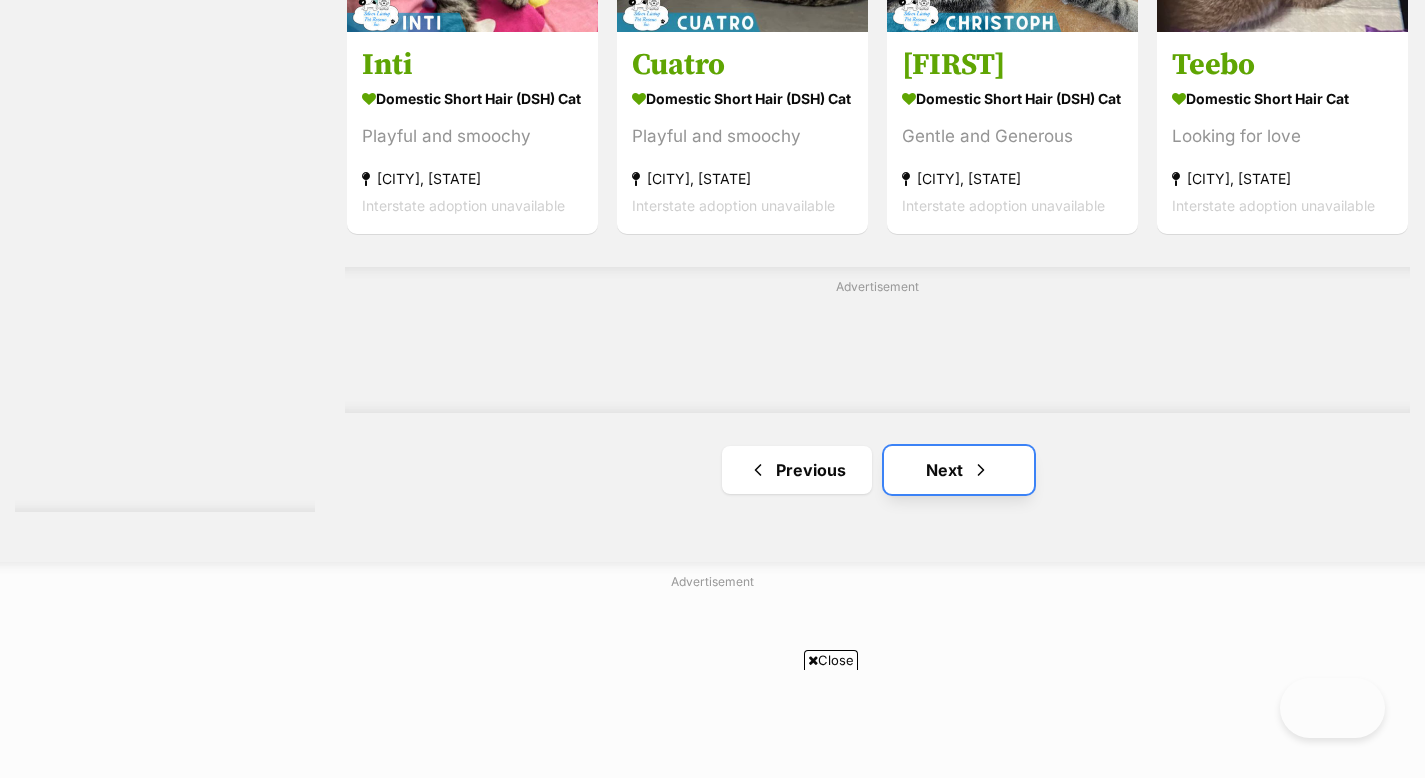 scroll, scrollTop: 3750, scrollLeft: 0, axis: vertical 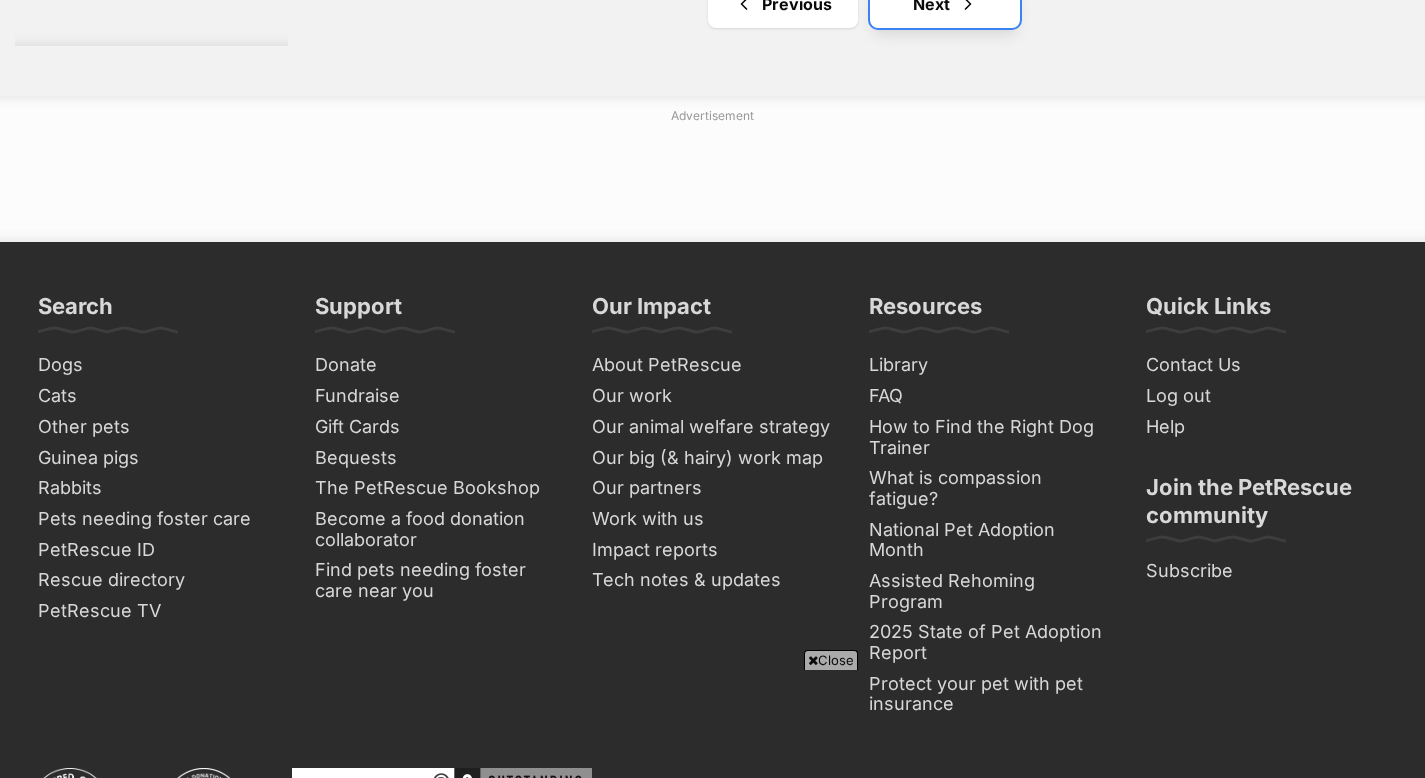 click on "Next" at bounding box center (945, 4) 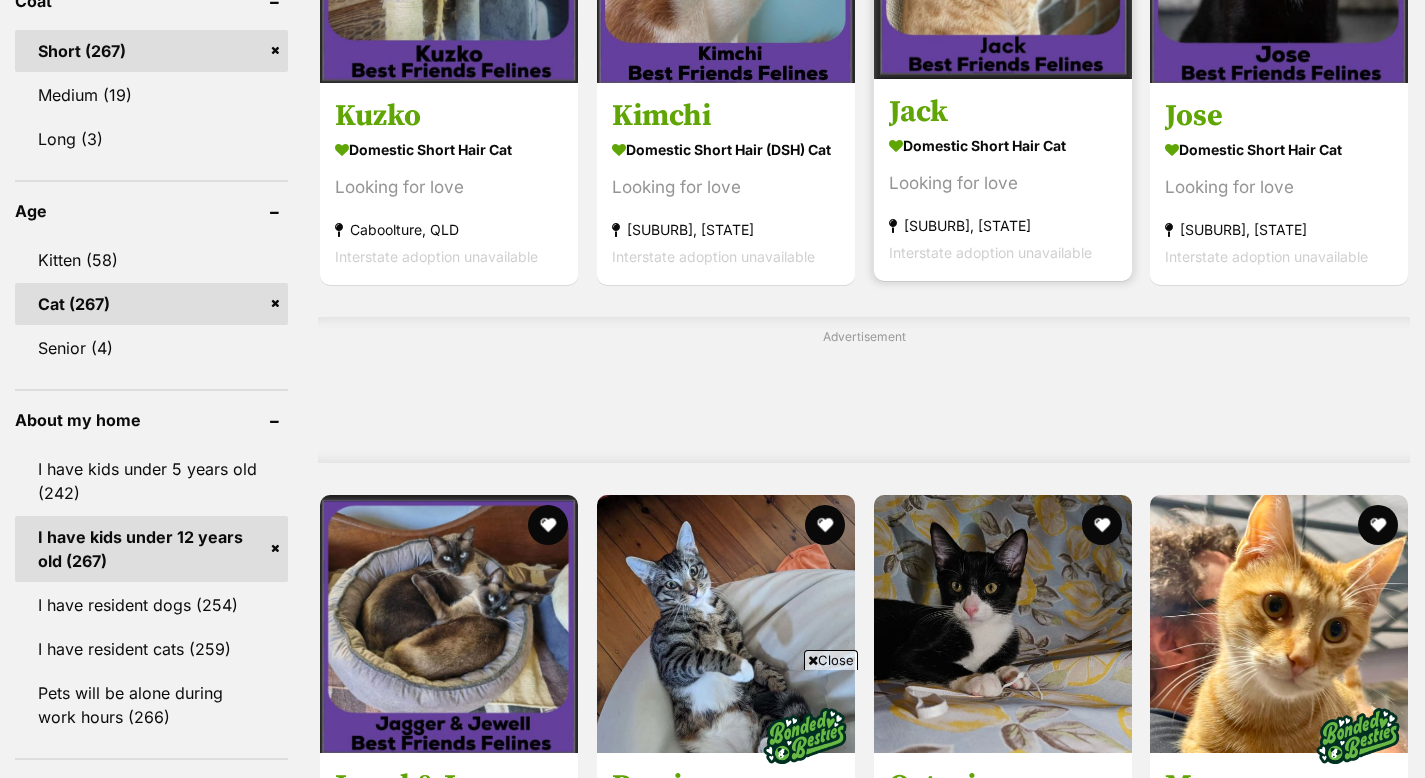 scroll, scrollTop: 1434, scrollLeft: 0, axis: vertical 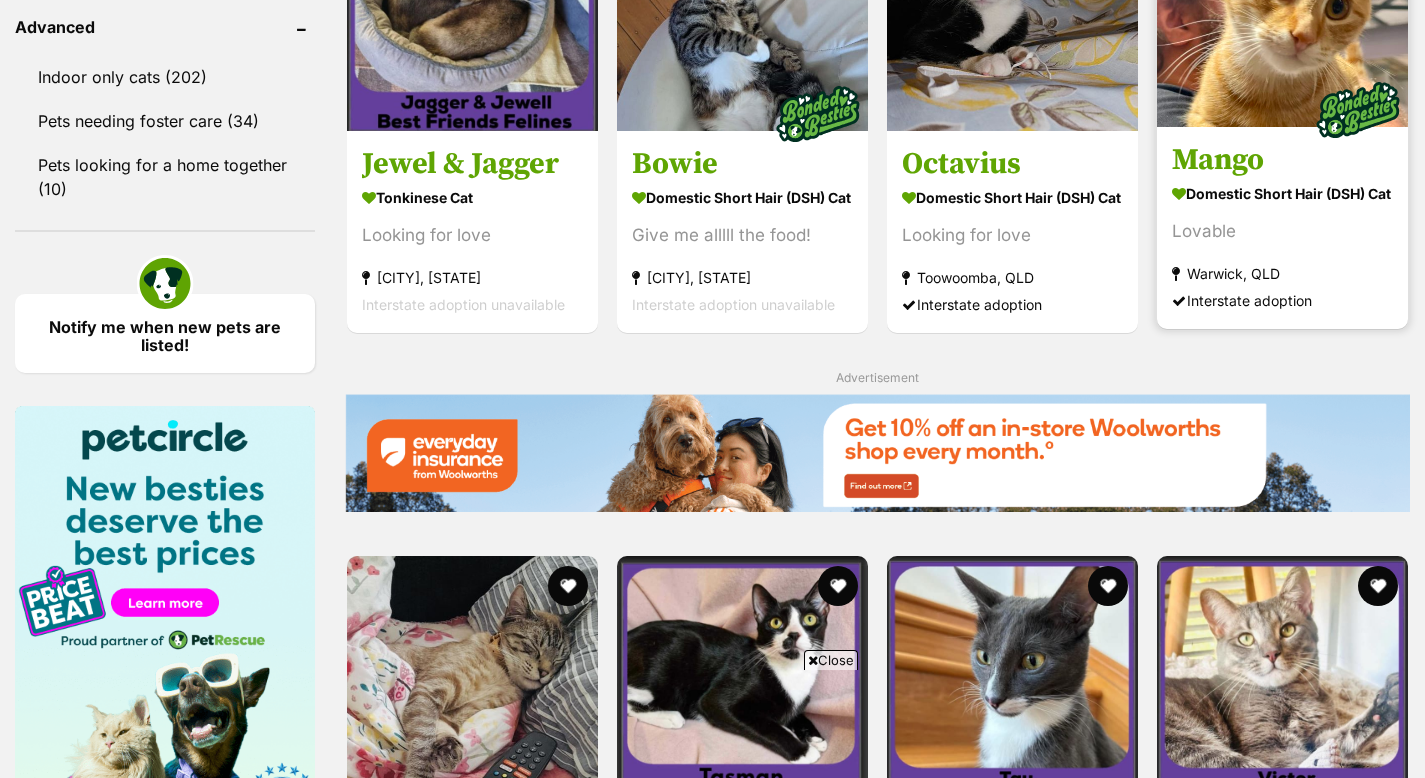 click on "Mango" at bounding box center [1282, 161] 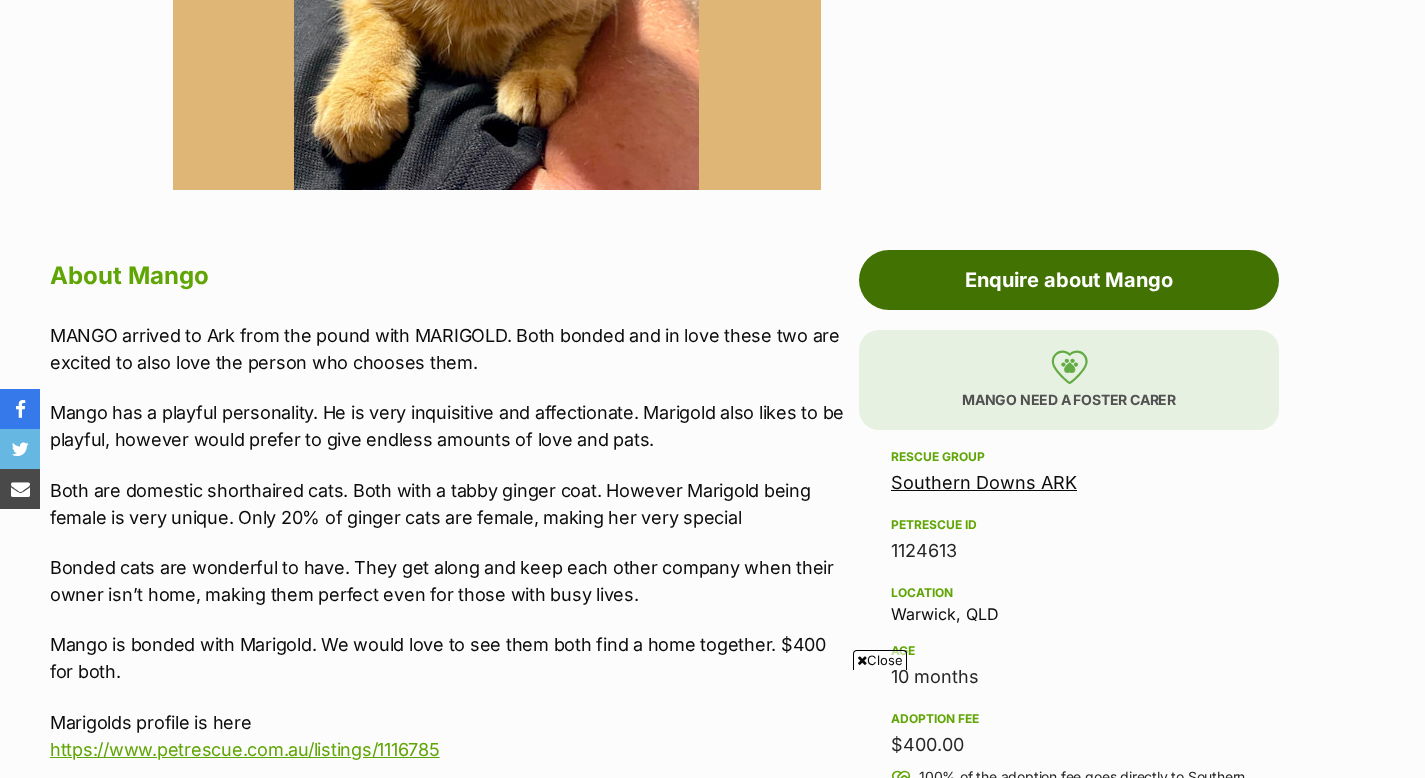 scroll, scrollTop: 882, scrollLeft: 0, axis: vertical 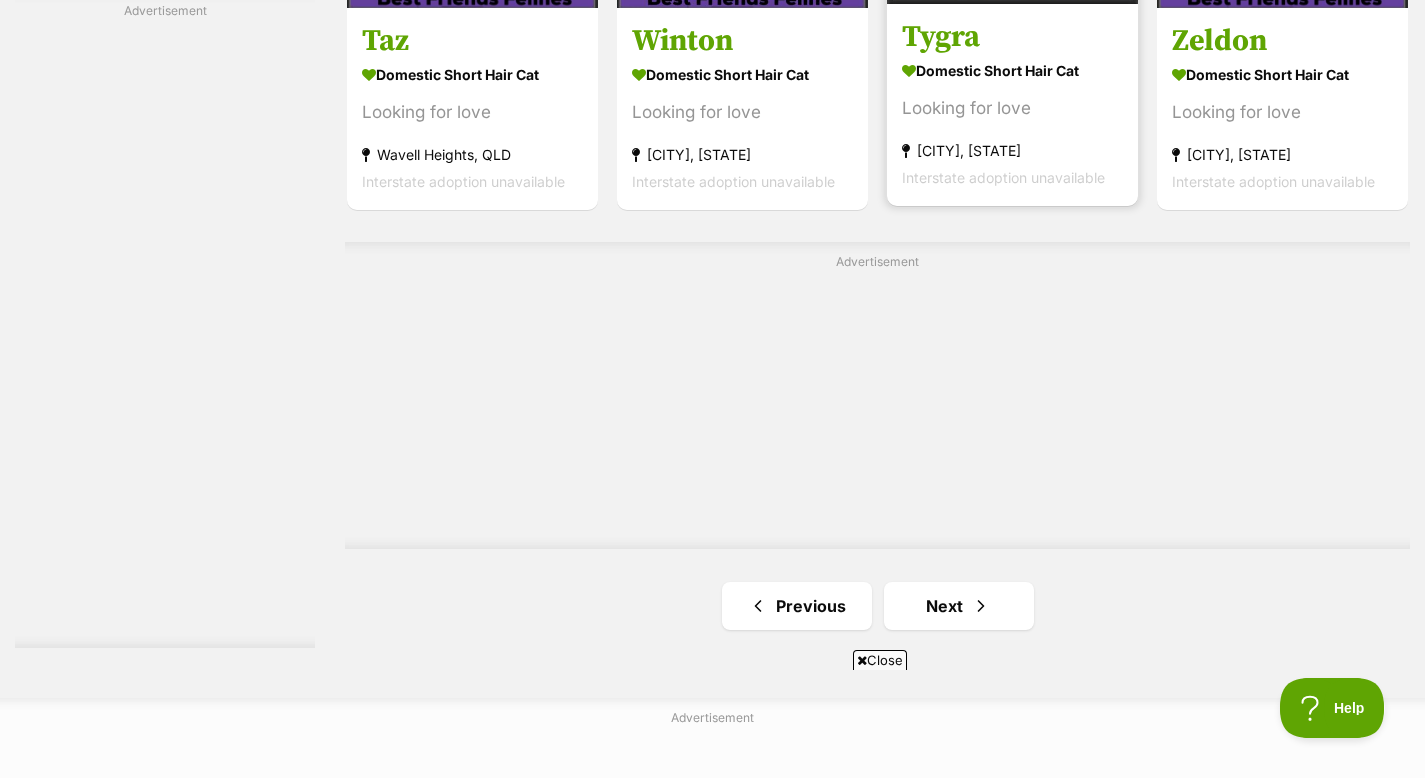 click on "Domestic Short Hair Cat" at bounding box center (1012, 70) 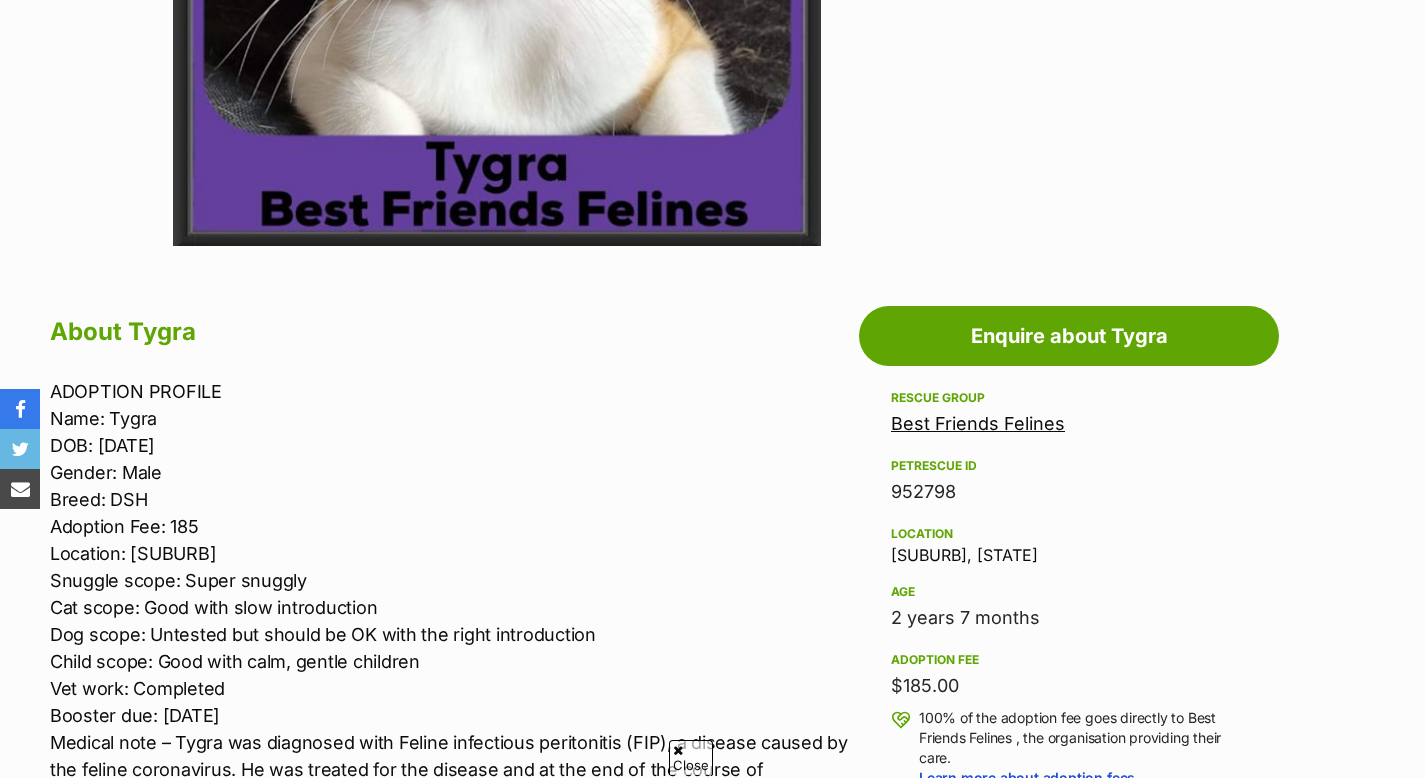 scroll, scrollTop: 1008, scrollLeft: 0, axis: vertical 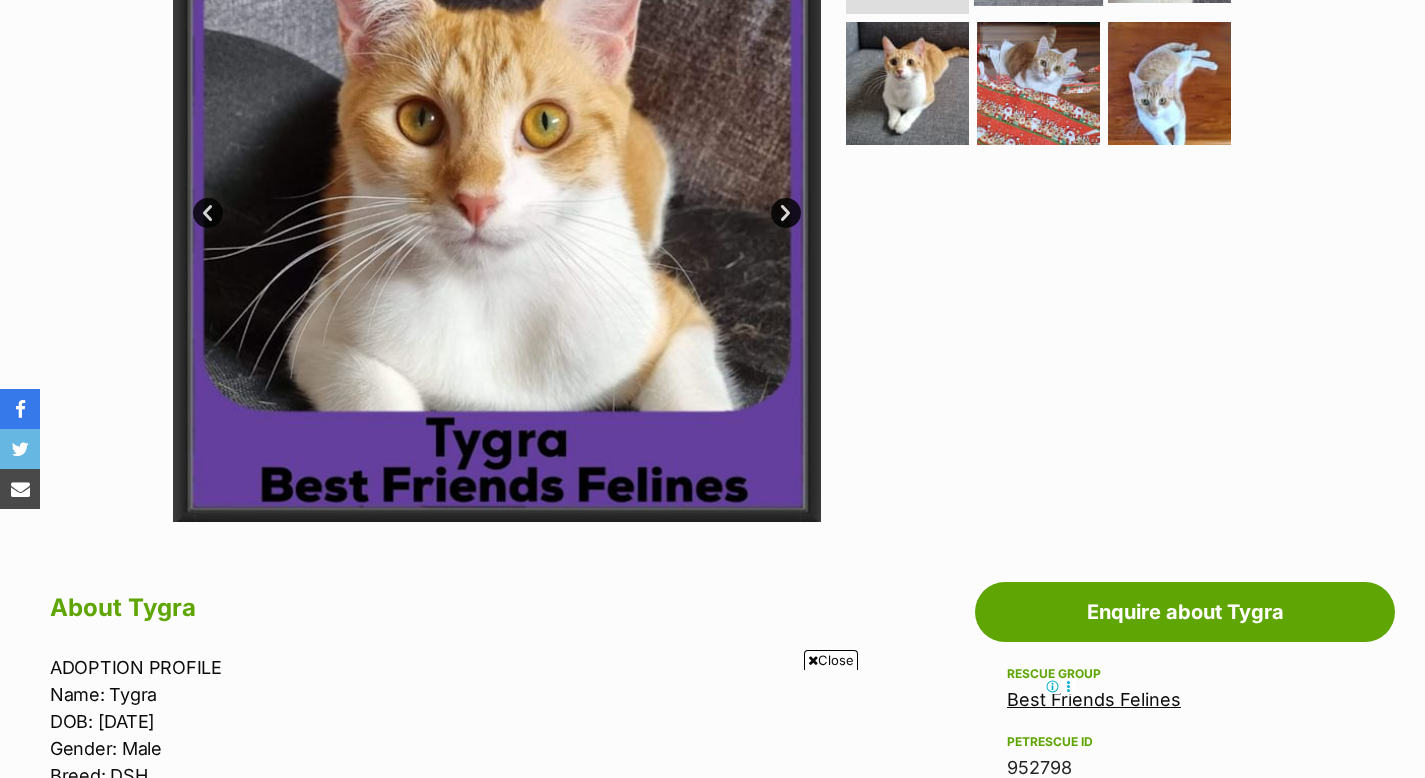 click at bounding box center [1038, -59] 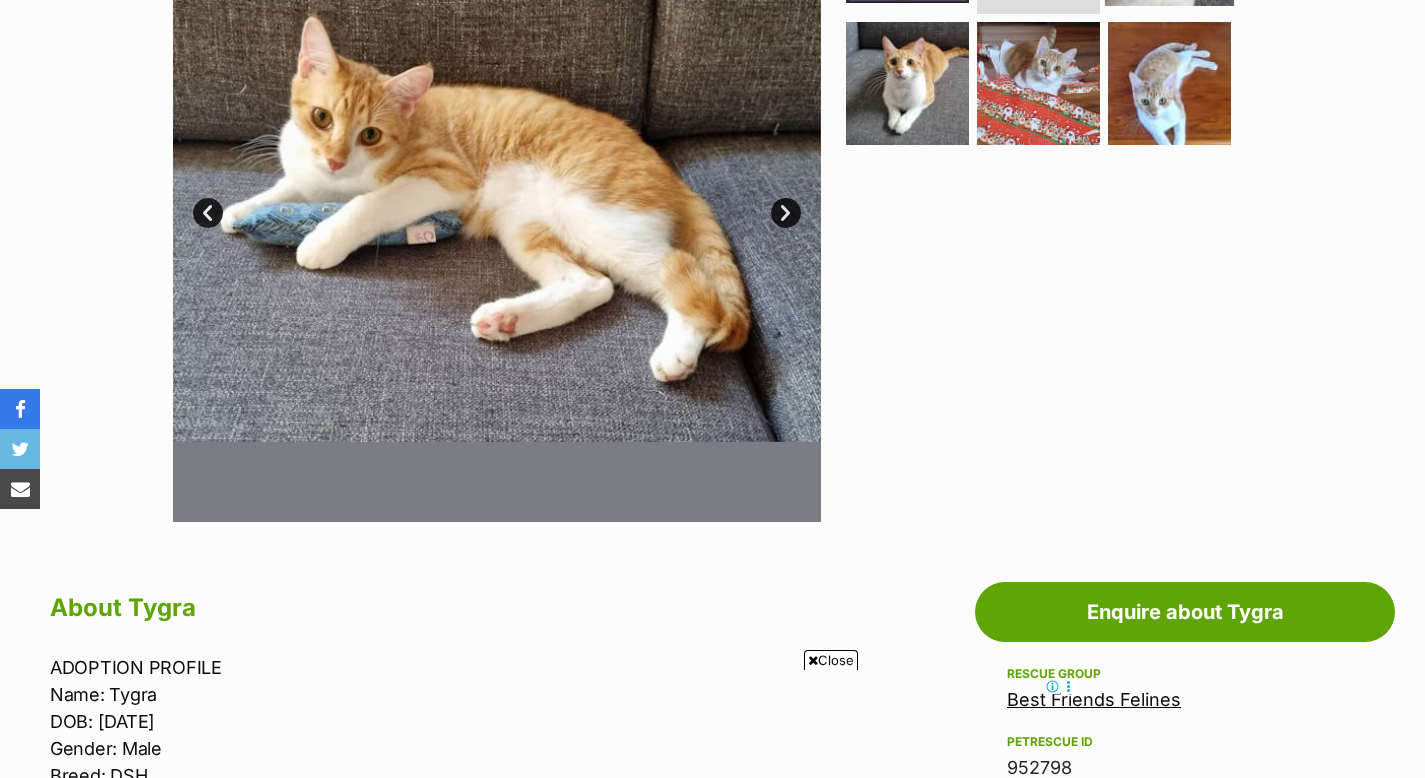 click at bounding box center (1169, -59) 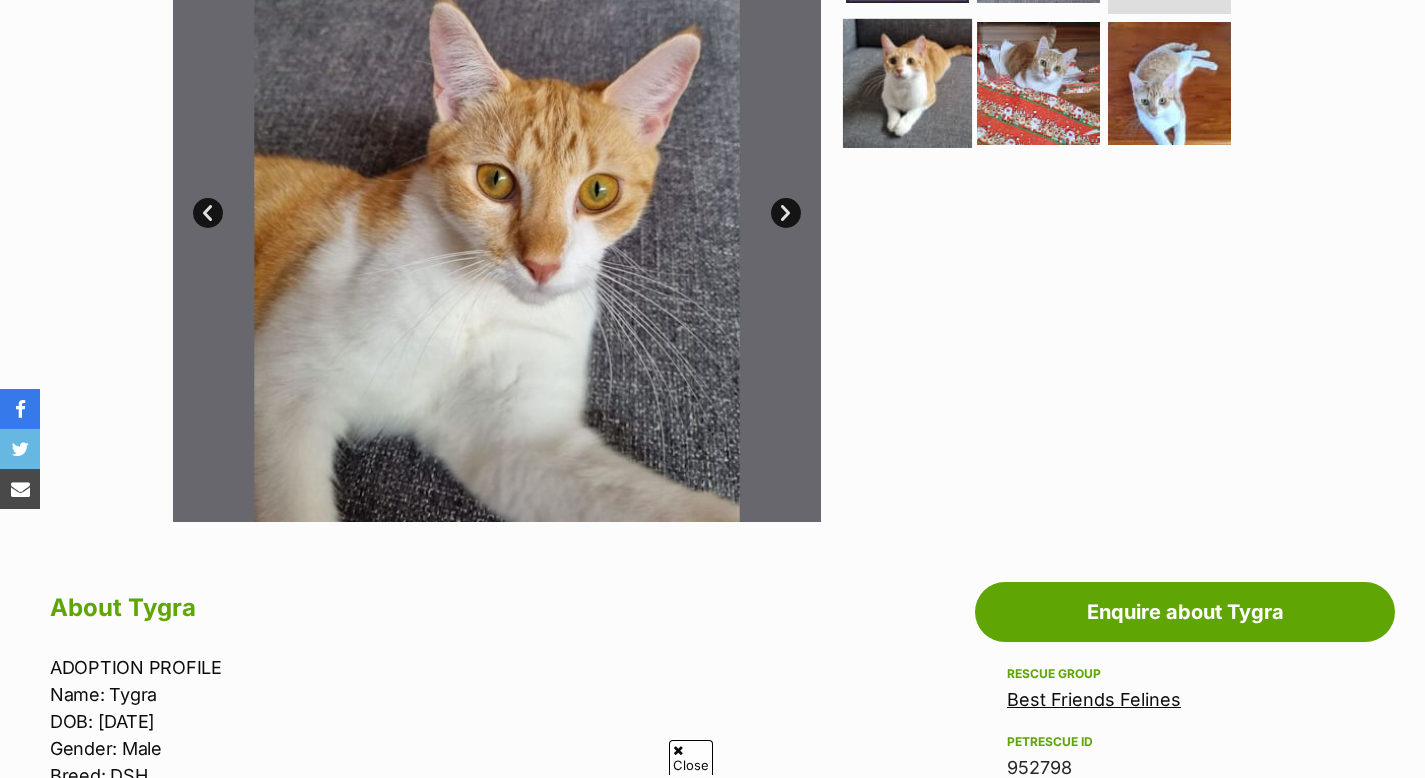 click at bounding box center (907, 82) 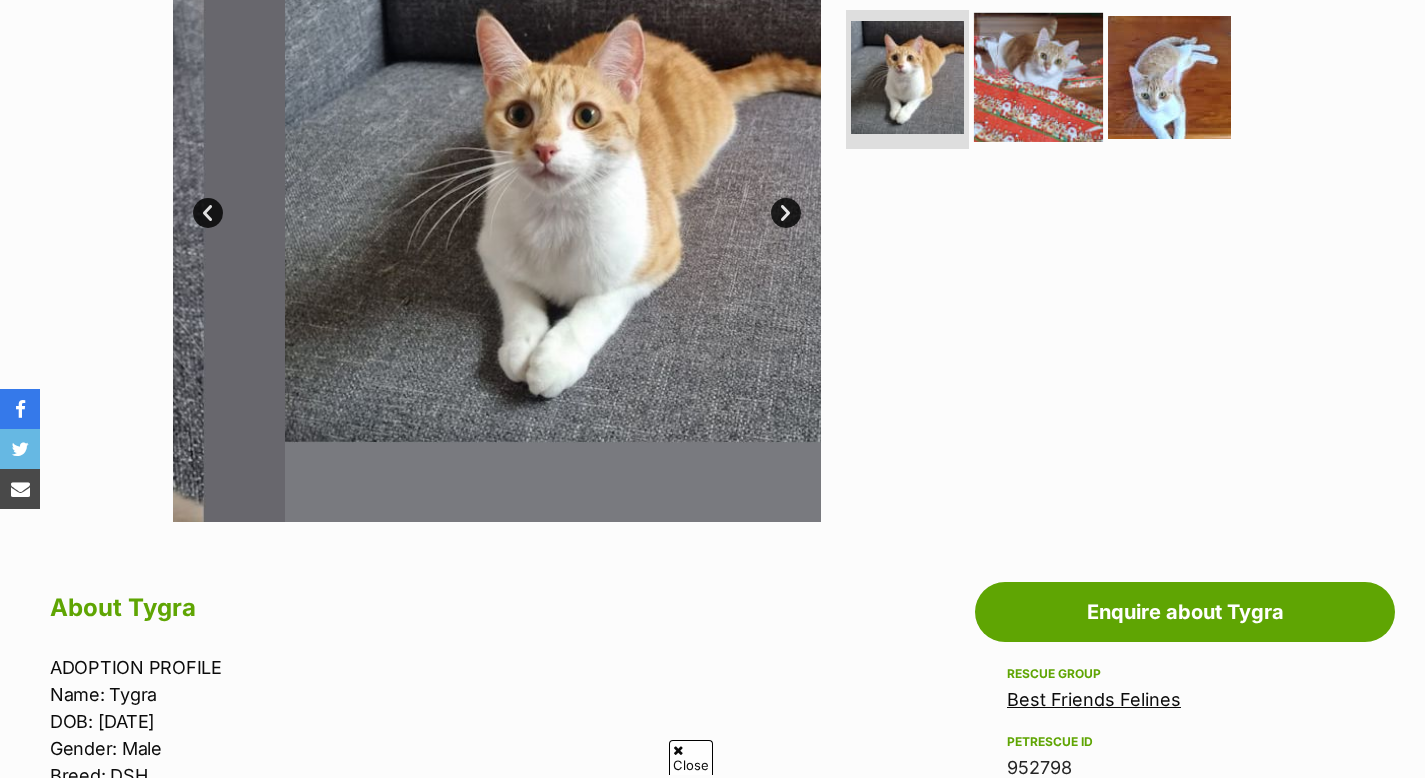 click at bounding box center [1038, 76] 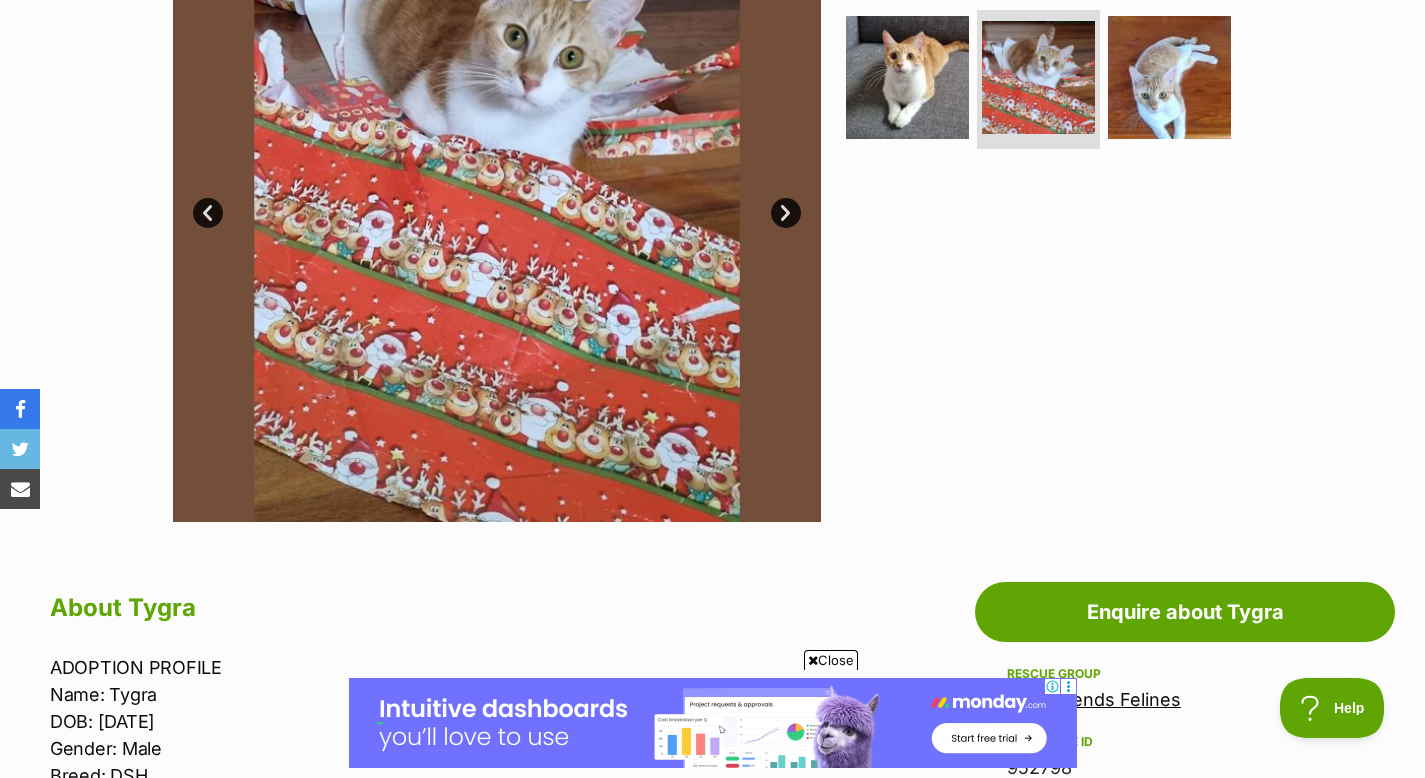 scroll, scrollTop: 0, scrollLeft: 0, axis: both 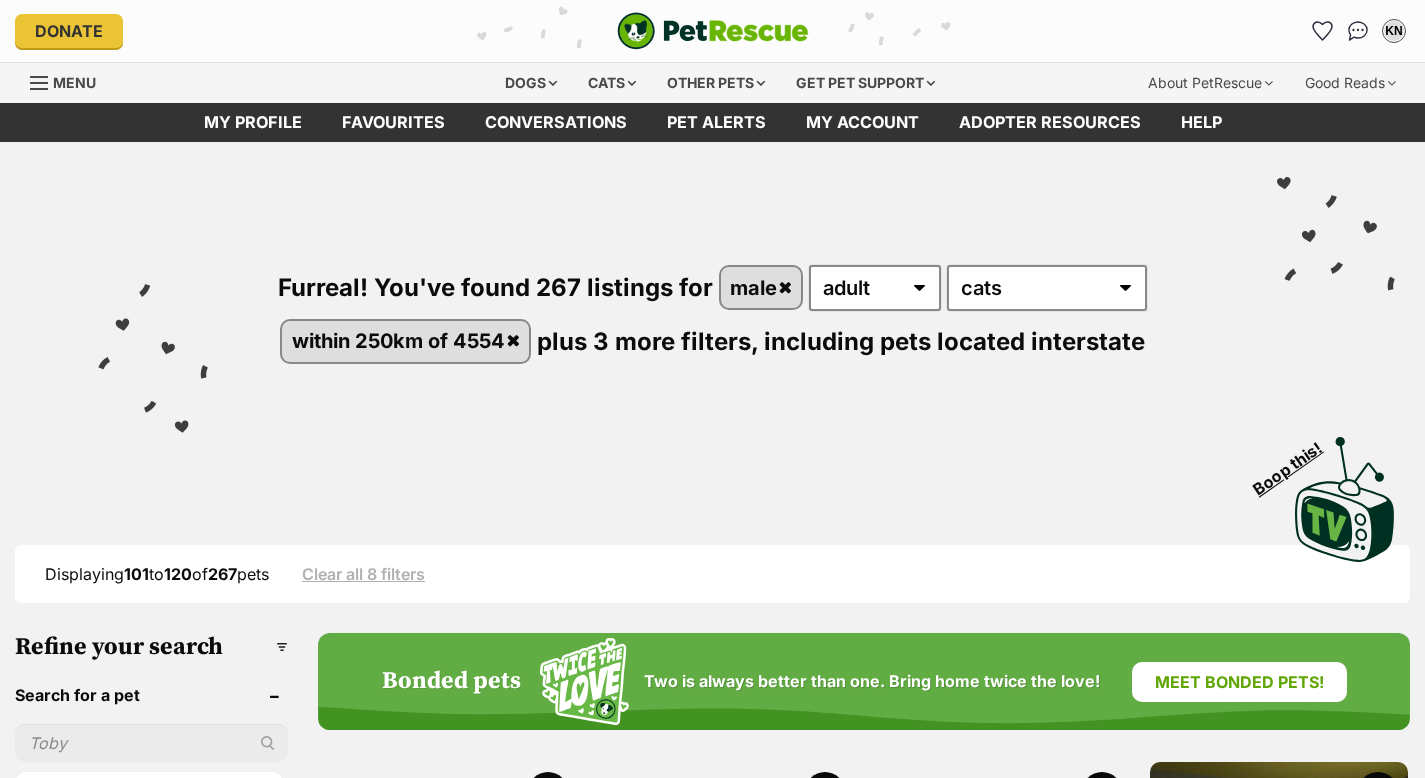 click on "Looking for love" at bounding box center (726, 3439) 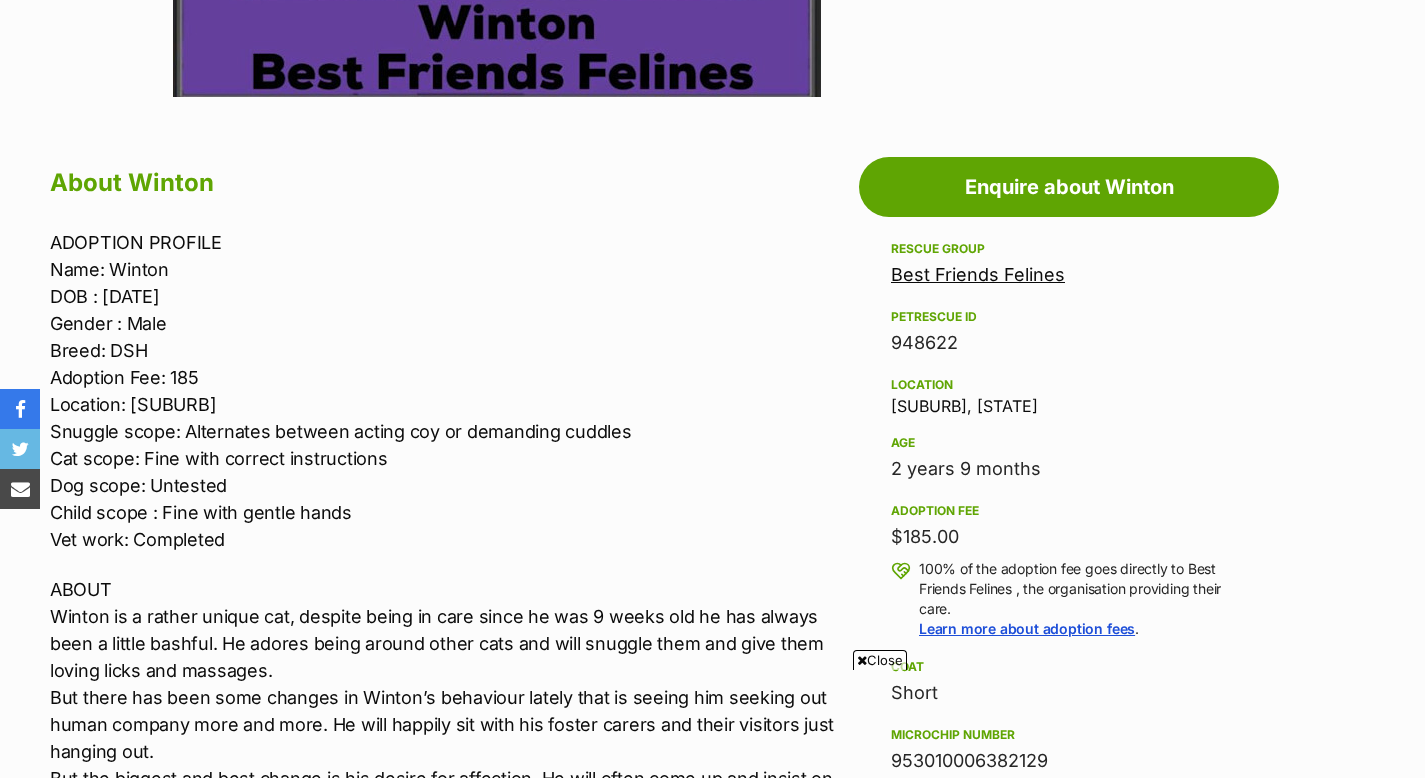scroll, scrollTop: 985, scrollLeft: 0, axis: vertical 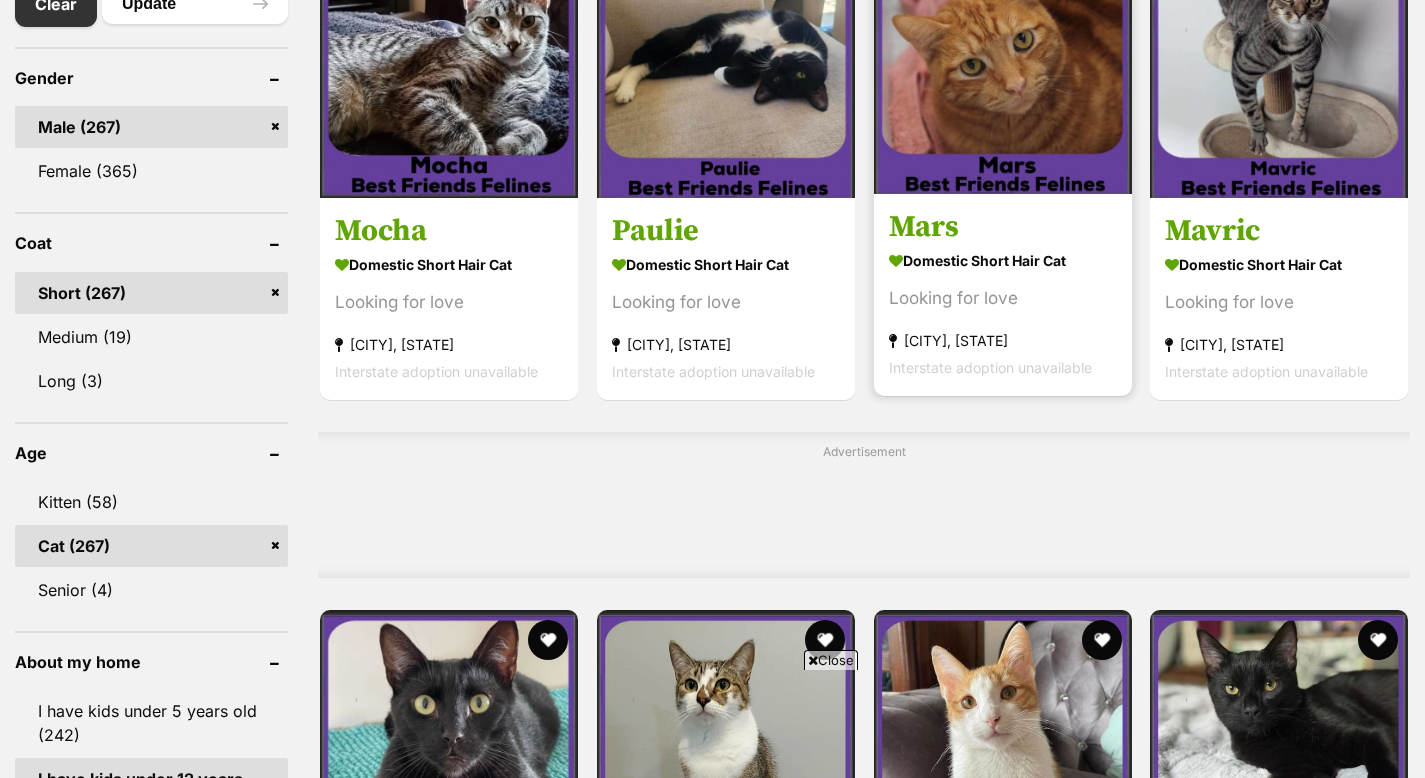 click on "Domestic Short Hair Cat" at bounding box center [1003, 260] 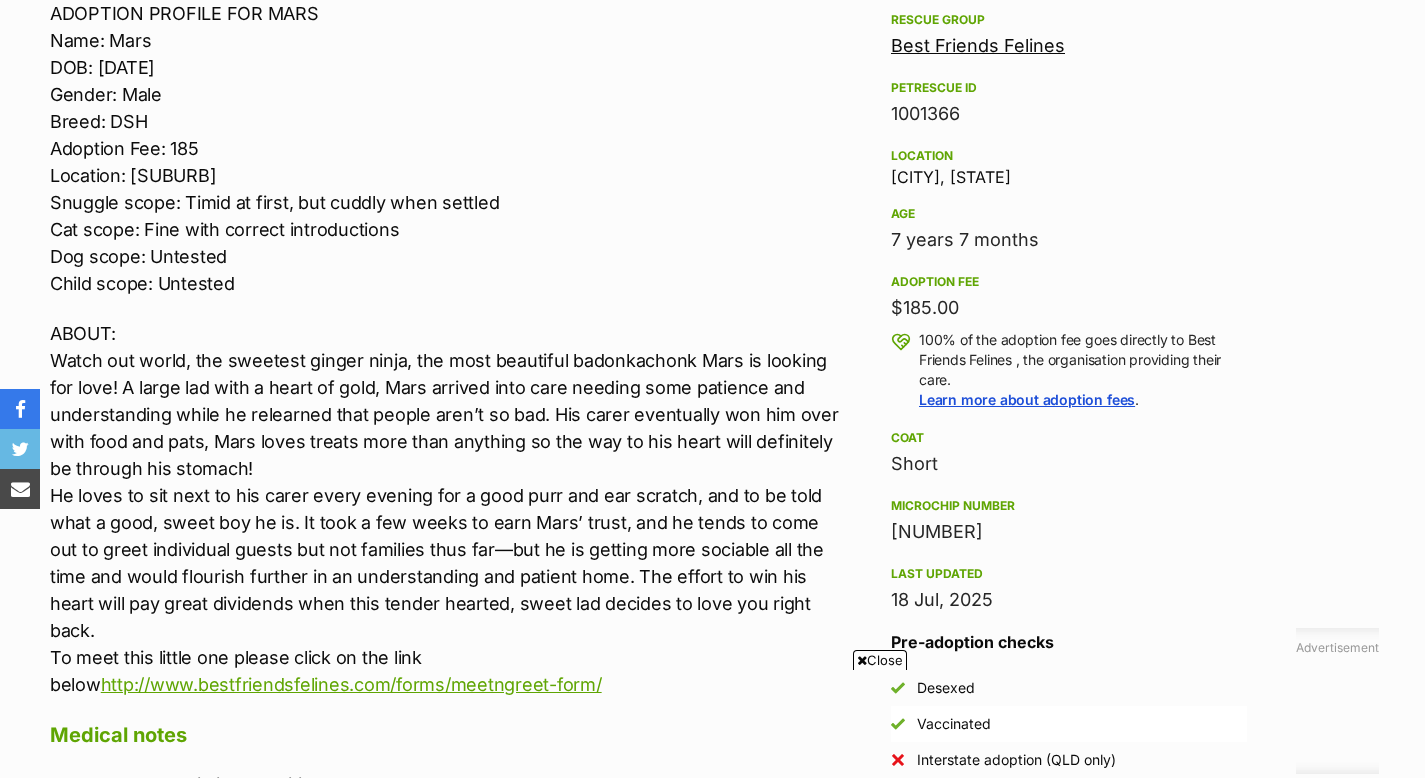 scroll, scrollTop: 1198, scrollLeft: 0, axis: vertical 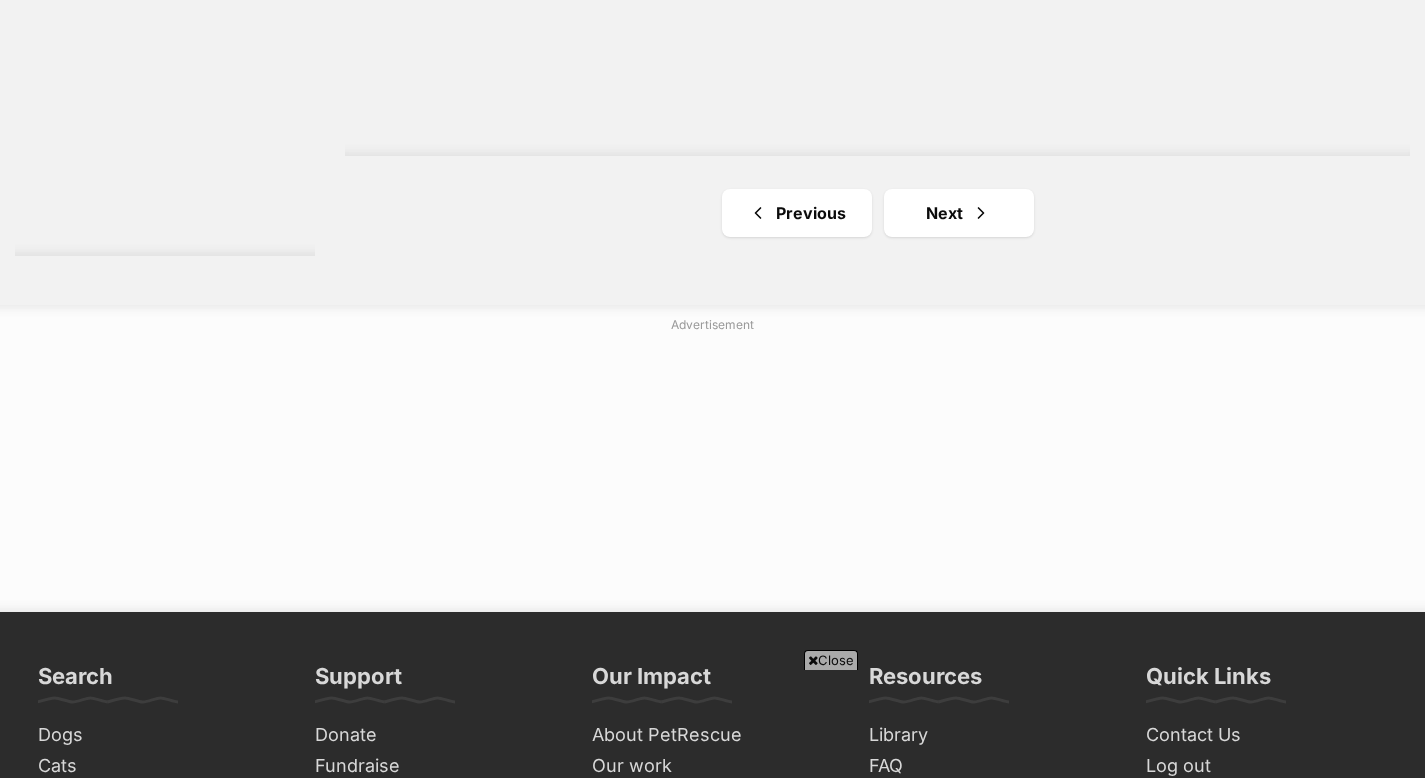click on "Close" at bounding box center (713, 723) 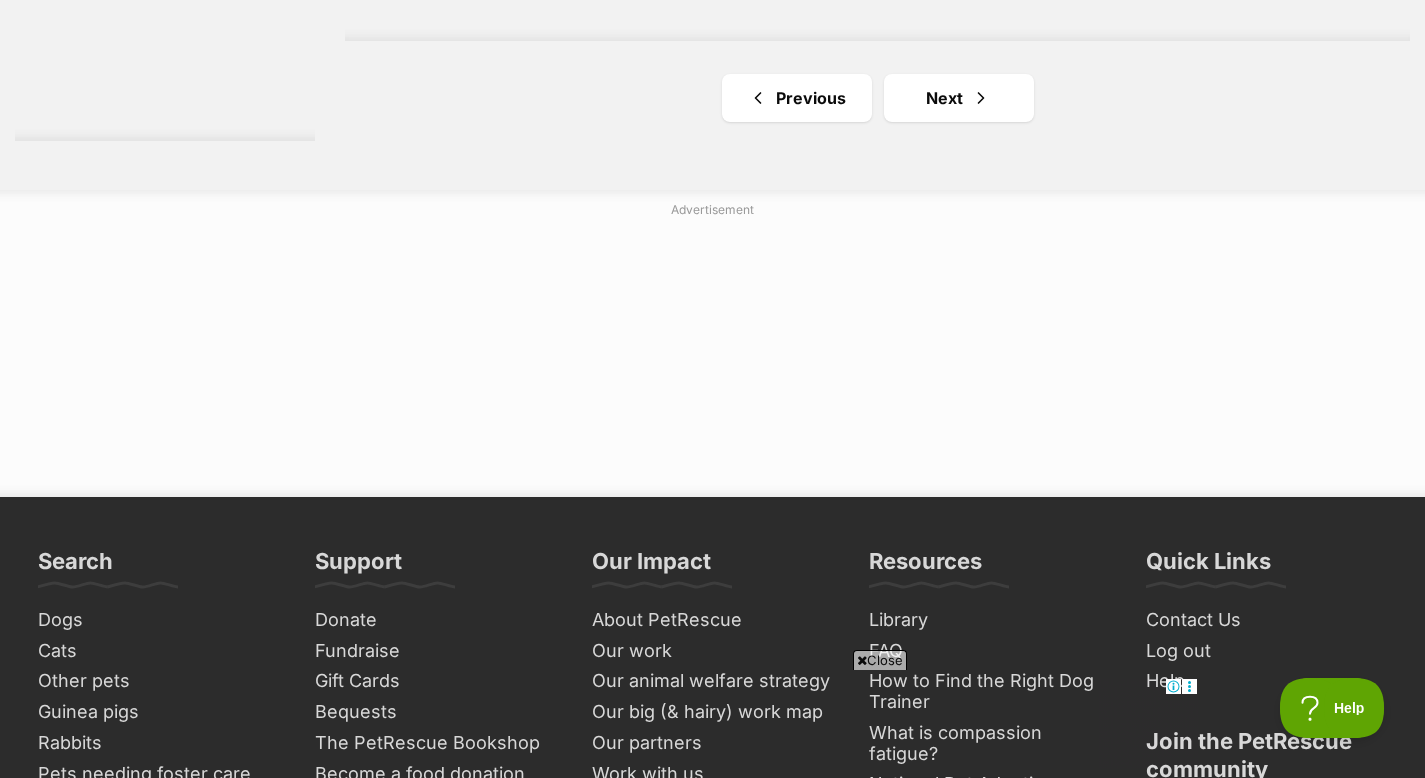scroll, scrollTop: 3851, scrollLeft: 0, axis: vertical 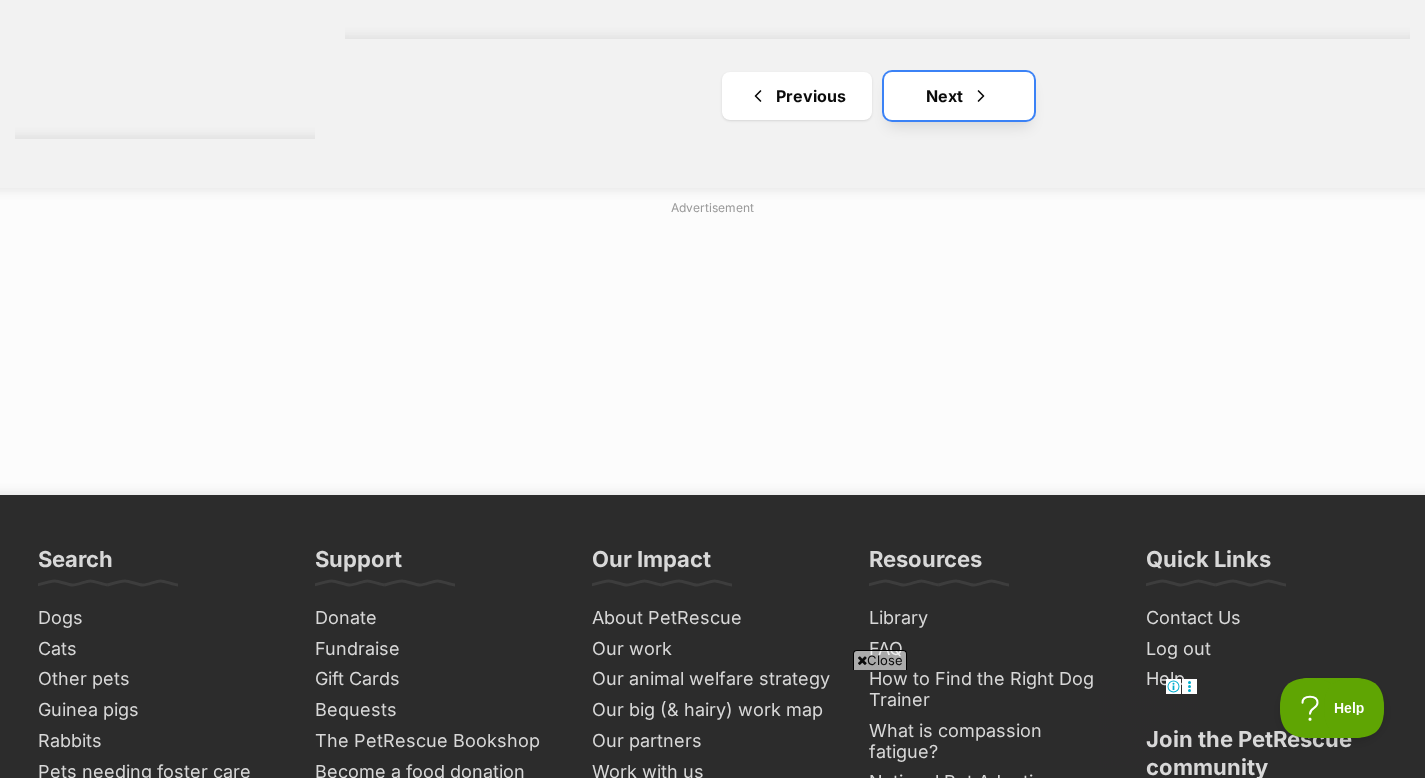 click on "Next" at bounding box center [959, 96] 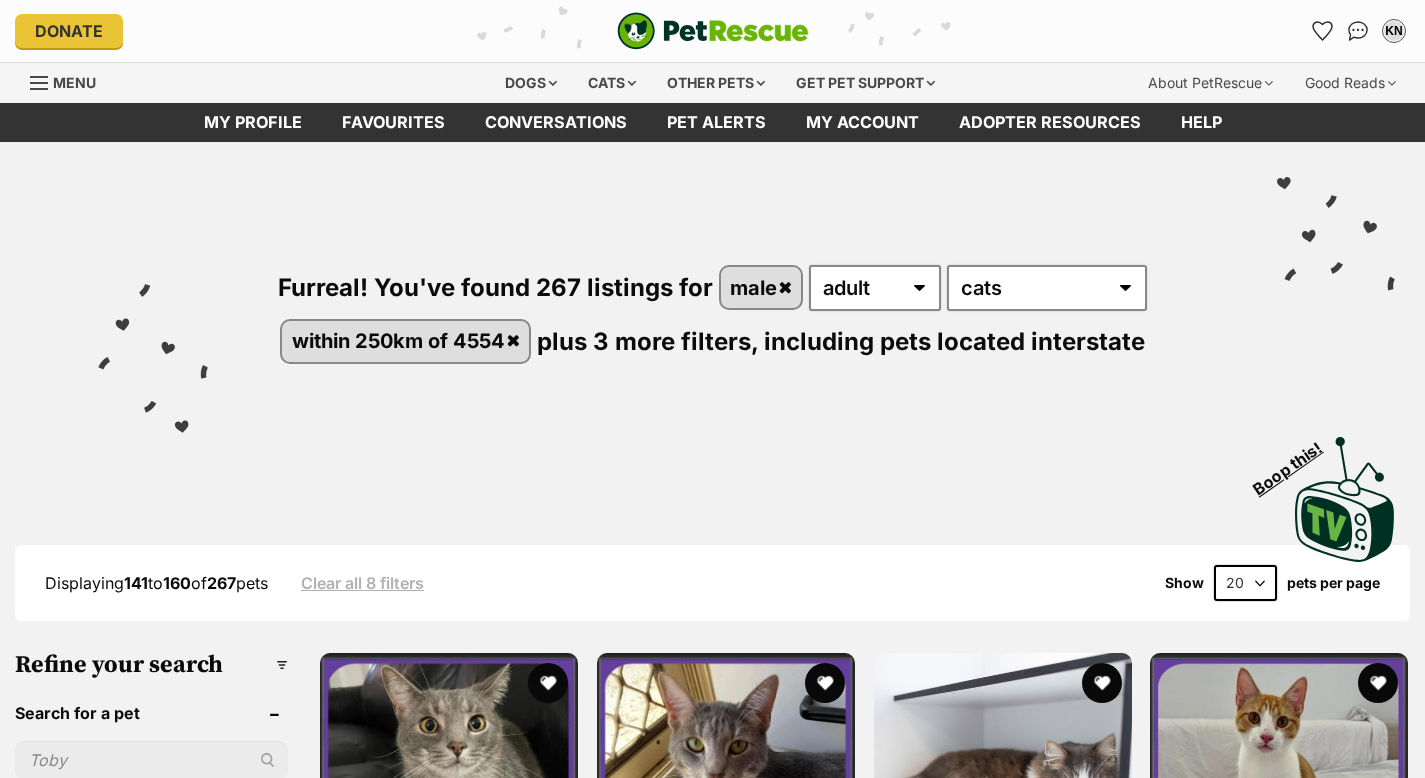scroll, scrollTop: 0, scrollLeft: 0, axis: both 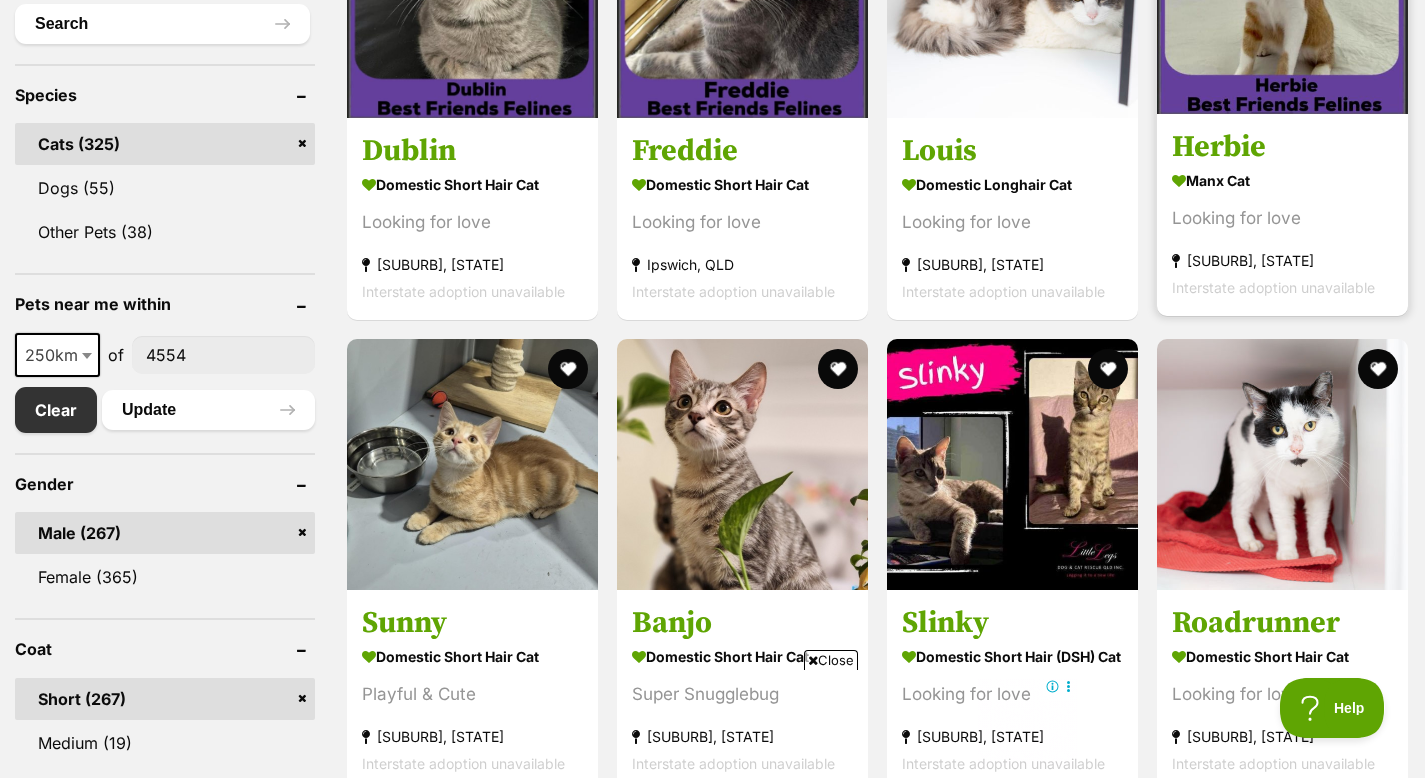 click at bounding box center (1282, -12) 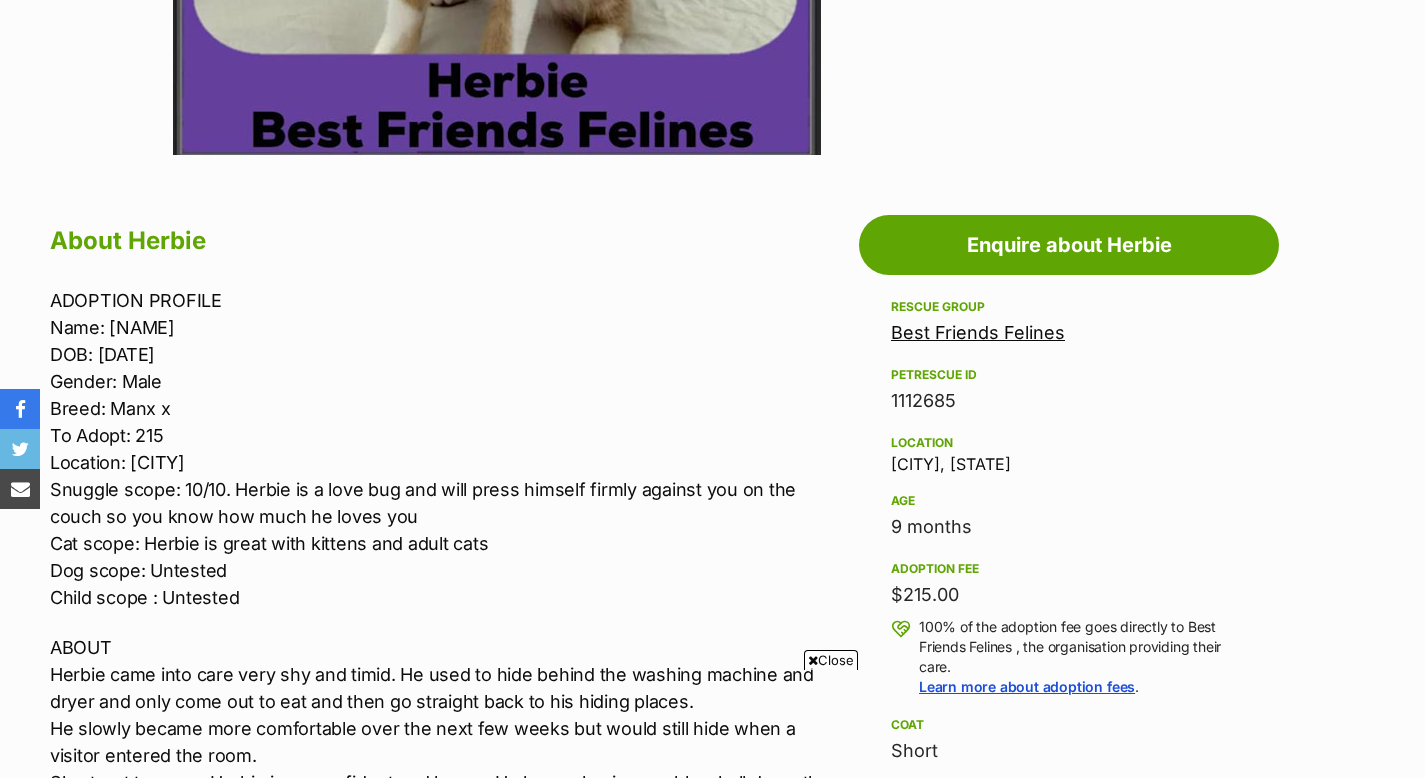 scroll, scrollTop: 917, scrollLeft: 0, axis: vertical 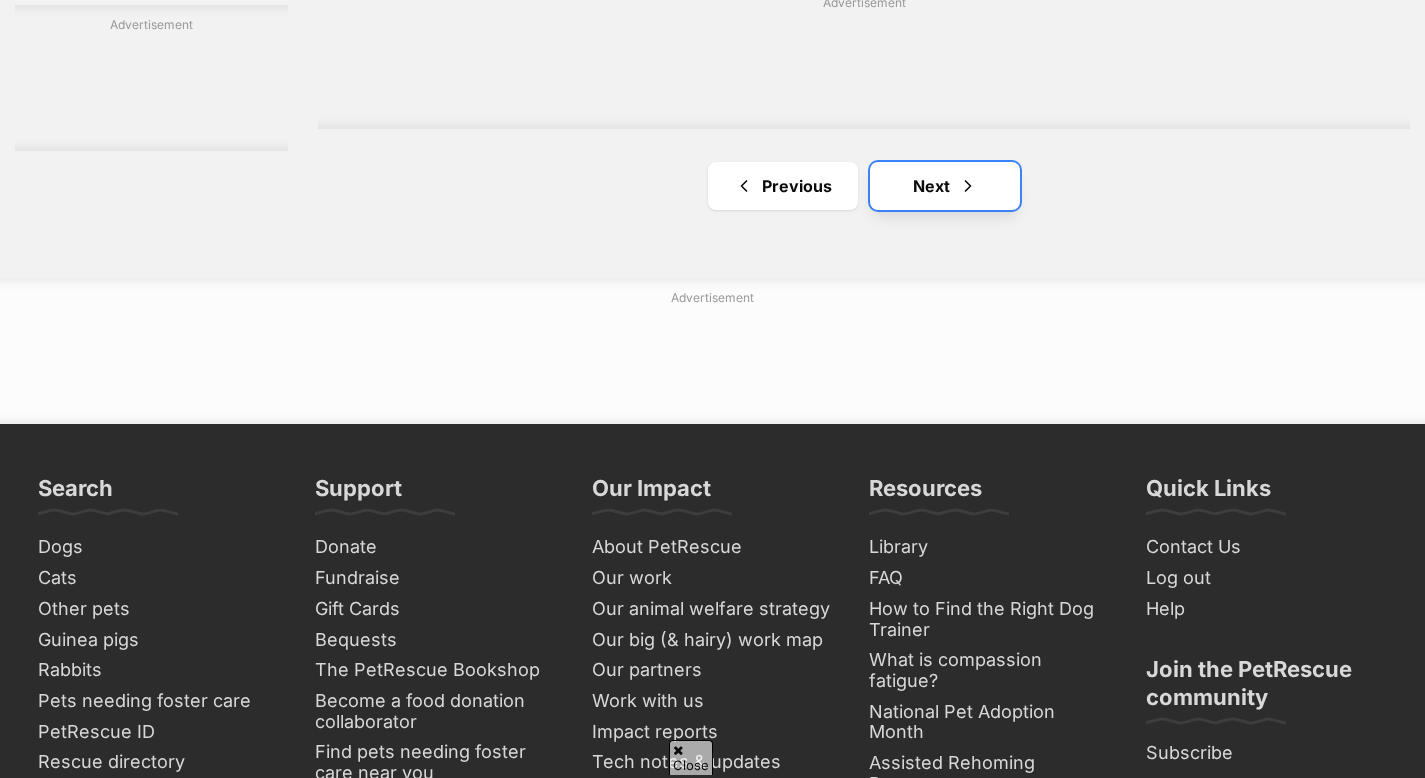 click on "Next" at bounding box center [945, 186] 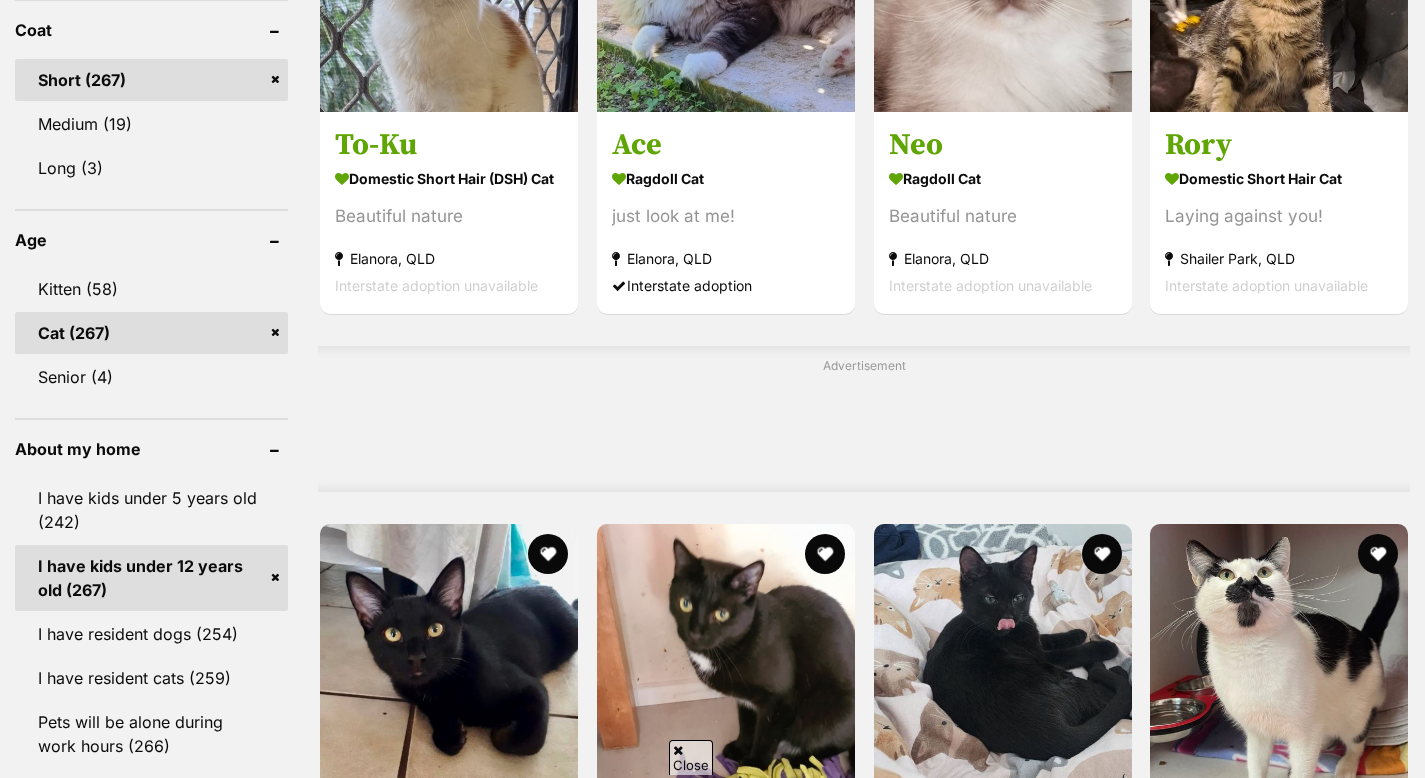 scroll, scrollTop: 1445, scrollLeft: 0, axis: vertical 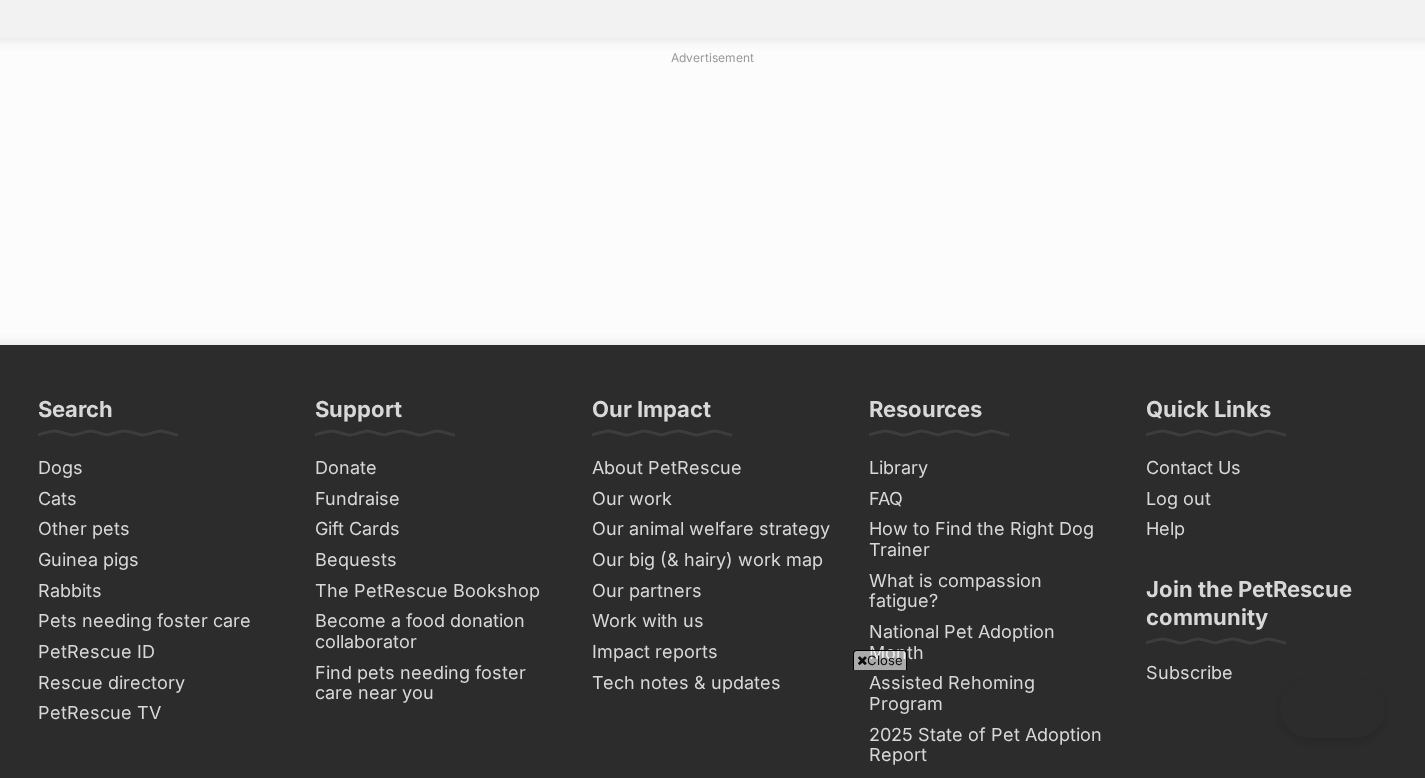 click on "Bonded pets
Two is always better than one. Bring home twice the love!
Meet bonded pets!
Joey
Domestic Short Hair Cat
Big Softy
[CITY], [STATE]
Interstate adoption unavailable
Smokey
Domestic Short Hair Cat
Little shadow
[CITY], [STATE]
Interstate adoption unavailable
Panther
Domestic Short Hair Cat
Sweet & Playful
[CITY], [STATE]
Interstate adoption unavailable
Hank
Domestic Short Hair Cat
Playful
[CITY], [STATE]
Interstate adoption unavailable
To-Ku
Domestic Short Hair (DSH) Cat
Beautiful nature
[CITY], [STATE]
Interstate adoption unavailable
Ace
Ragdoll Cat
just look at me!
[CITY], [STATE]
Interstate adoption
Advertisement" at bounding box center [877, -1745] 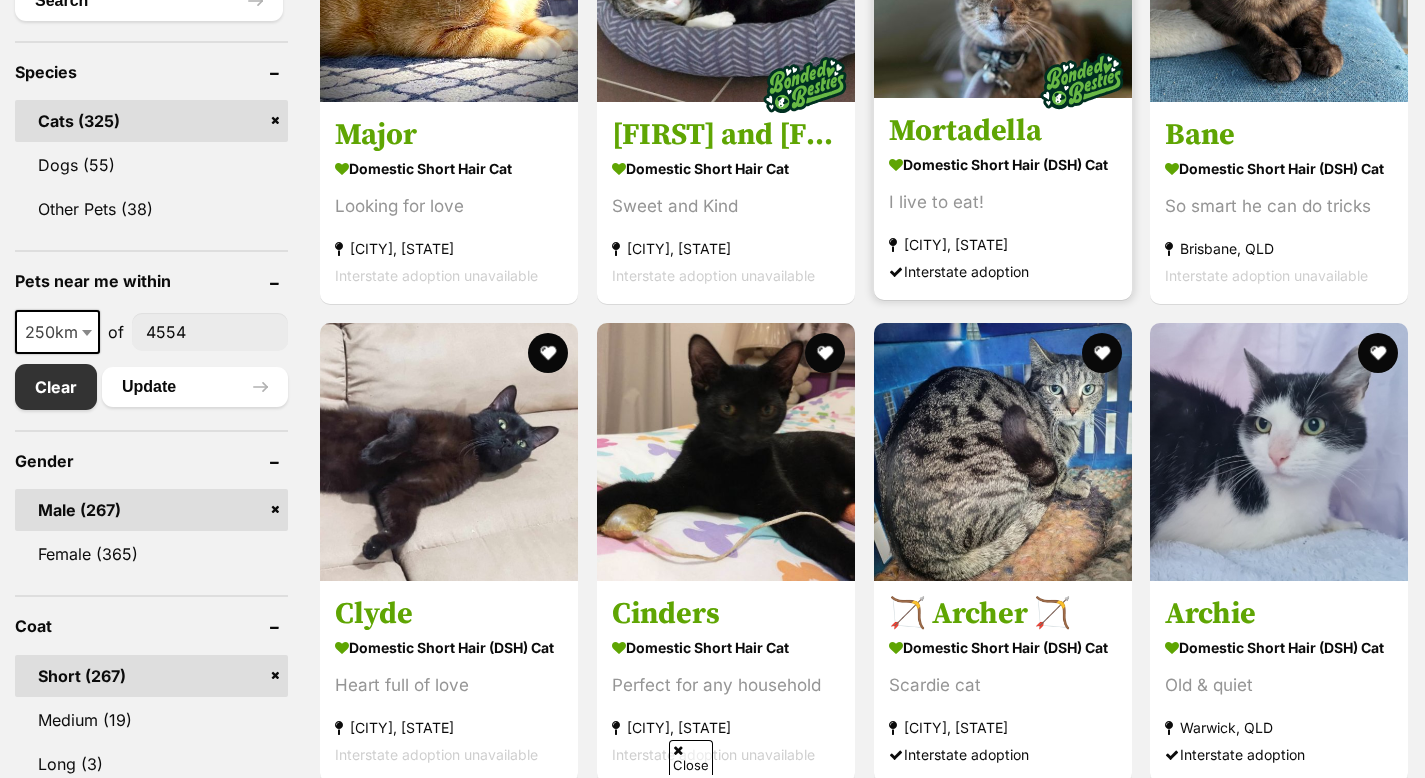 scroll, scrollTop: 1336, scrollLeft: 0, axis: vertical 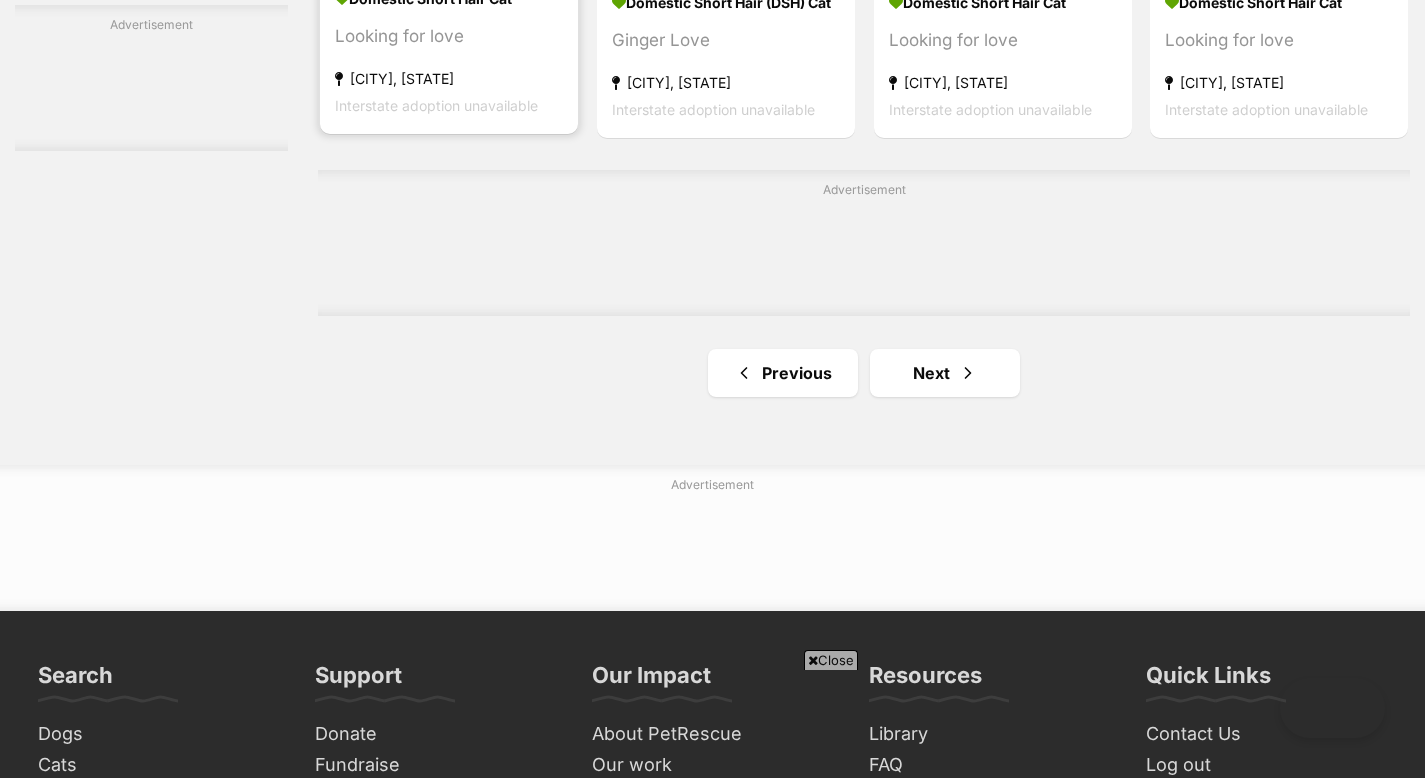 click on "Looking for love" at bounding box center [449, 36] 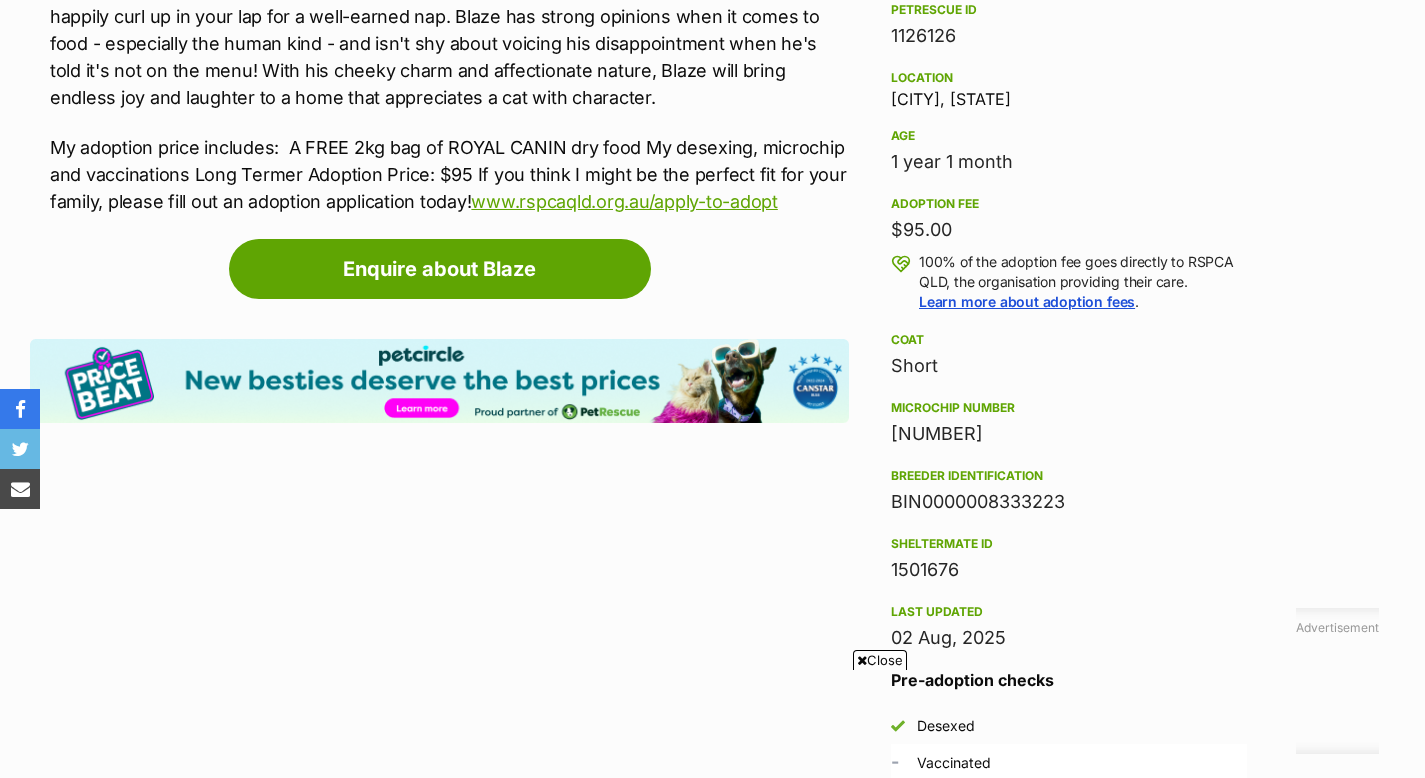 scroll, scrollTop: 1274, scrollLeft: 0, axis: vertical 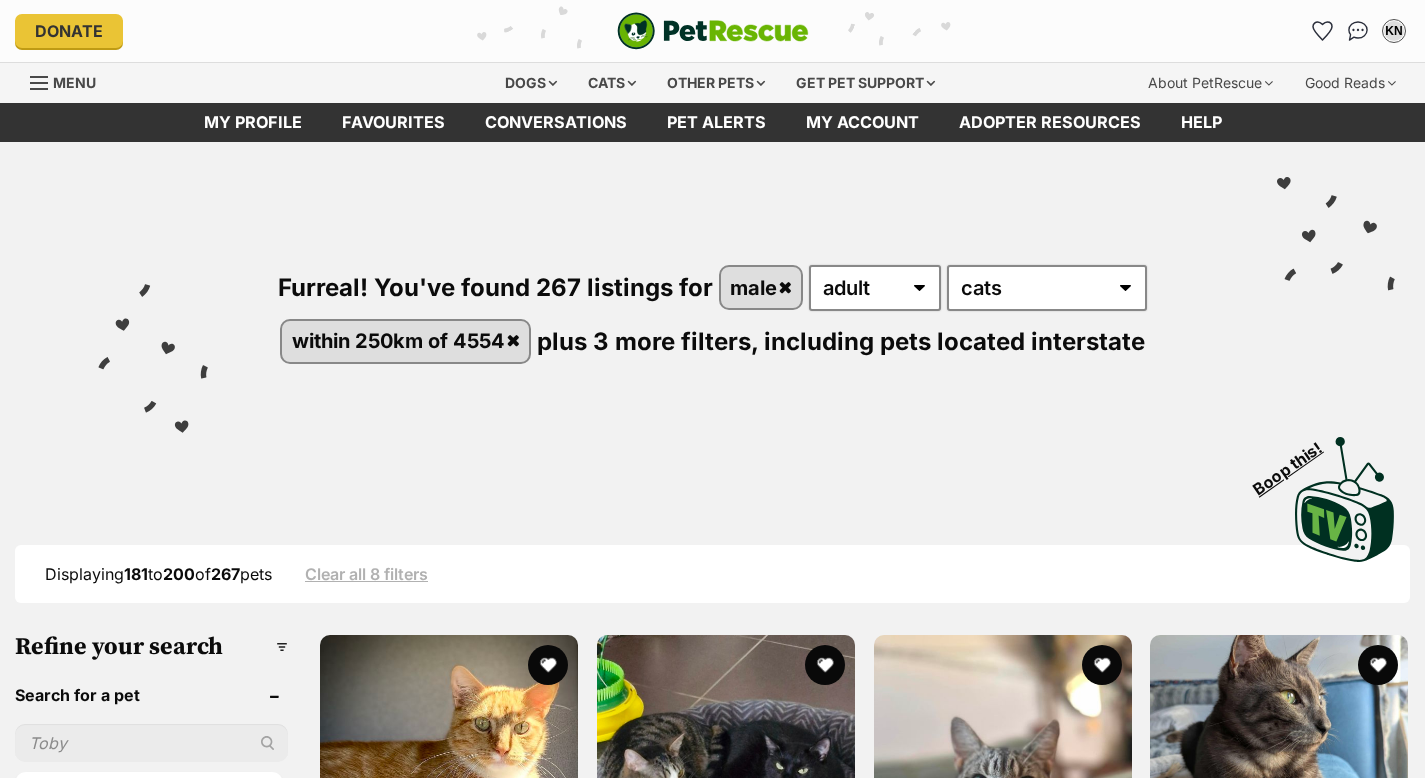 click on "Next" at bounding box center (945, 3645) 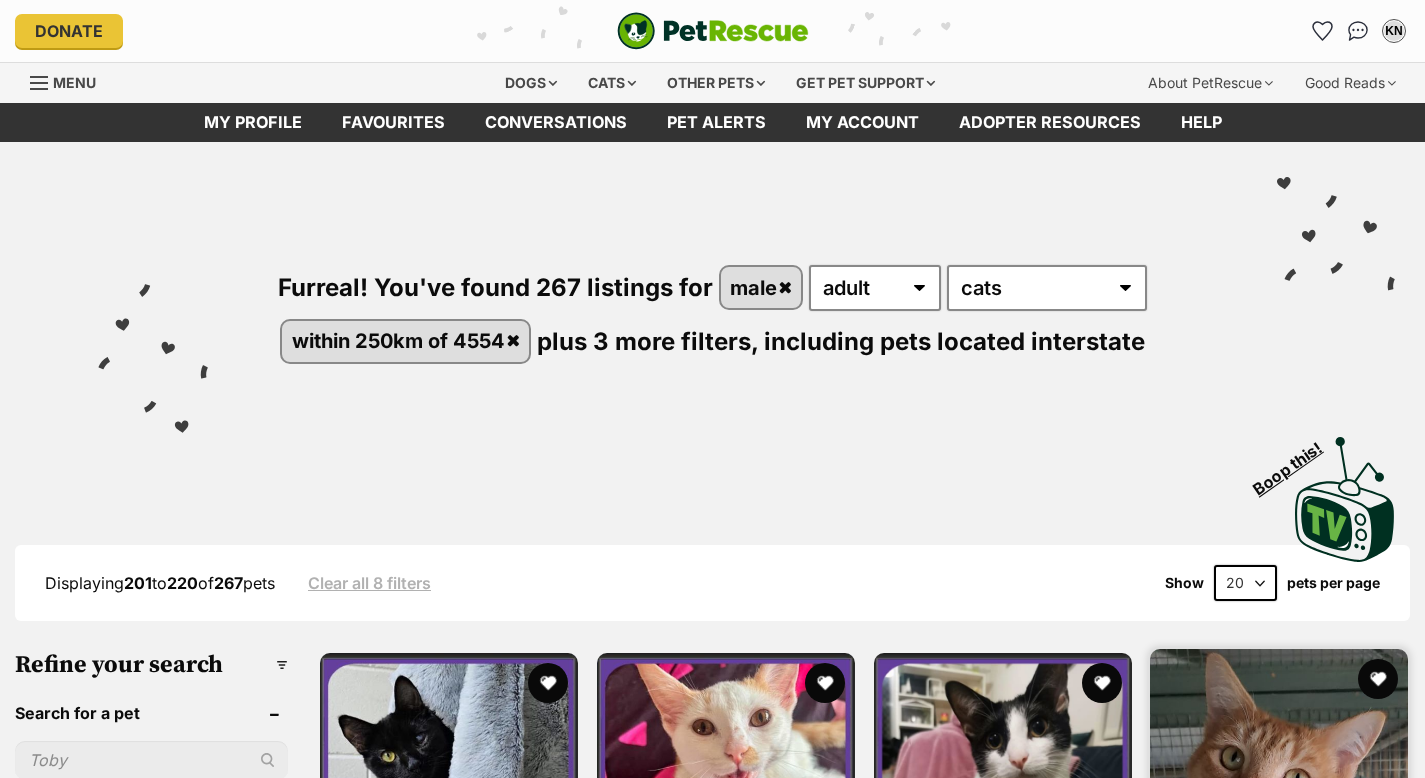 scroll, scrollTop: 878, scrollLeft: 0, axis: vertical 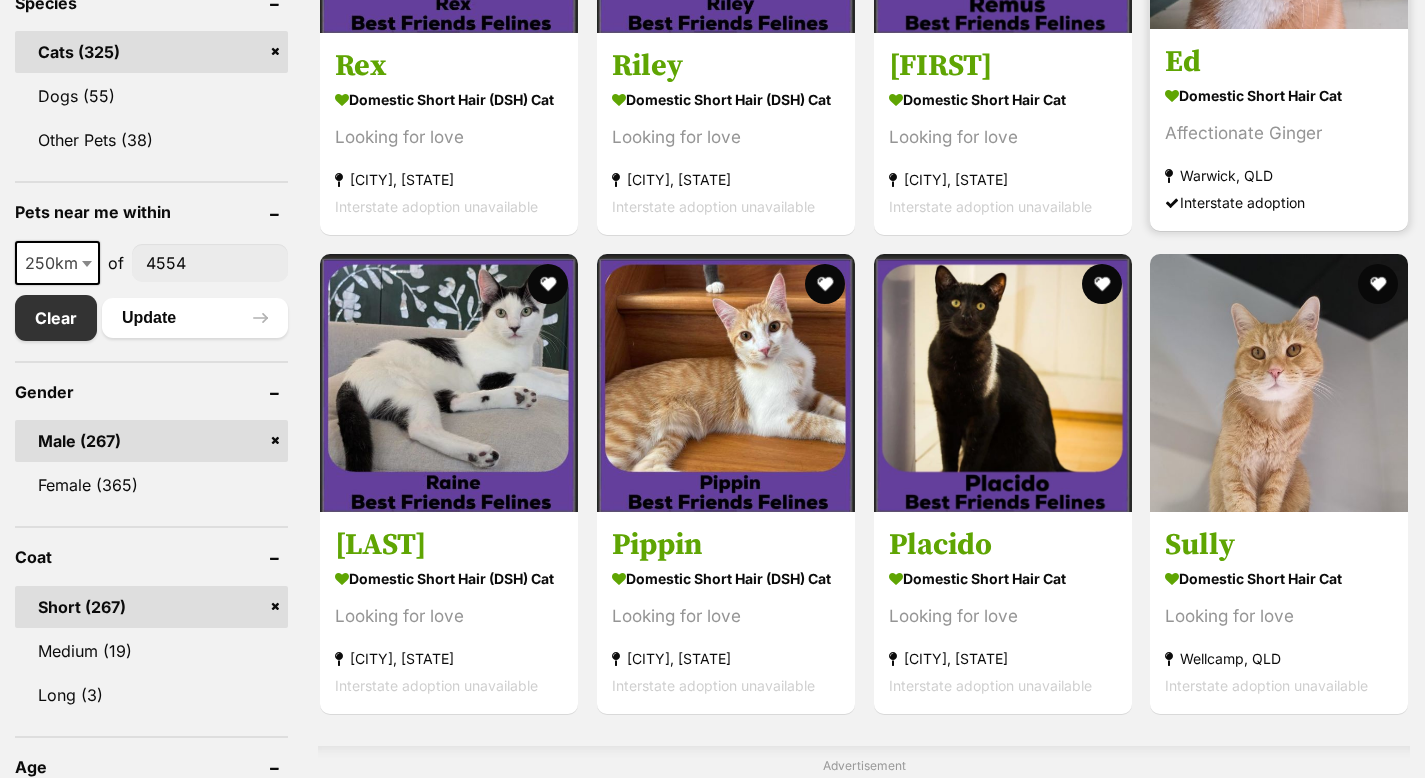 click on "Domestic Short Hair Cat" at bounding box center (1279, 95) 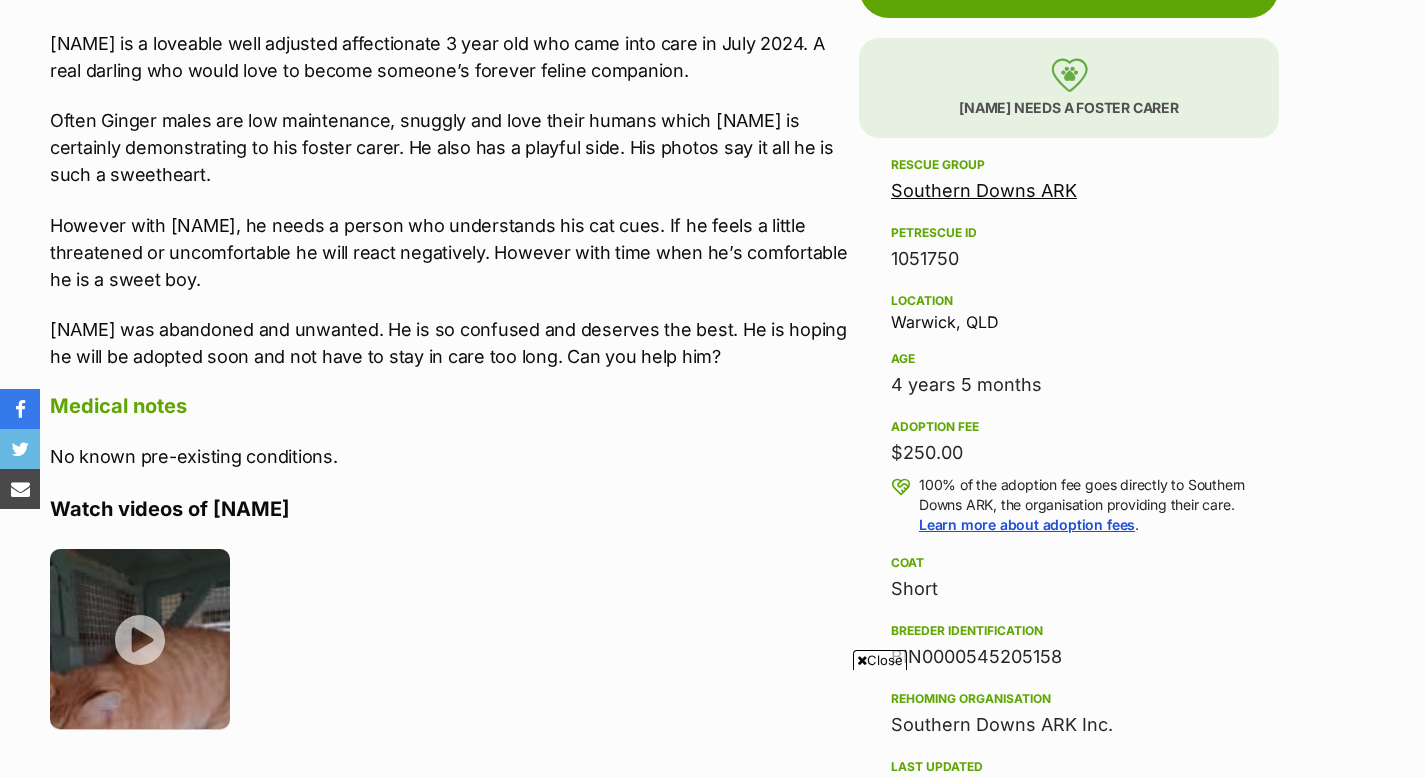 scroll, scrollTop: 1380, scrollLeft: 0, axis: vertical 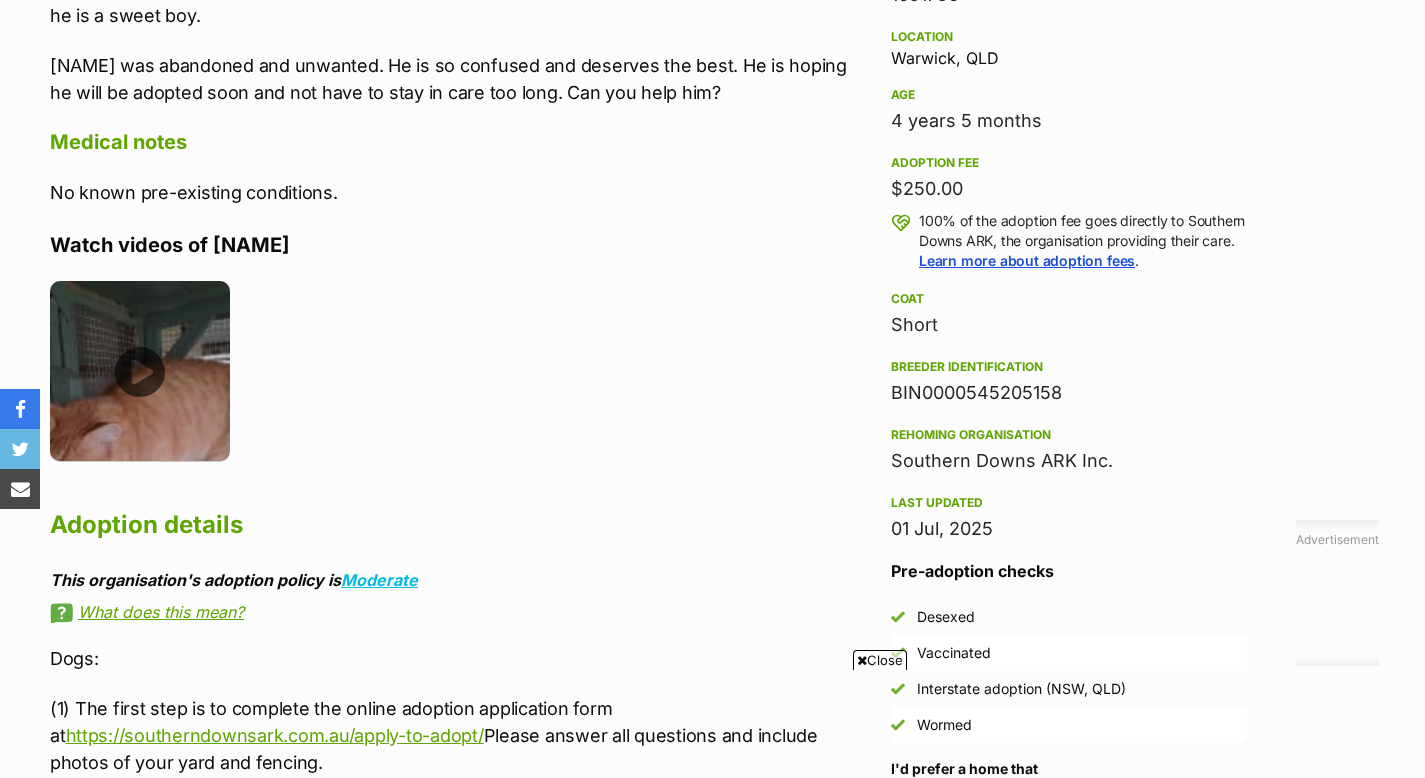 click at bounding box center (140, 371) 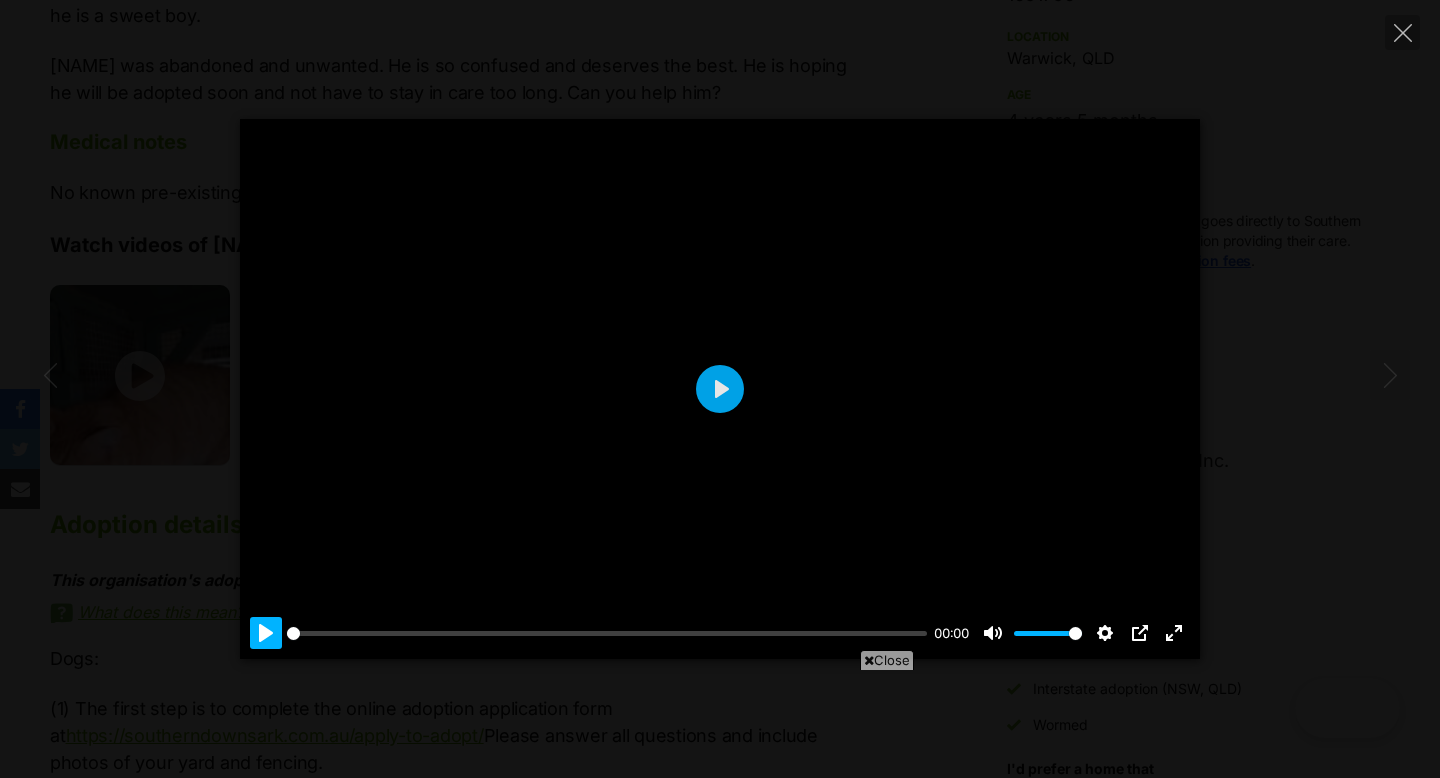 click on "Pause Play" at bounding box center [266, 633] 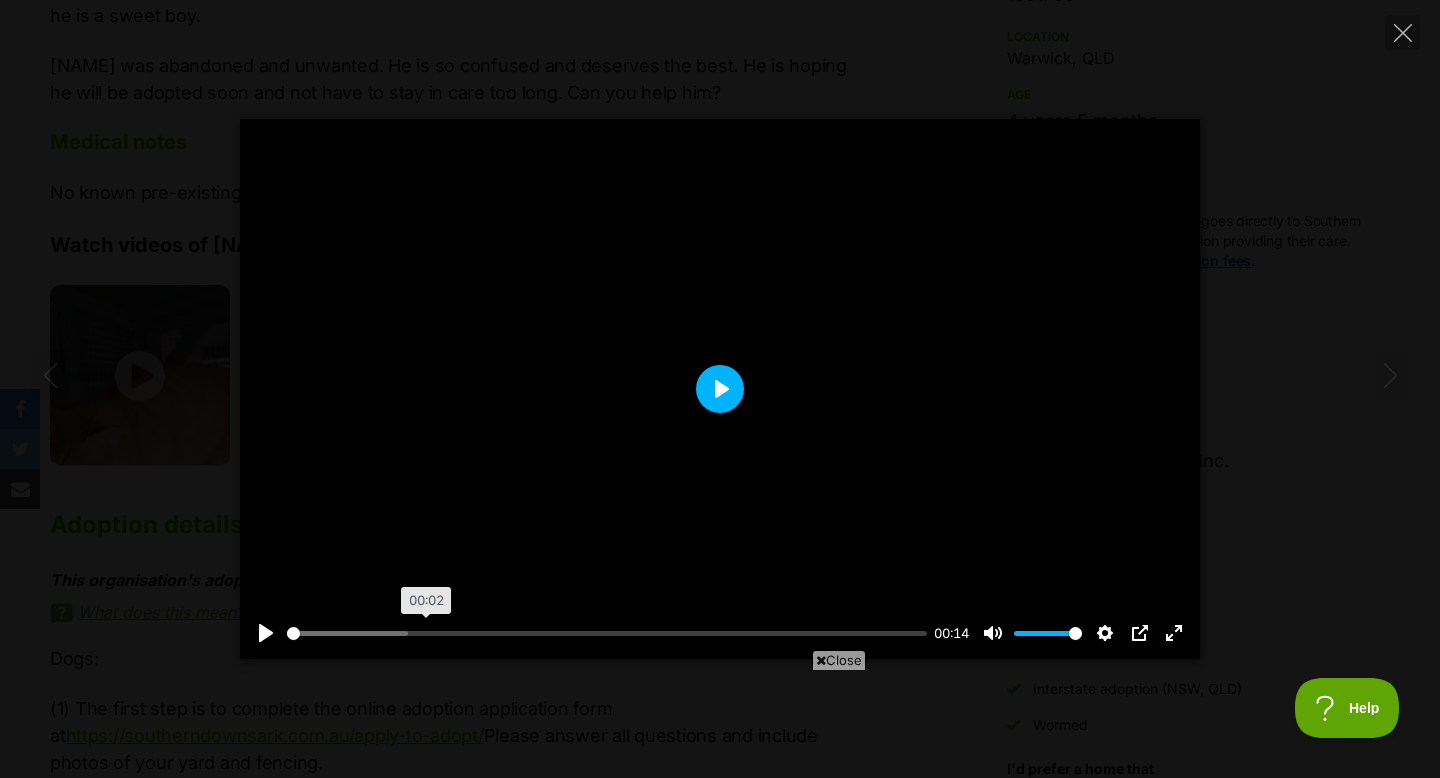 click on "Play" at bounding box center (720, 389) 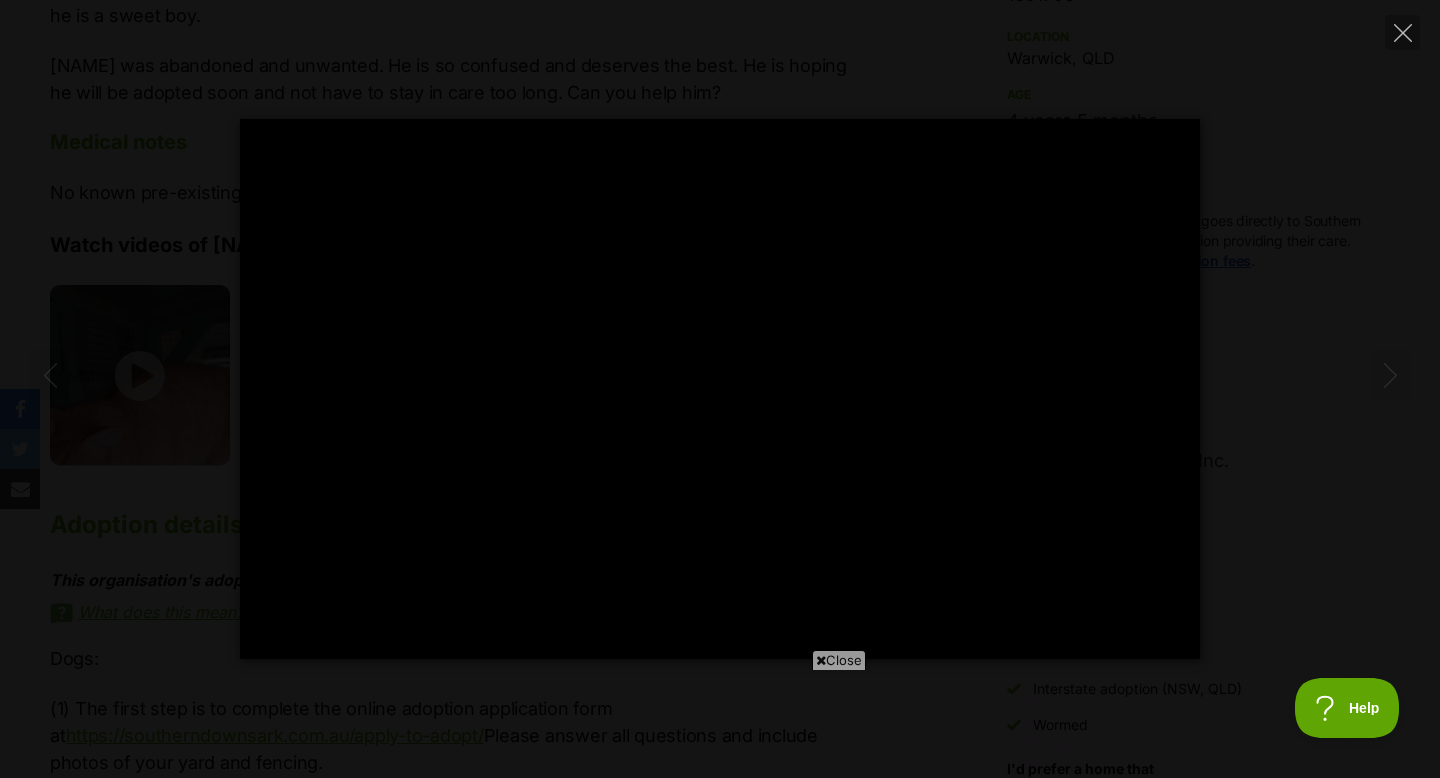 scroll, scrollTop: 0, scrollLeft: 0, axis: both 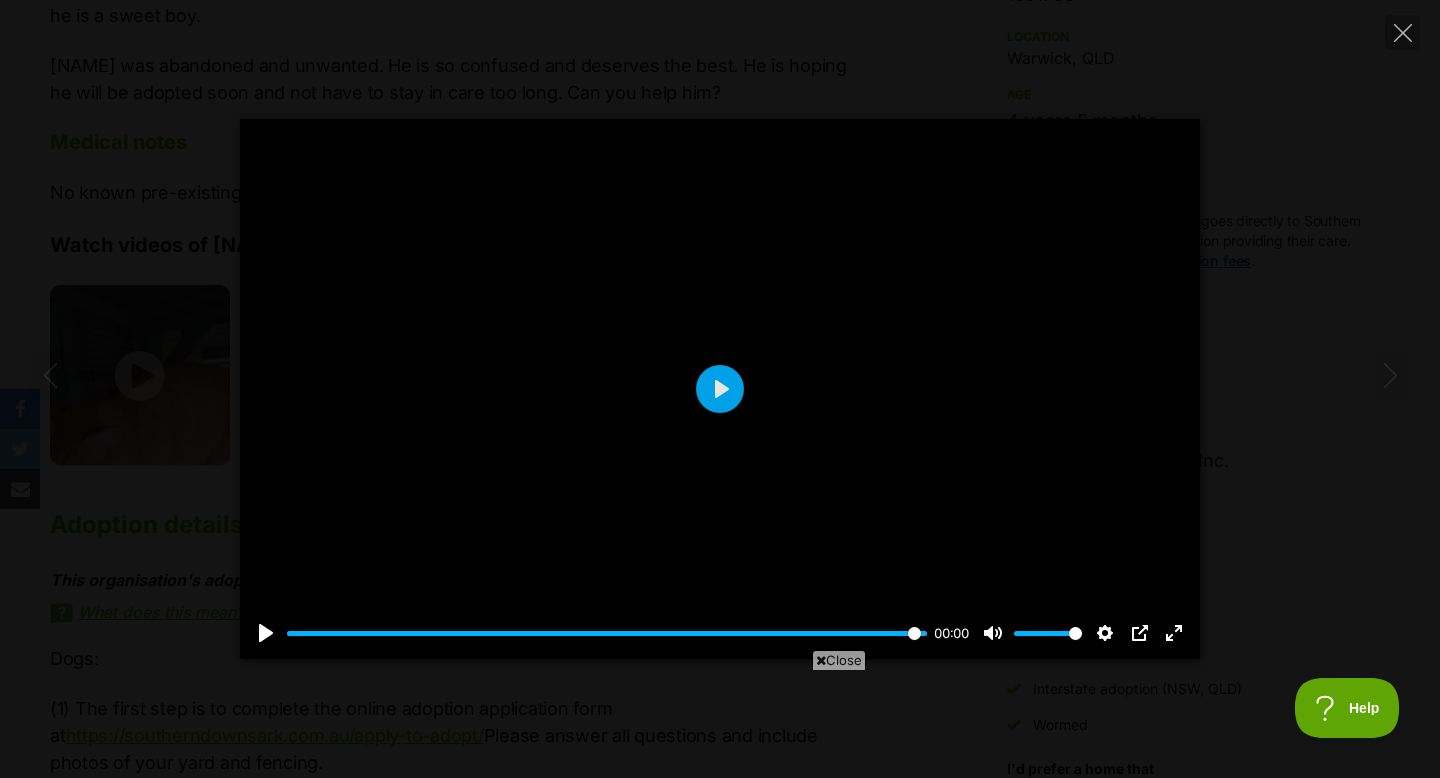 type on "100" 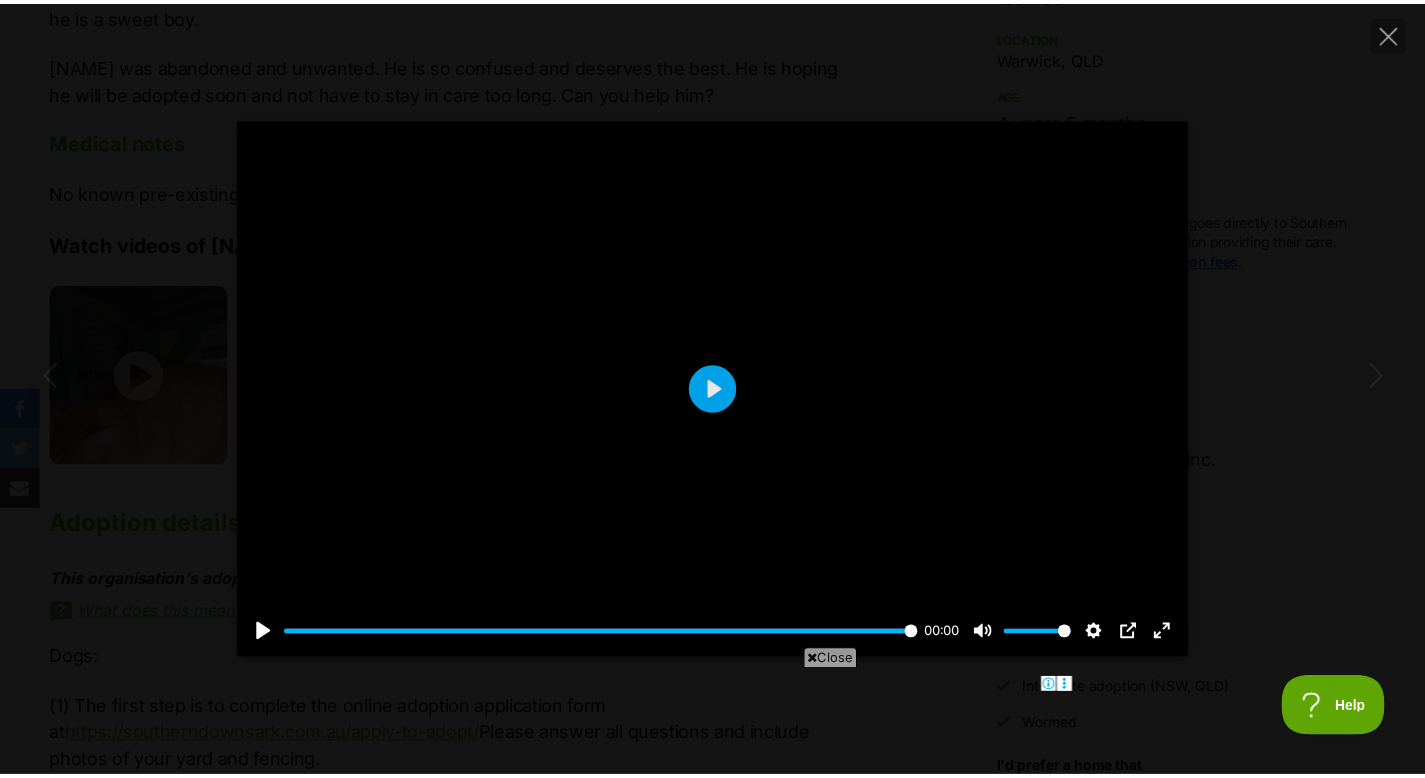 scroll, scrollTop: 0, scrollLeft: 0, axis: both 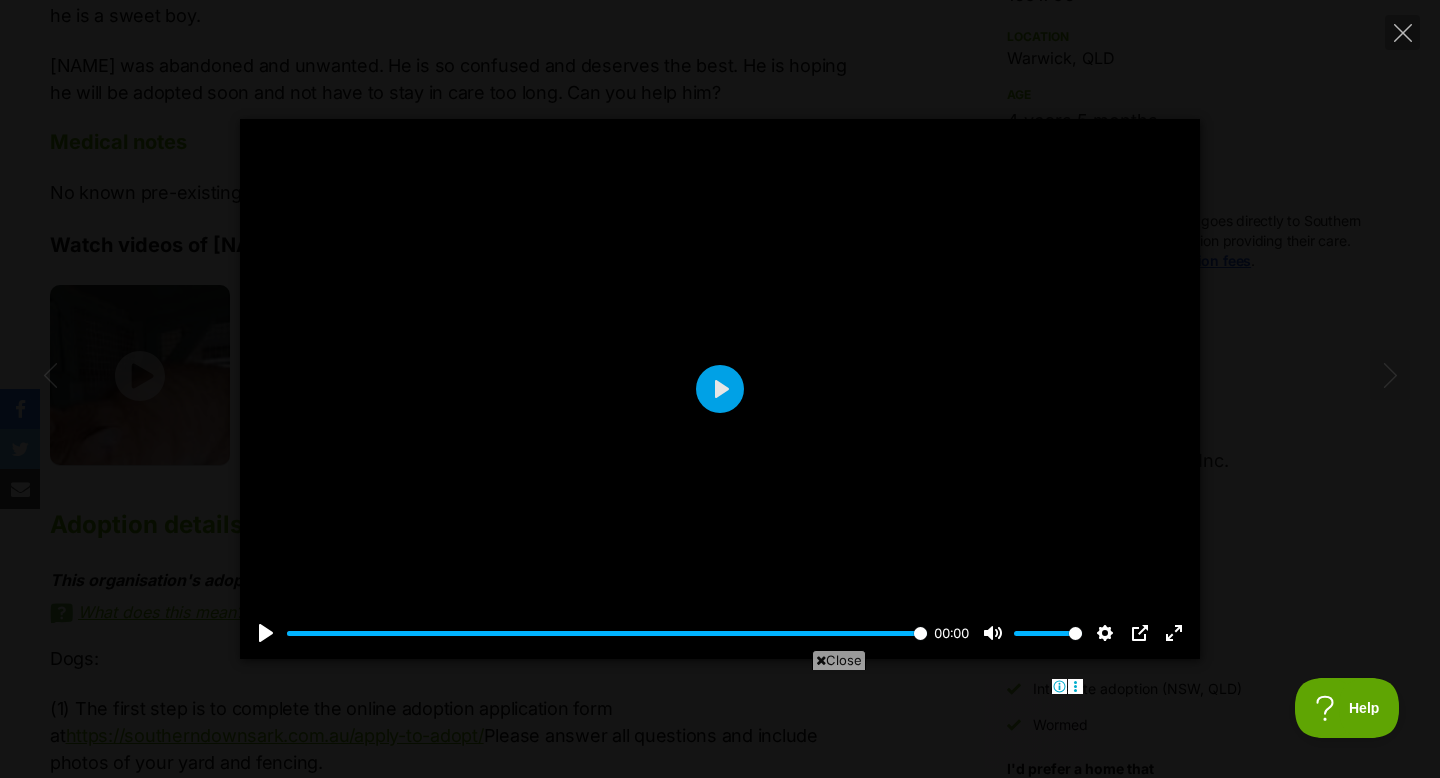 click on "Close" at bounding box center [839, 660] 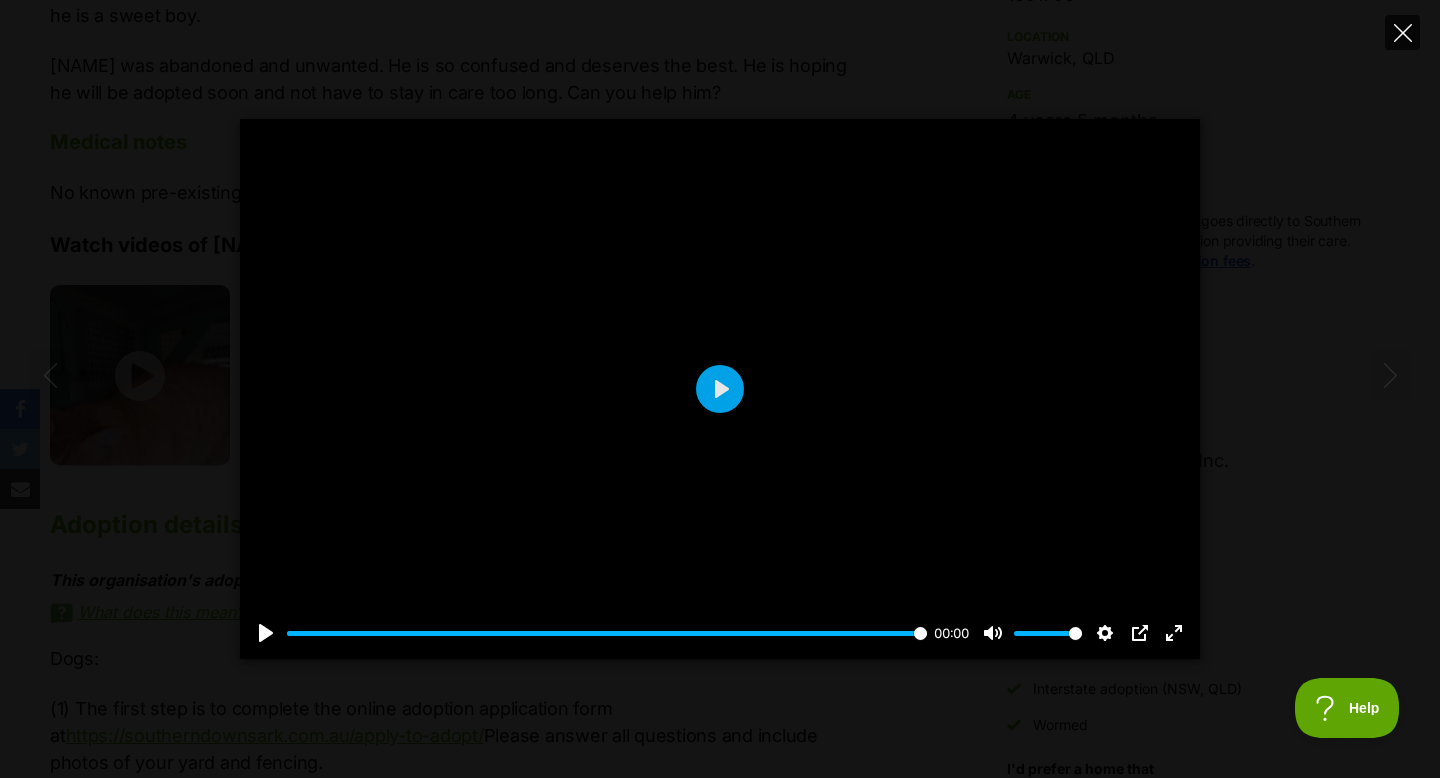 click 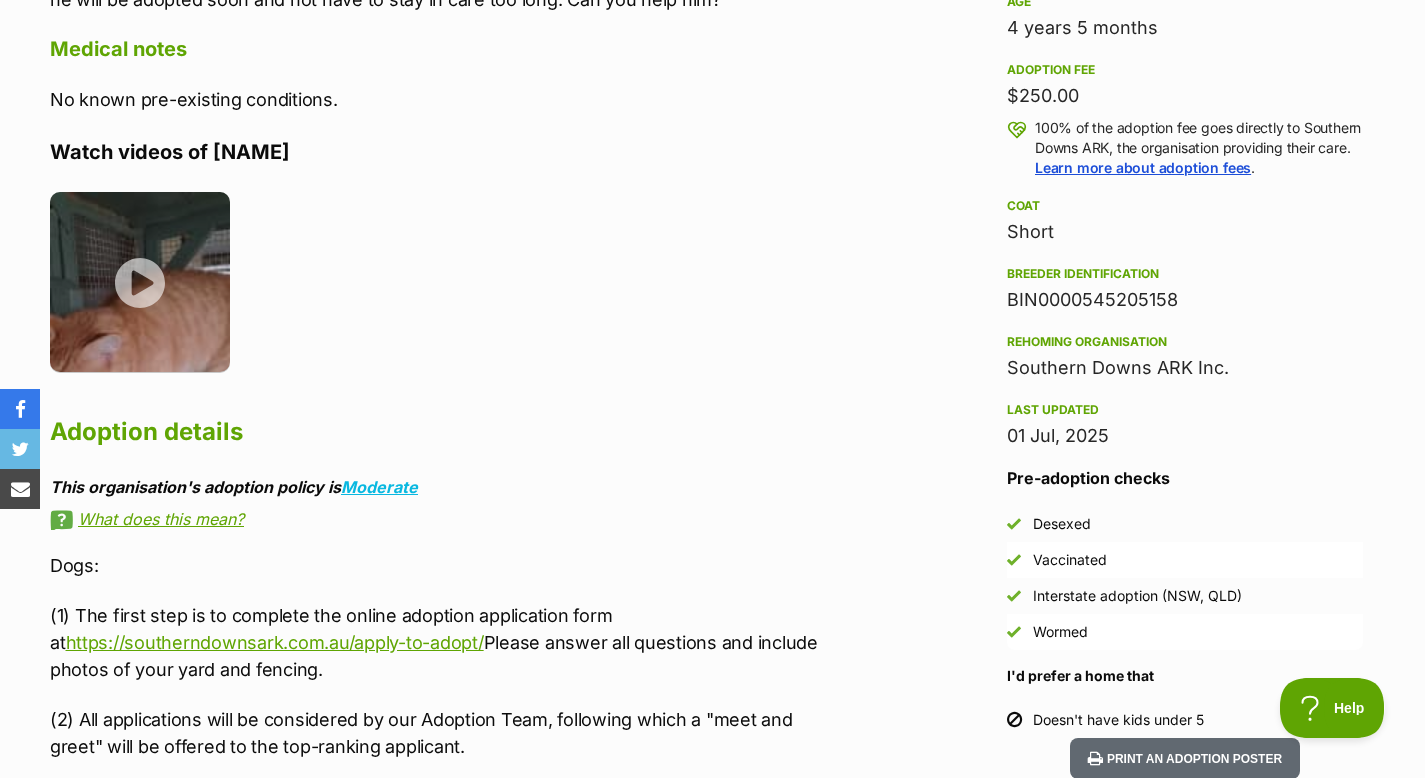 scroll, scrollTop: 1535, scrollLeft: 0, axis: vertical 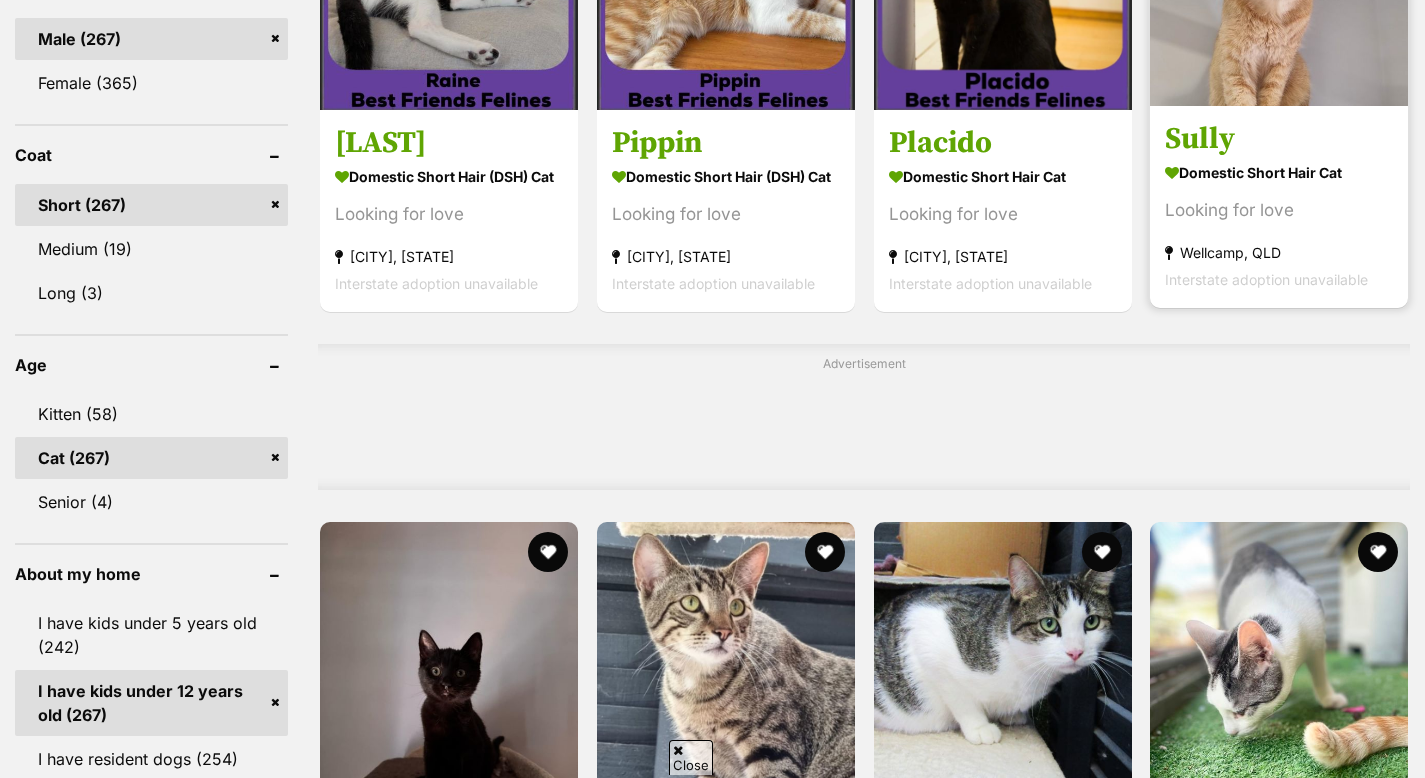 click on "Domestic Short Hair Cat" at bounding box center [1279, 172] 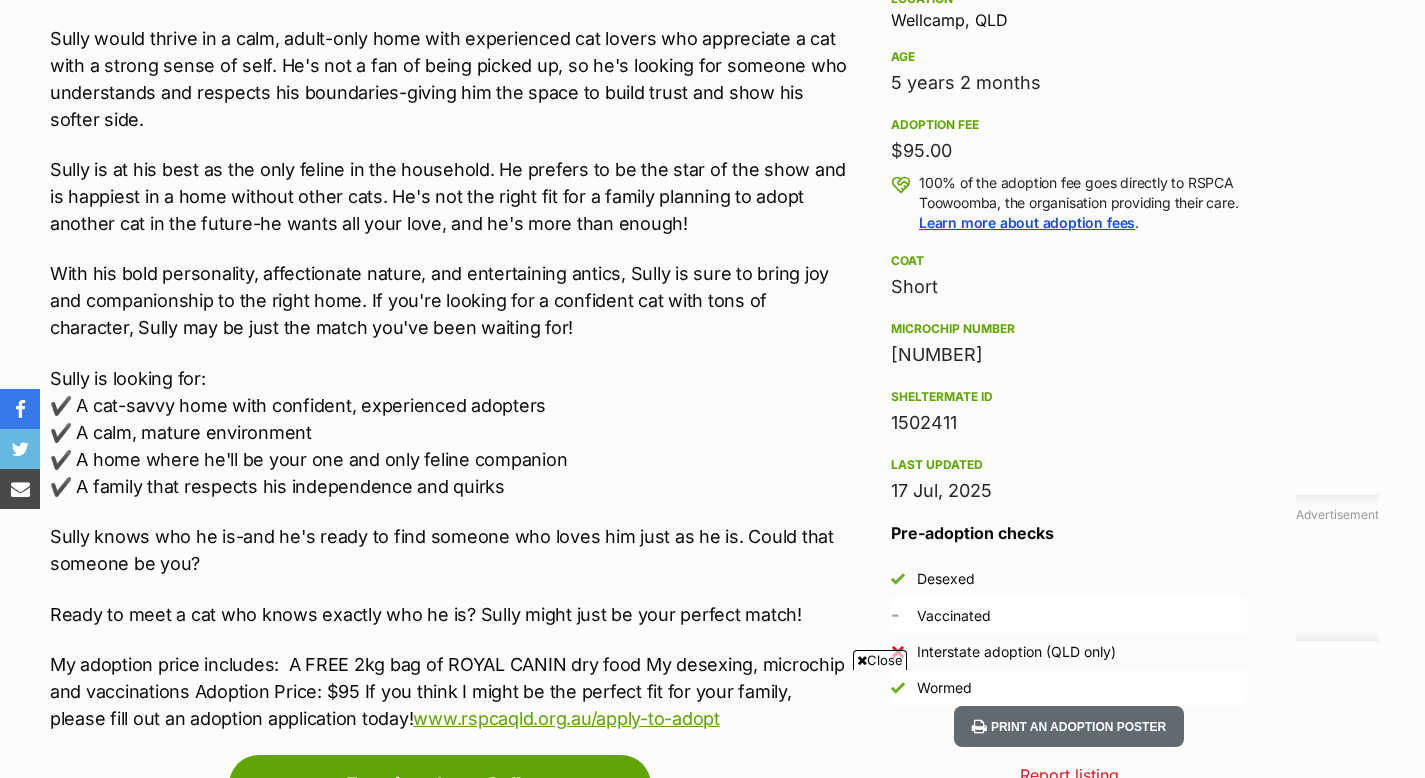 scroll, scrollTop: 1346, scrollLeft: 0, axis: vertical 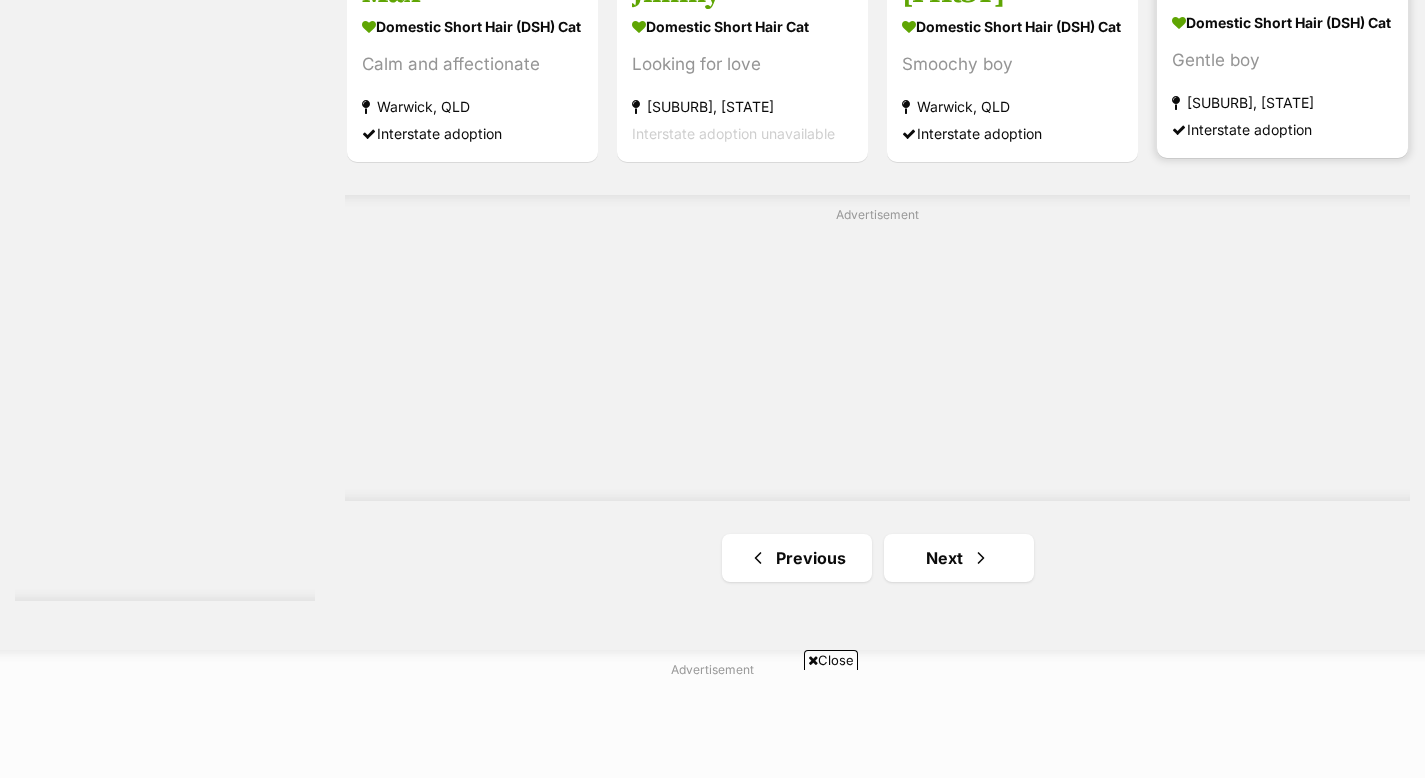 click on "[CITY], [STATE]" at bounding box center (1282, 103) 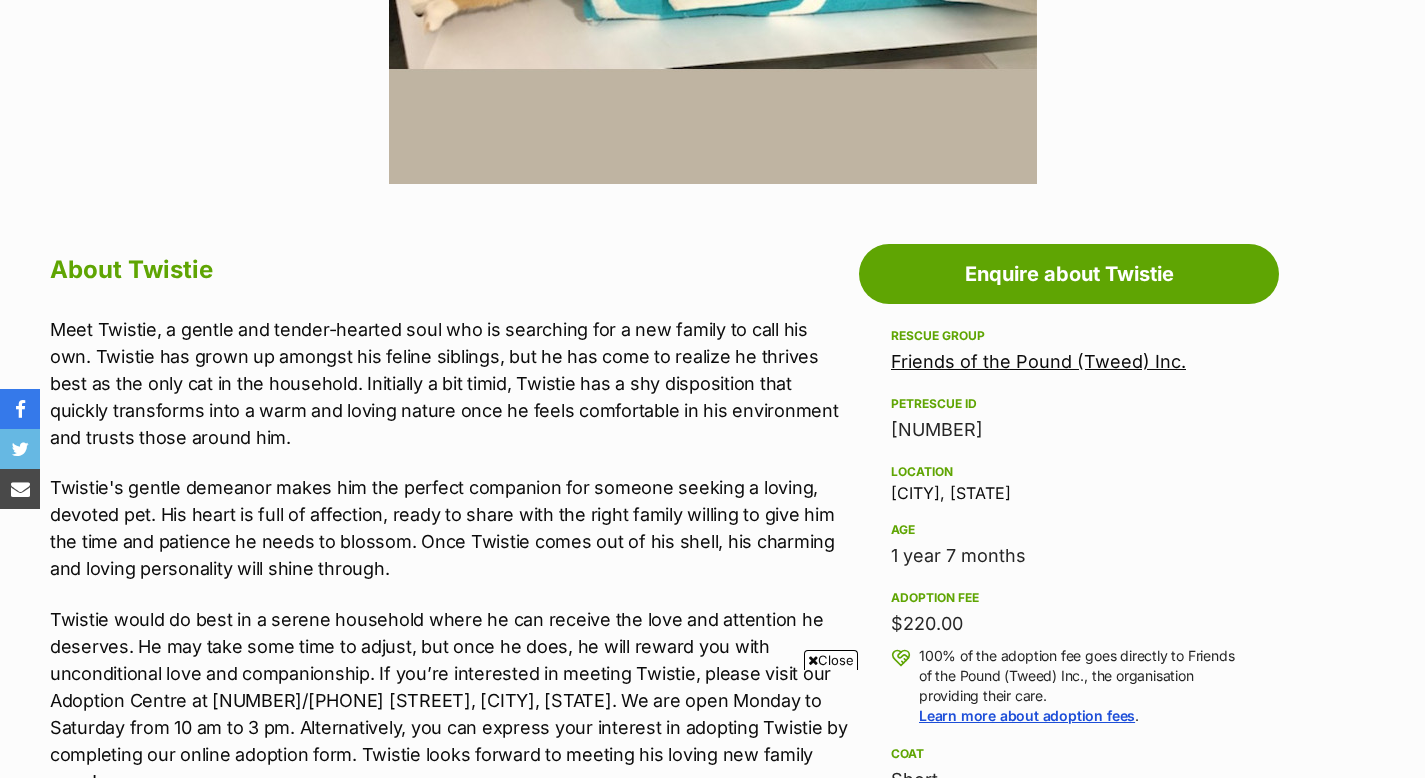 scroll, scrollTop: 1256, scrollLeft: 0, axis: vertical 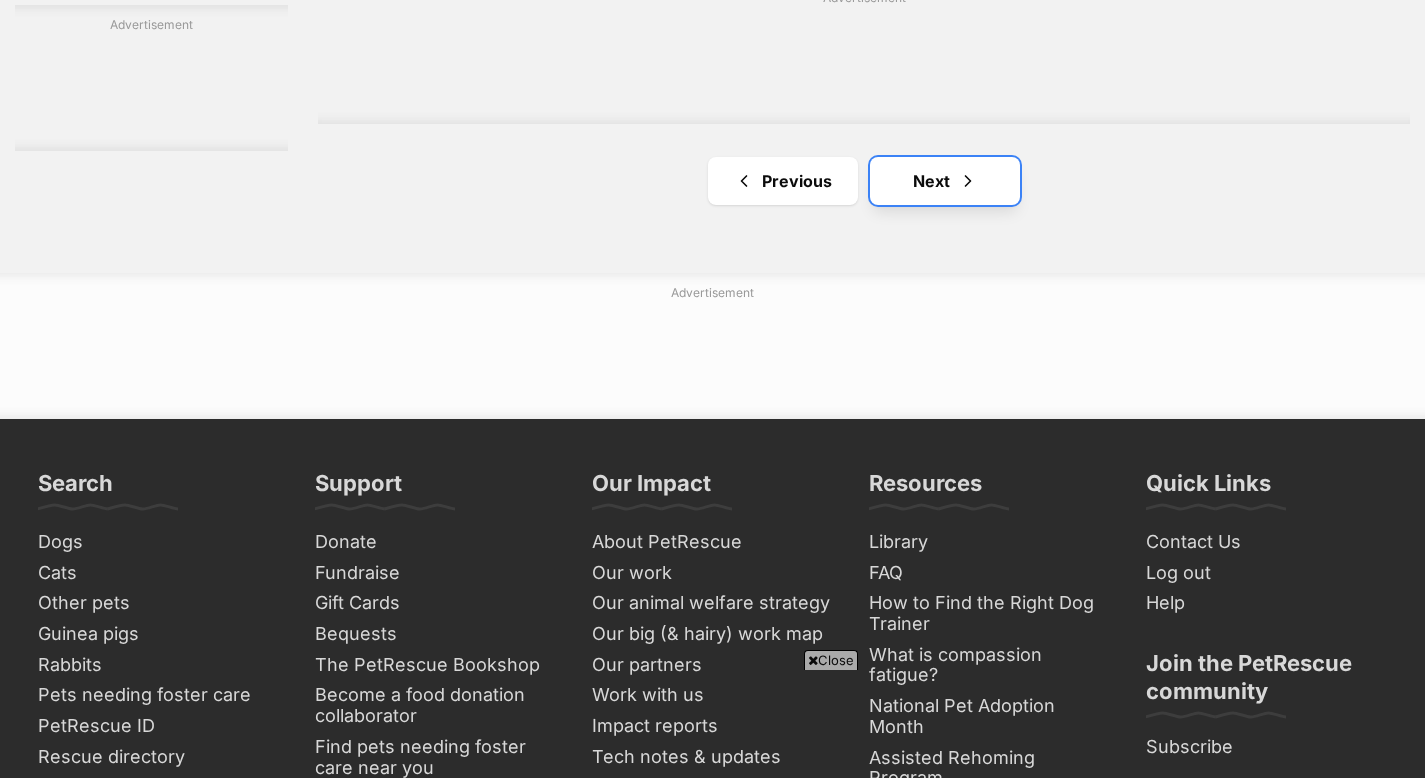 click on "Next" at bounding box center [945, 181] 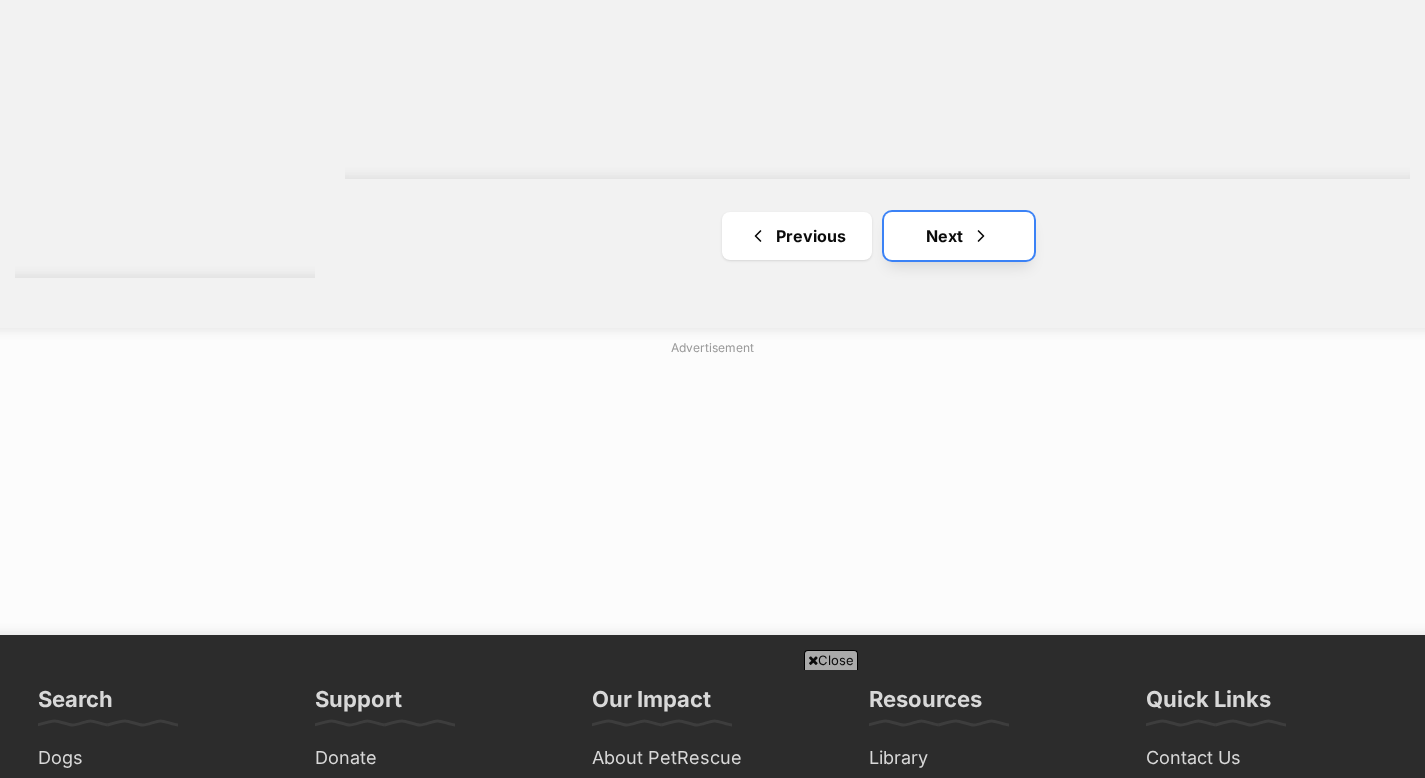 scroll, scrollTop: 0, scrollLeft: 0, axis: both 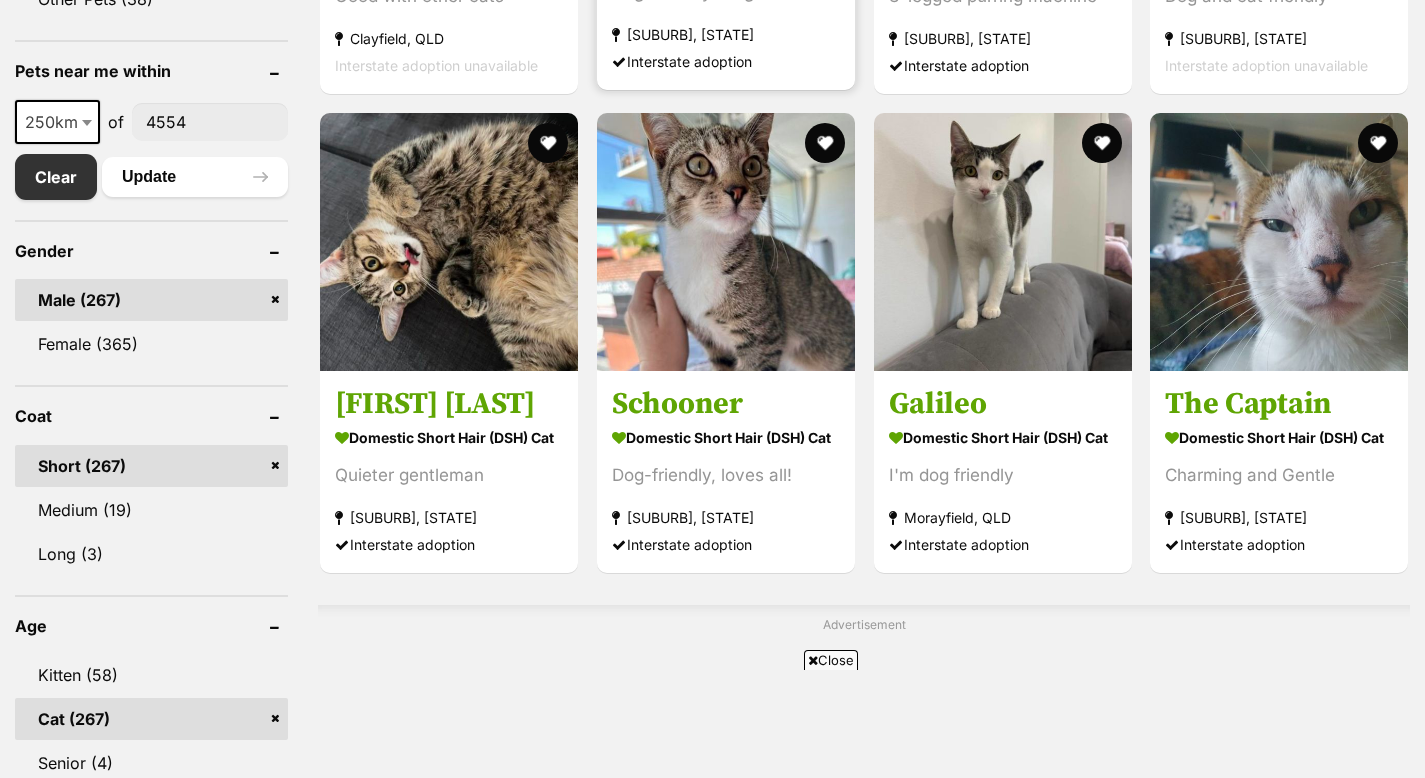 click on "Dog-friendly Ginger" at bounding box center (726, -8) 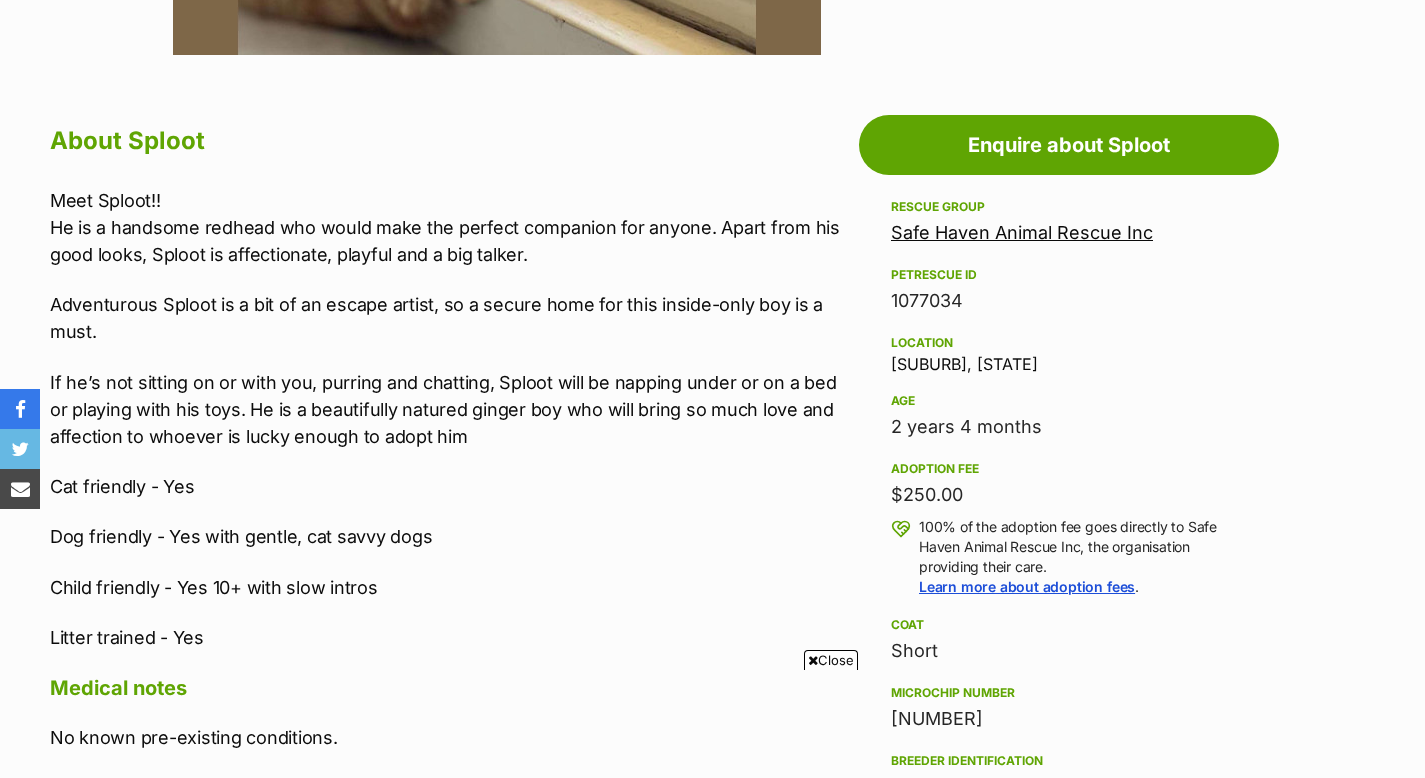 scroll, scrollTop: 1092, scrollLeft: 0, axis: vertical 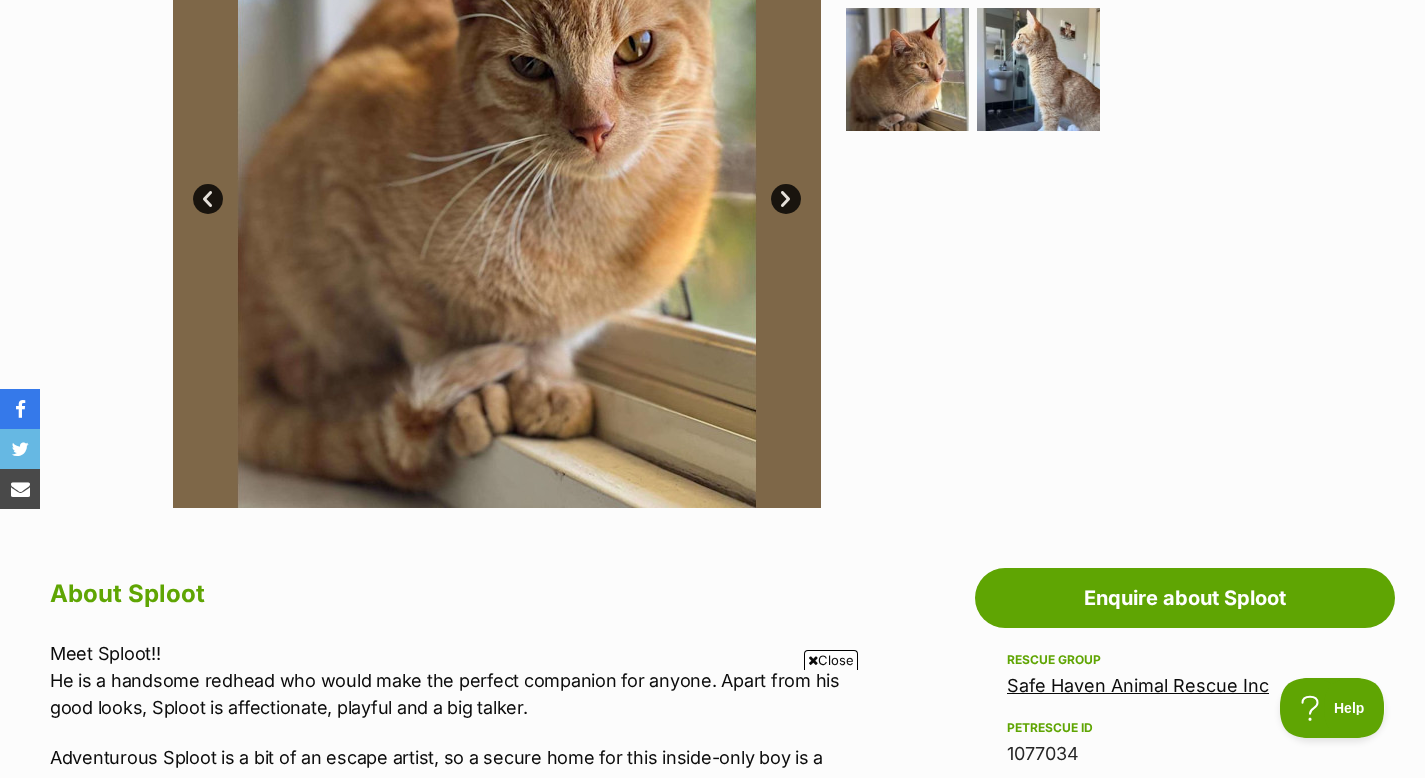 click at bounding box center (1038, -73) 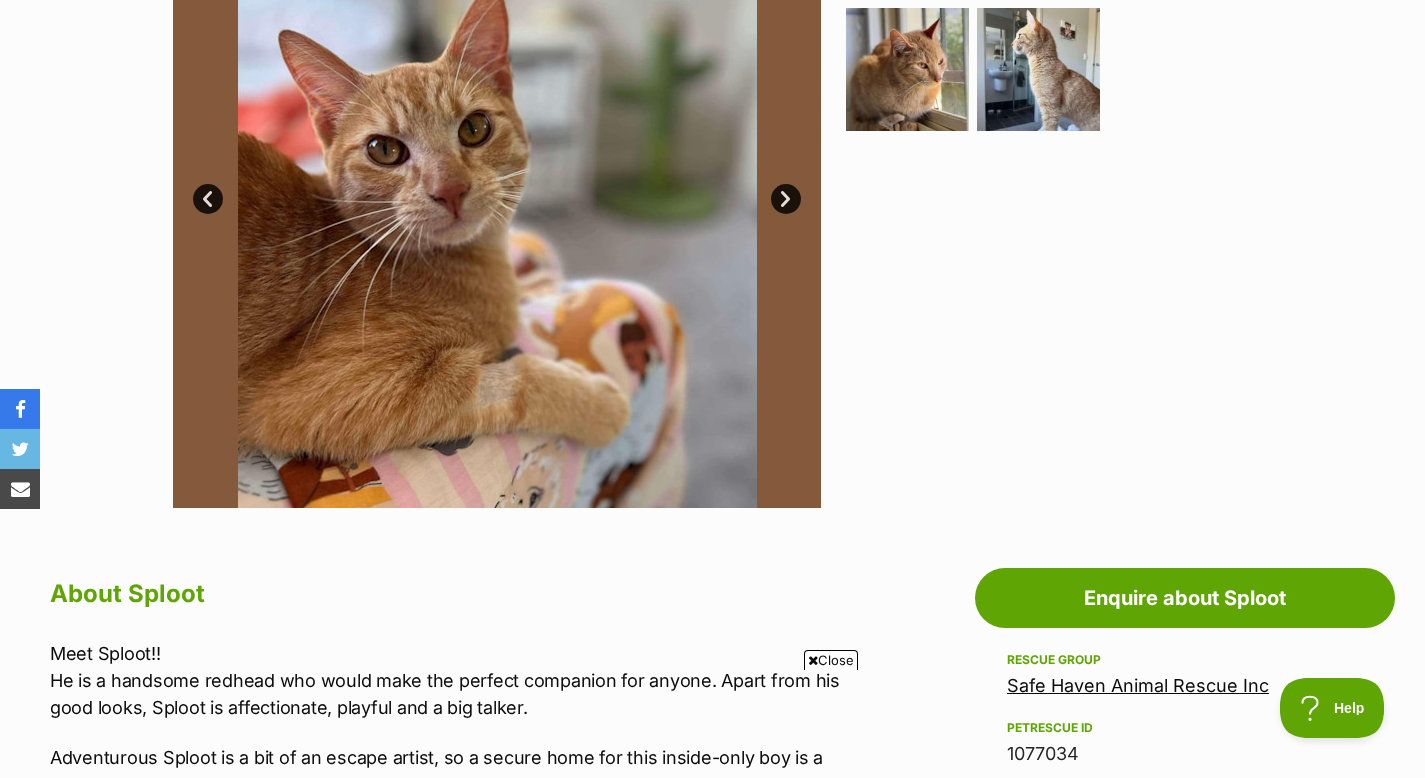 click at bounding box center [1169, -73] 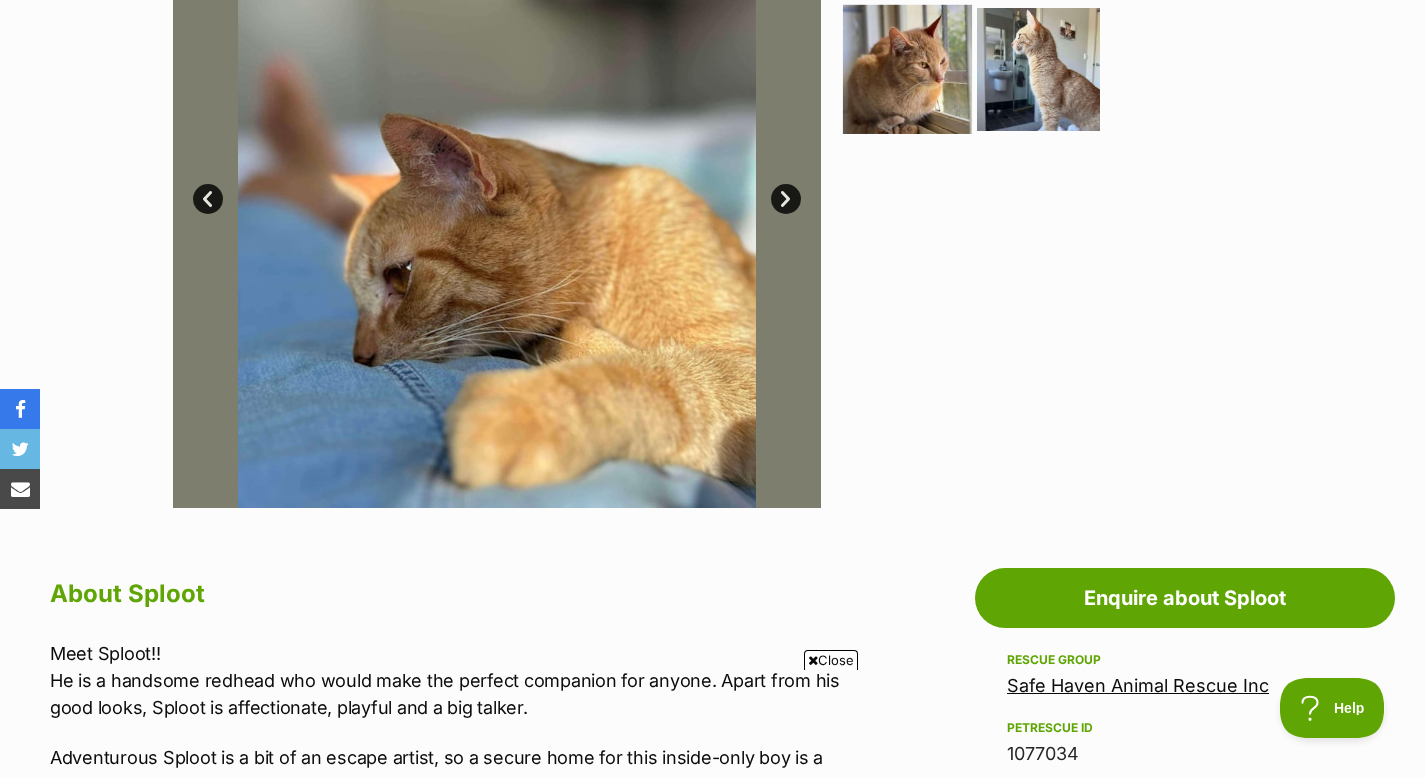 click at bounding box center [907, 68] 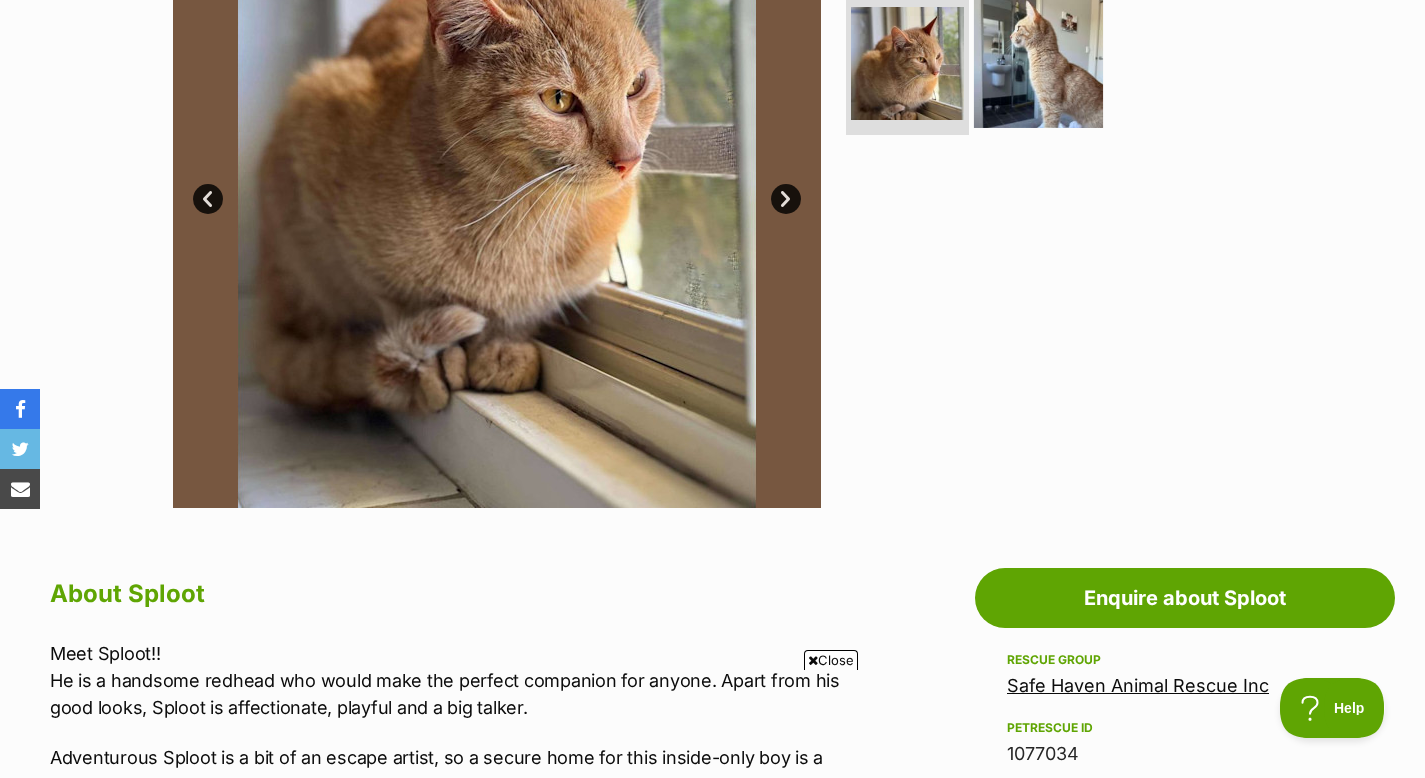 click at bounding box center (1038, 62) 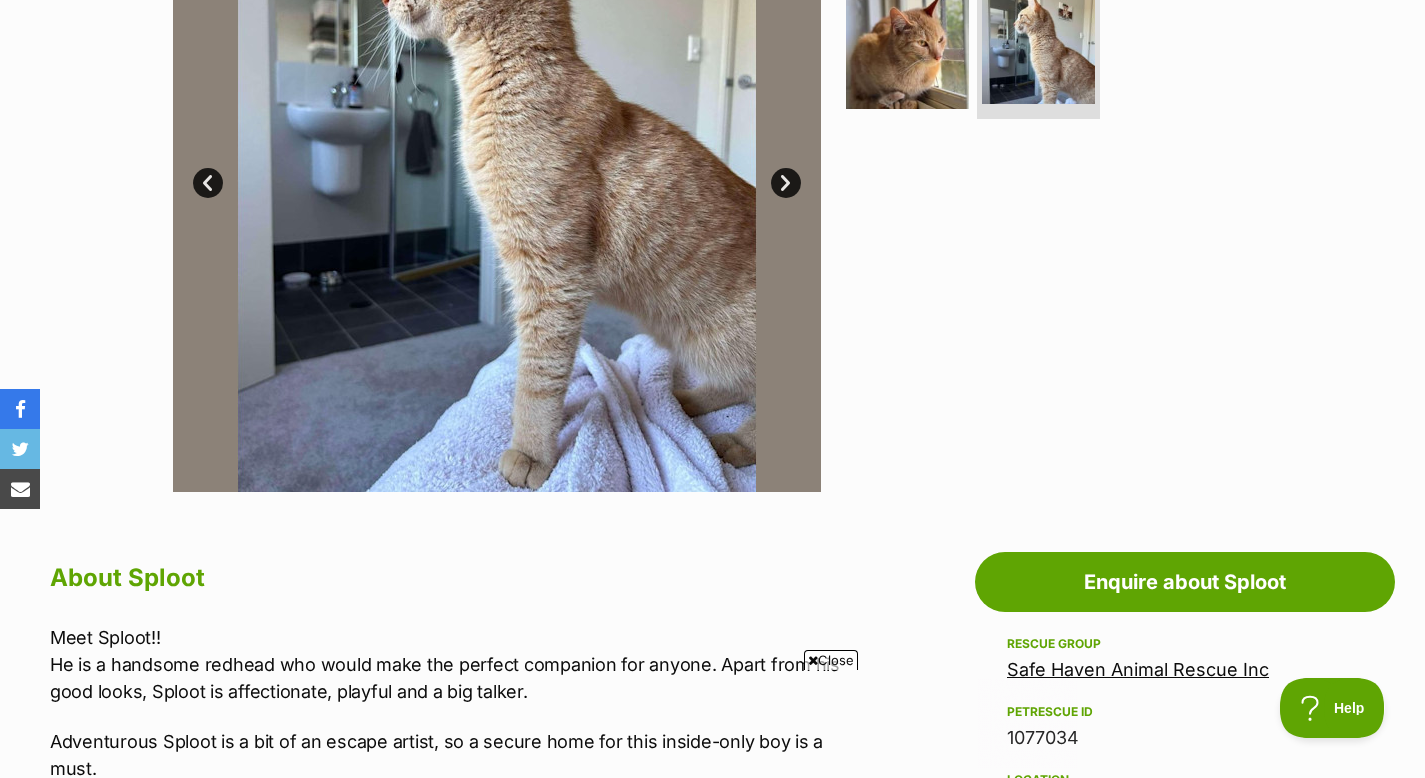 scroll, scrollTop: 467, scrollLeft: 0, axis: vertical 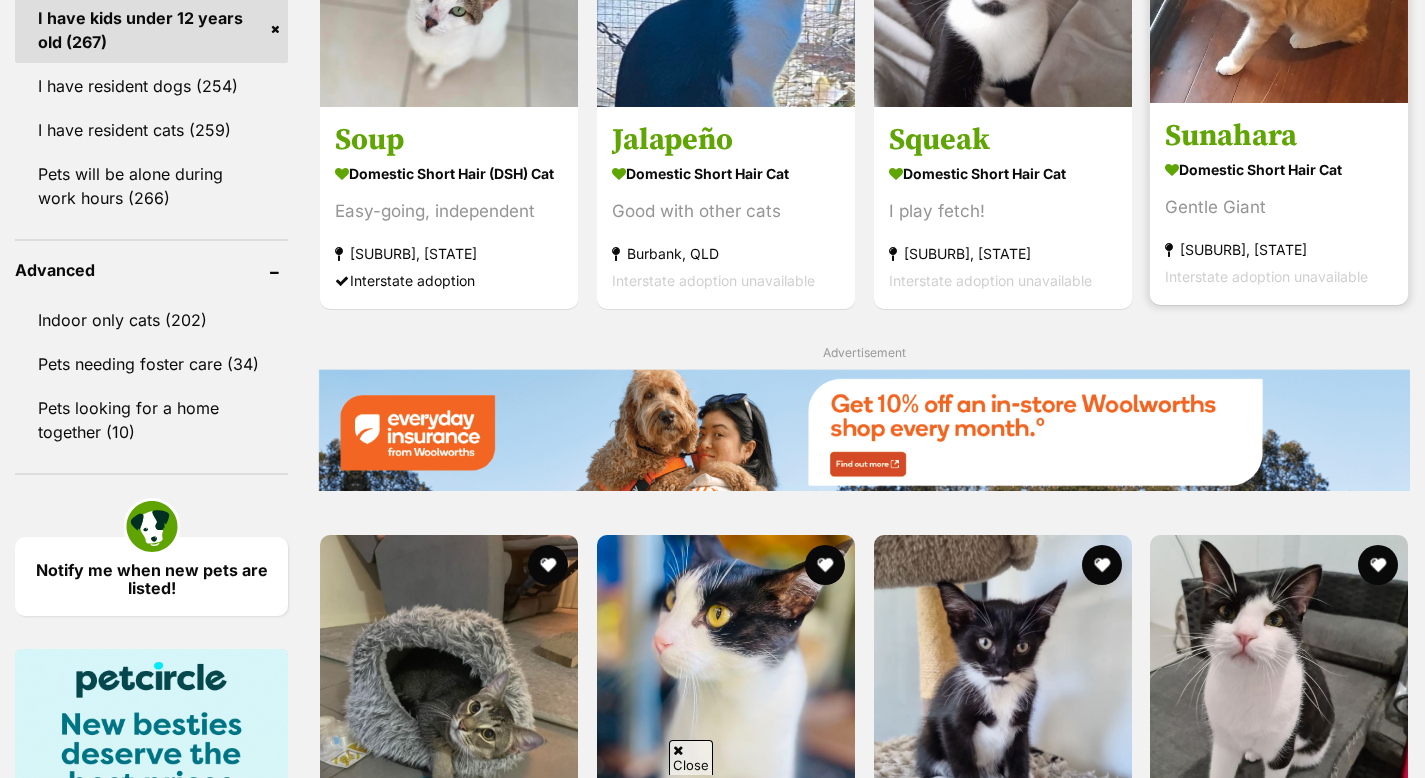 click on "Sunahara" at bounding box center [1279, 136] 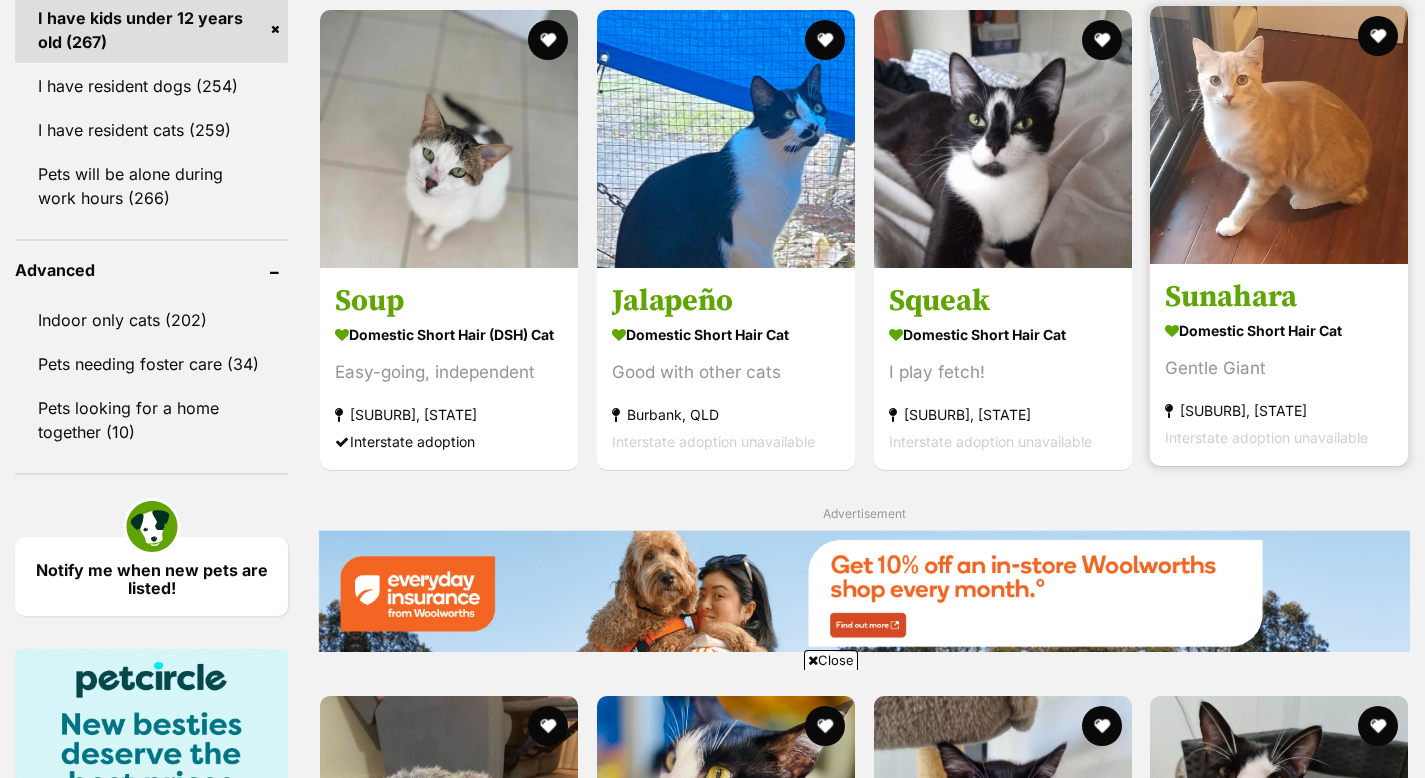 scroll, scrollTop: 2012, scrollLeft: 0, axis: vertical 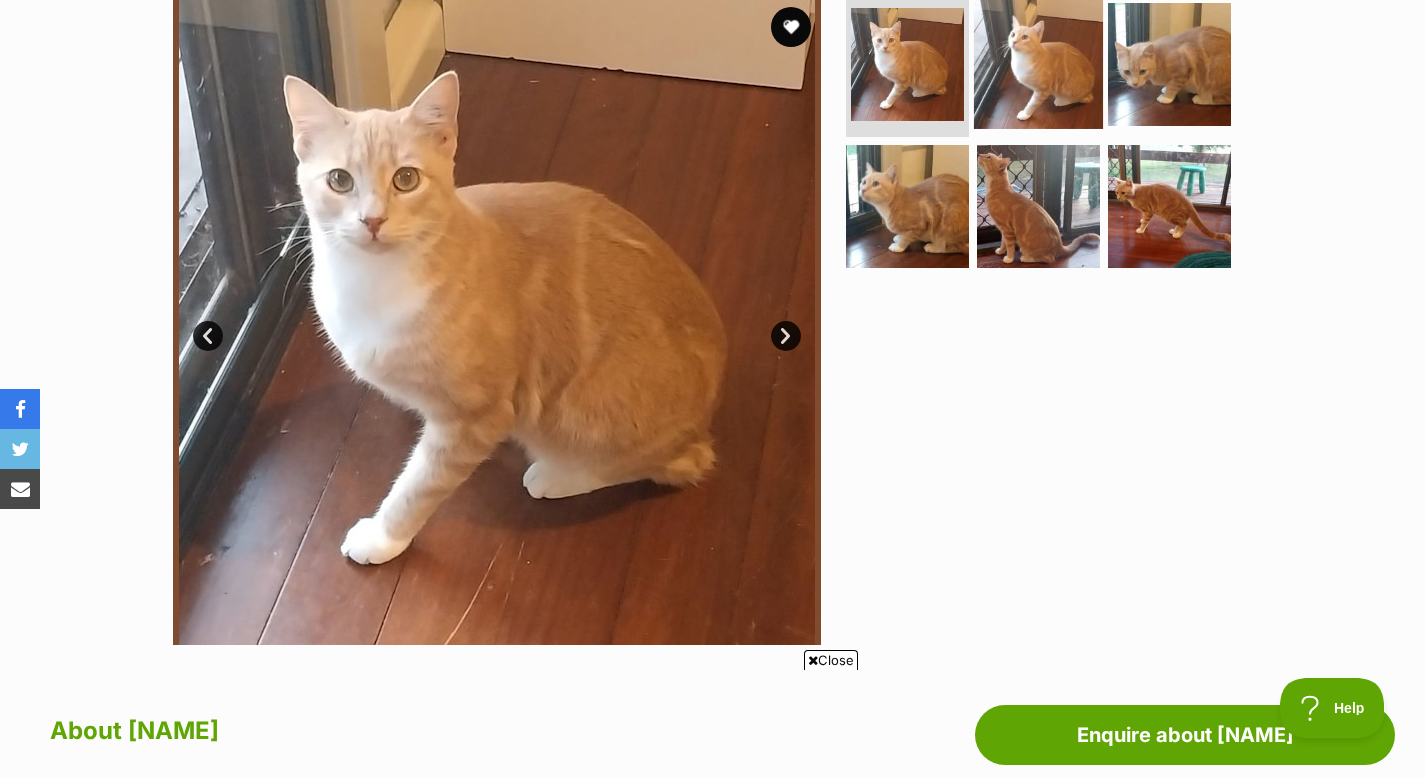 click at bounding box center (907, 64) 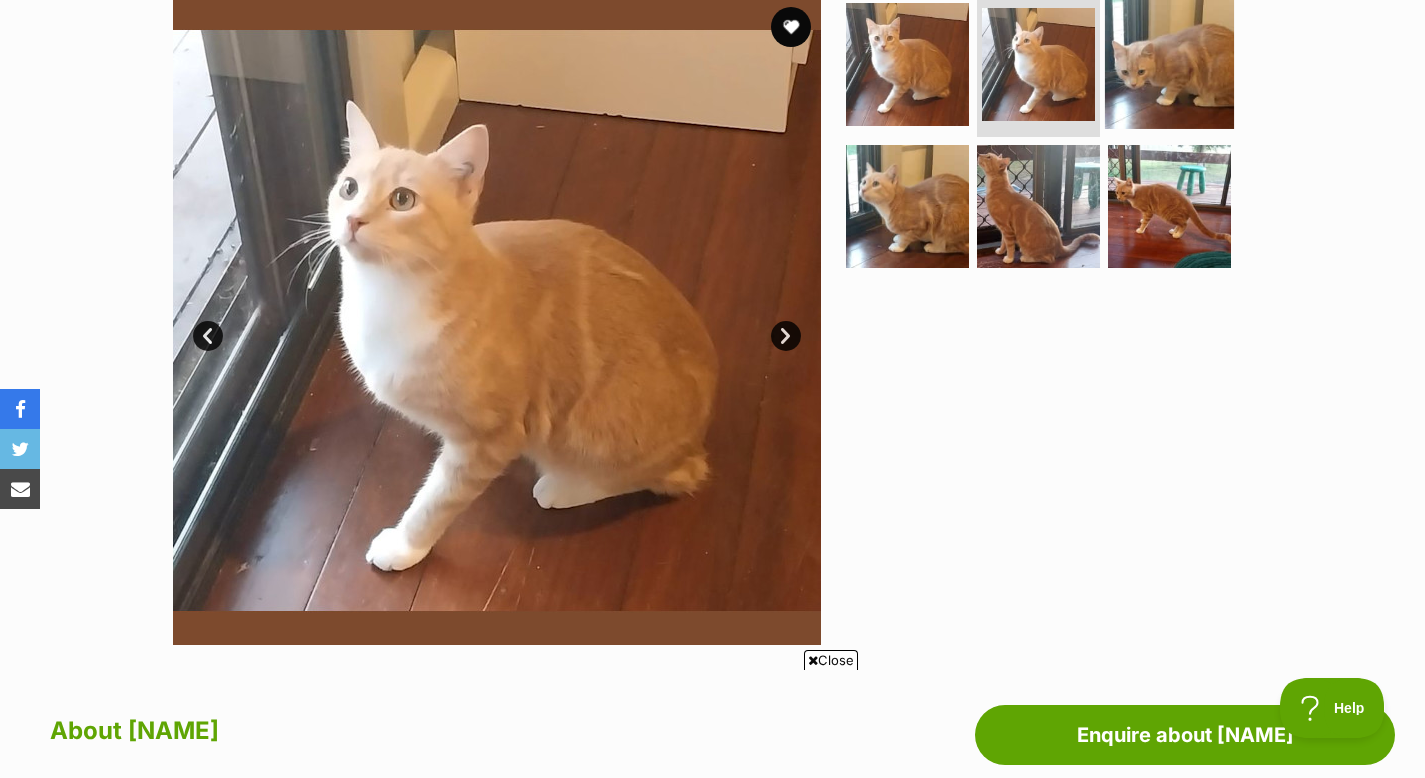 click at bounding box center [1169, 64] 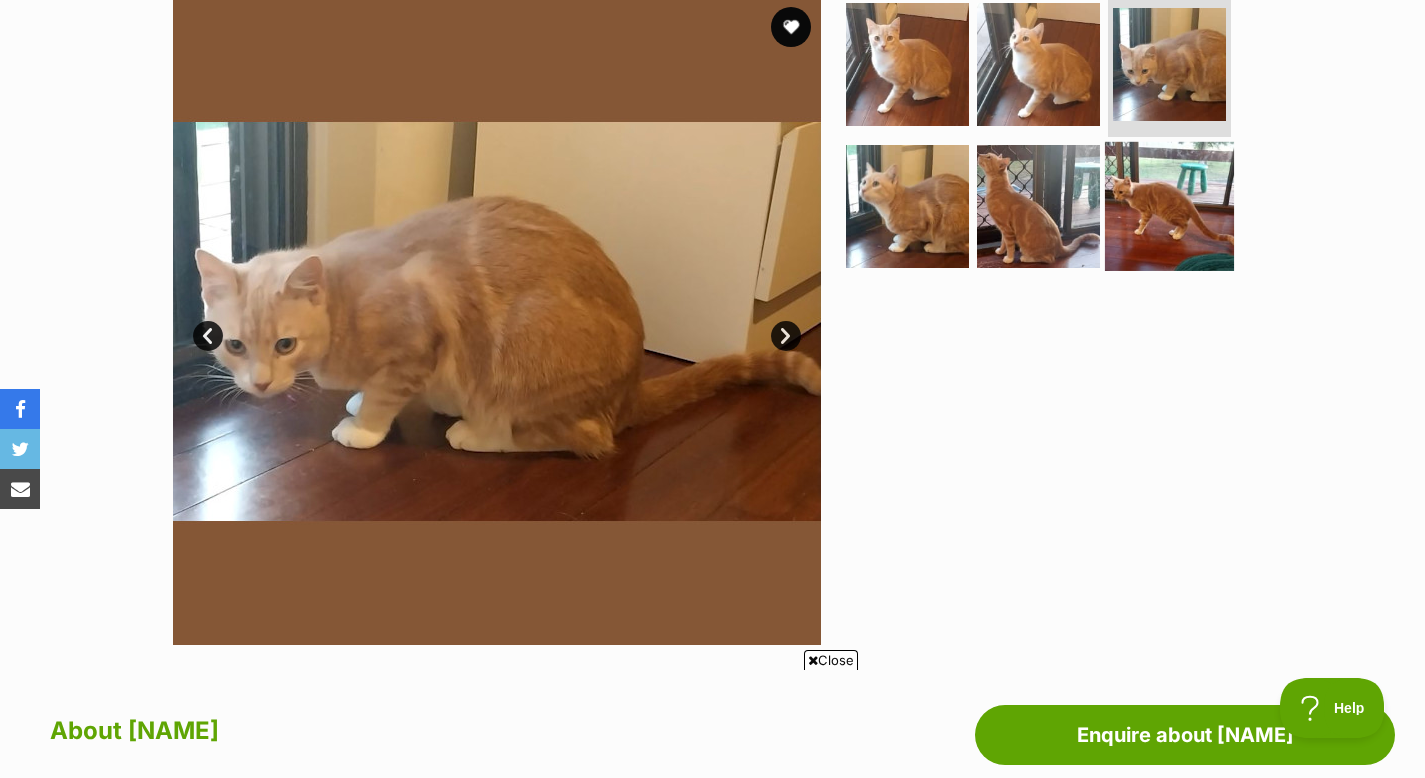 scroll, scrollTop: 0, scrollLeft: 0, axis: both 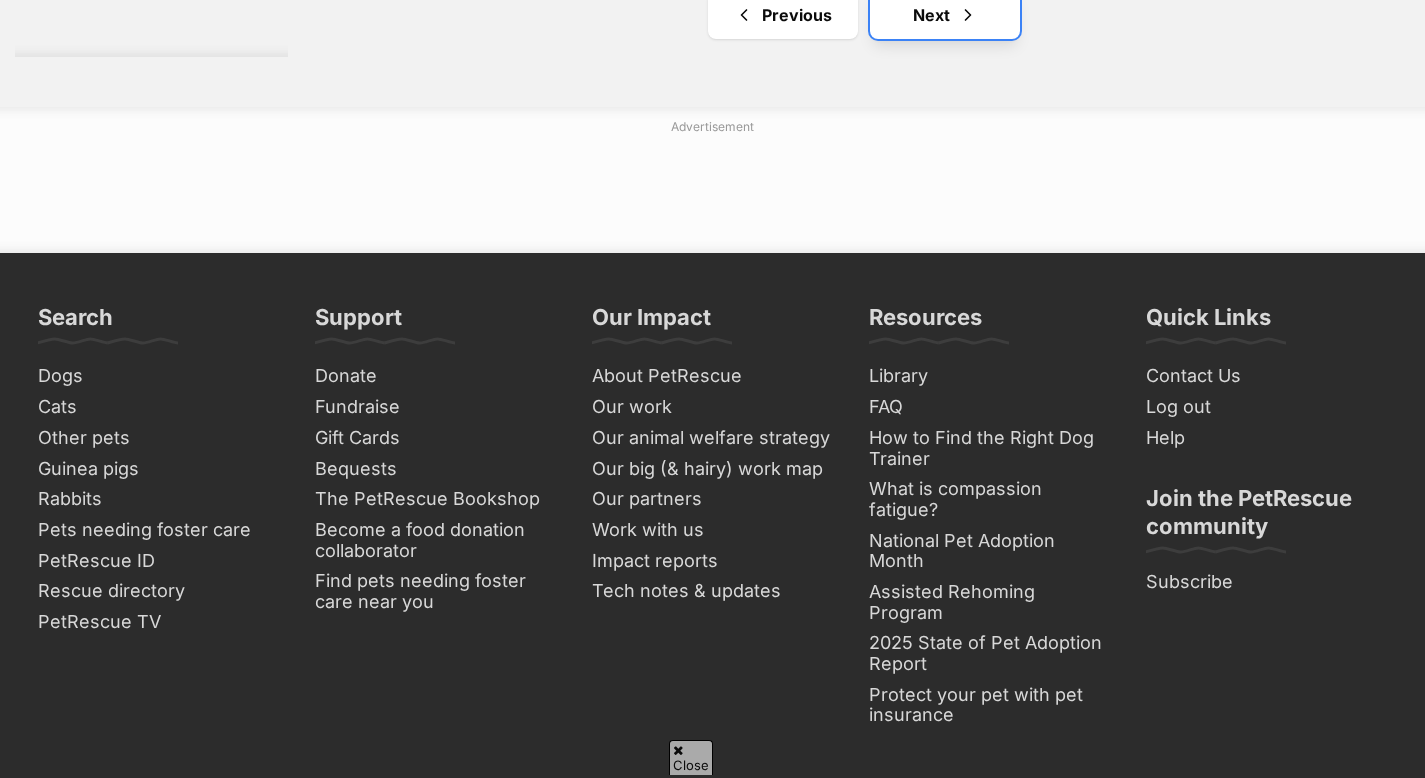 click on "Next" at bounding box center [945, 15] 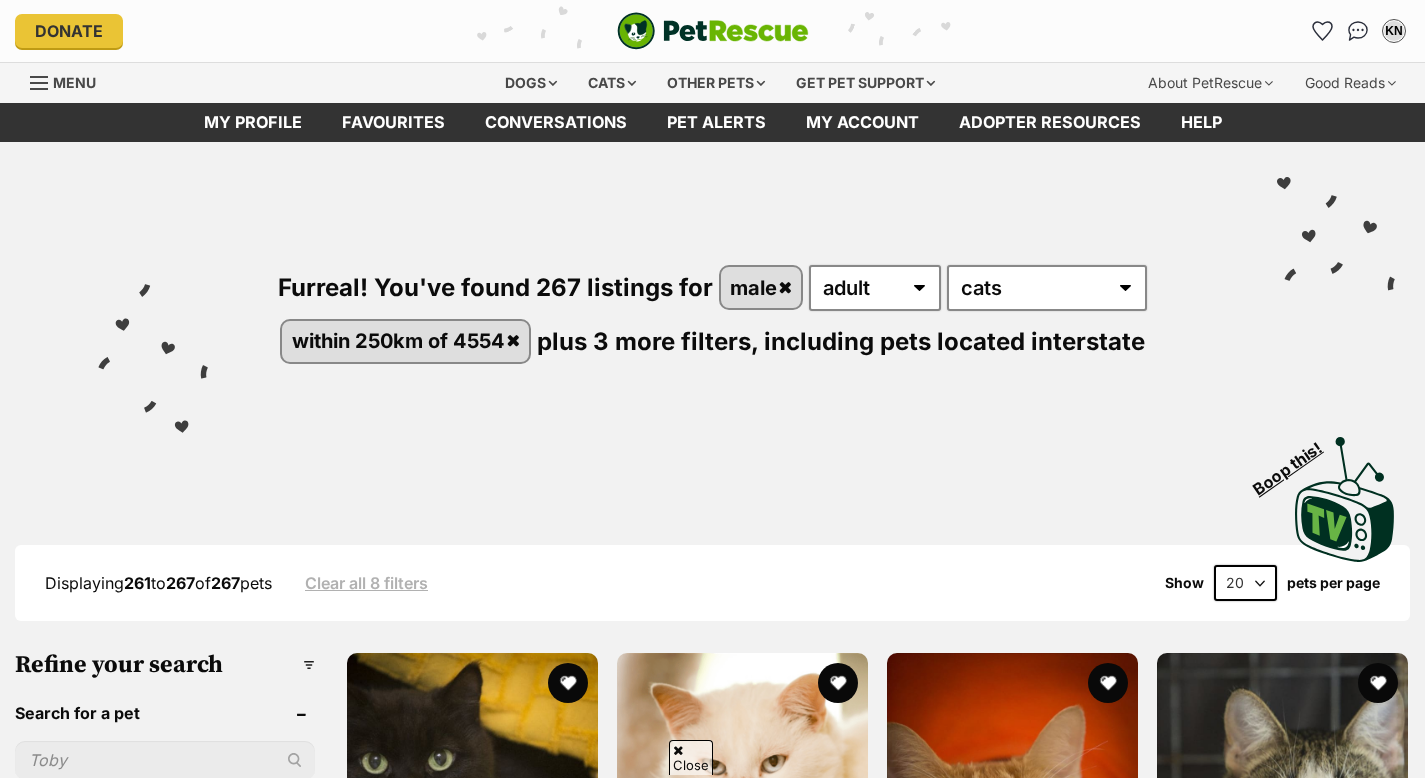 scroll, scrollTop: 1008, scrollLeft: 0, axis: vertical 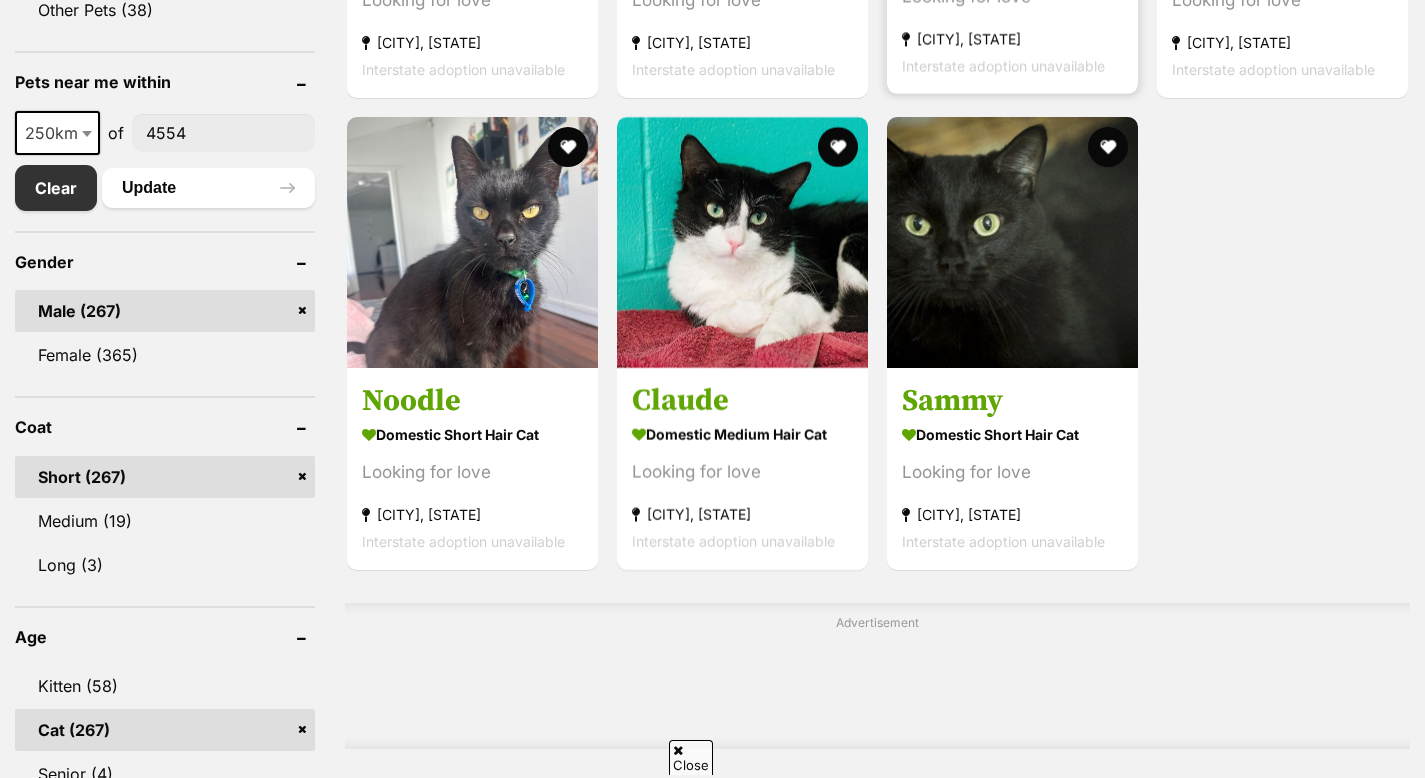 click on "Tinker" at bounding box center (1012, -75) 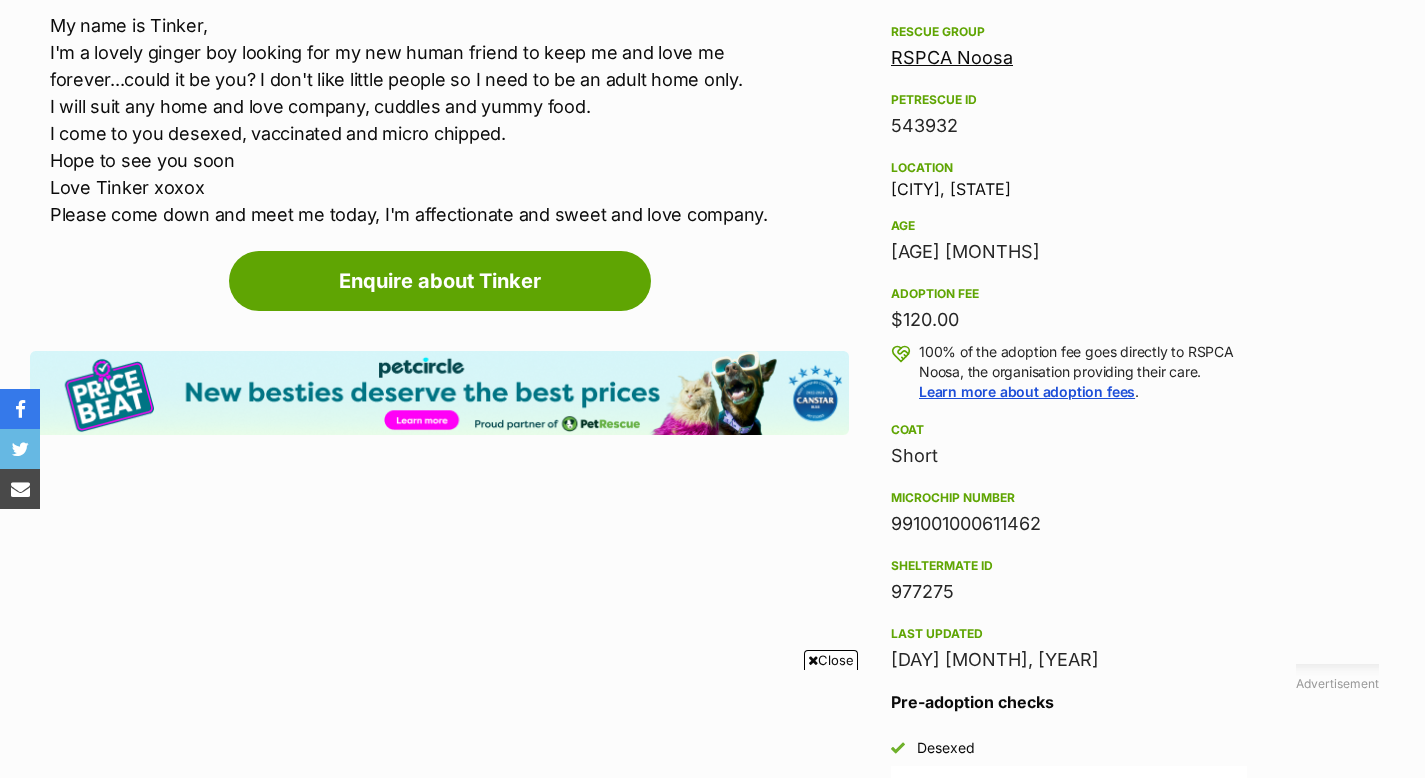 scroll, scrollTop: 1179, scrollLeft: 0, axis: vertical 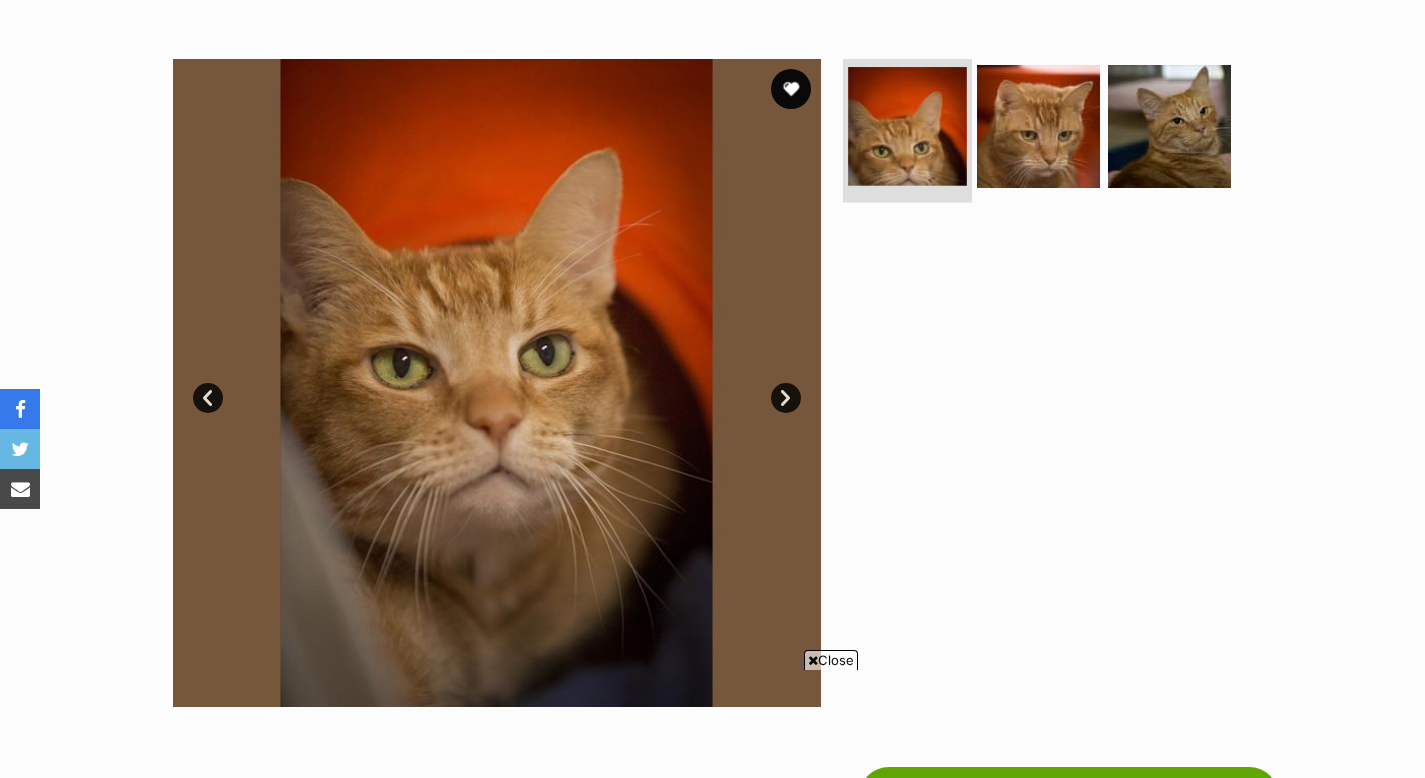 click at bounding box center (907, 126) 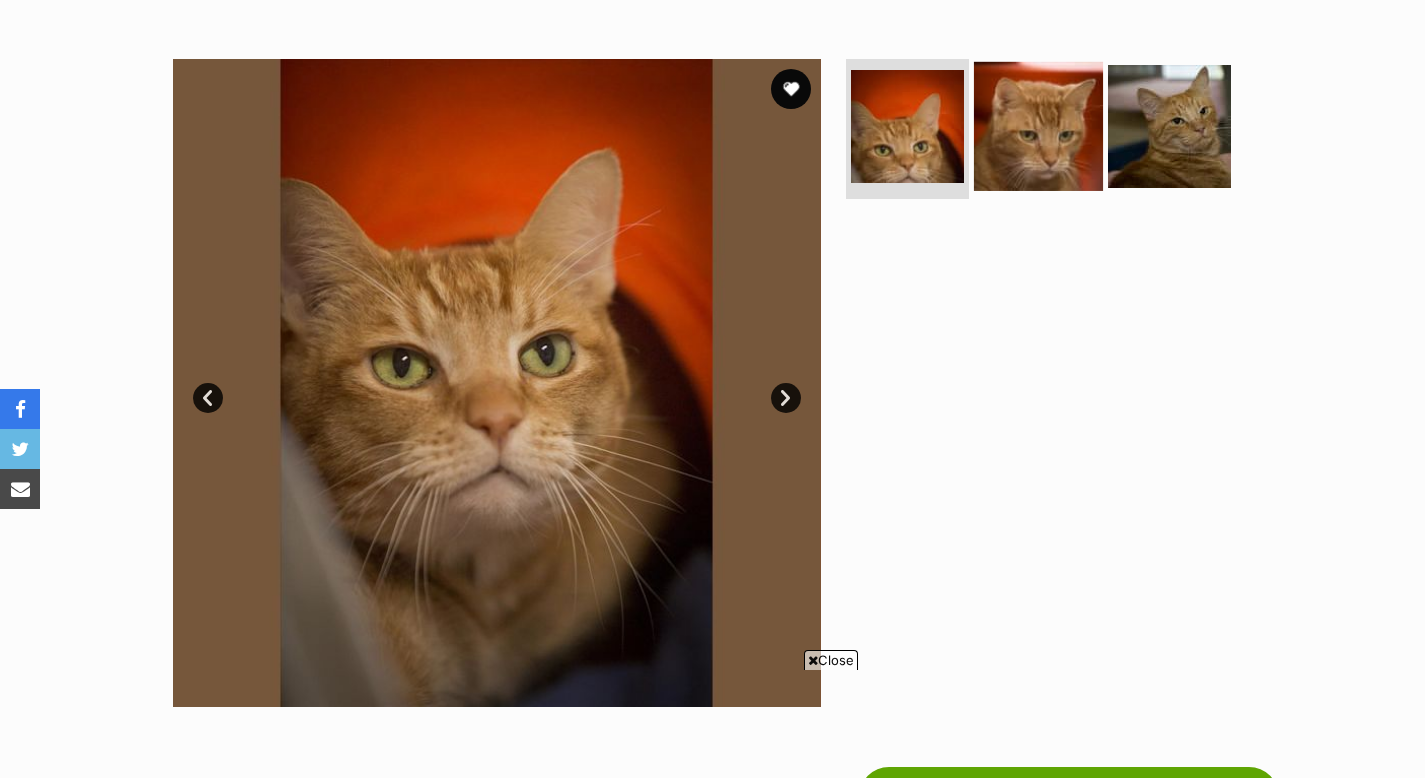click at bounding box center (1038, 126) 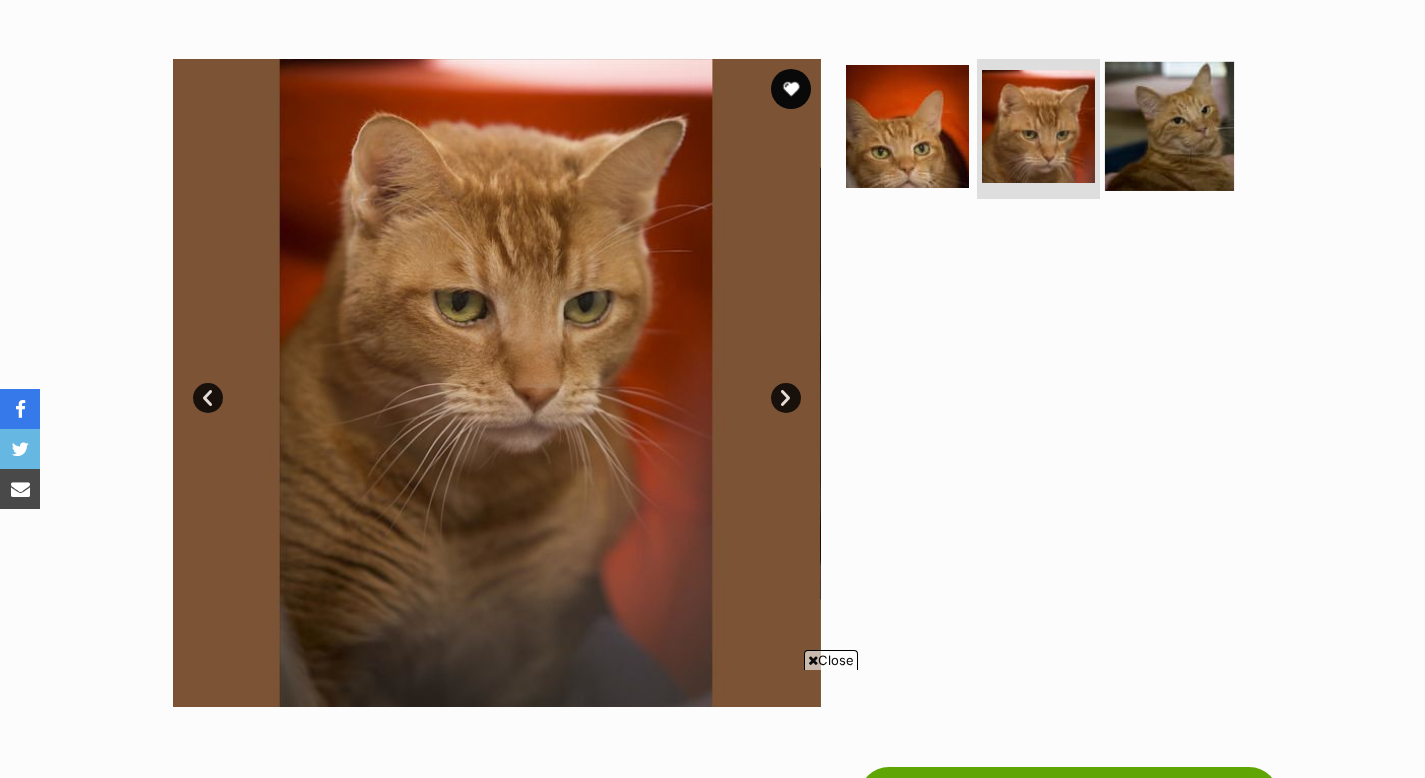 click at bounding box center (1169, 126) 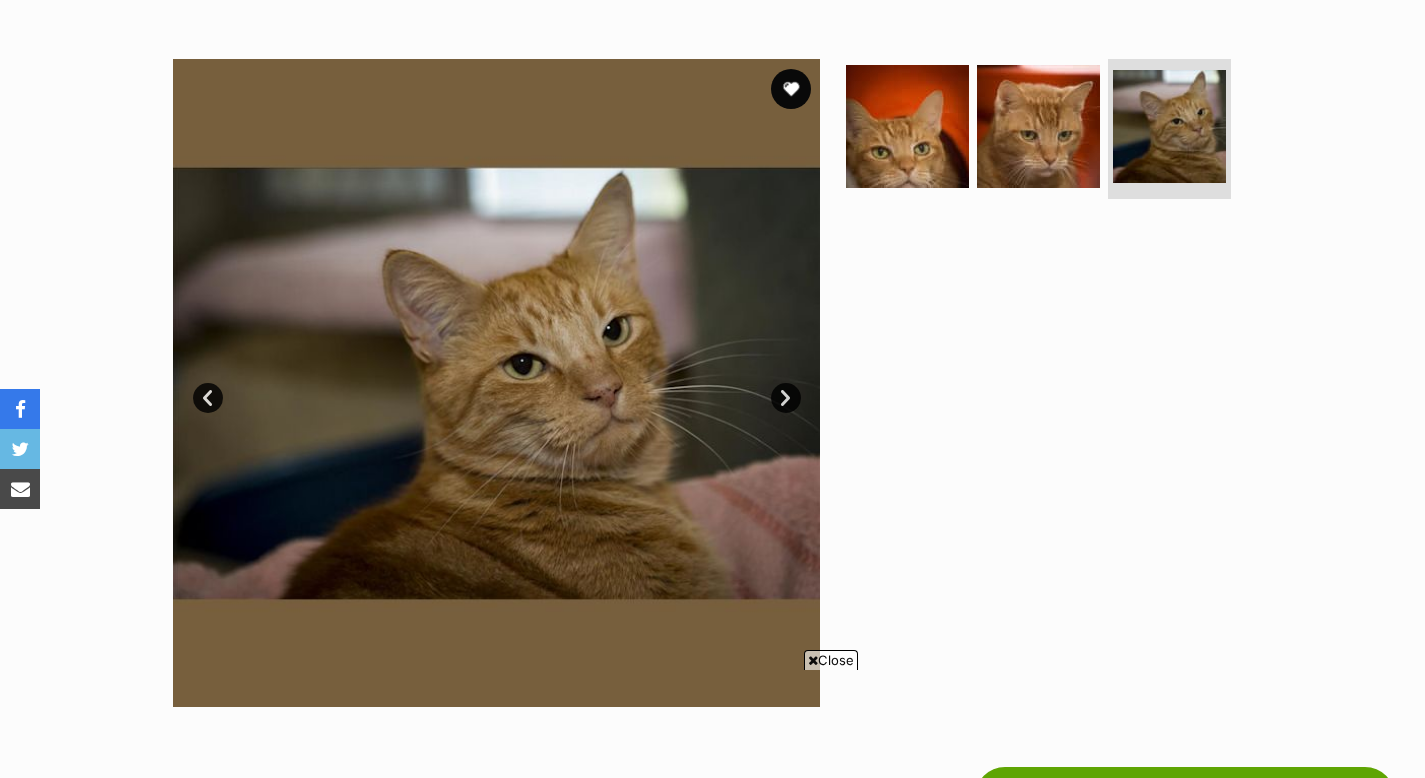 click on "Next" at bounding box center (786, 398) 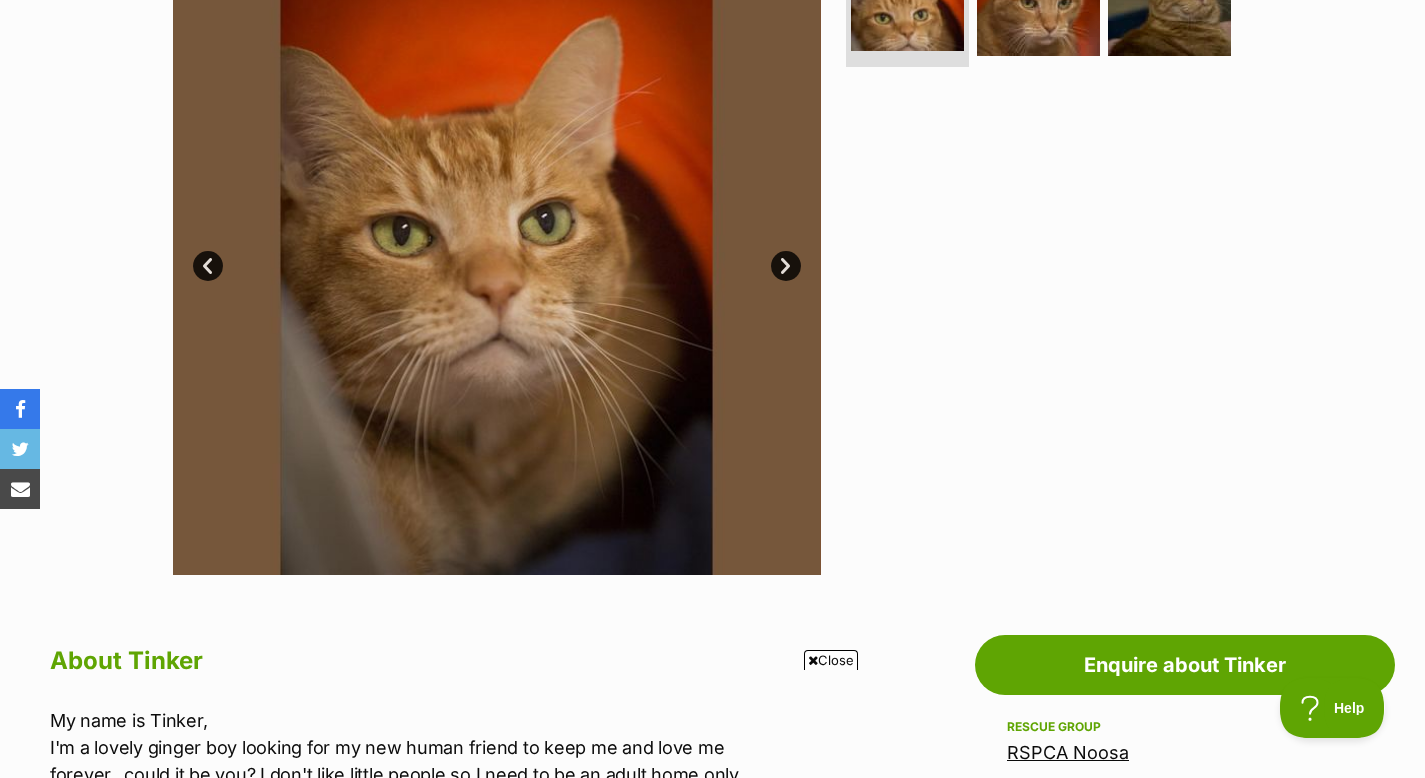 scroll, scrollTop: 484, scrollLeft: 0, axis: vertical 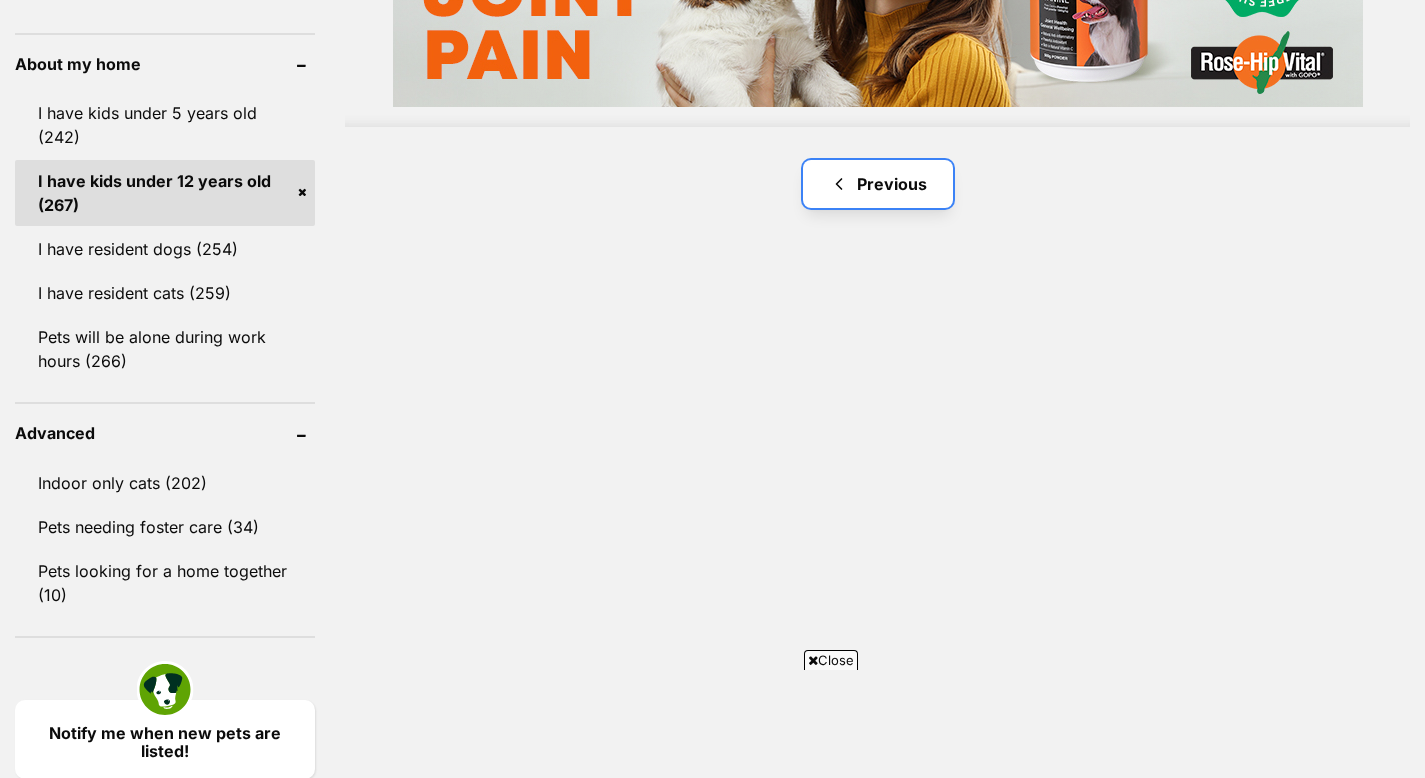 click on "Previous" at bounding box center [878, 184] 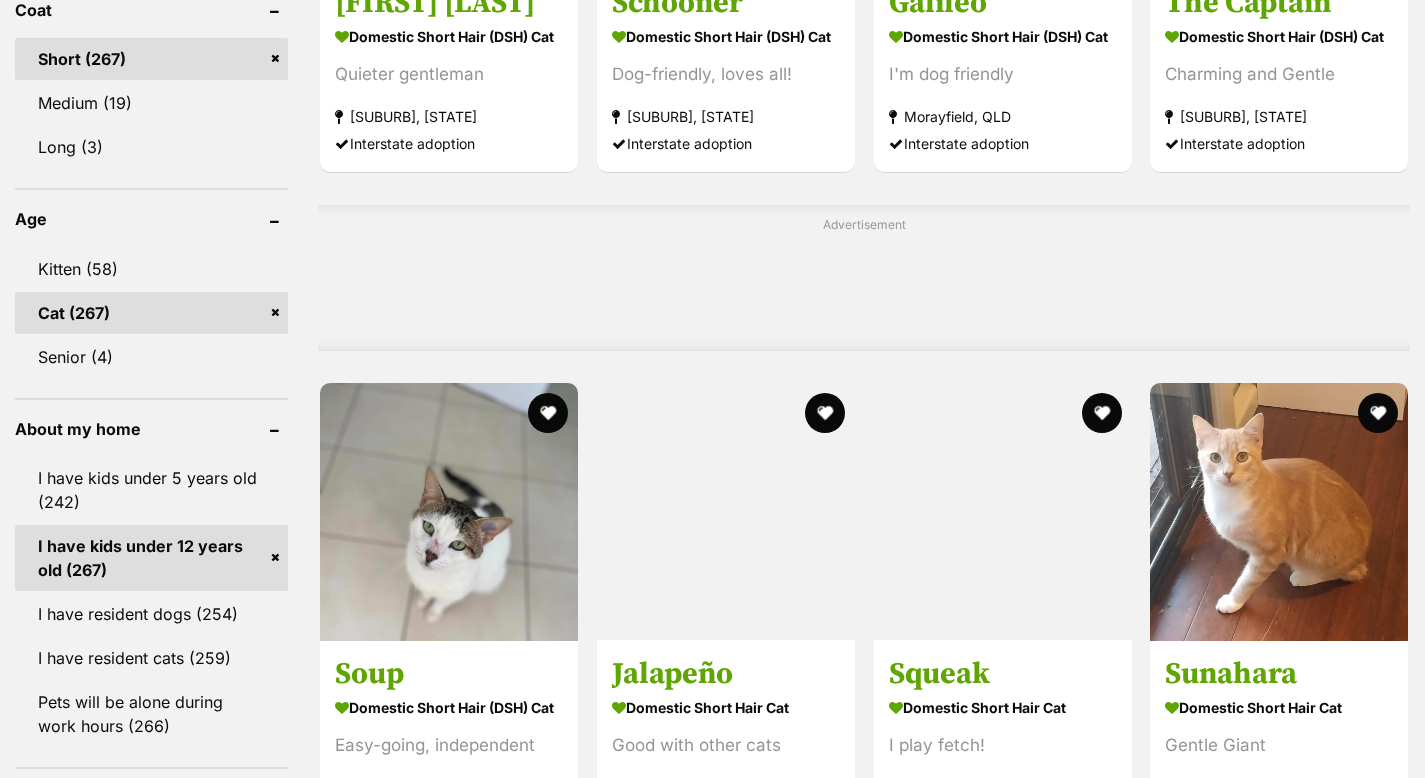 scroll, scrollTop: 1798, scrollLeft: 0, axis: vertical 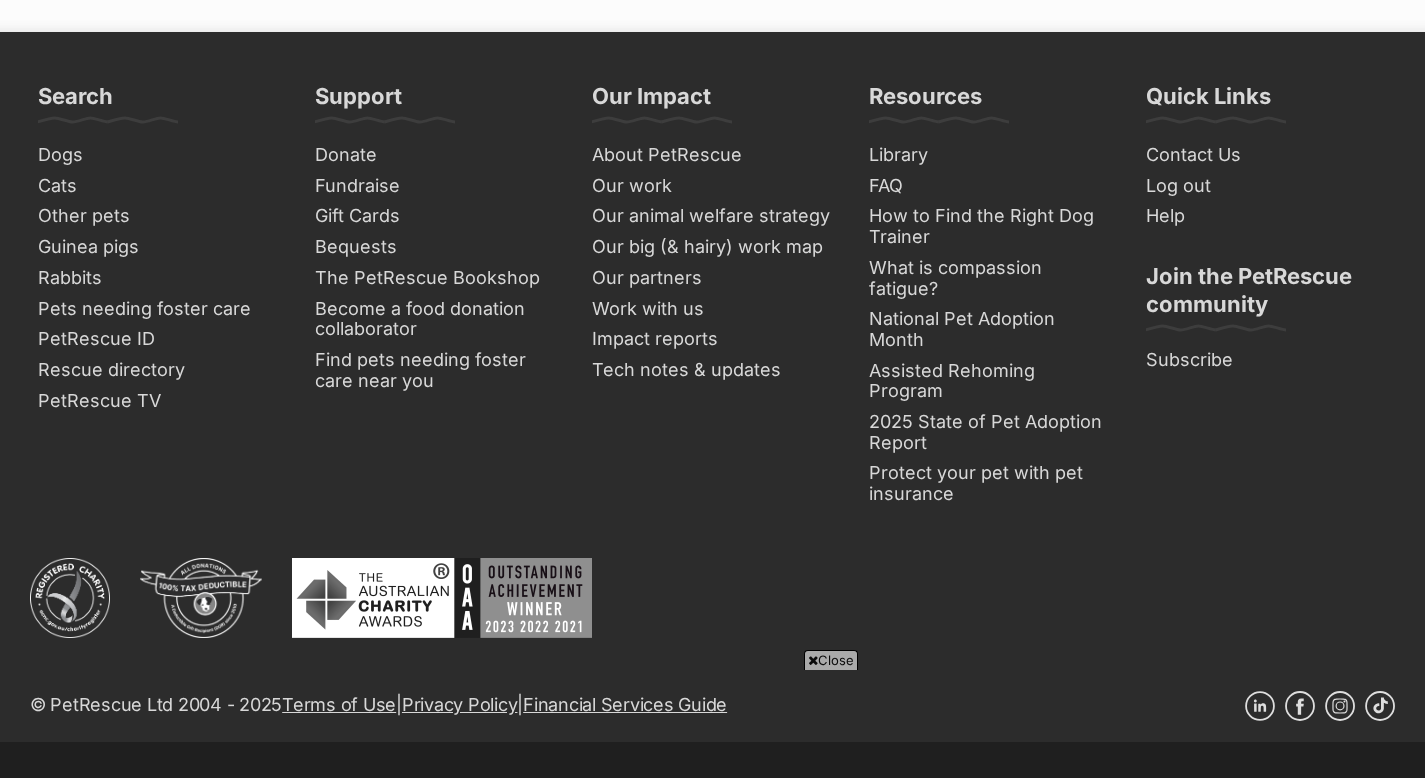 click on "Previous" at bounding box center (797, -367) 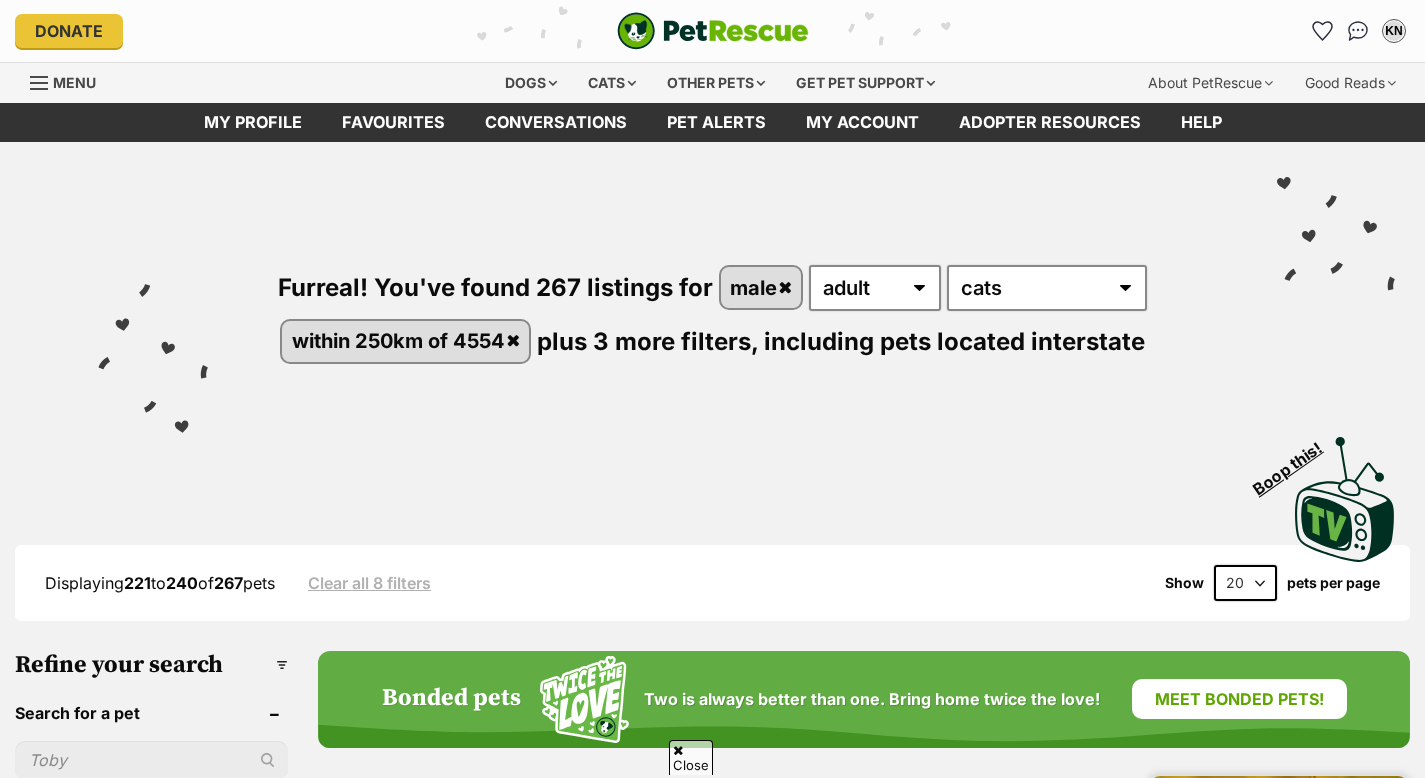 scroll, scrollTop: 1203, scrollLeft: 0, axis: vertical 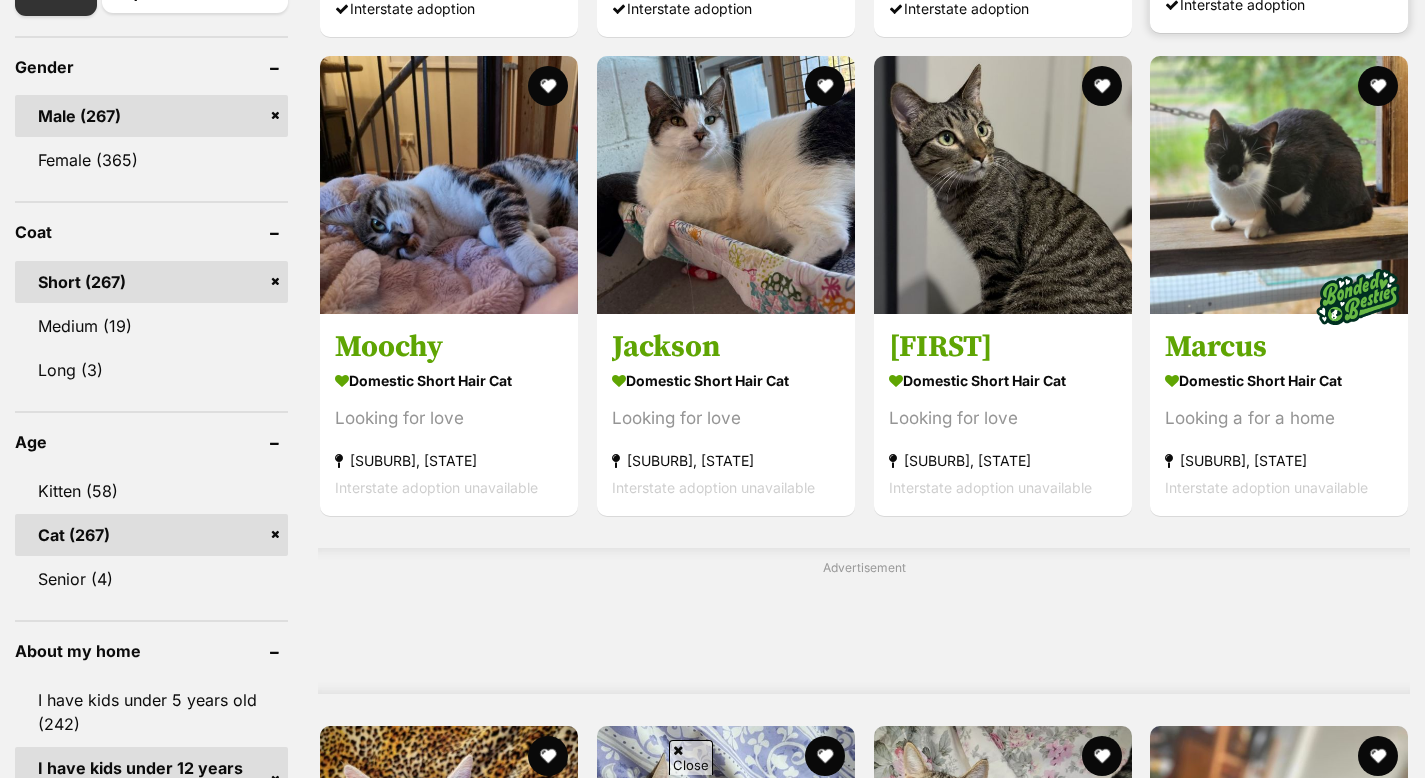click on "[NAME] ☀️" at bounding box center (1279, -136) 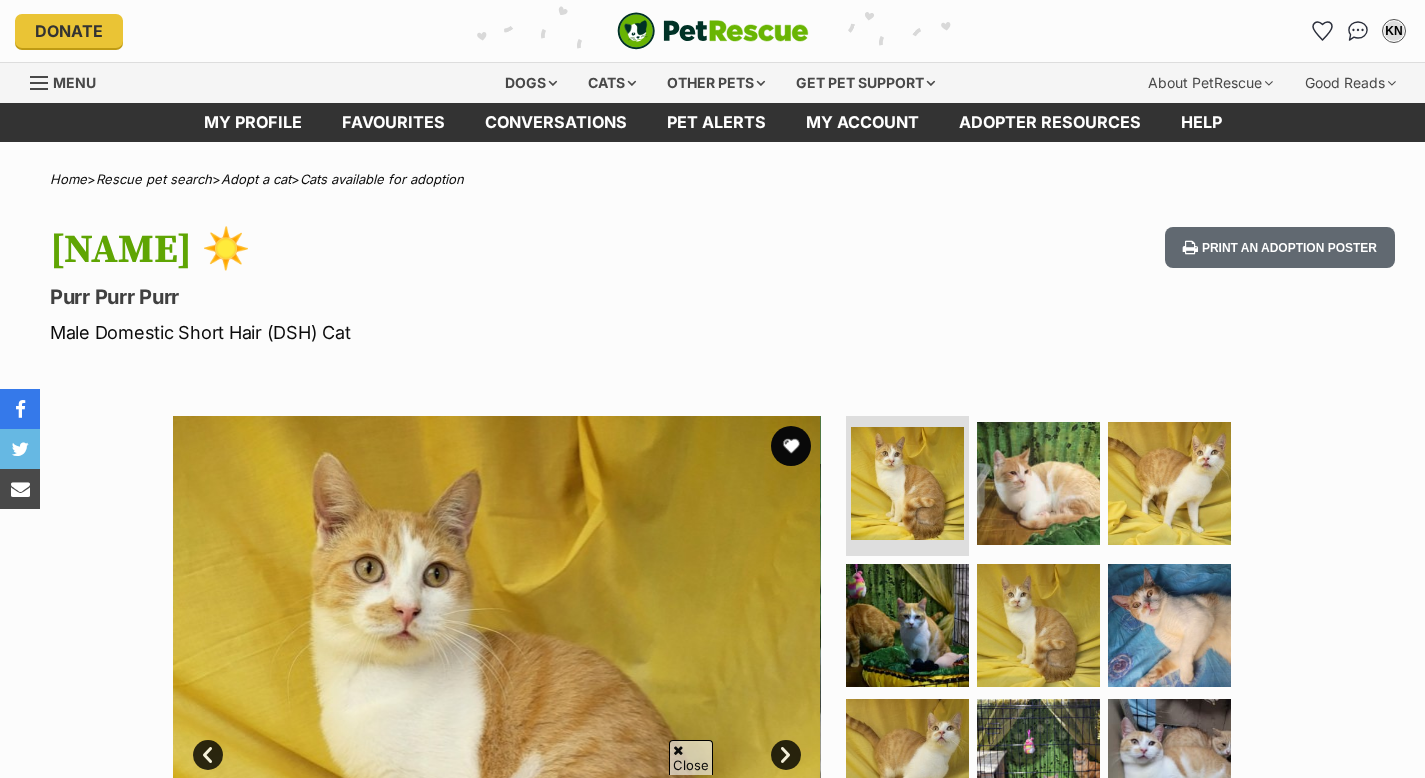 scroll, scrollTop: 292, scrollLeft: 0, axis: vertical 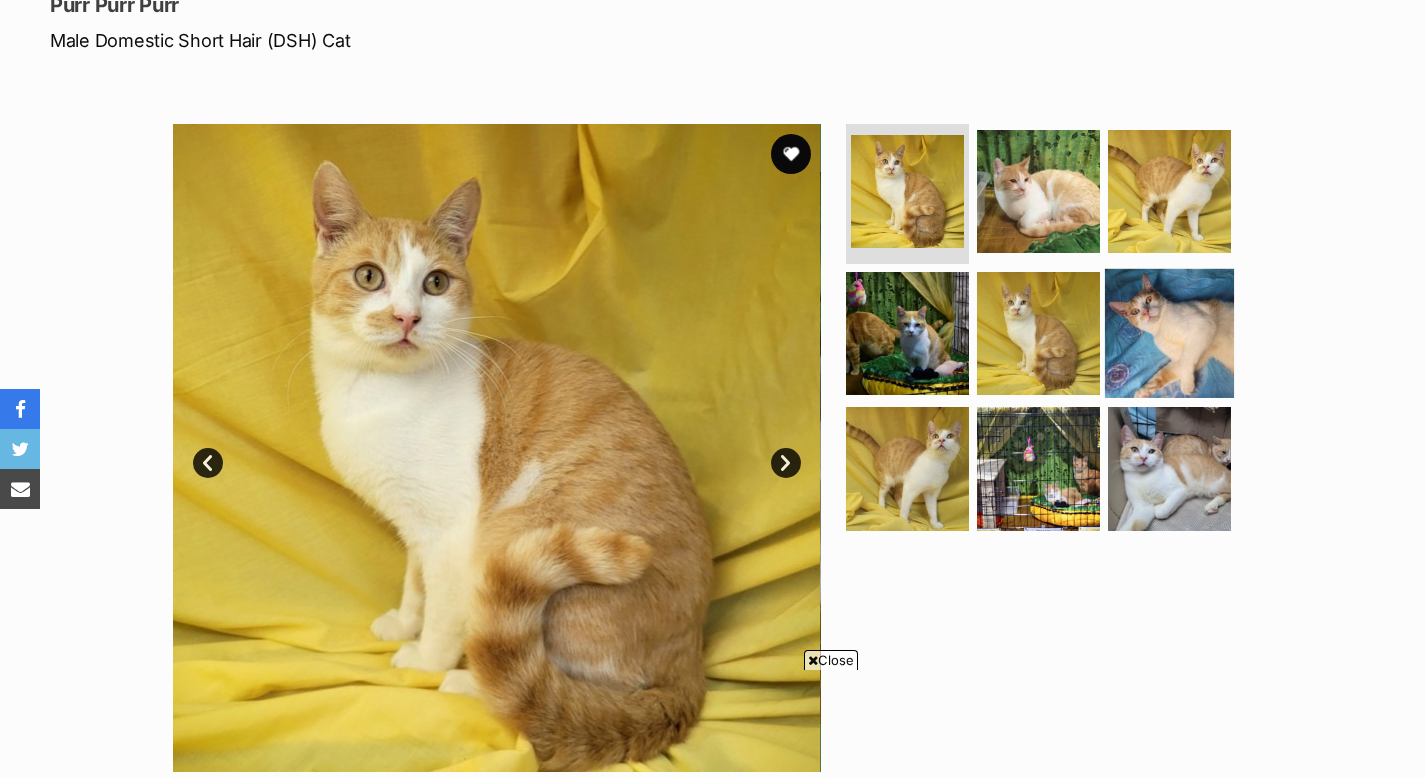 click at bounding box center (1169, 332) 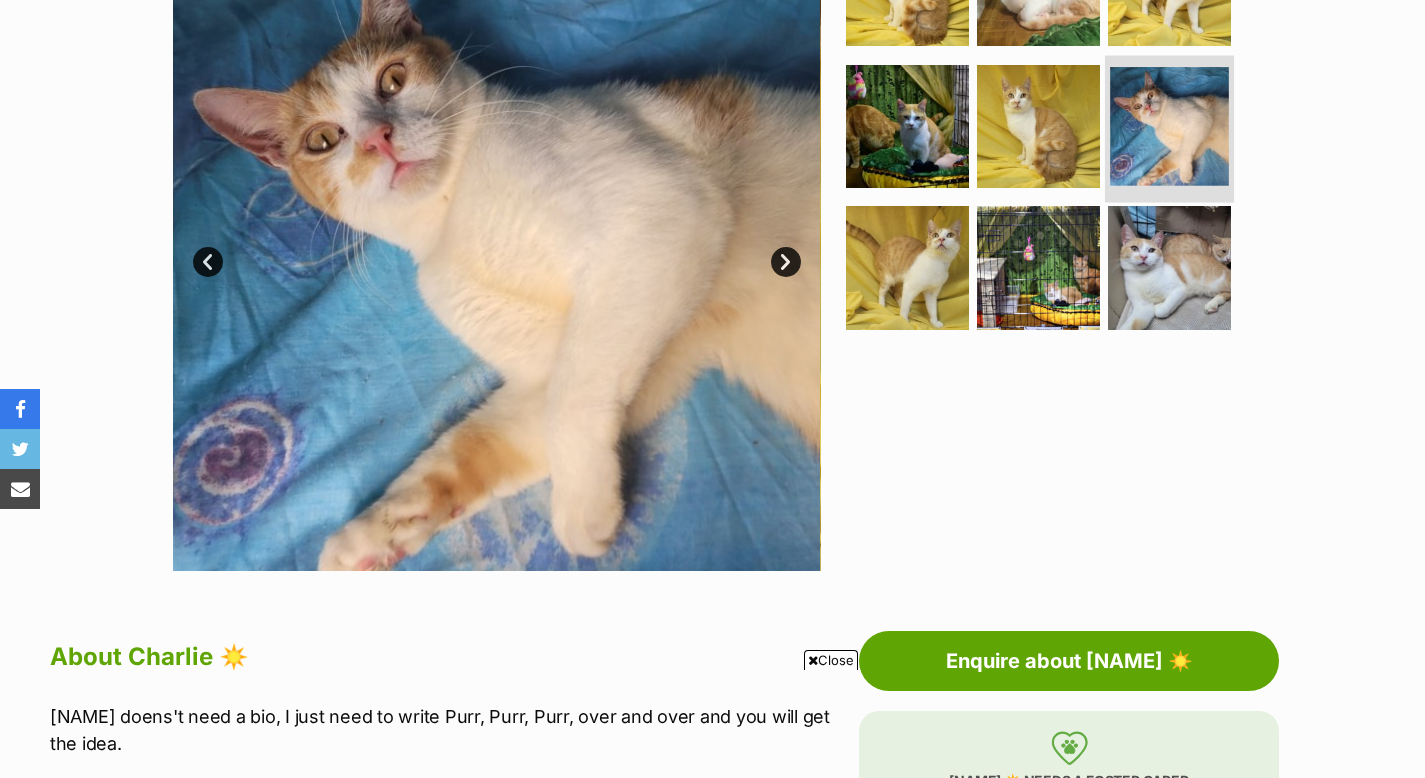scroll, scrollTop: 0, scrollLeft: 0, axis: both 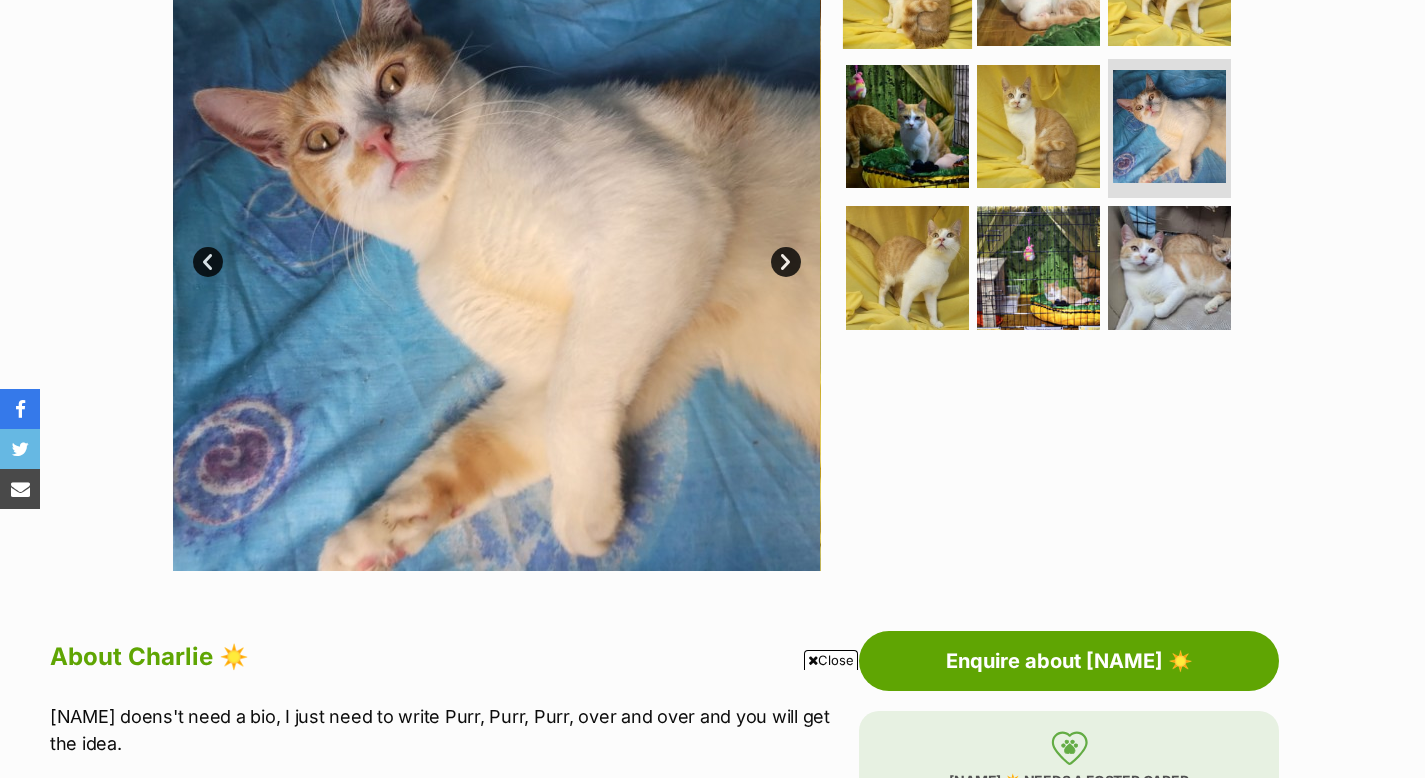 click at bounding box center (907, -16) 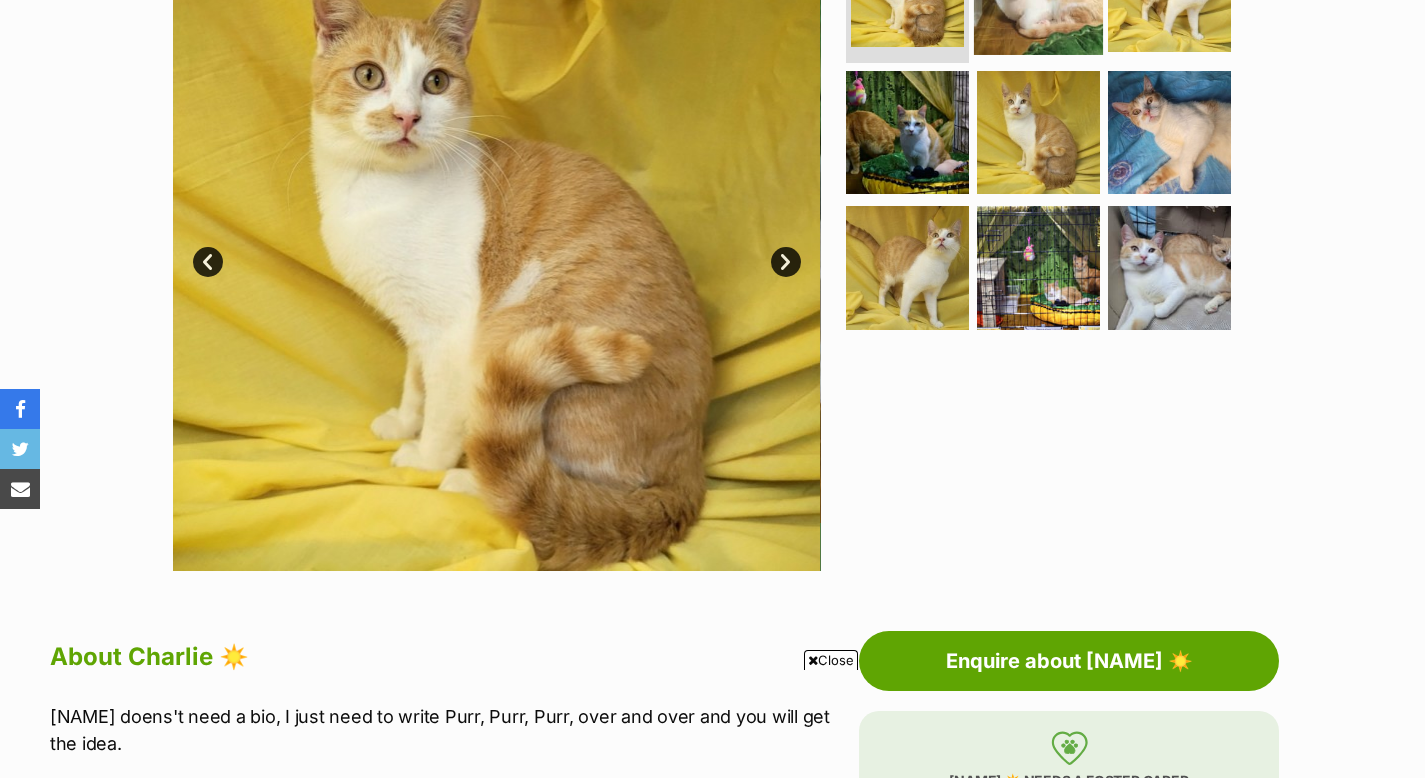 click at bounding box center [1038, -10] 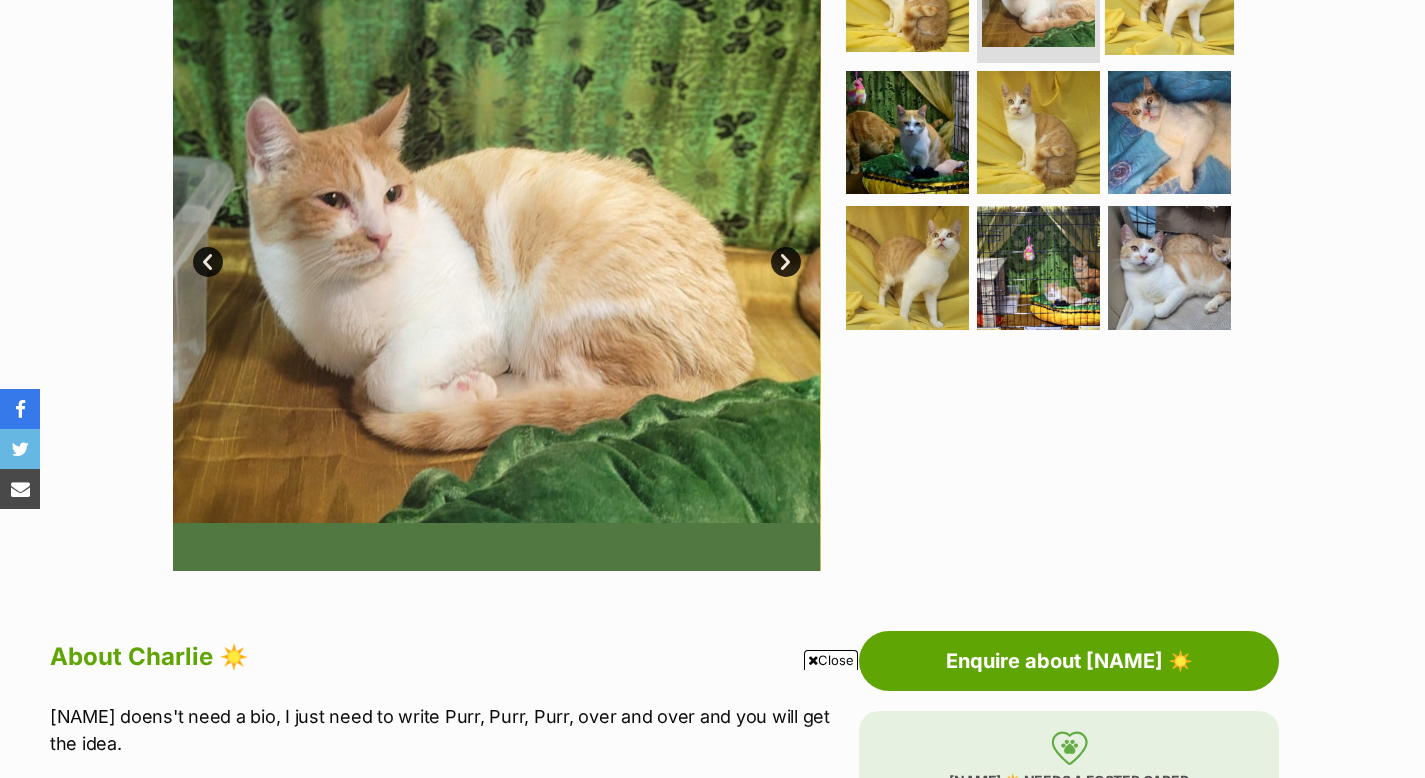 click at bounding box center (1169, -10) 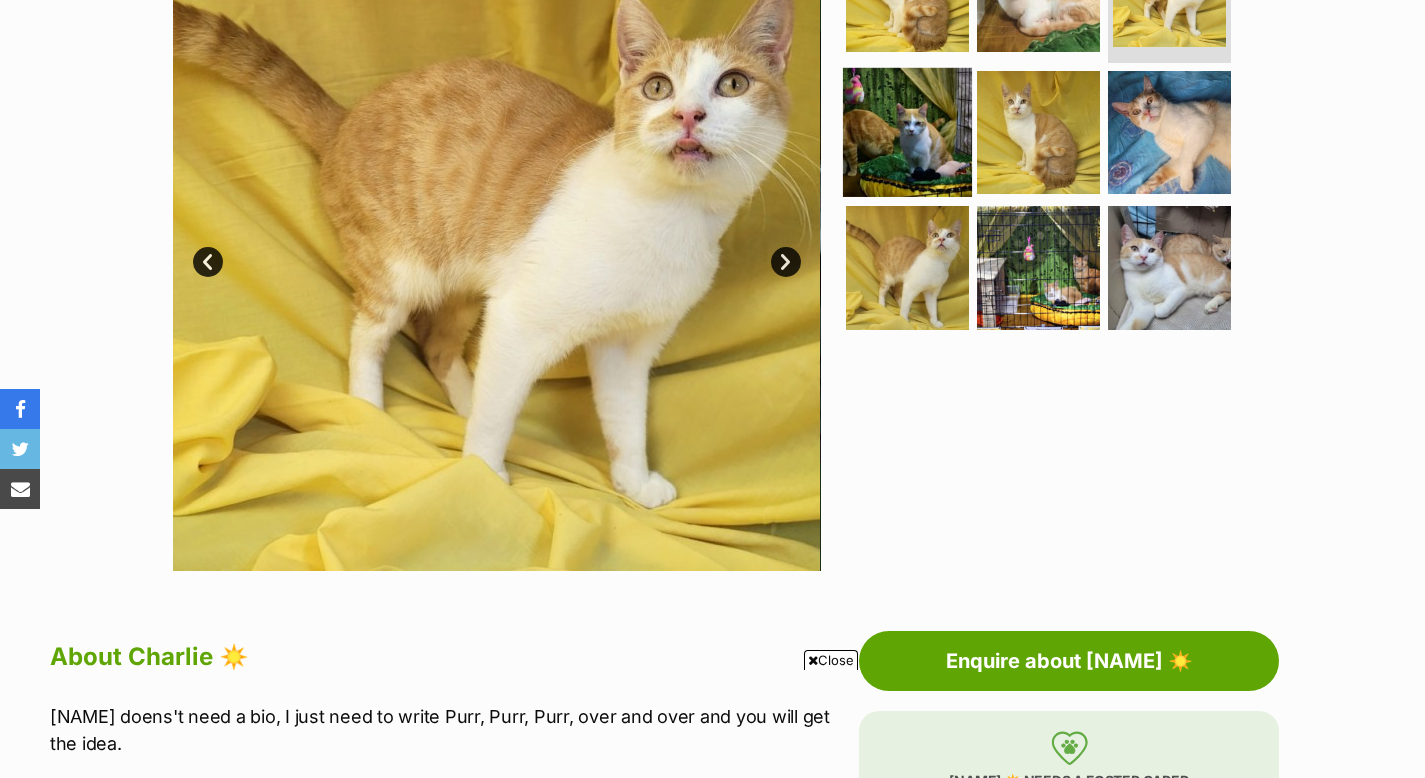 click at bounding box center (907, 131) 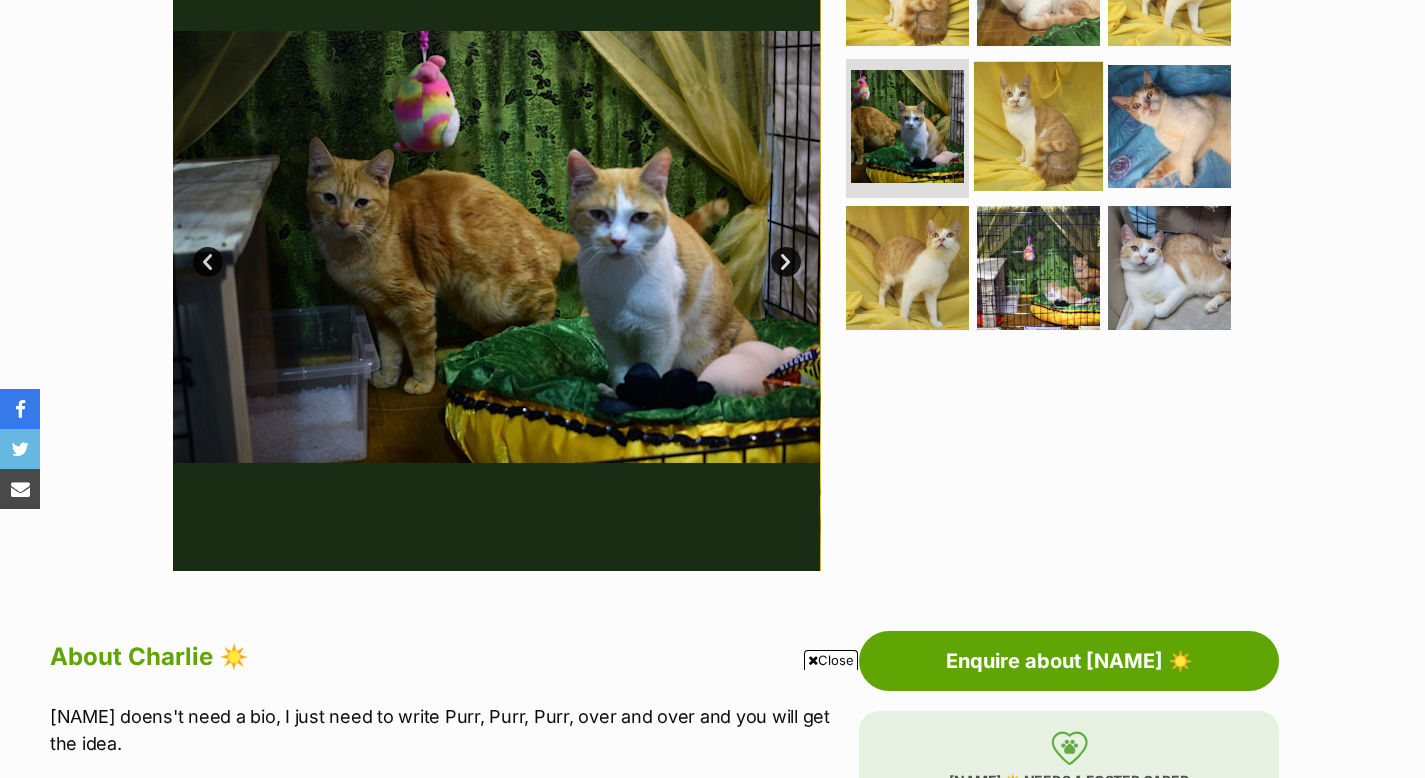 click at bounding box center (1038, 125) 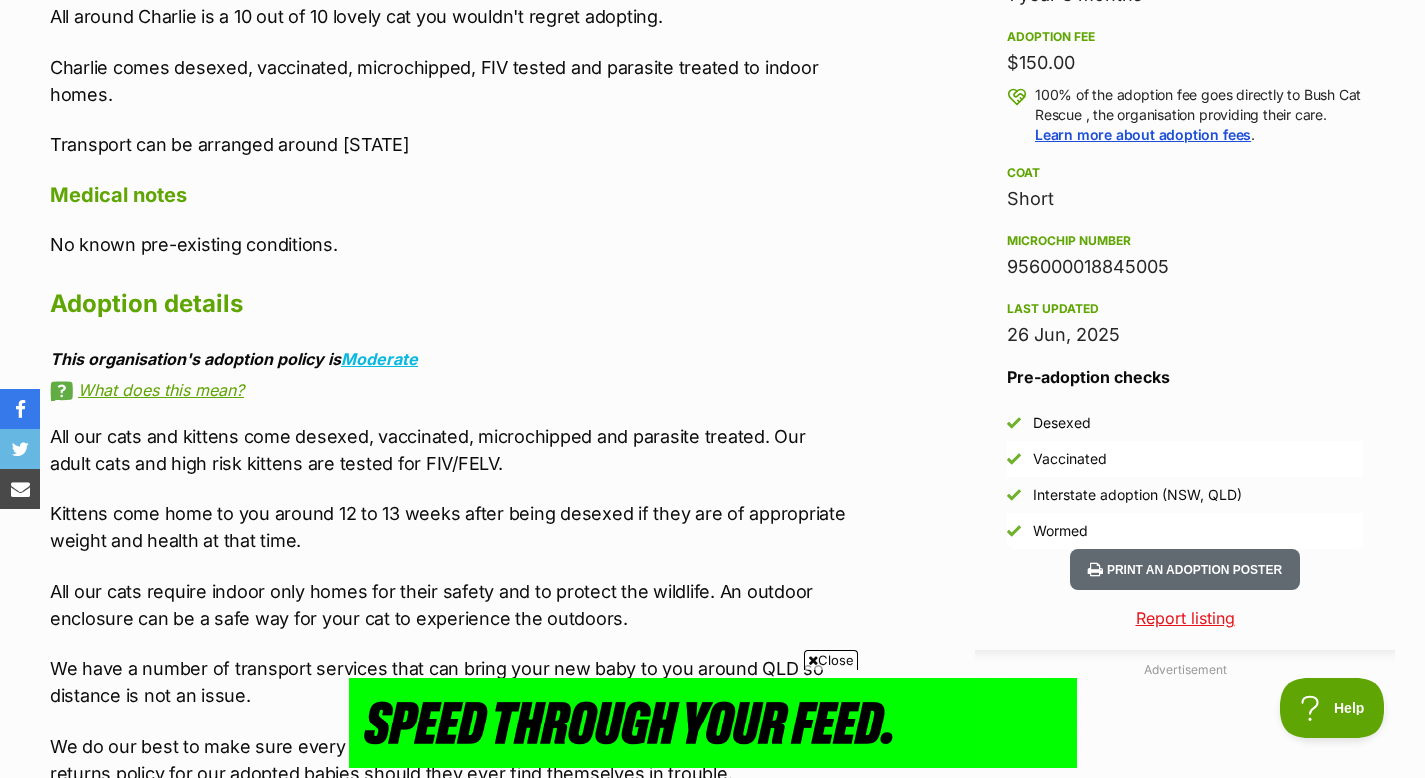 scroll, scrollTop: 0, scrollLeft: 0, axis: both 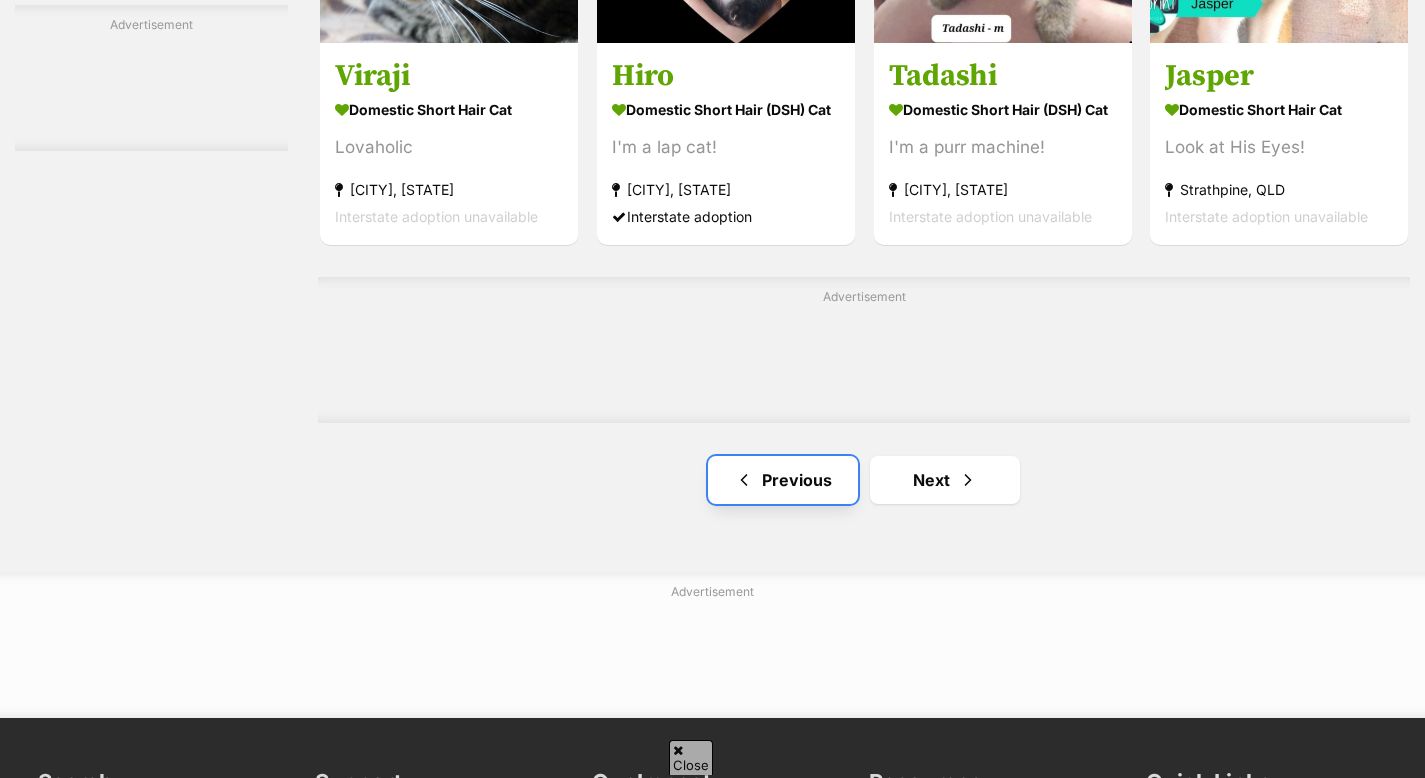 click on "Previous" at bounding box center (783, 480) 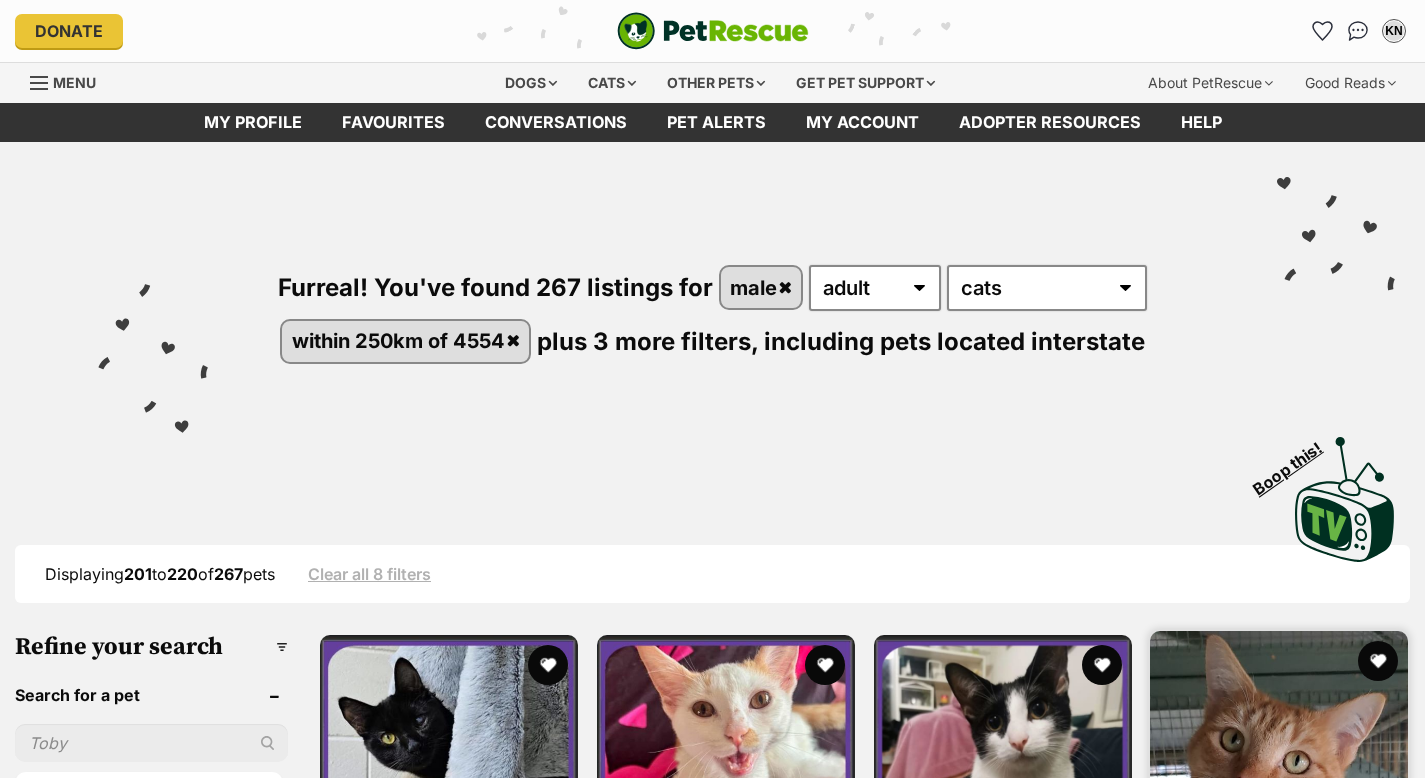 click on "Domestic Short Hair Cat" at bounding box center (1279, 955) 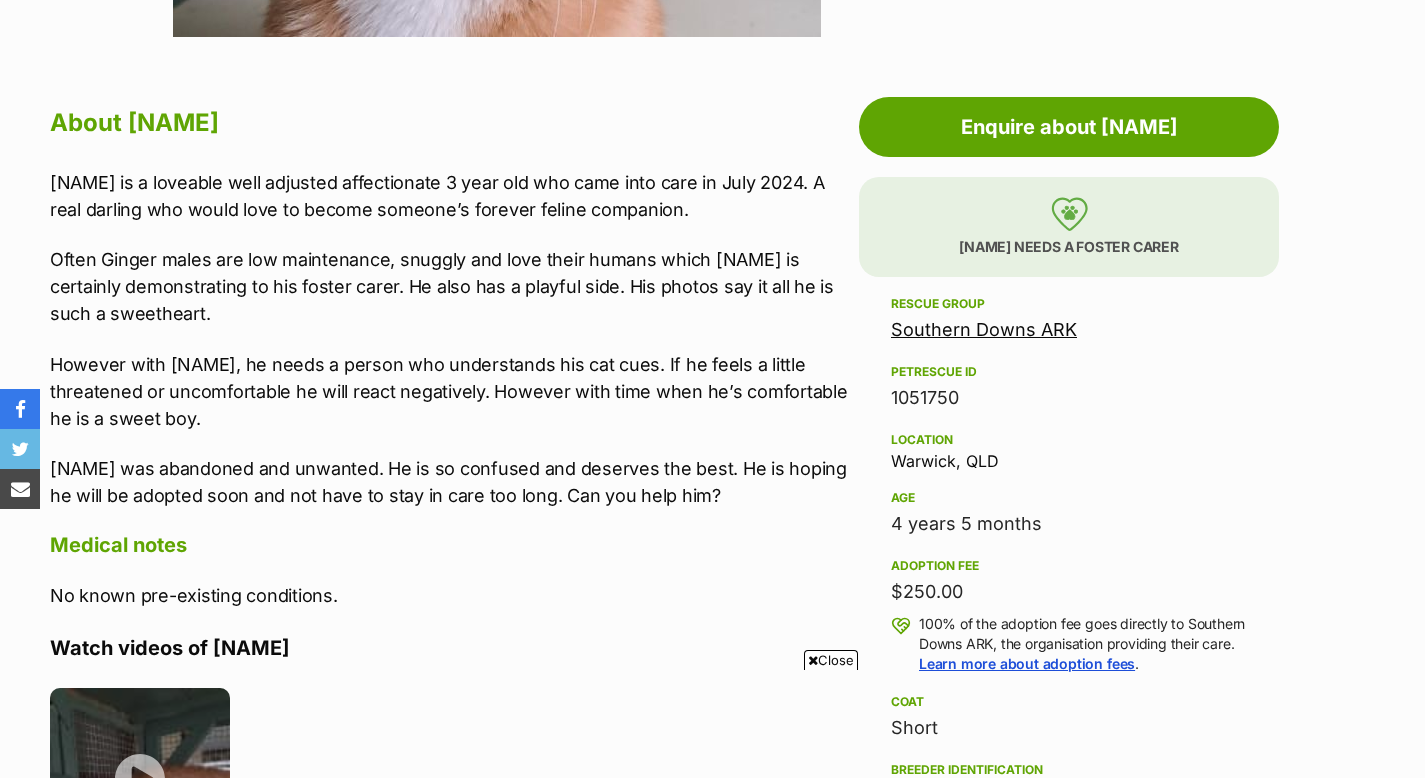 scroll, scrollTop: 1221, scrollLeft: 0, axis: vertical 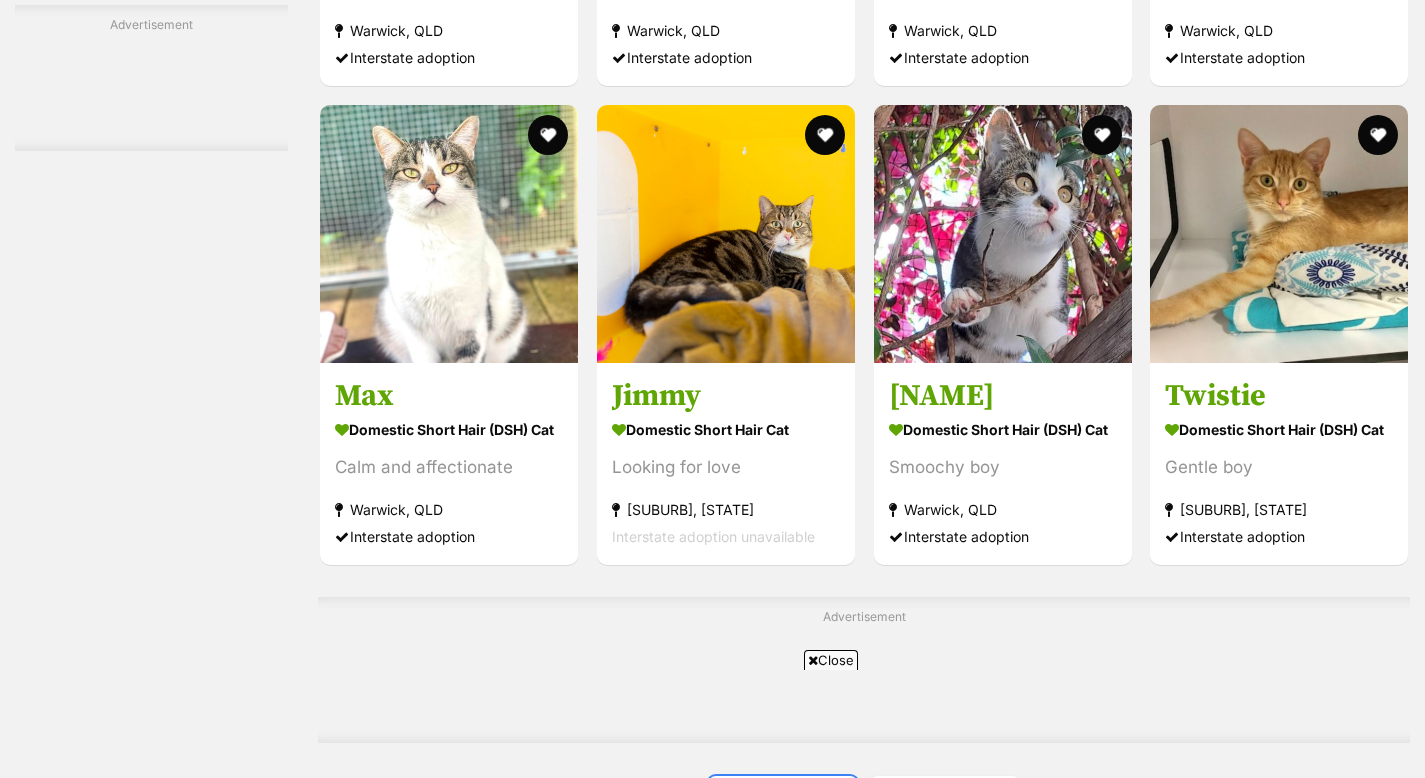 click on "Previous" at bounding box center [783, 800] 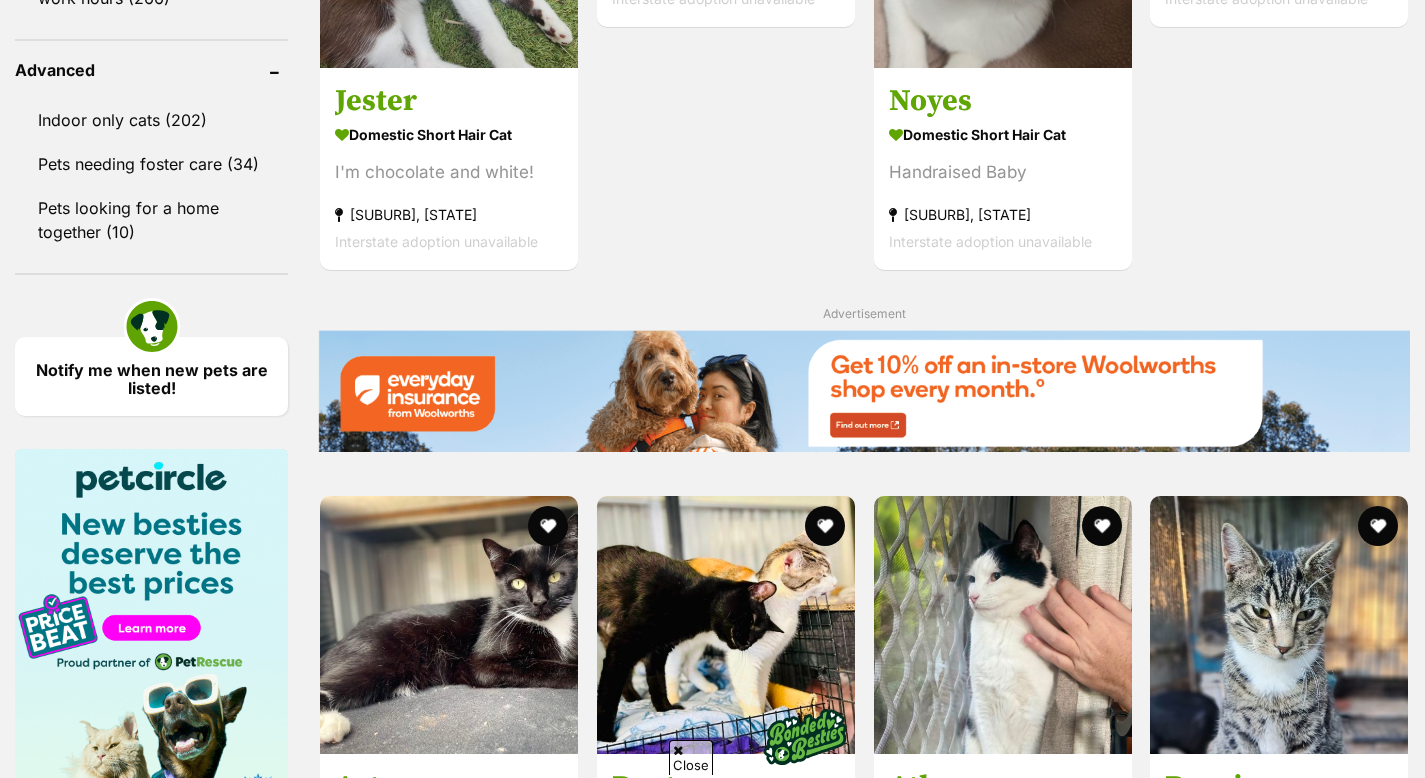 scroll, scrollTop: 2906, scrollLeft: 0, axis: vertical 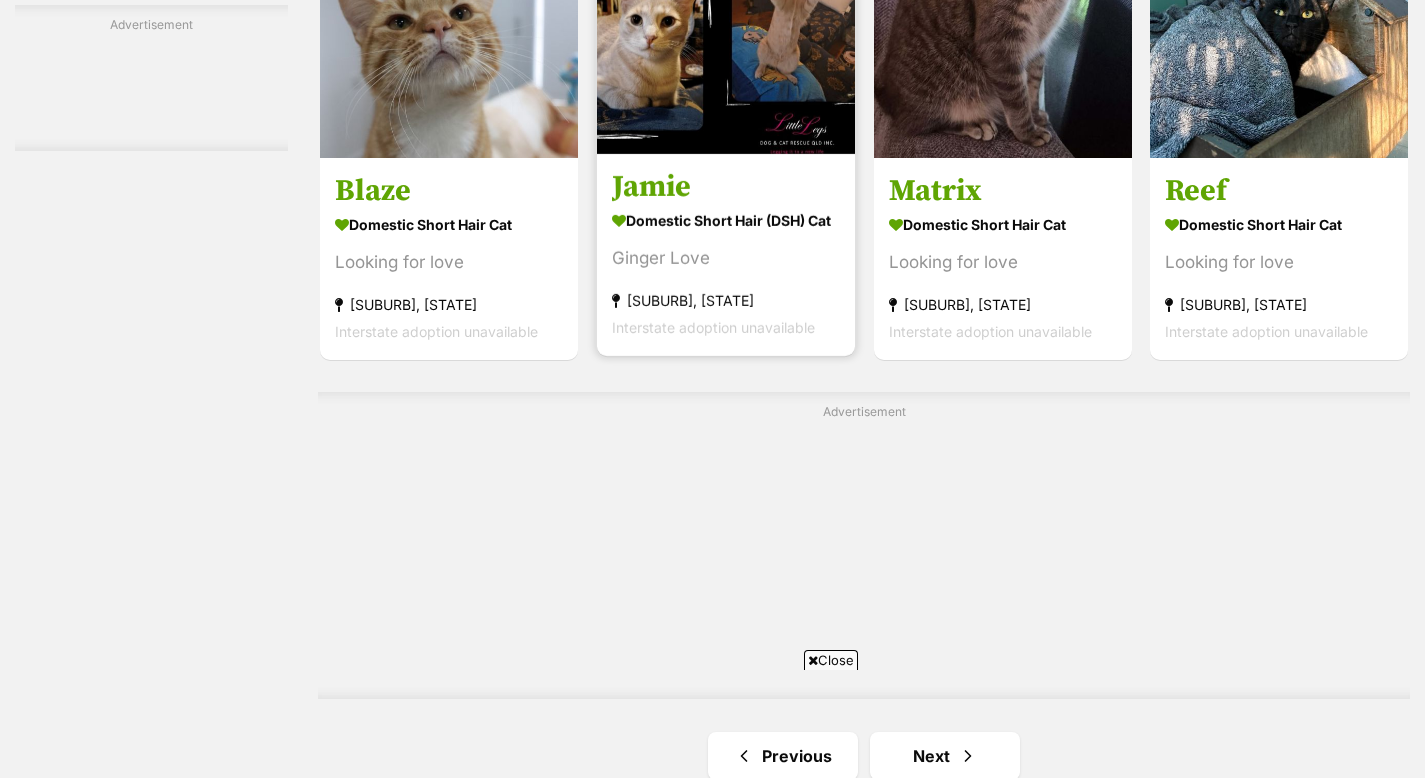 click on "Jamie" at bounding box center [726, 187] 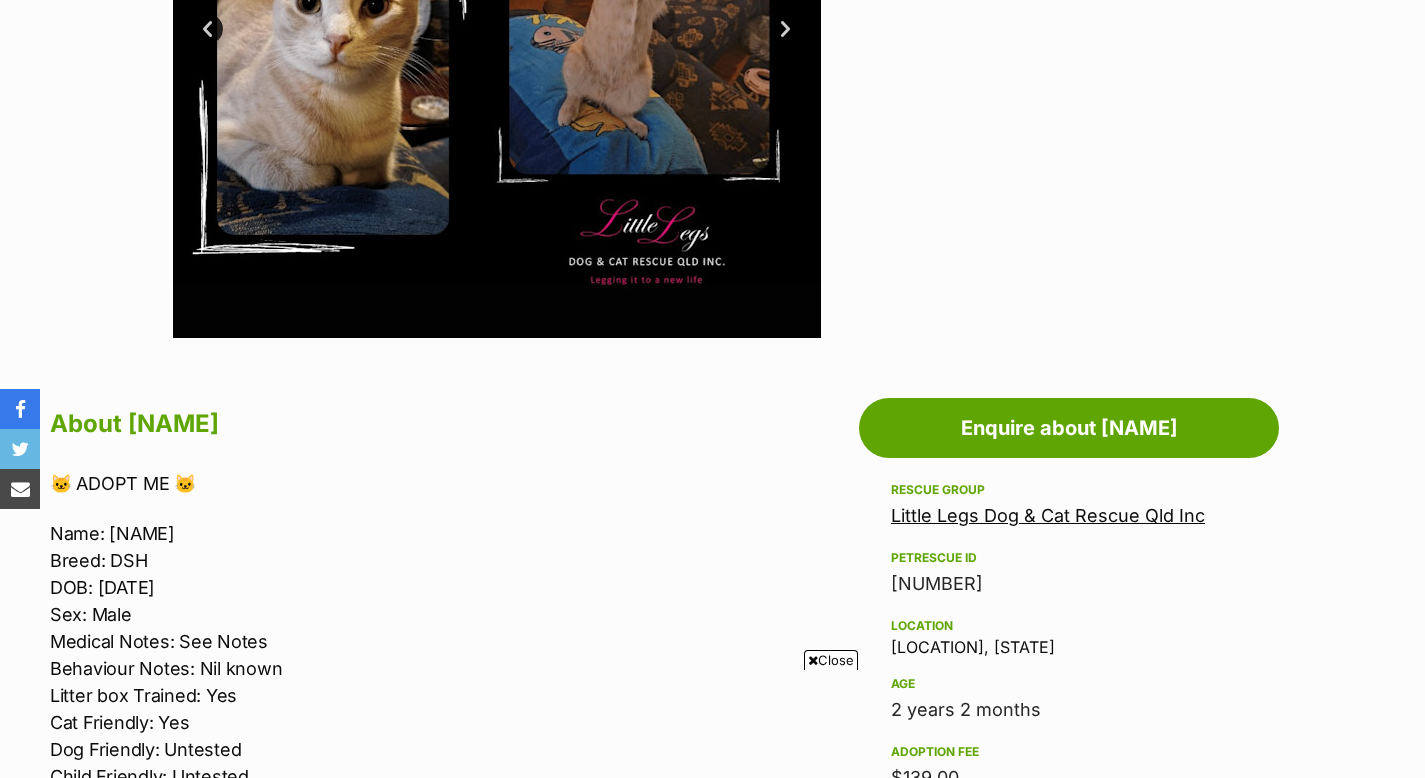 scroll, scrollTop: 1190, scrollLeft: 0, axis: vertical 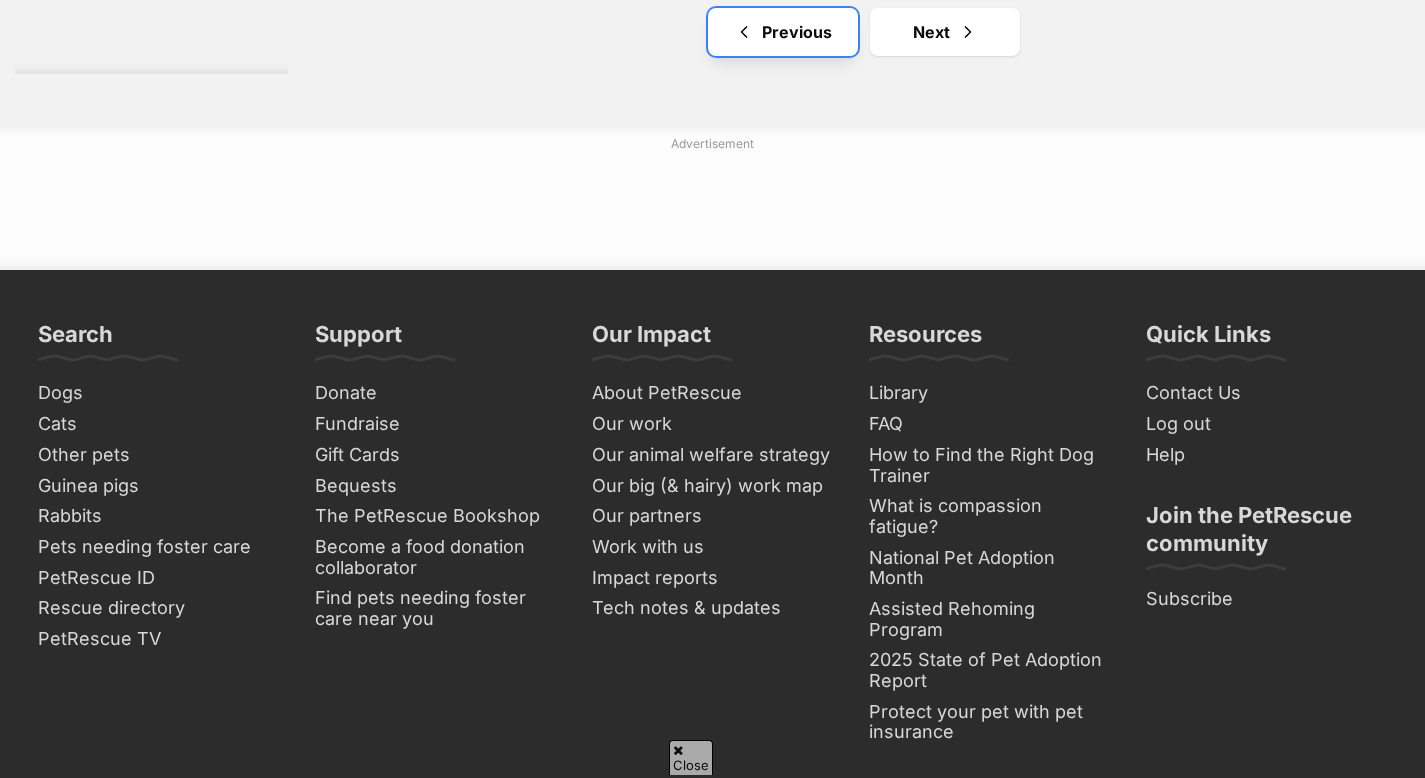 click on "Previous" at bounding box center (783, 32) 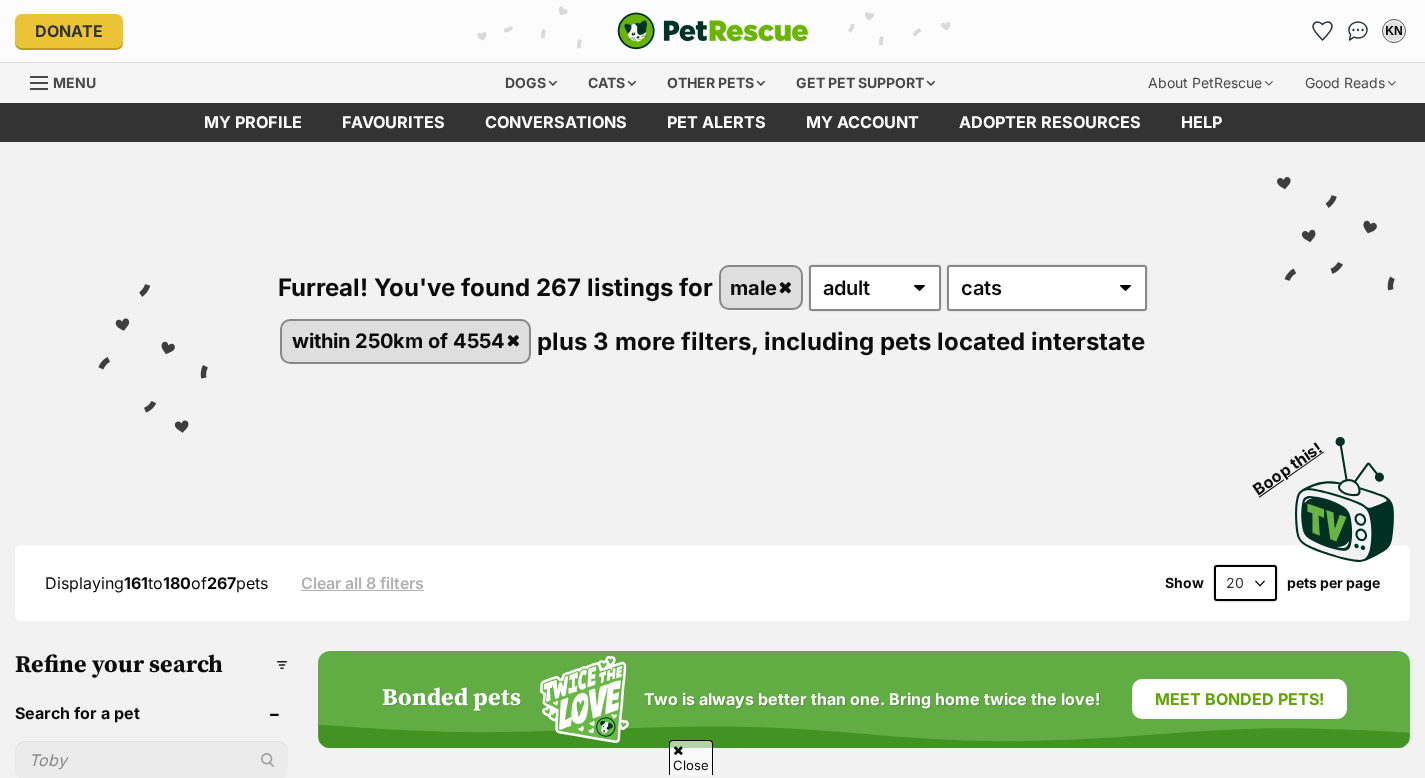 click on "Domestic Short Hair Cat" at bounding box center [726, 3414] 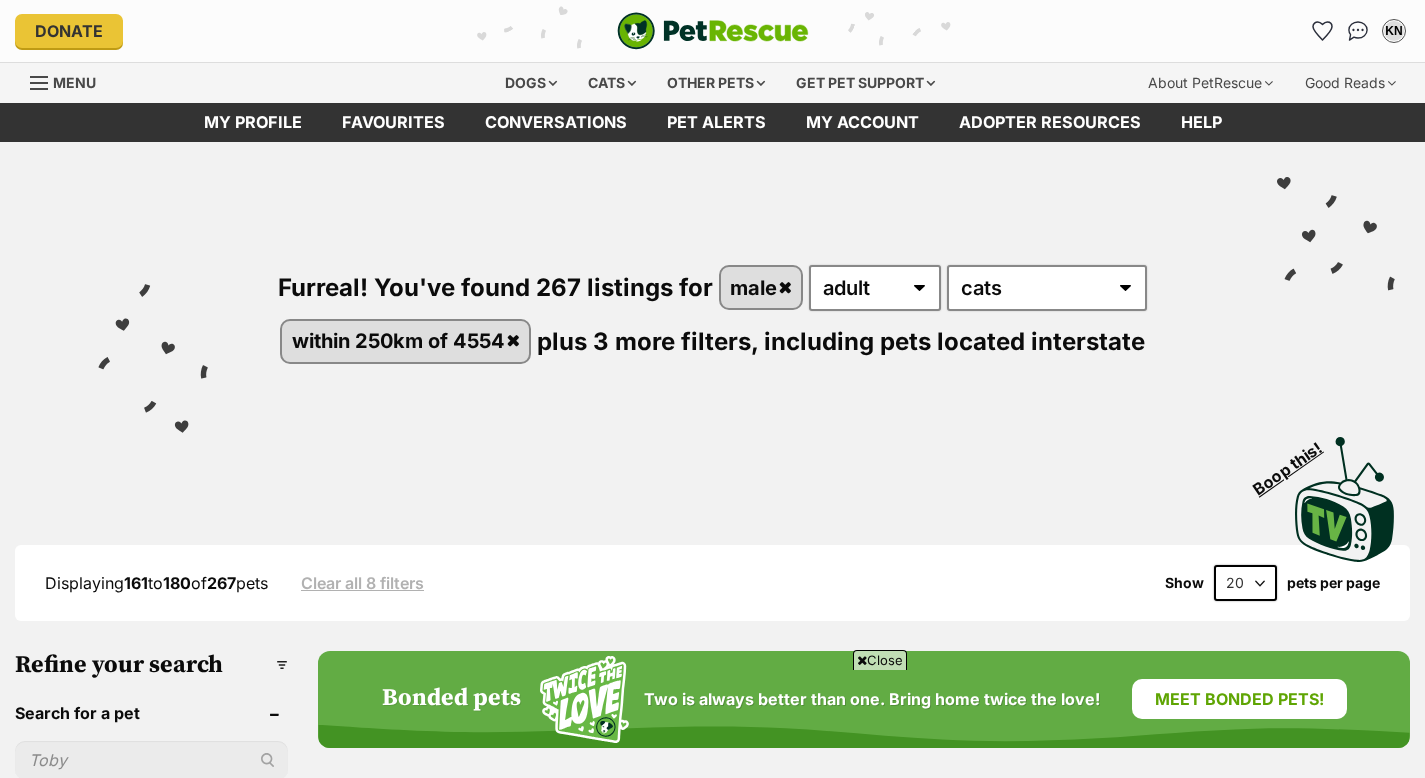 scroll, scrollTop: 3886, scrollLeft: 0, axis: vertical 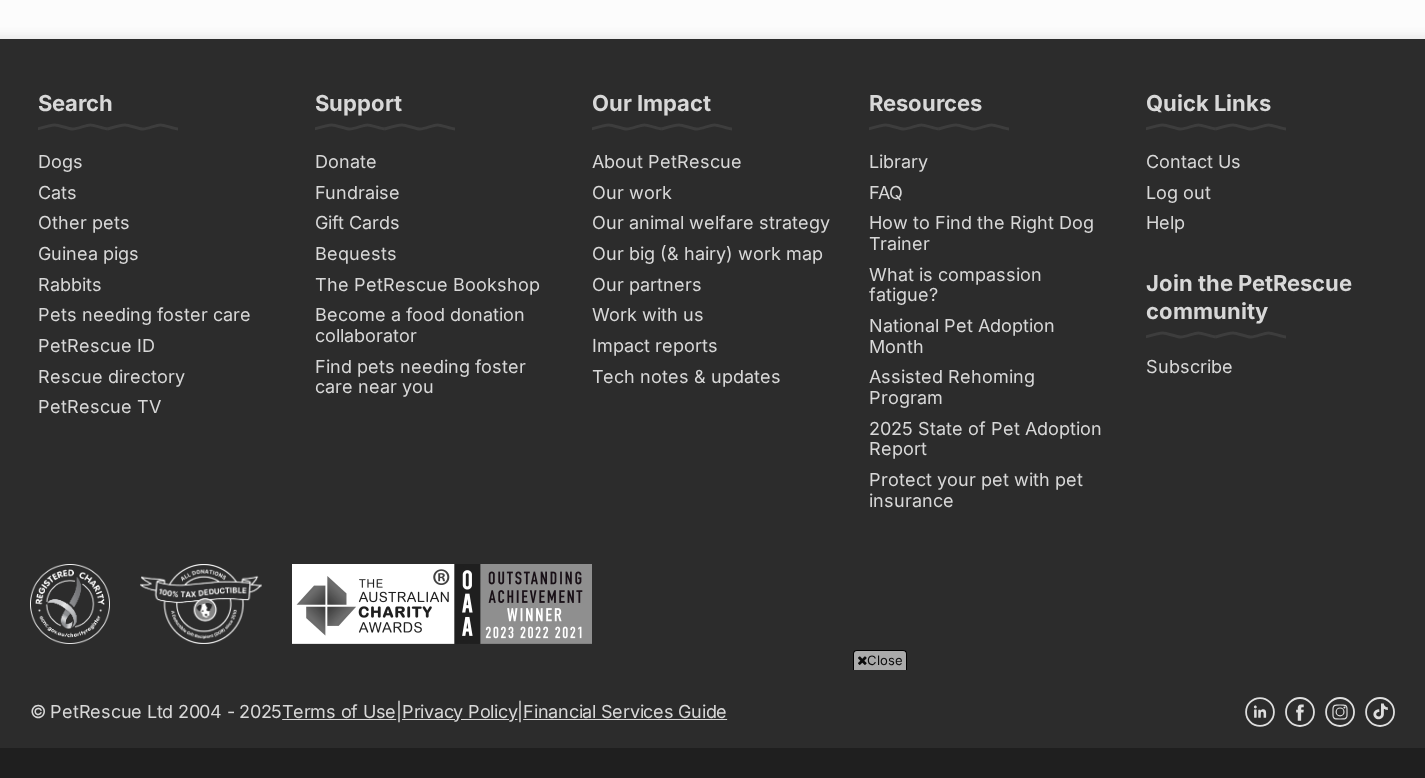click on "Previous" at bounding box center (797, -360) 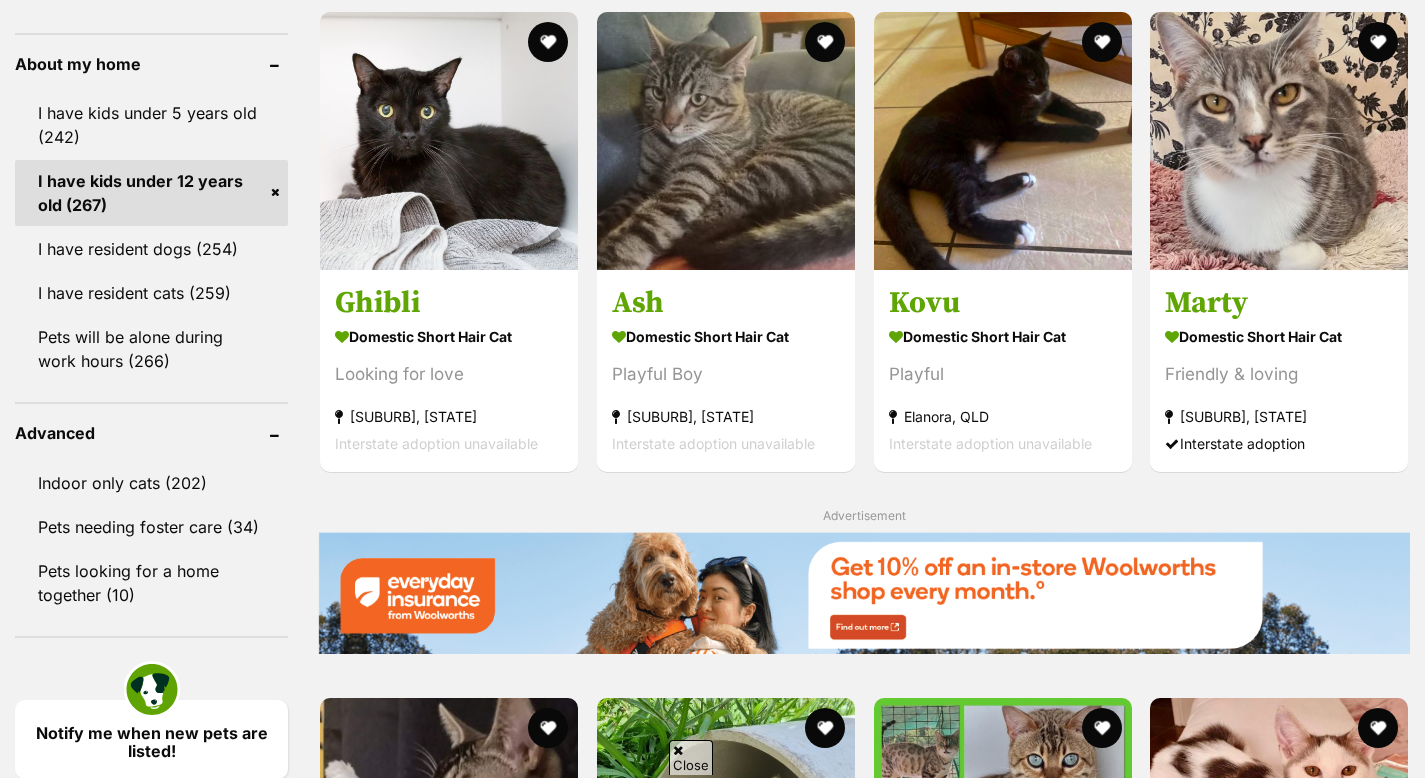 scroll, scrollTop: 2980, scrollLeft: 0, axis: vertical 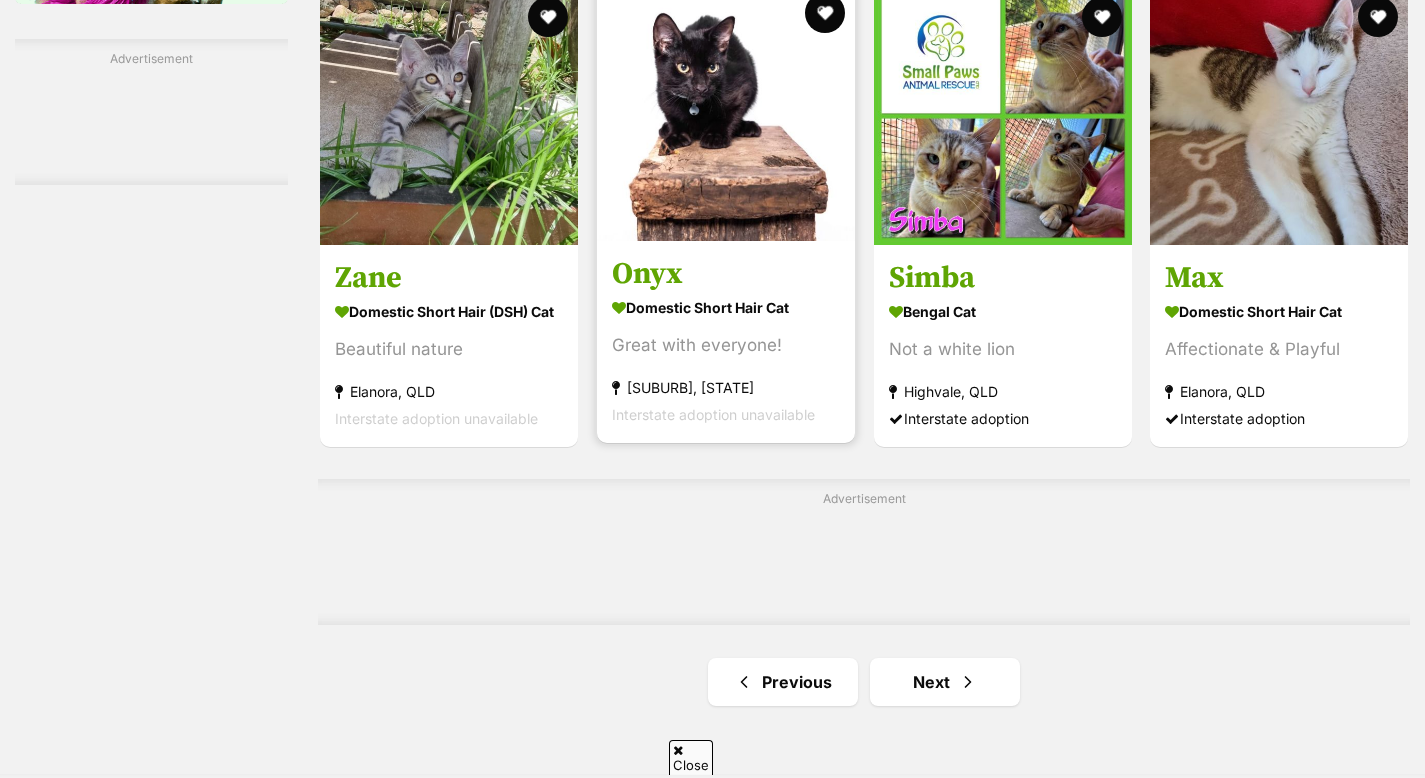 click on "Onyx
Domestic Short Hair Cat
Great with everyone!
Eagleby, QLD
Interstate adoption unavailable" at bounding box center [726, 341] 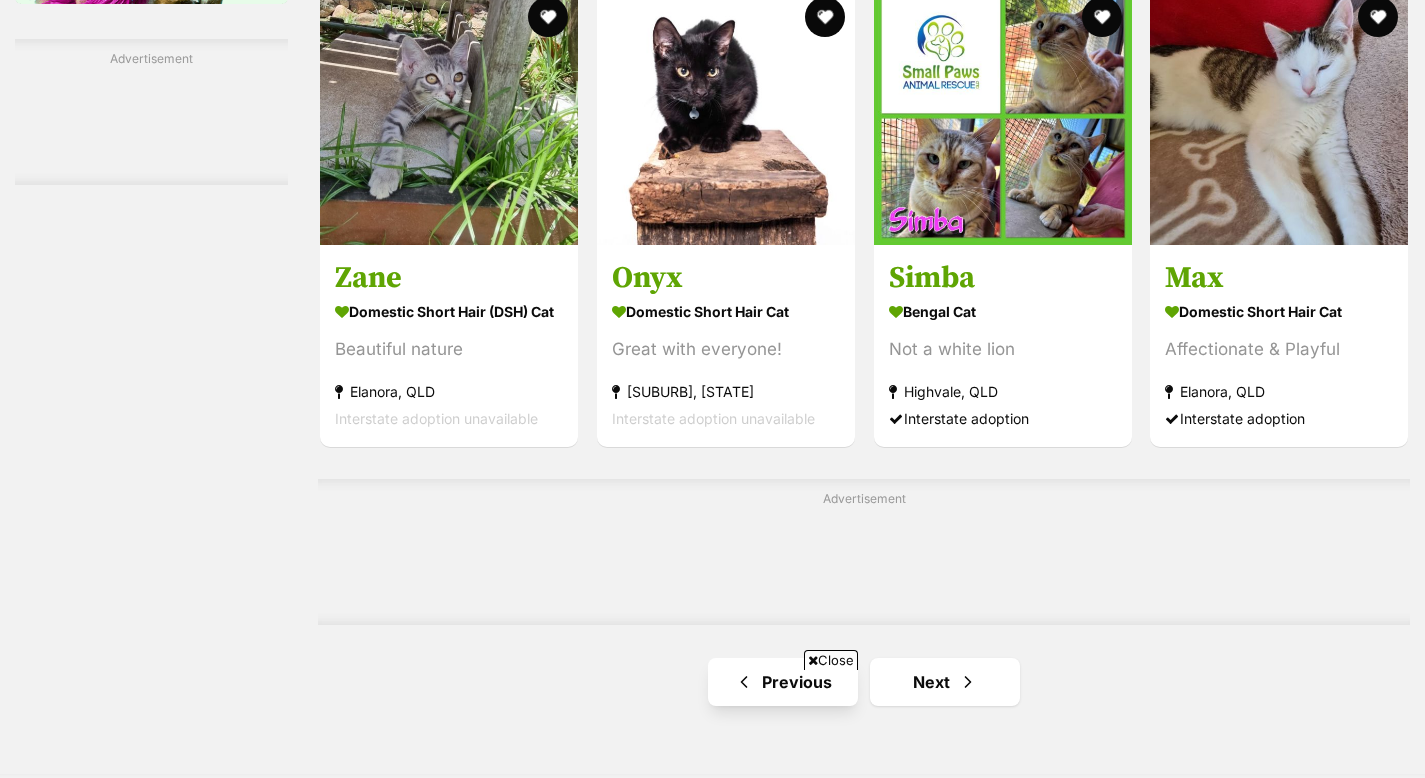 scroll, scrollTop: 3497, scrollLeft: 0, axis: vertical 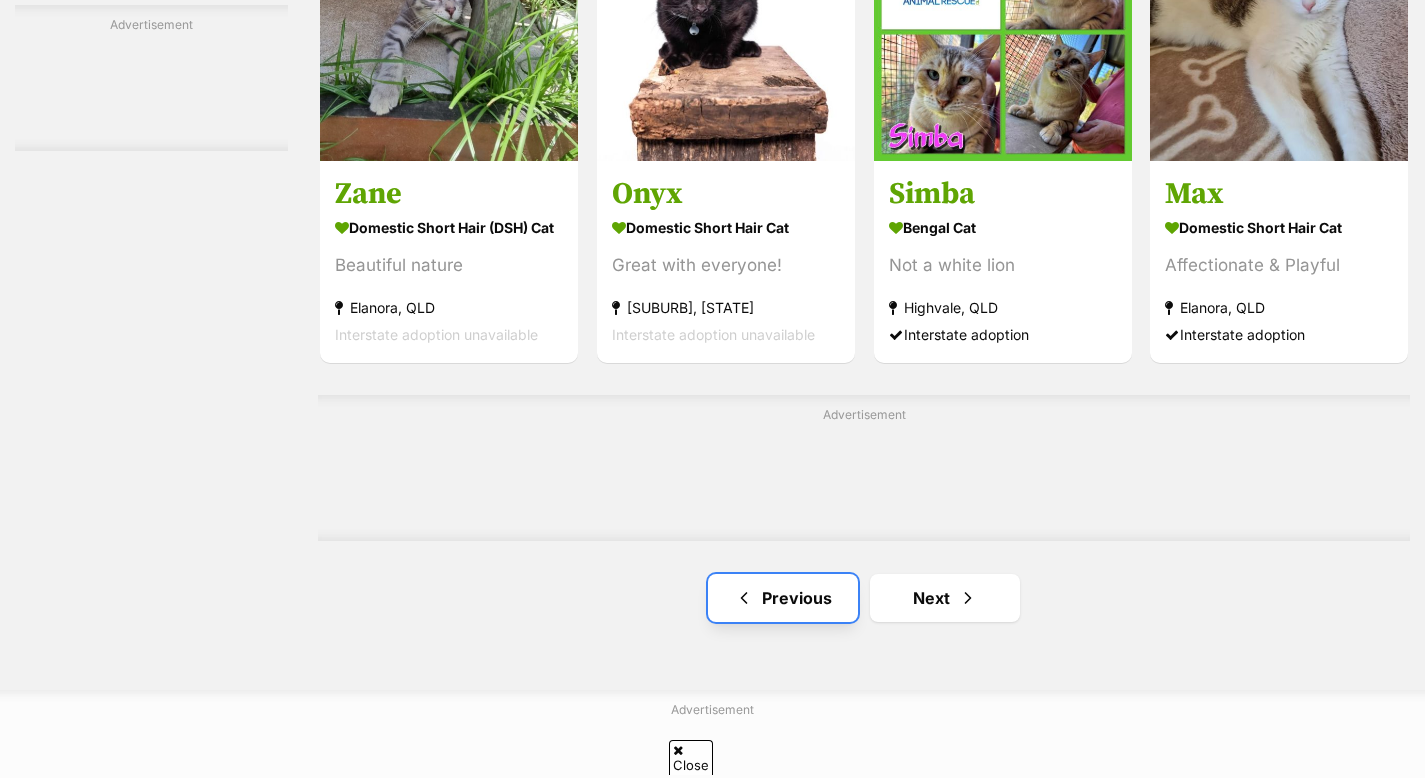 click on "Previous" at bounding box center (783, 598) 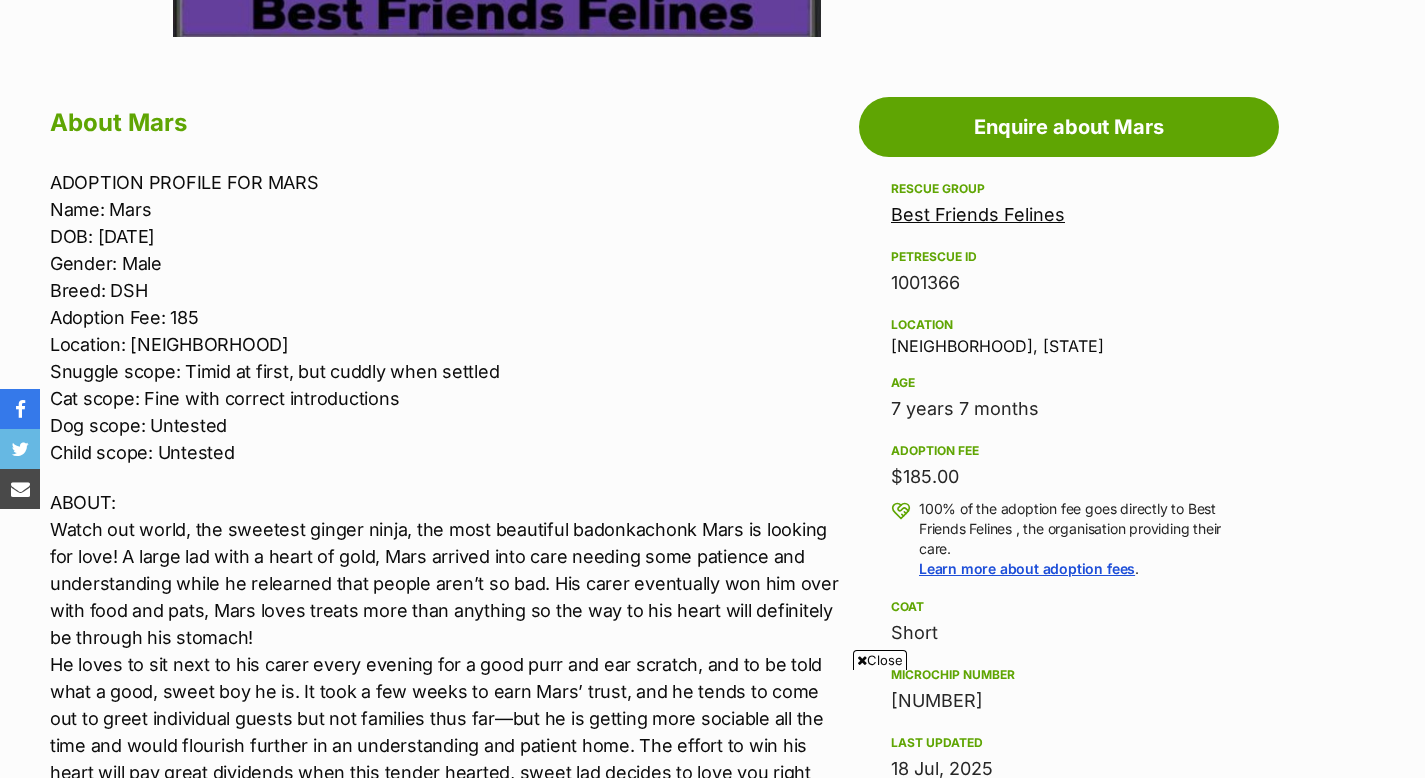 scroll, scrollTop: 1160, scrollLeft: 0, axis: vertical 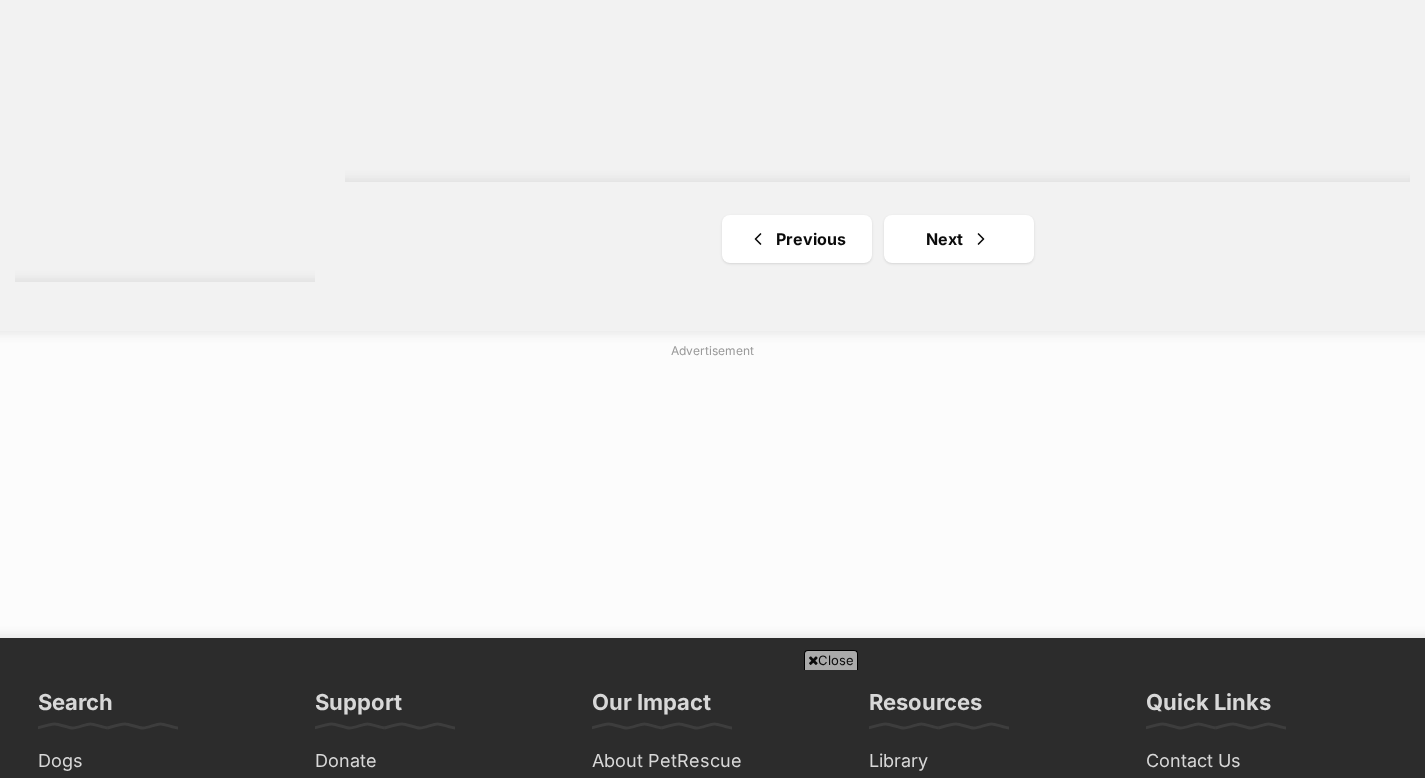 click at bounding box center [813, 660] 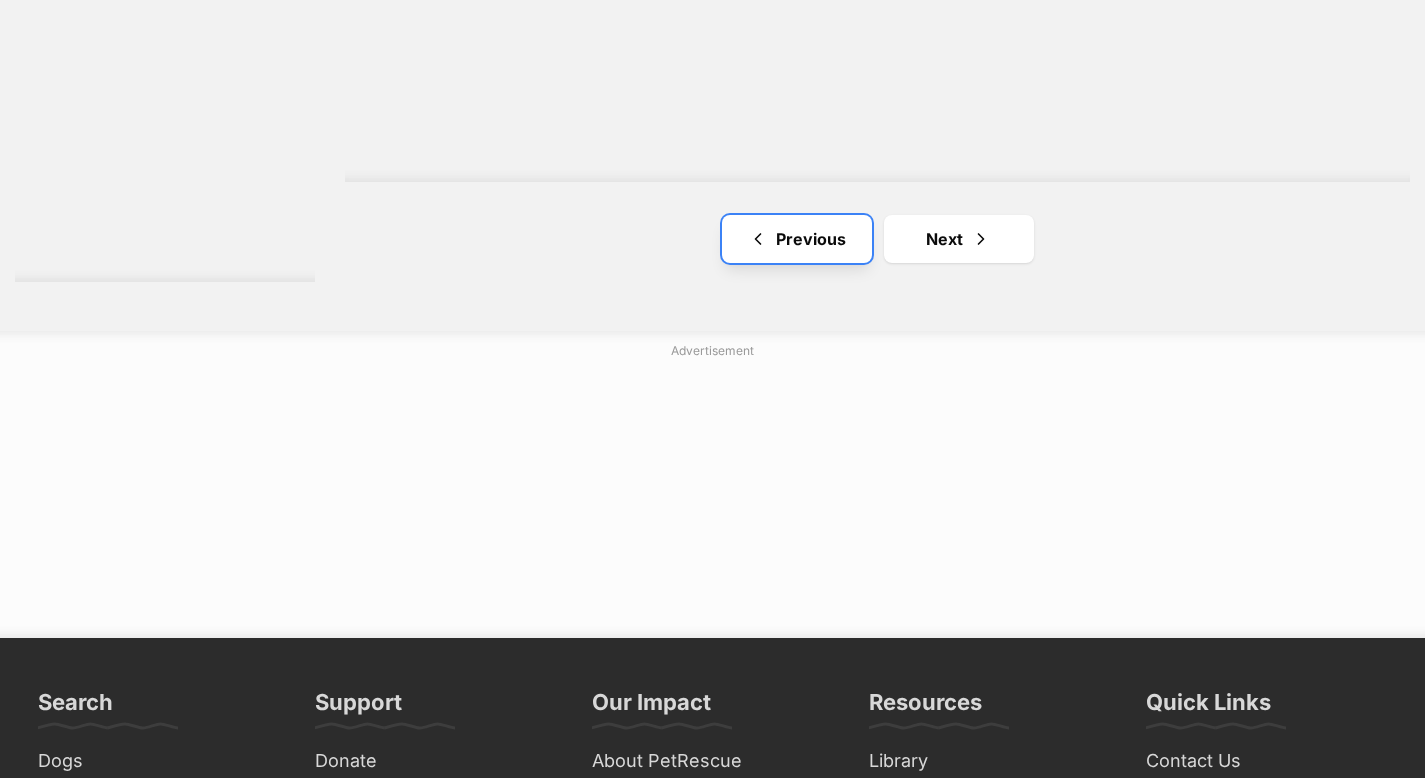 click on "Previous" at bounding box center (797, 239) 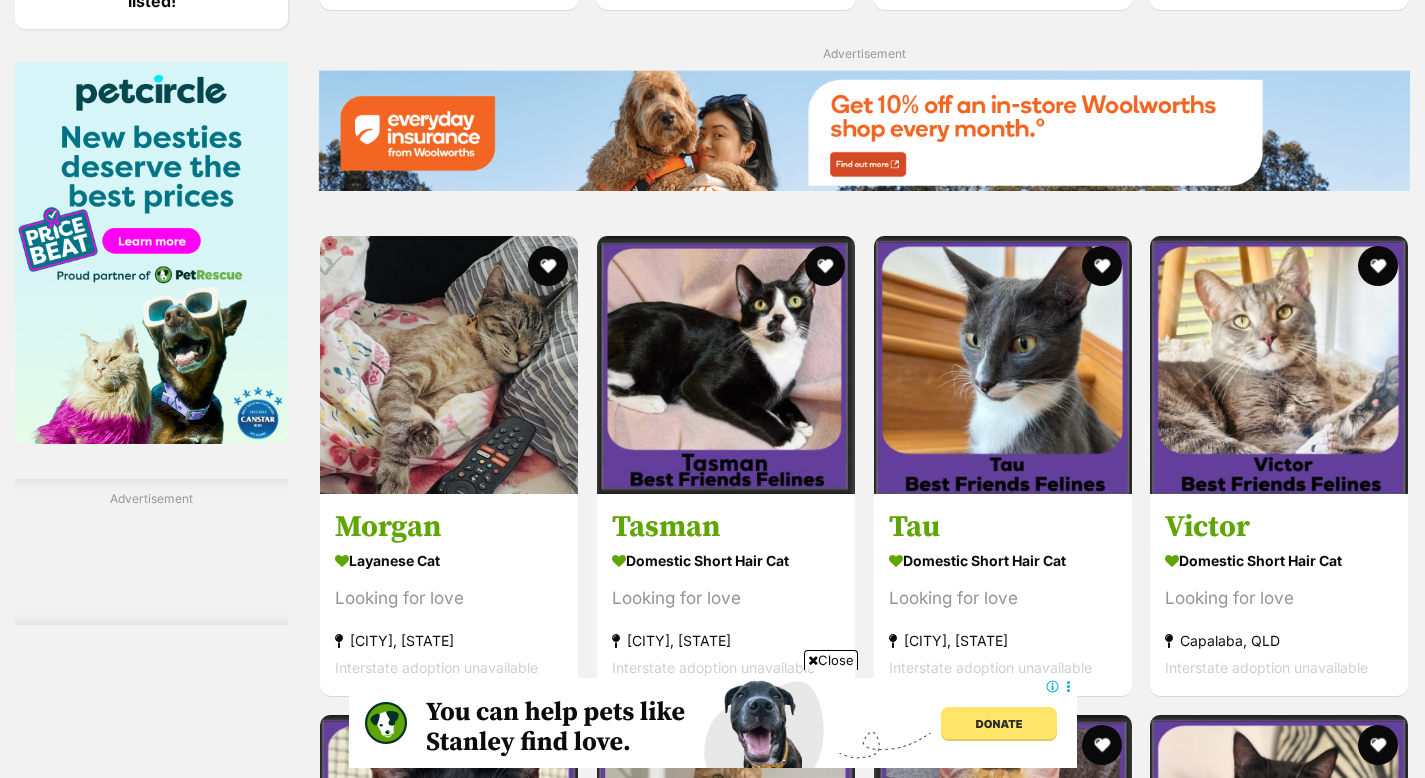 scroll, scrollTop: 3030, scrollLeft: 0, axis: vertical 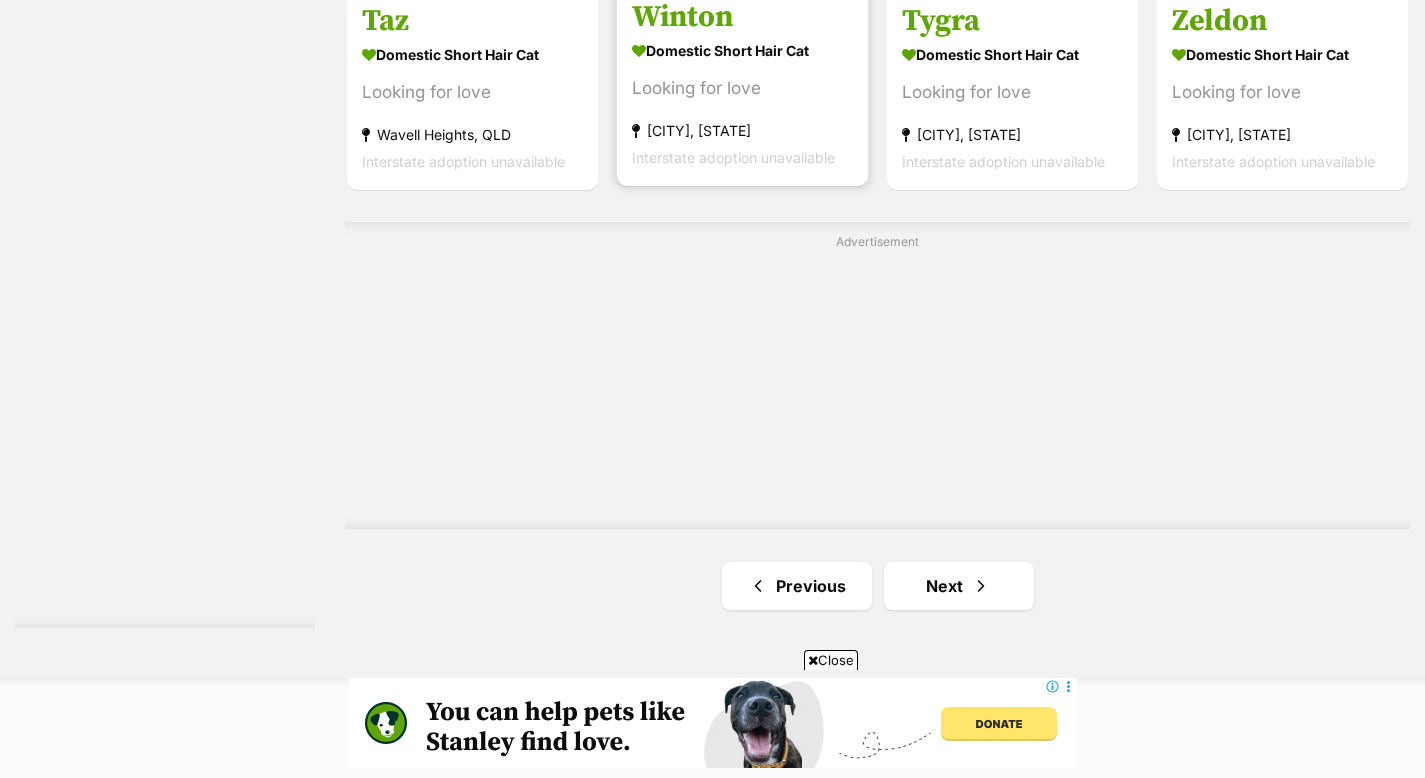 click on "Domestic Short Hair Cat" at bounding box center (742, 50) 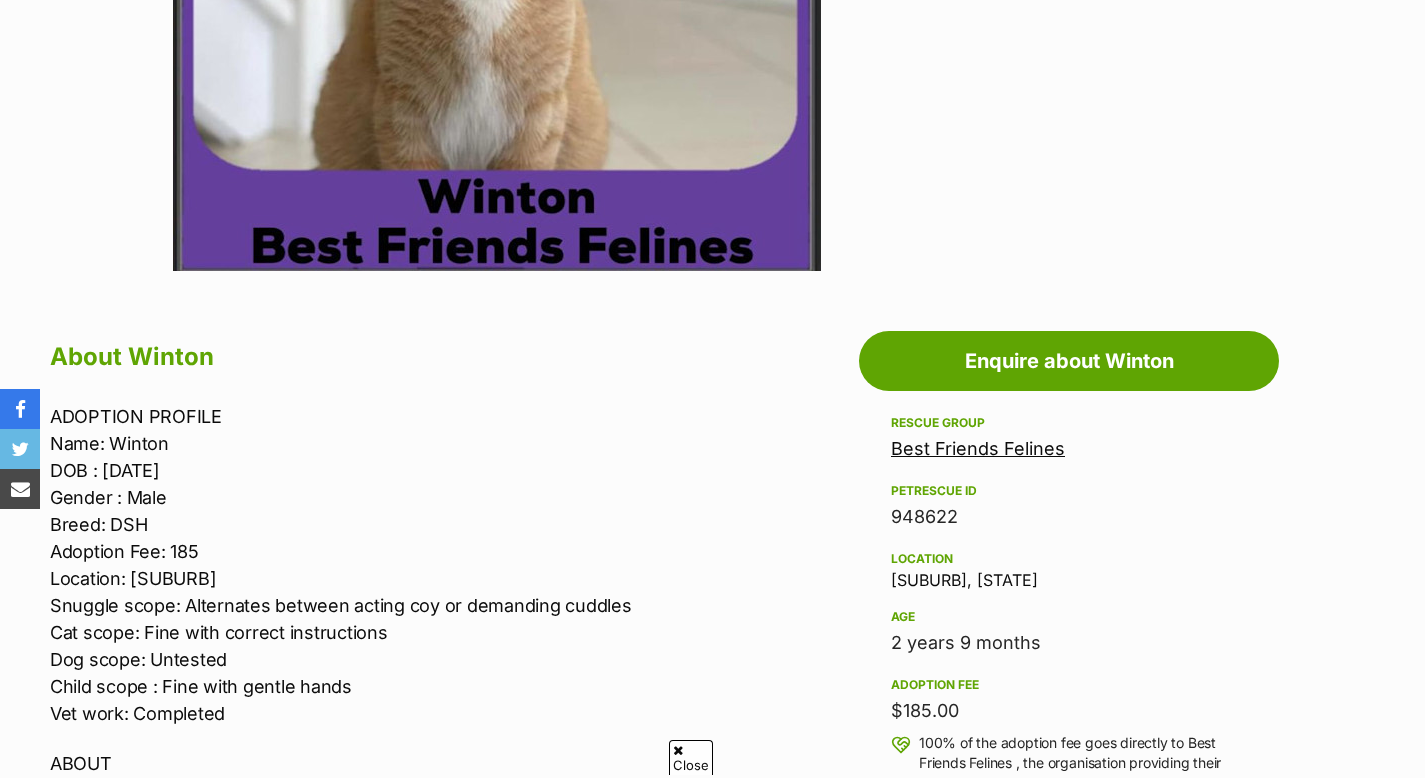 scroll, scrollTop: 924, scrollLeft: 0, axis: vertical 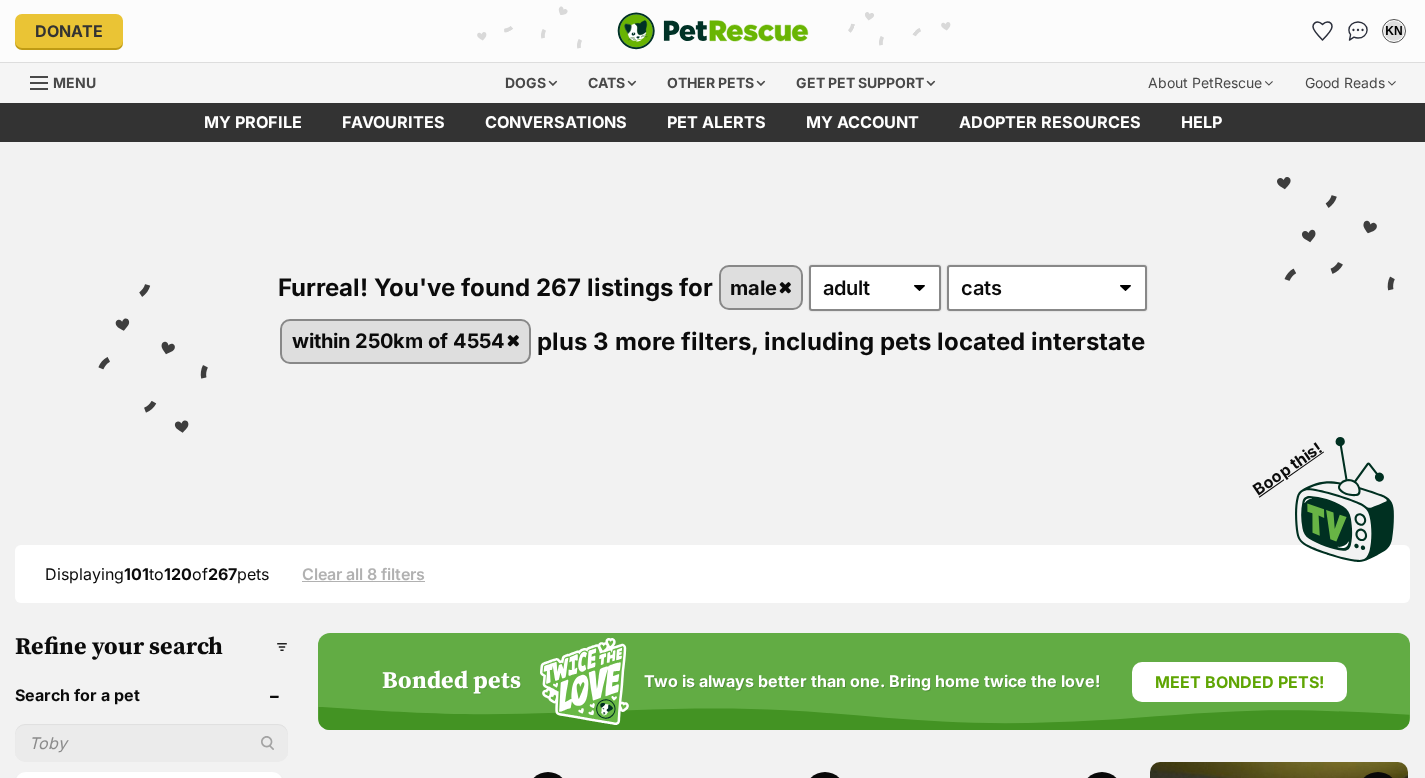 click on "Previous" at bounding box center (783, 3772) 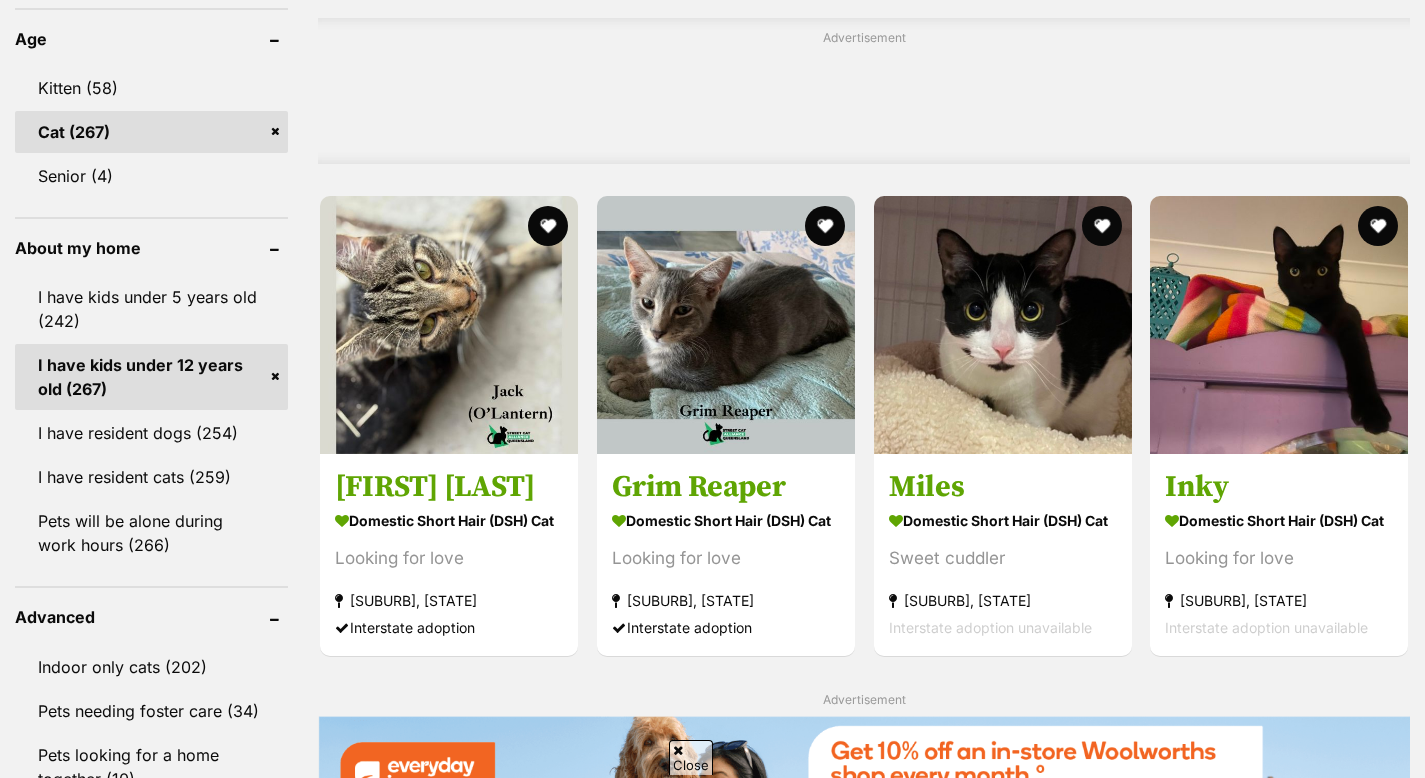 scroll, scrollTop: 1964, scrollLeft: 0, axis: vertical 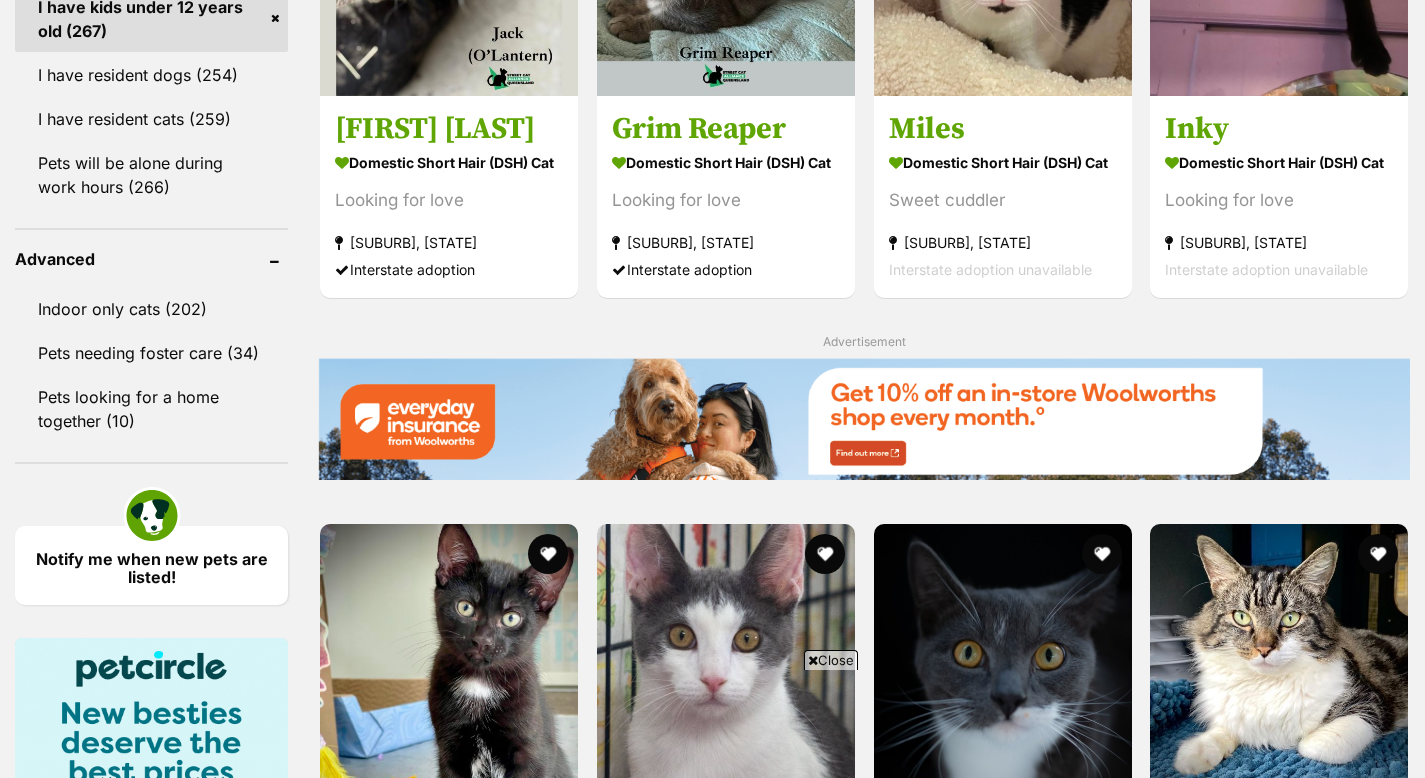 click on "Previous" at bounding box center [783, 1698] 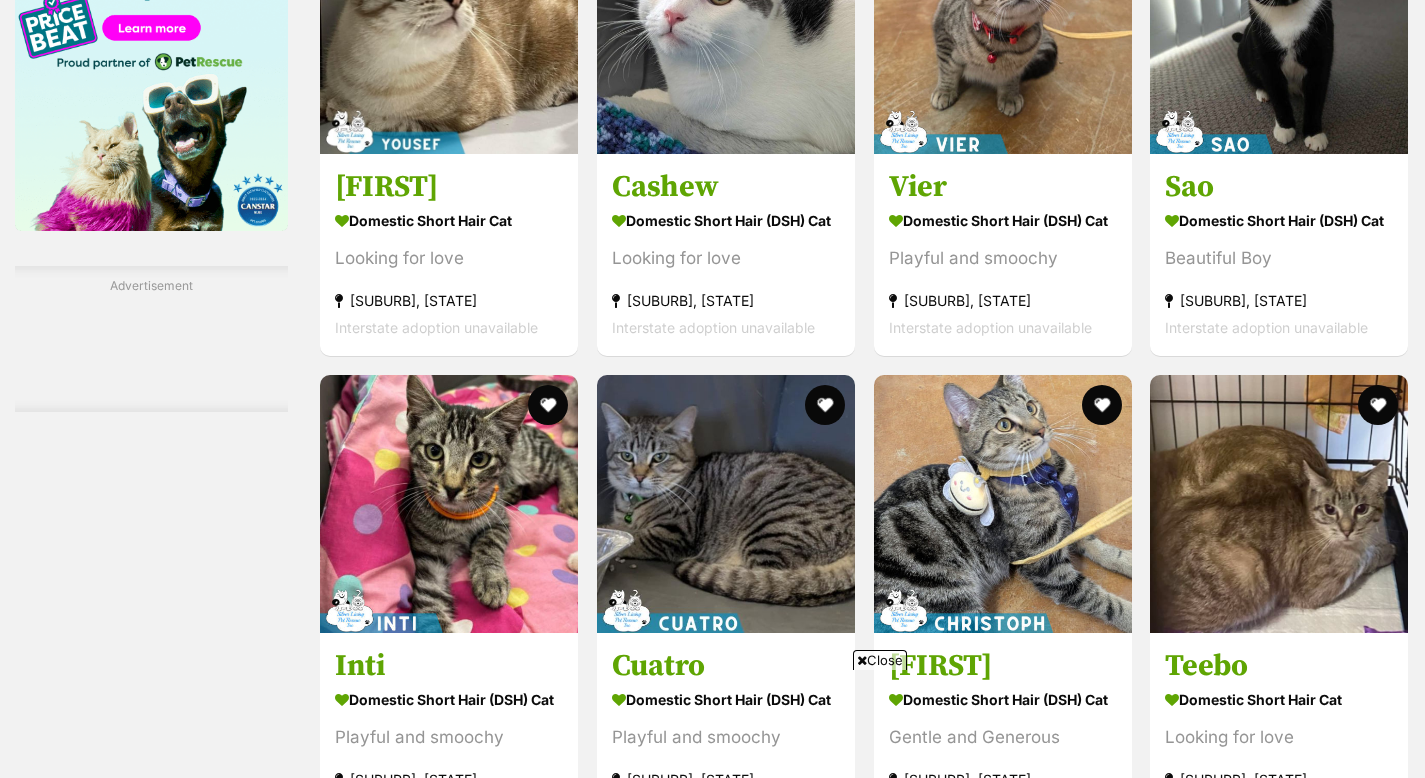 scroll, scrollTop: 3457, scrollLeft: 0, axis: vertical 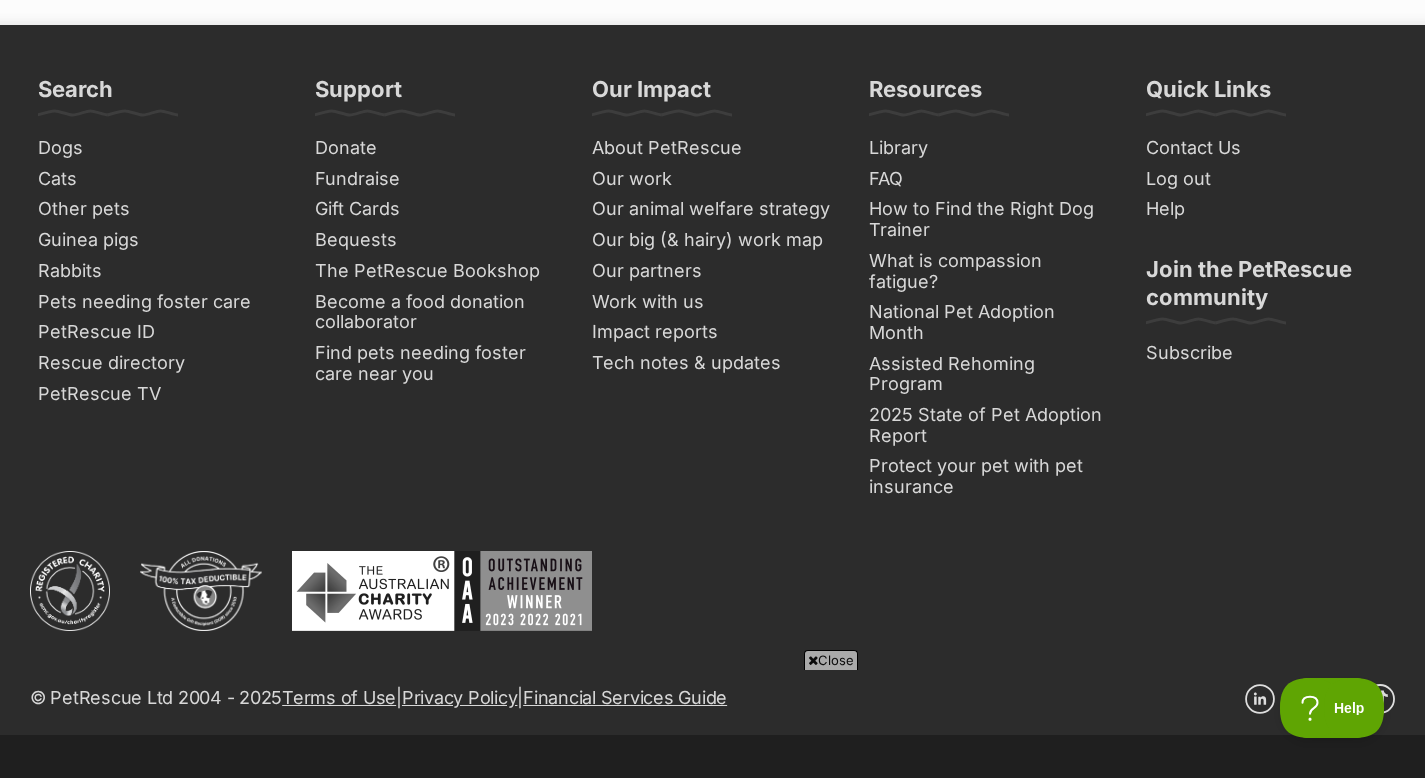 click on "Previous" at bounding box center (797, -374) 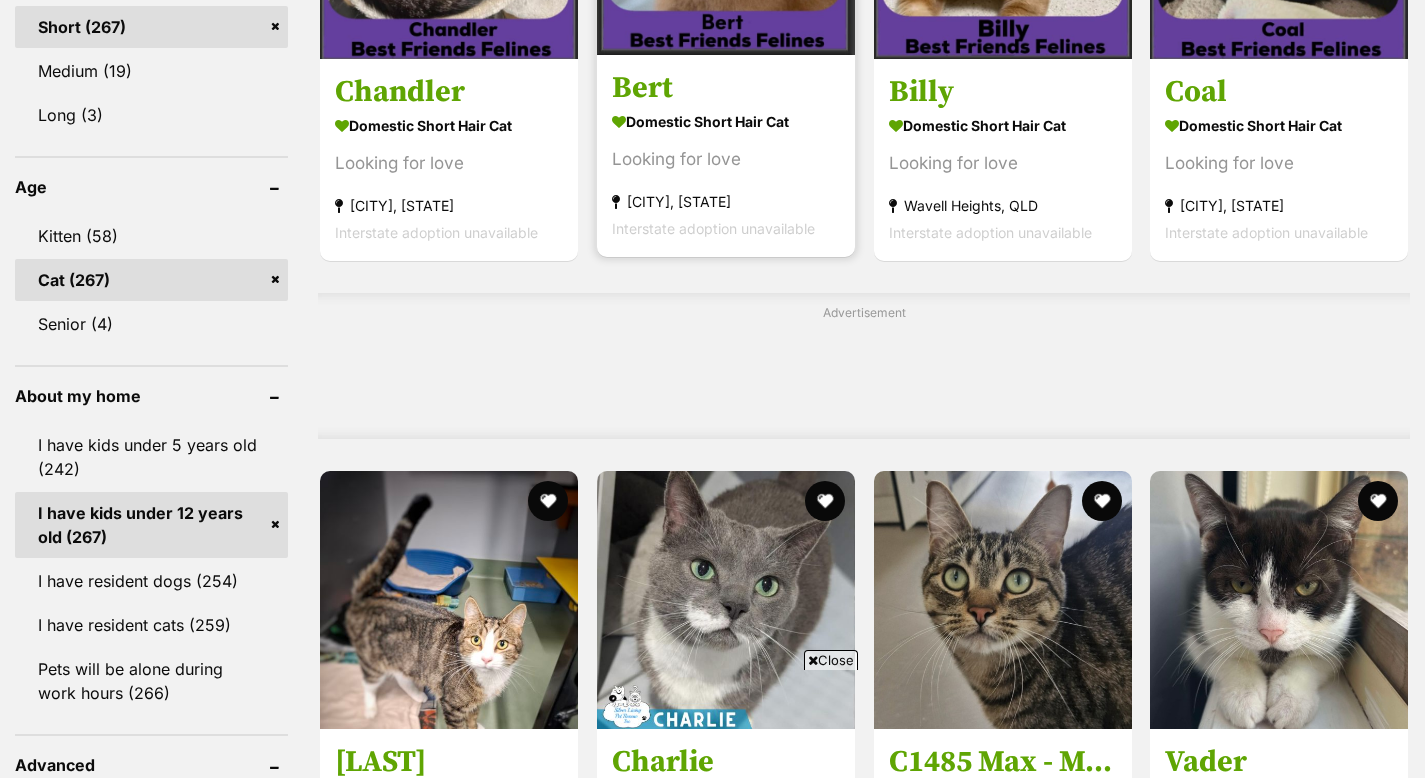 scroll, scrollTop: 1458, scrollLeft: 0, axis: vertical 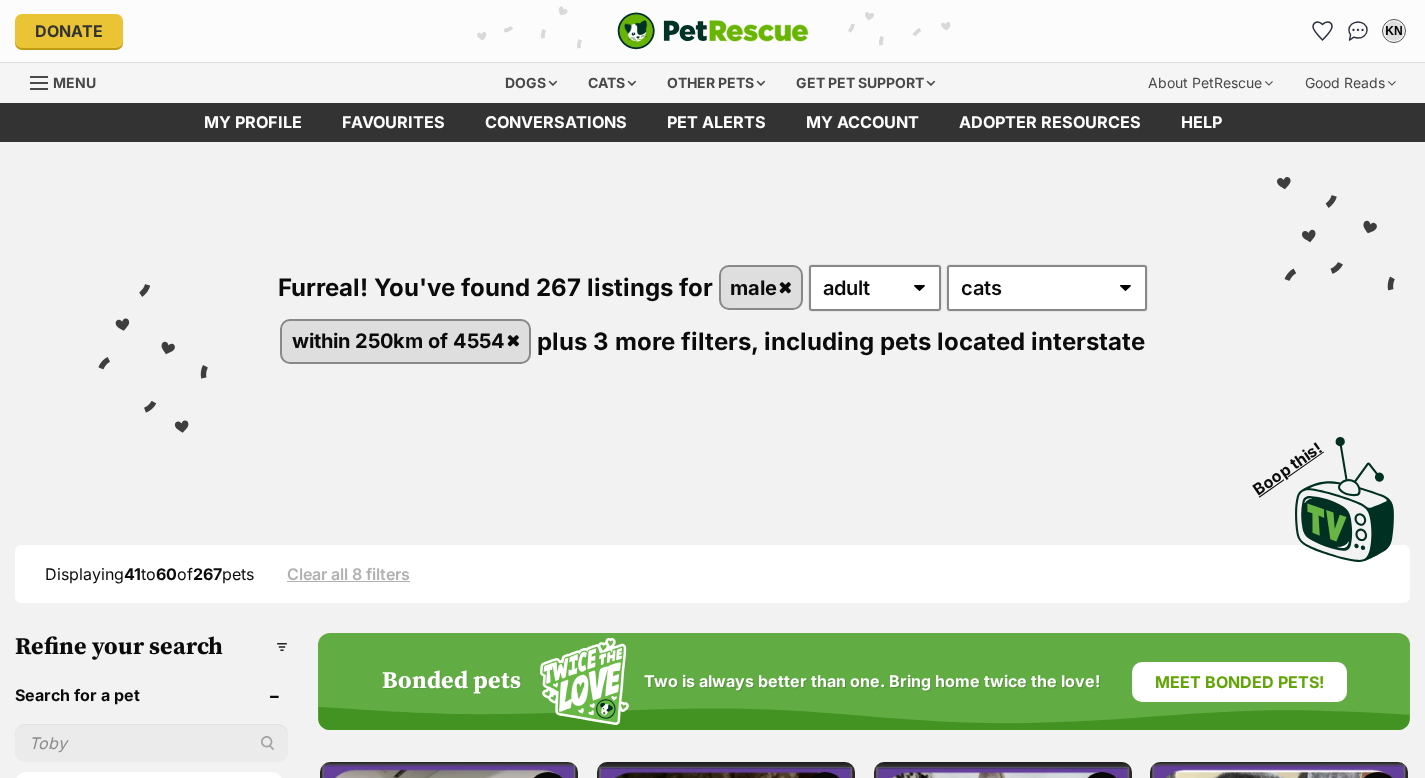 click on "Billy" at bounding box center [1003, 1528] 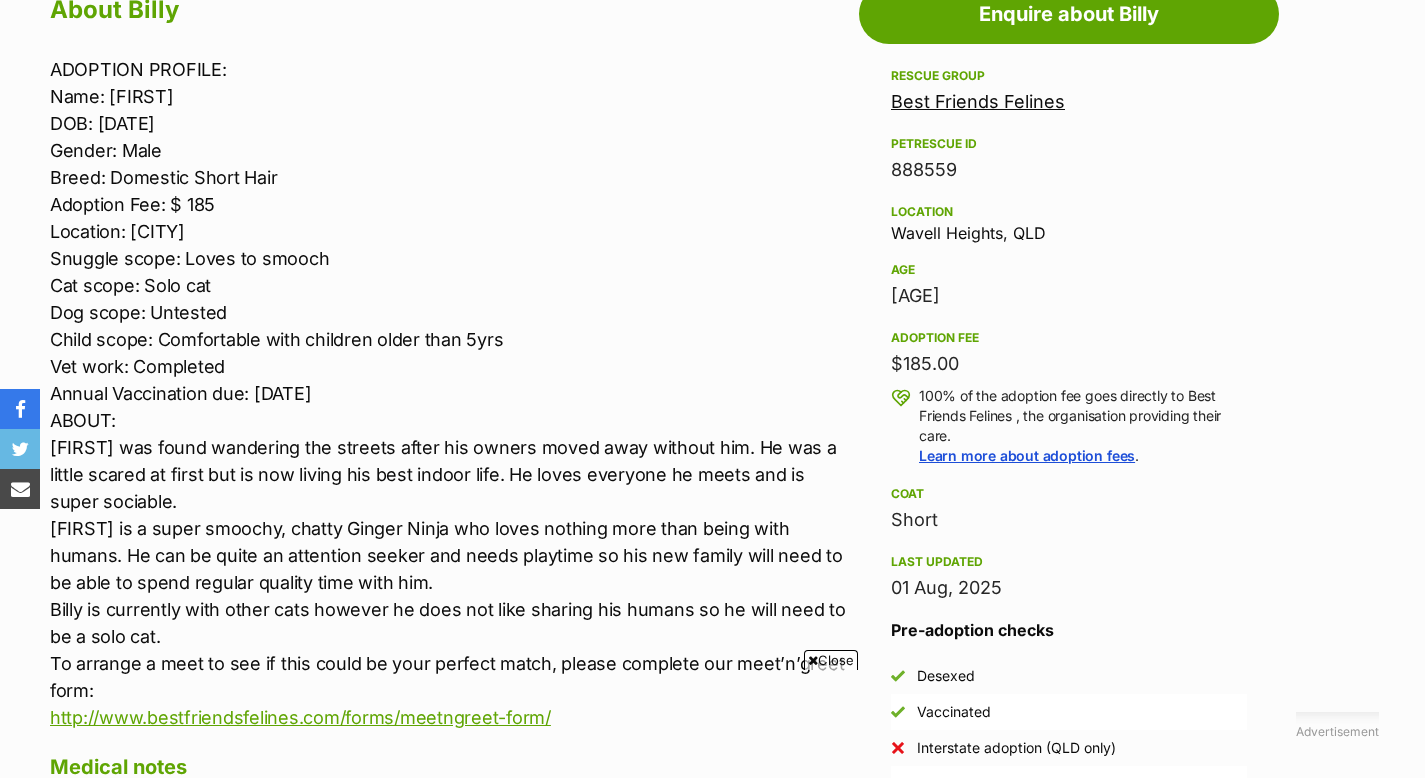 scroll, scrollTop: 1140, scrollLeft: 0, axis: vertical 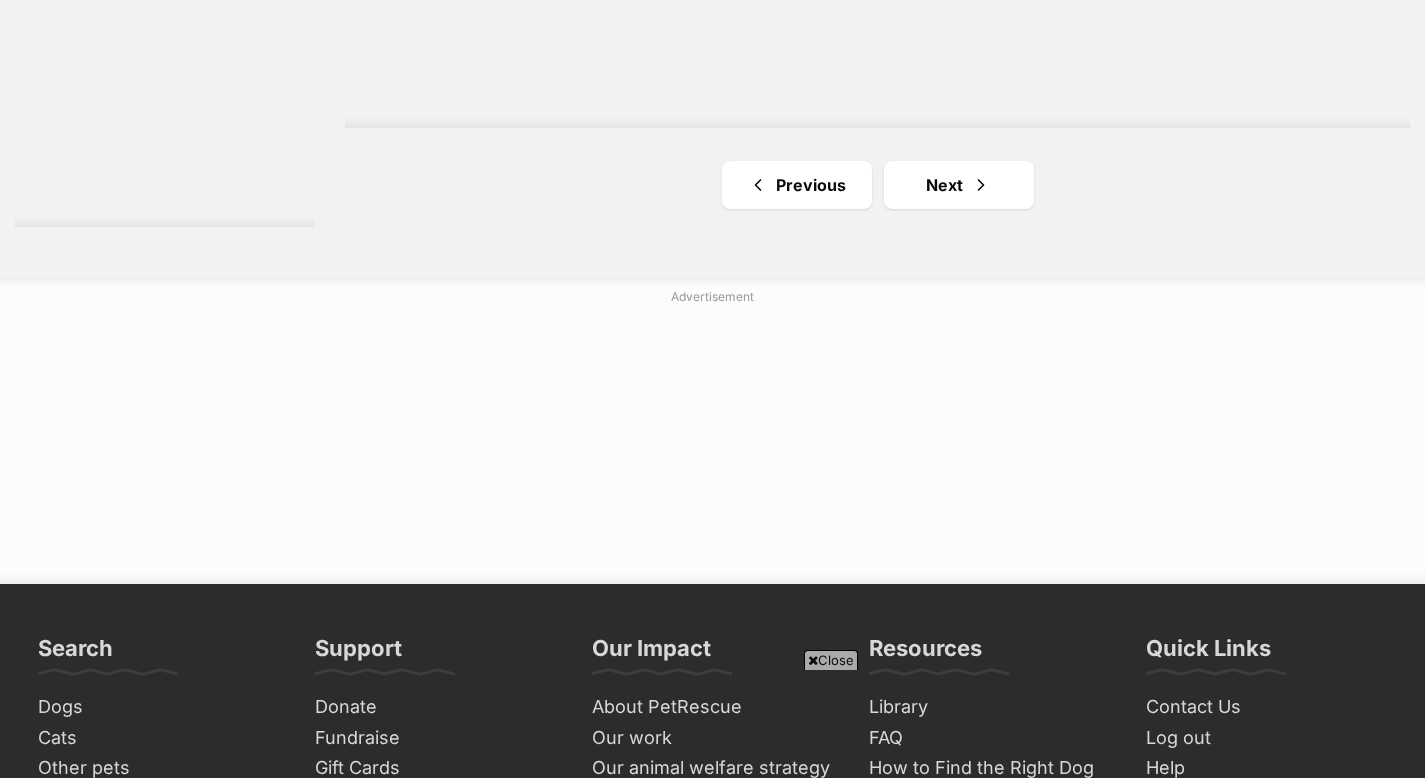 click at bounding box center (813, 660) 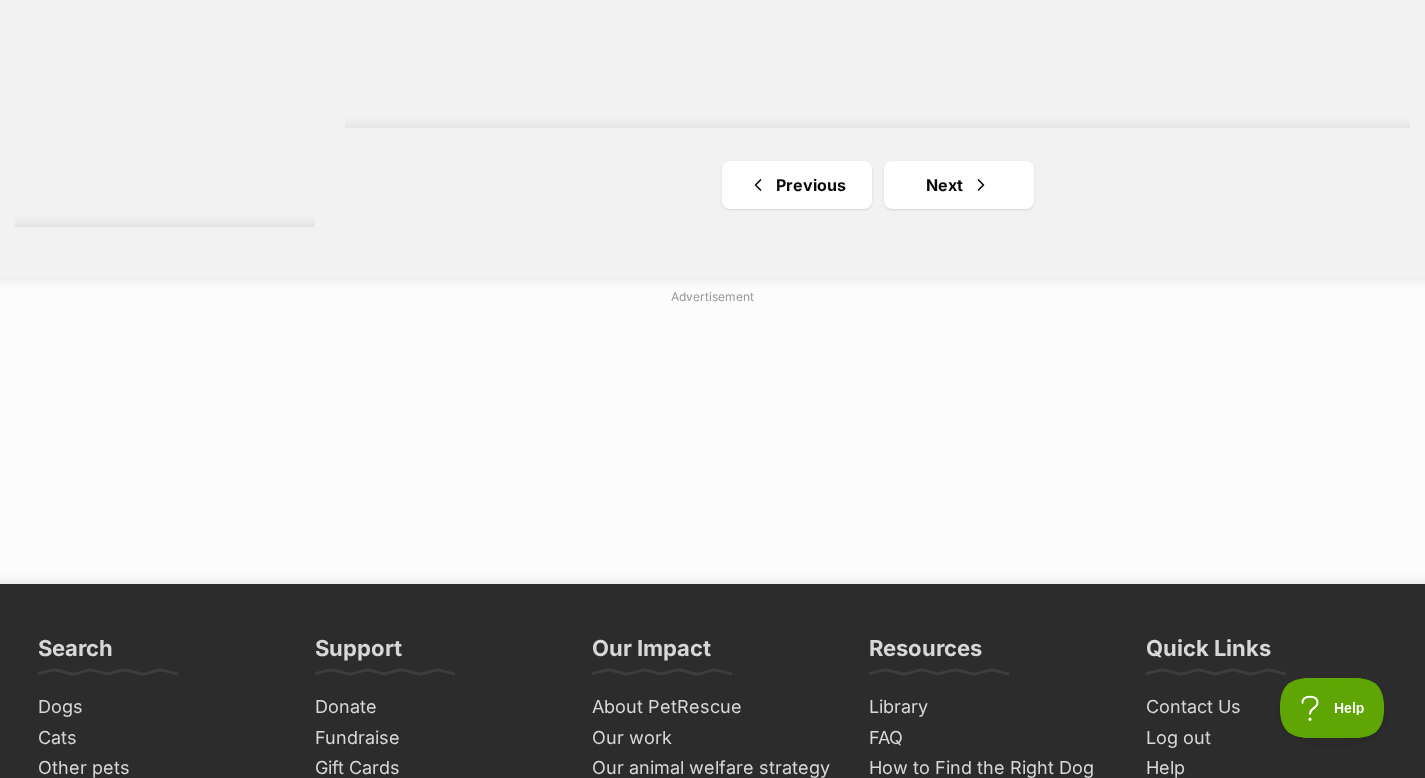 scroll, scrollTop: 0, scrollLeft: 0, axis: both 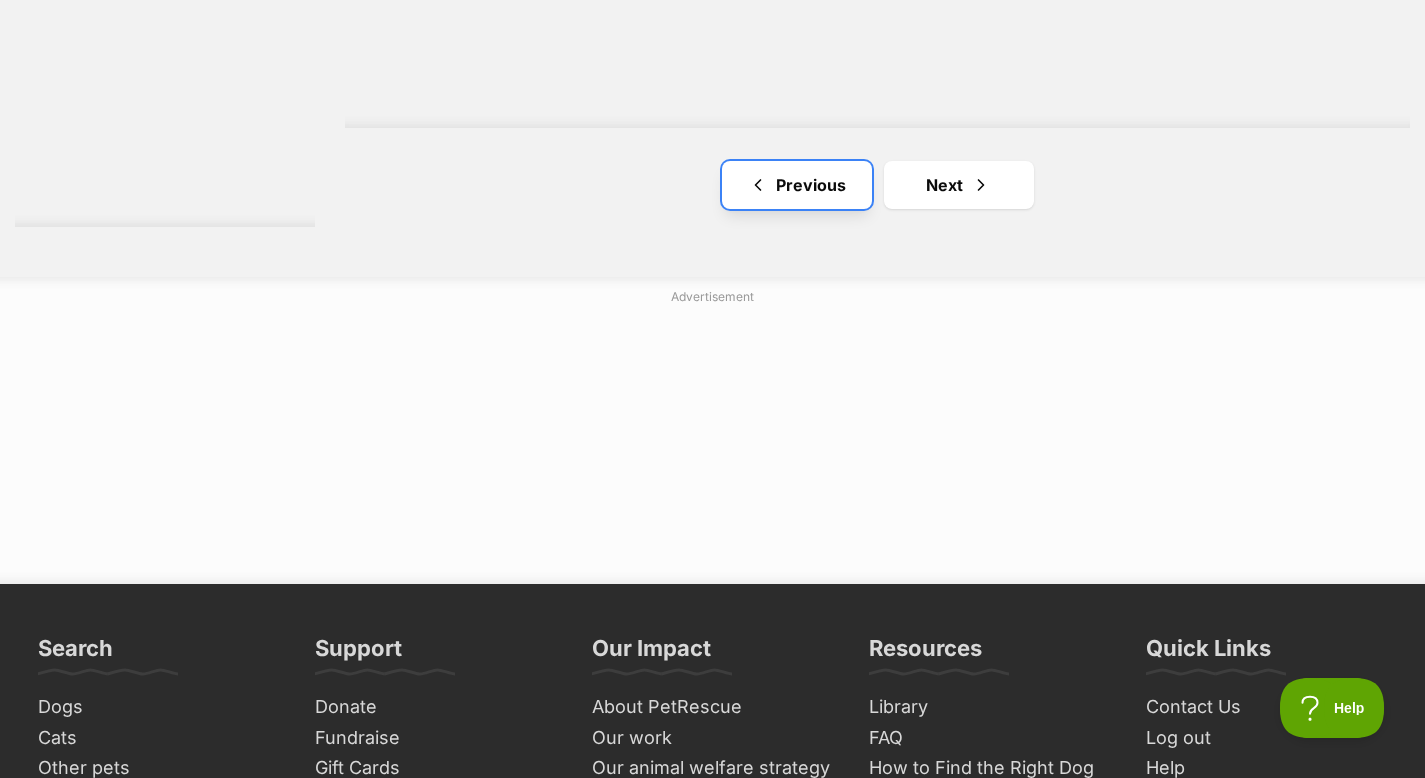 click on "Previous" at bounding box center (797, 185) 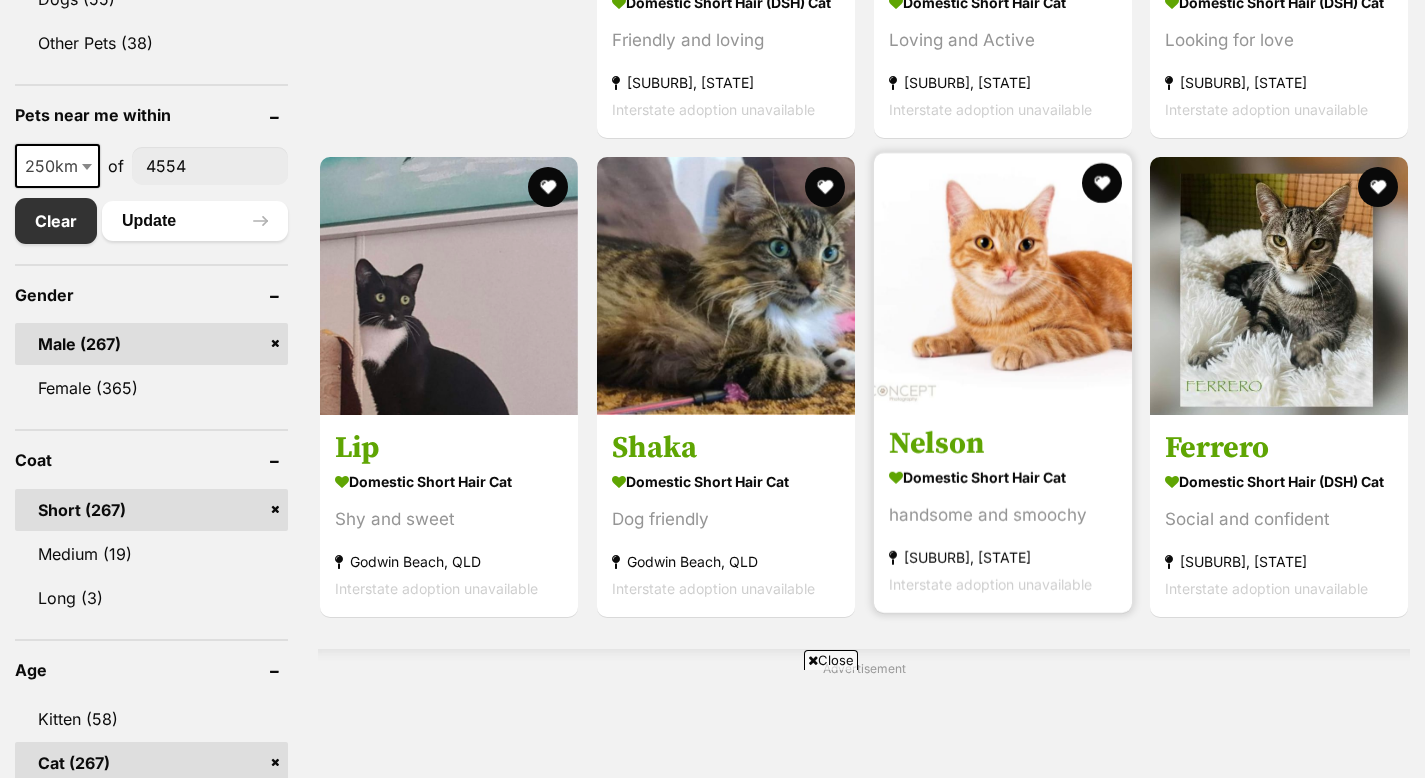 scroll, scrollTop: 1157, scrollLeft: 0, axis: vertical 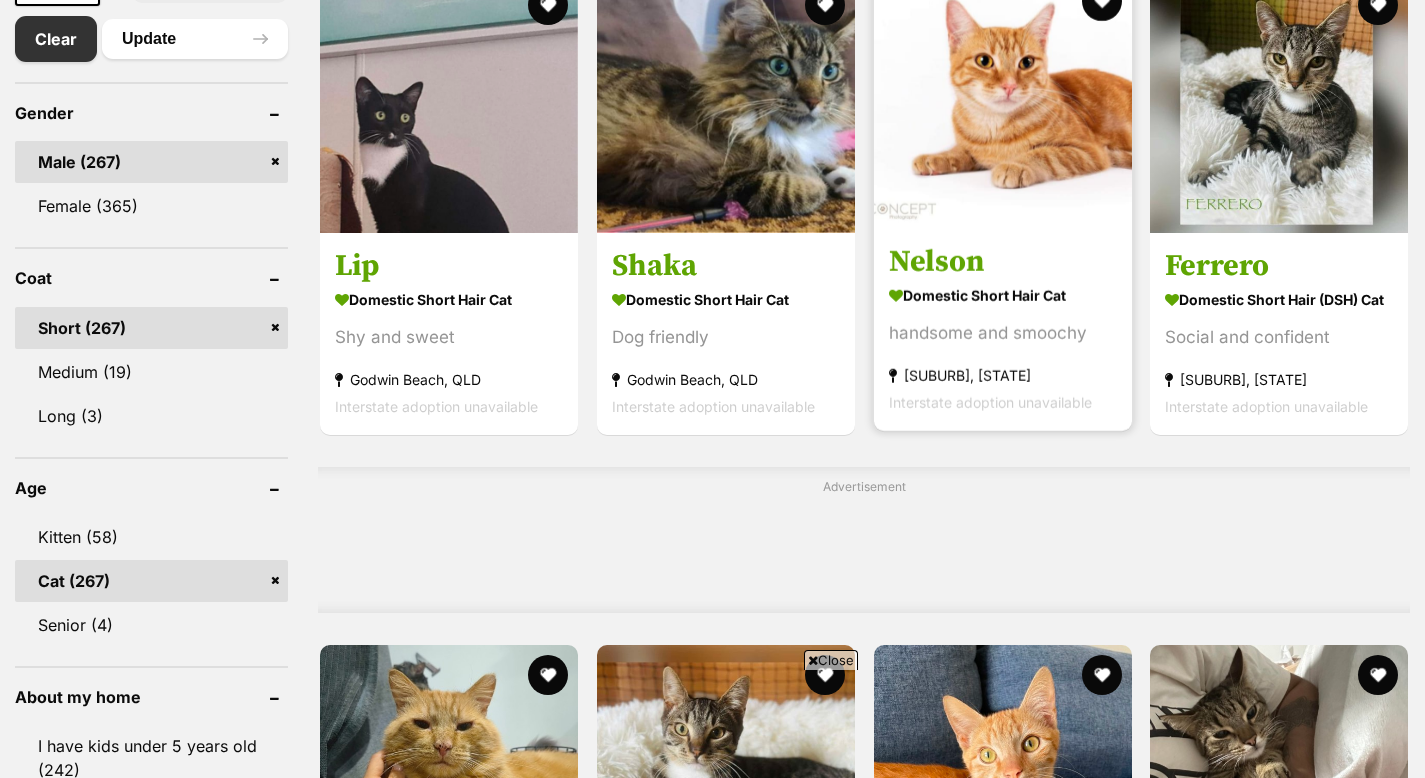 click on "Domestic Short Hair Cat" at bounding box center (1003, 295) 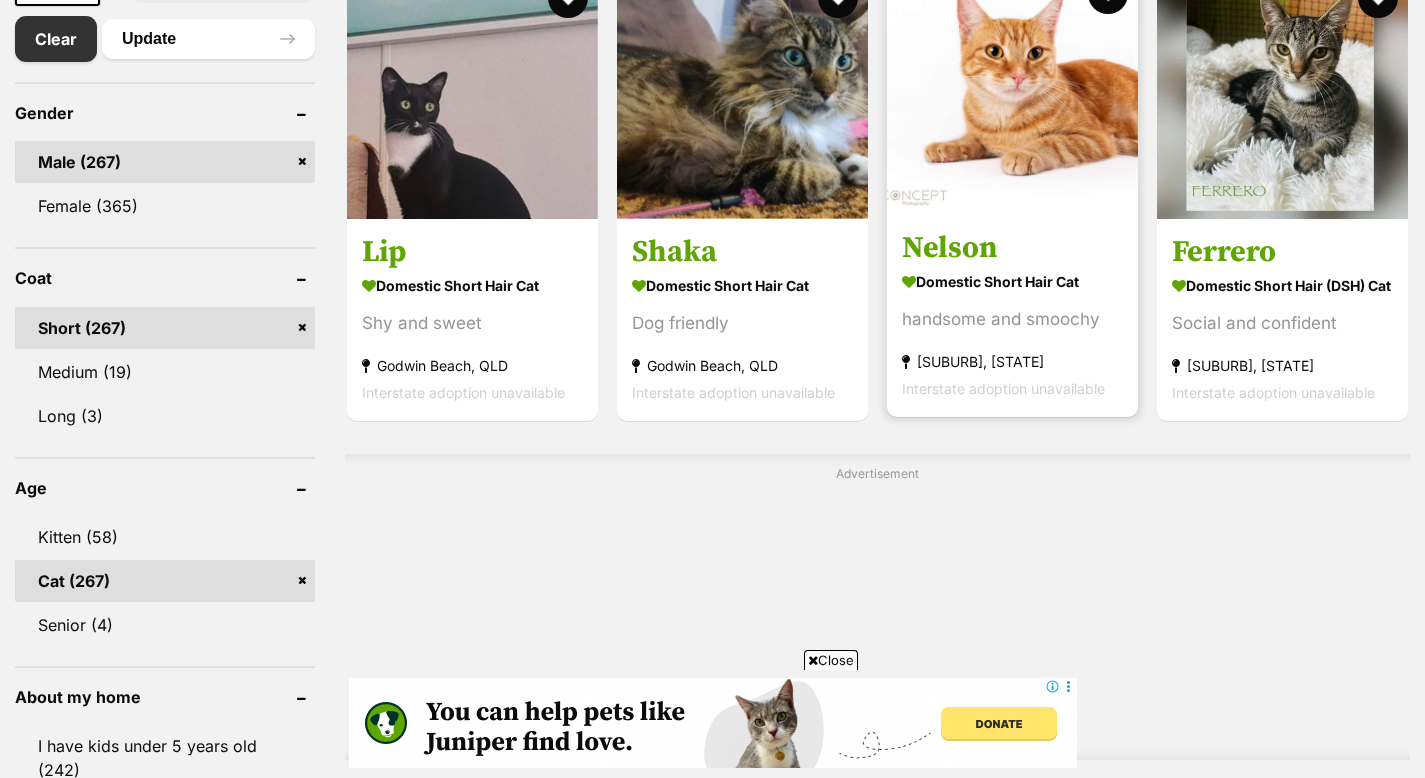 scroll, scrollTop: 0, scrollLeft: 0, axis: both 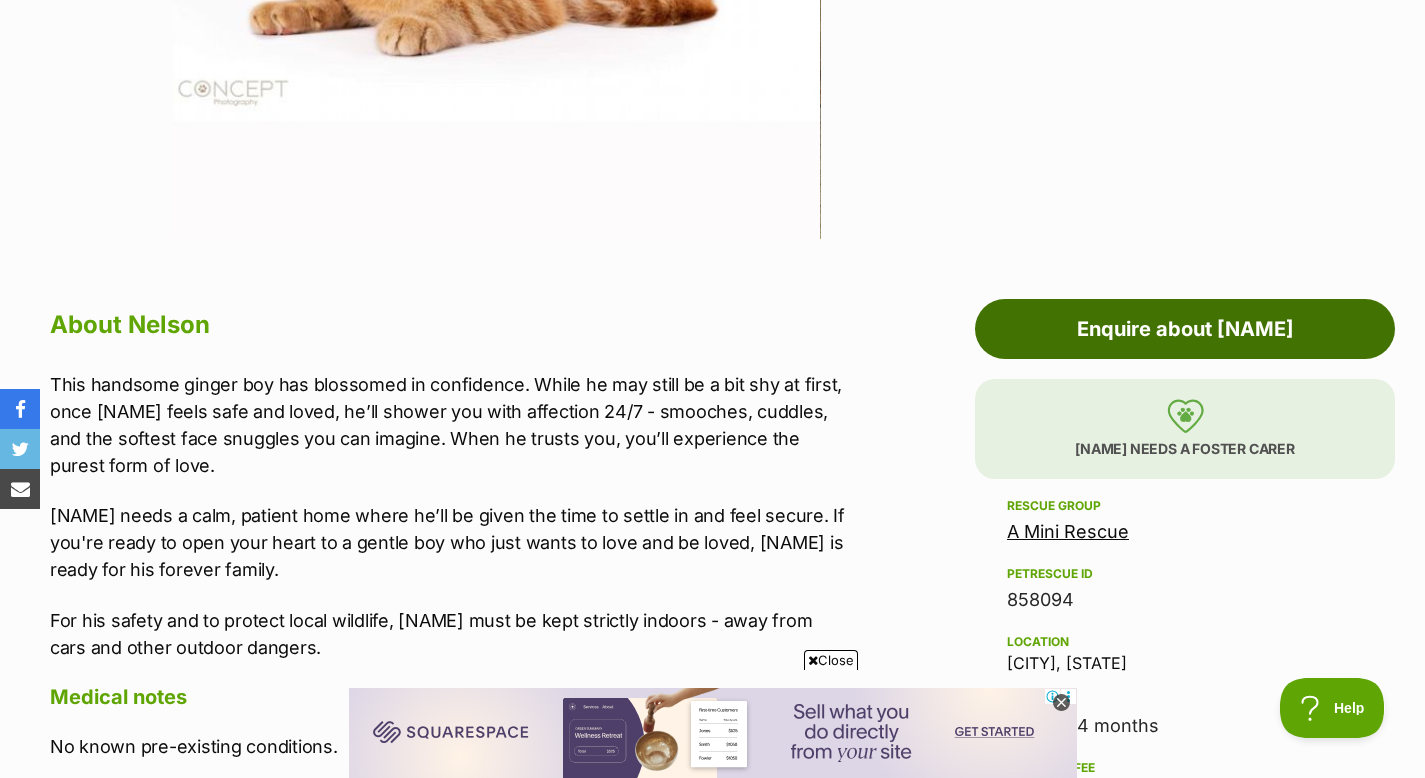 click on "Enquire about Nelson" at bounding box center [1185, 329] 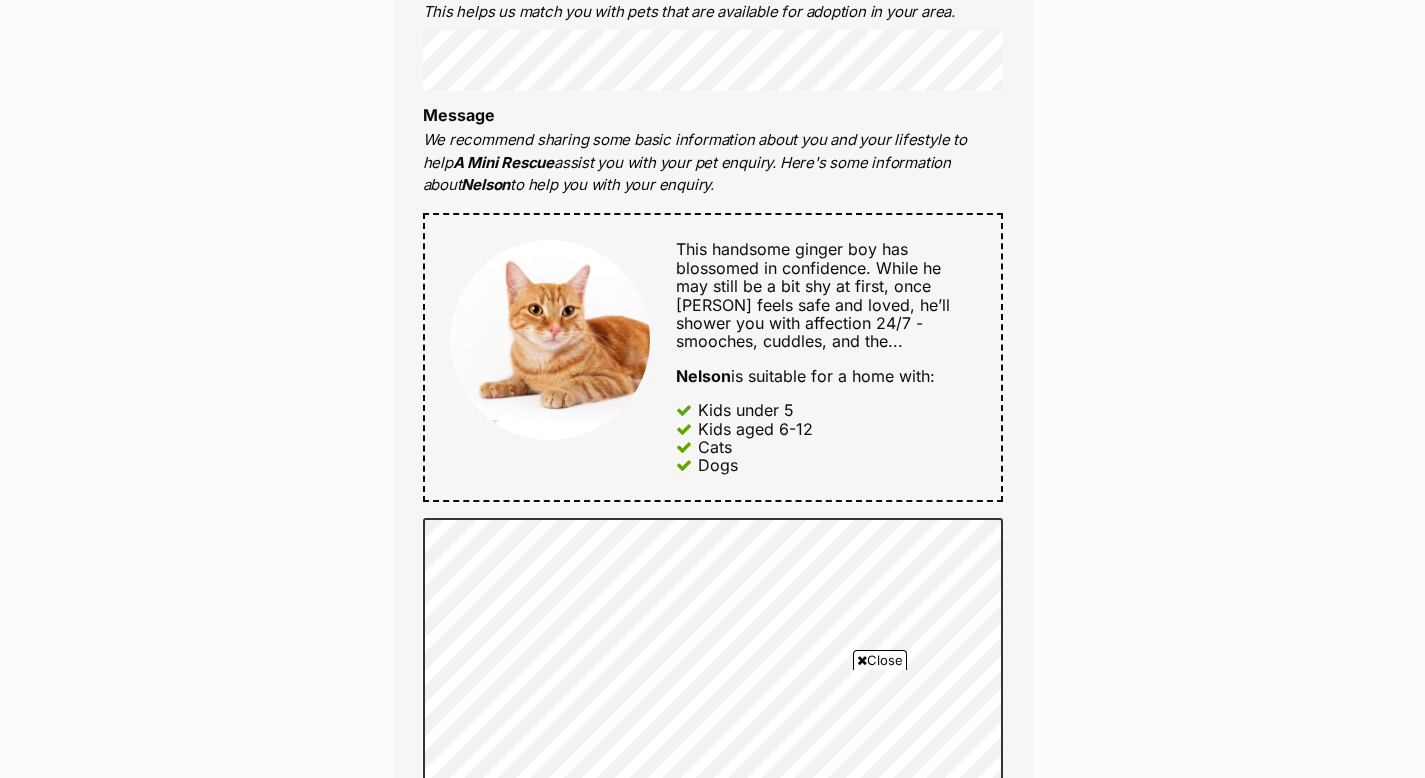 scroll, scrollTop: 1232, scrollLeft: 0, axis: vertical 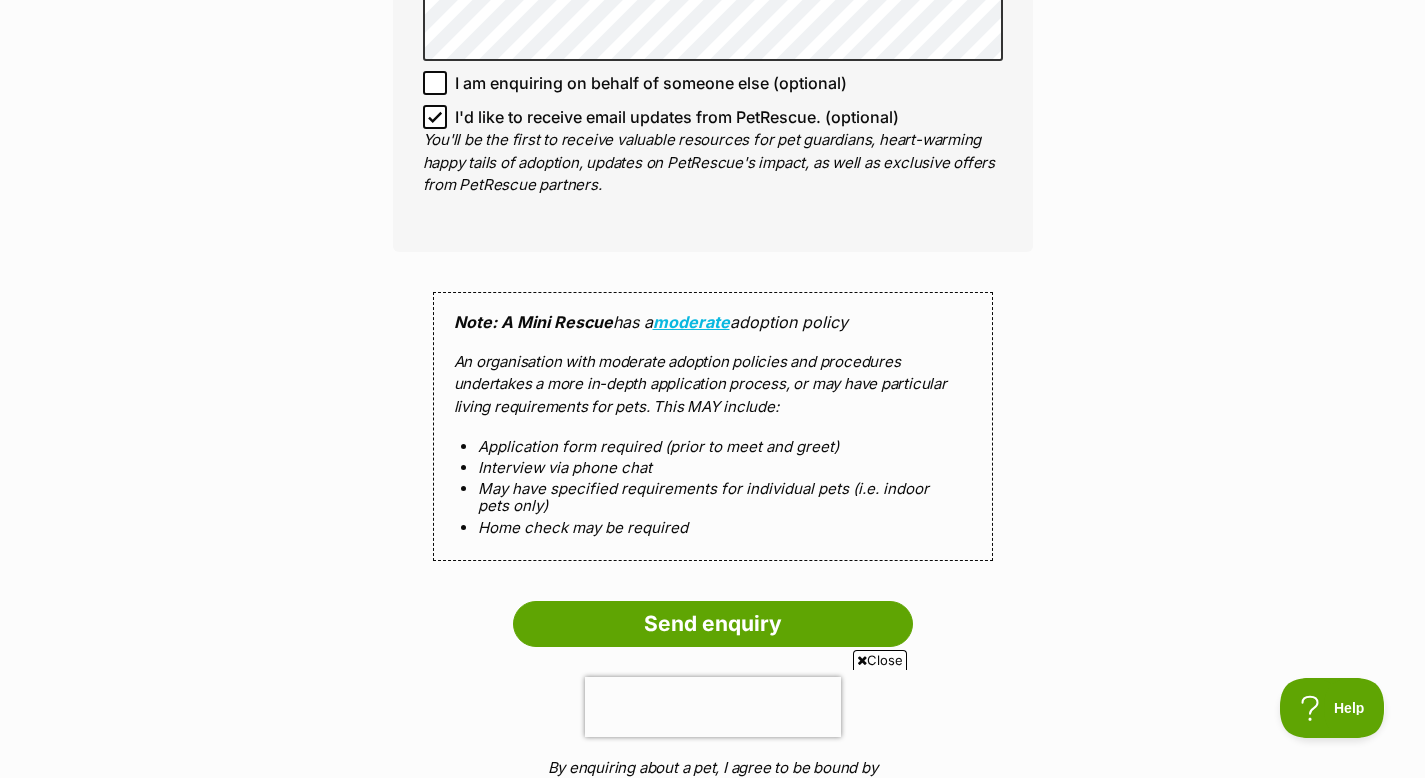 click 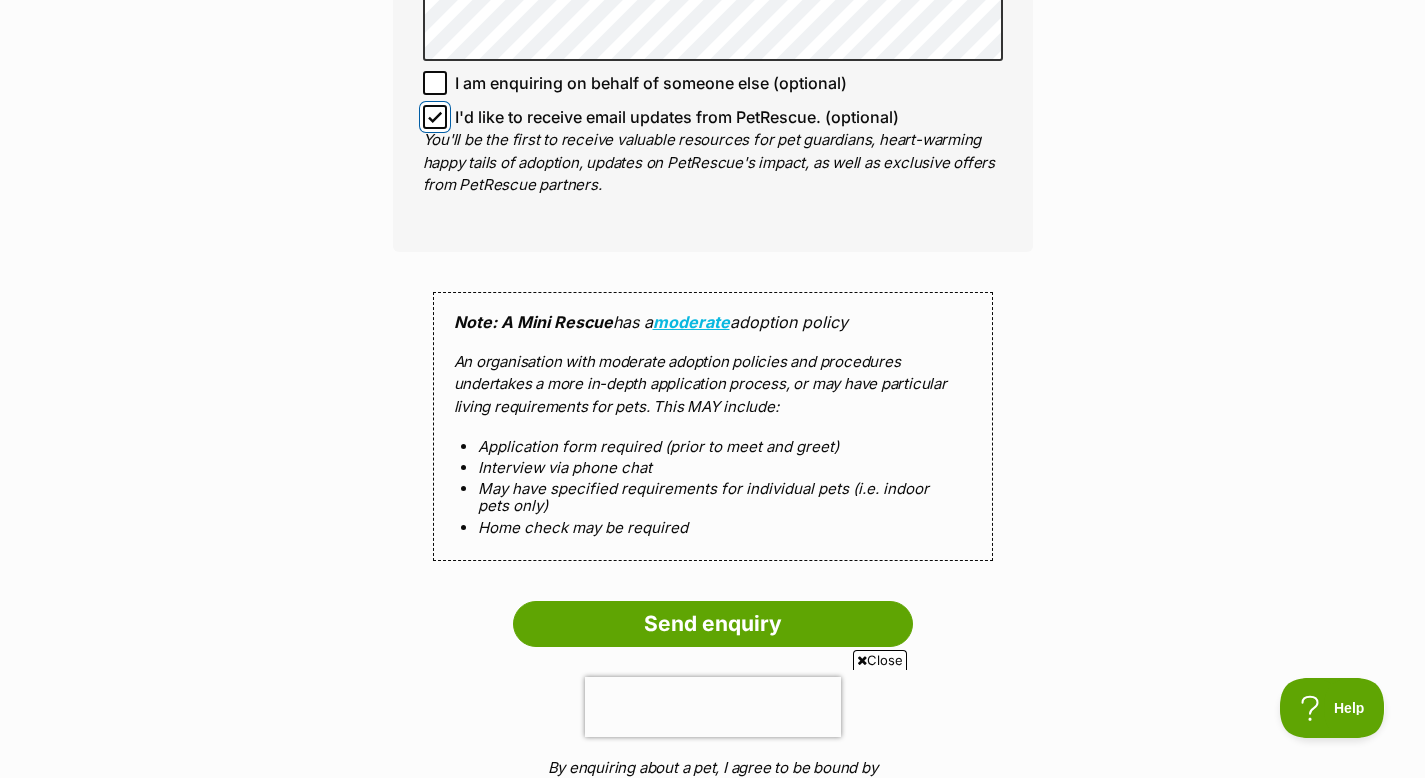 click on "I'd like to receive email updates from PetRescue. (optional)" at bounding box center [435, 117] 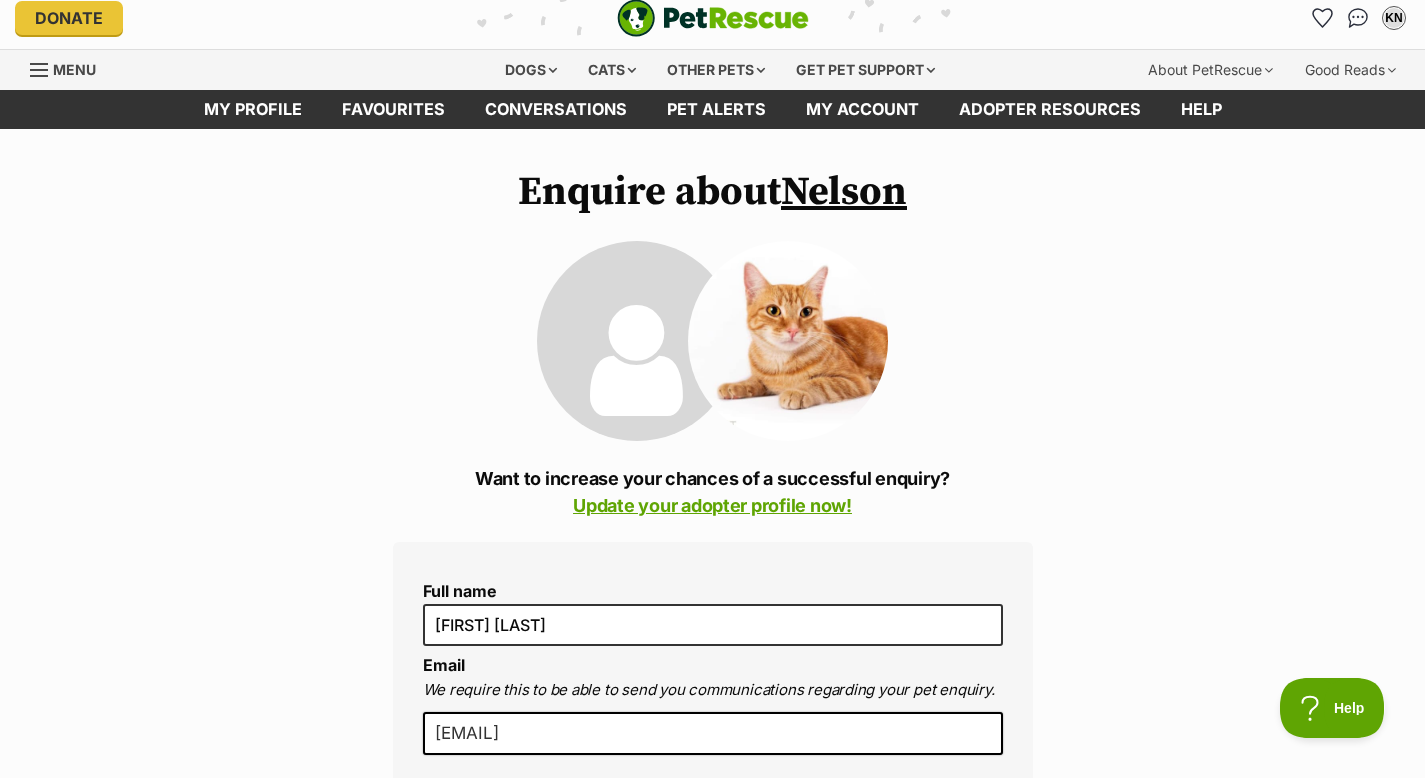scroll, scrollTop: 0, scrollLeft: 0, axis: both 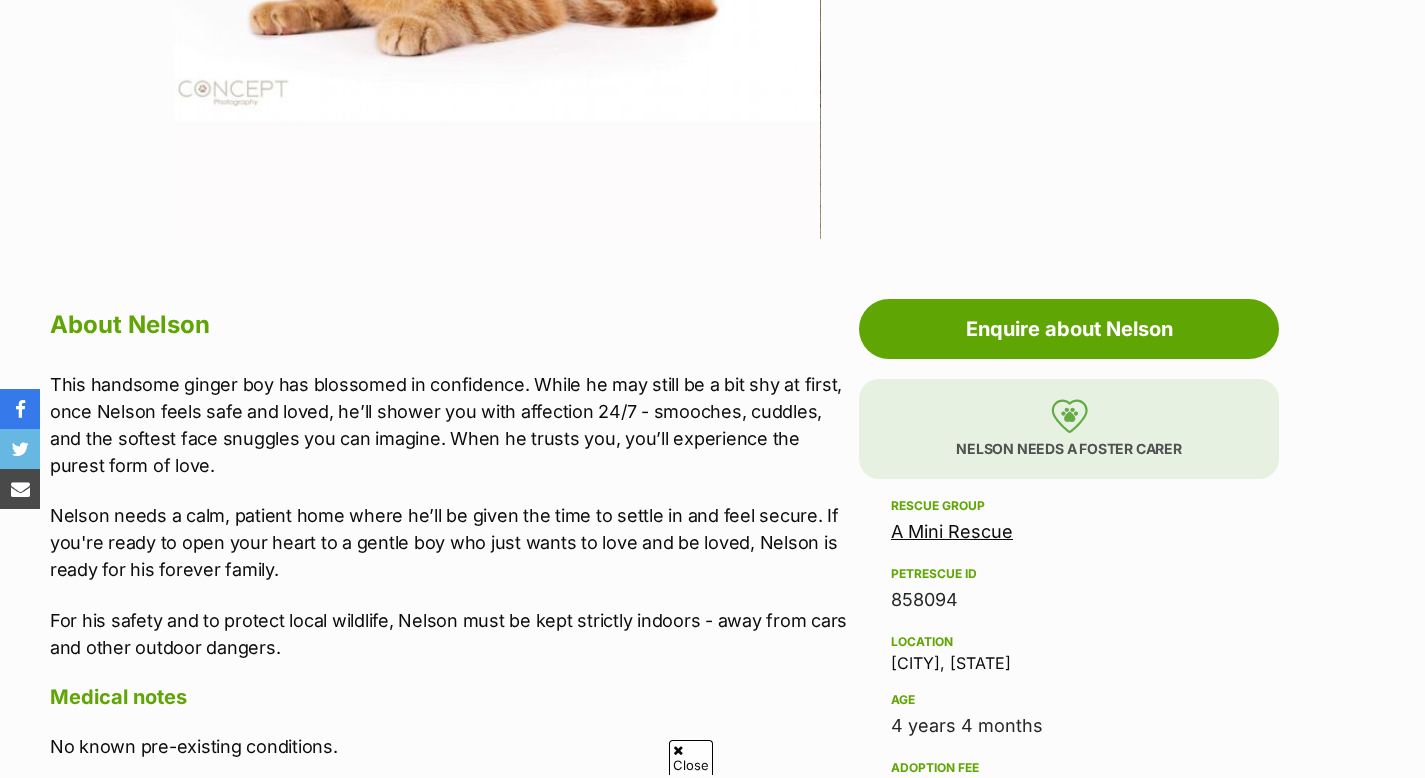 click at bounding box center (791, -379) 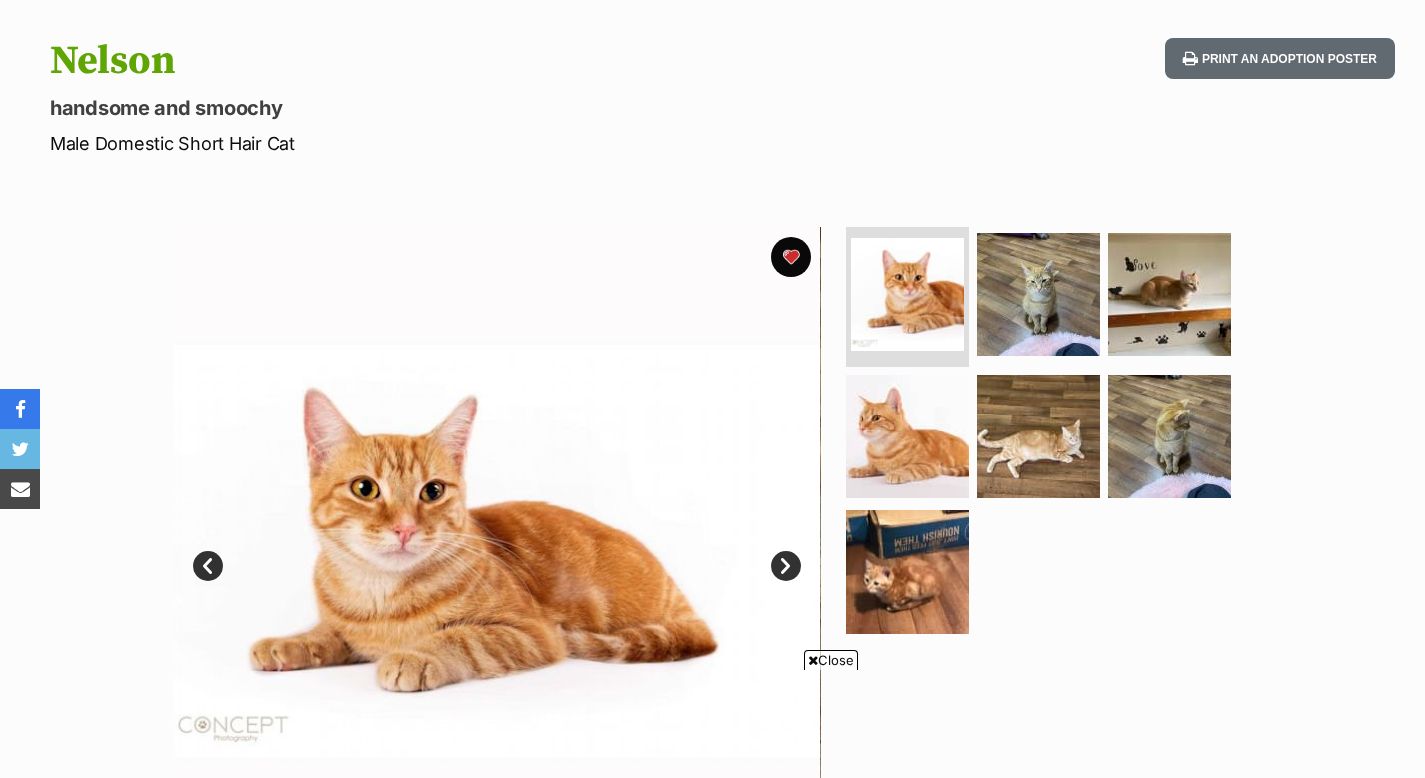 scroll, scrollTop: 0, scrollLeft: 0, axis: both 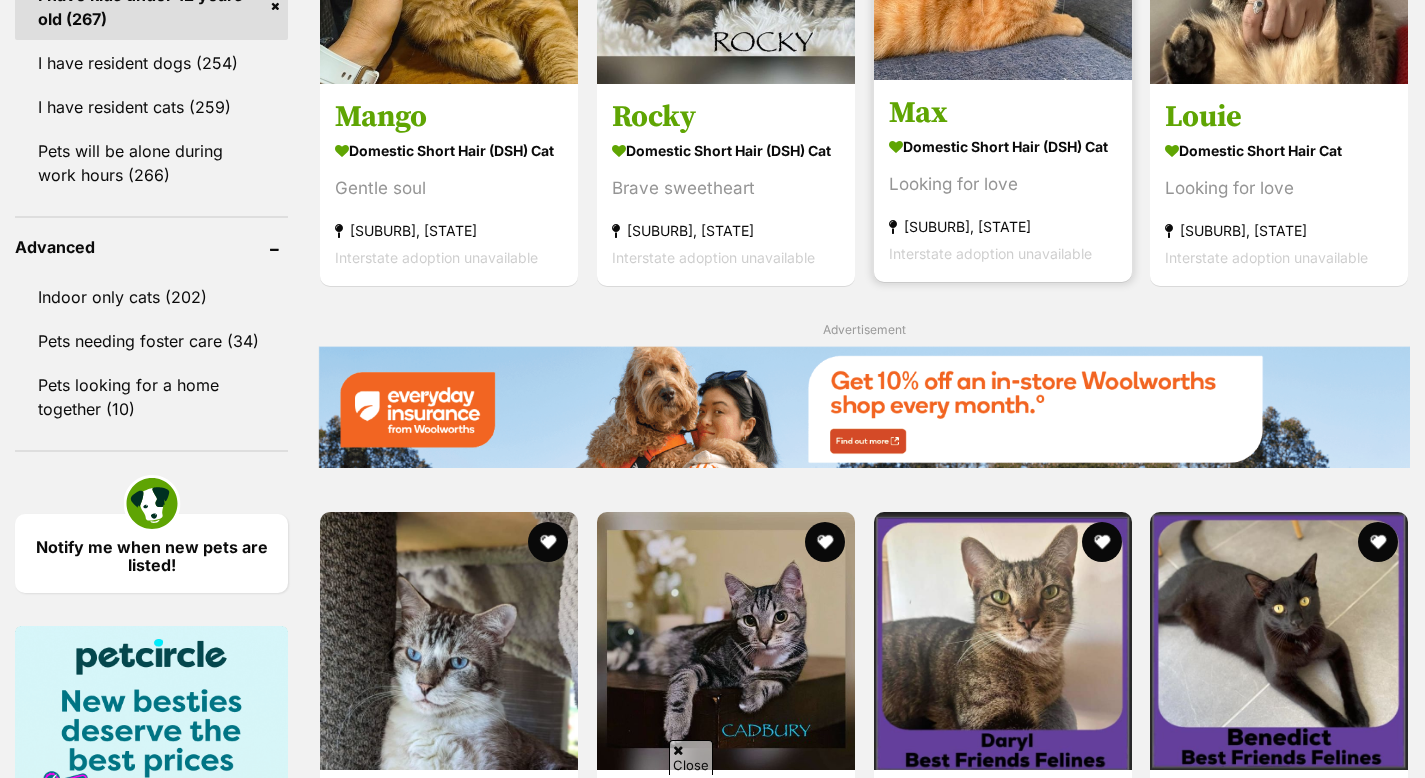 click at bounding box center (1003, -49) 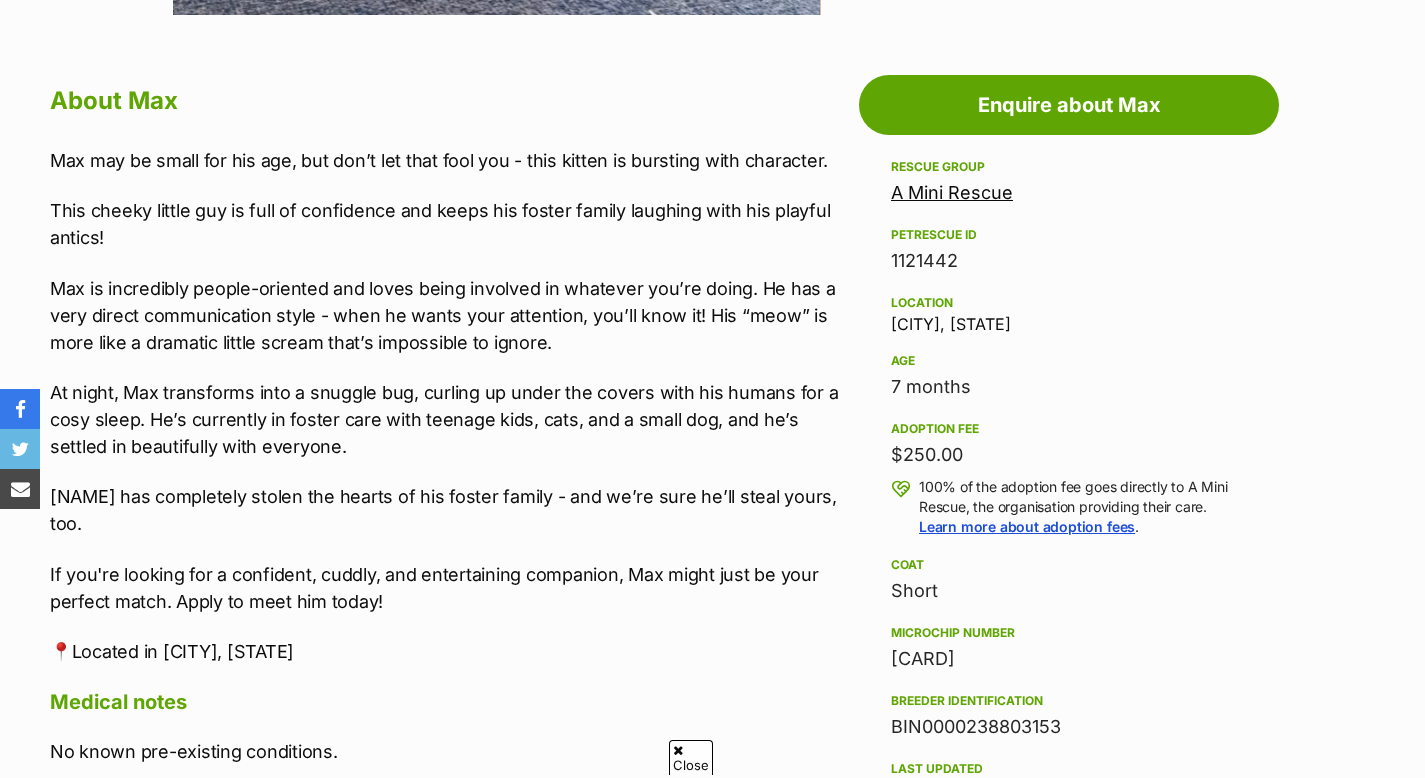 scroll, scrollTop: 1079, scrollLeft: 0, axis: vertical 